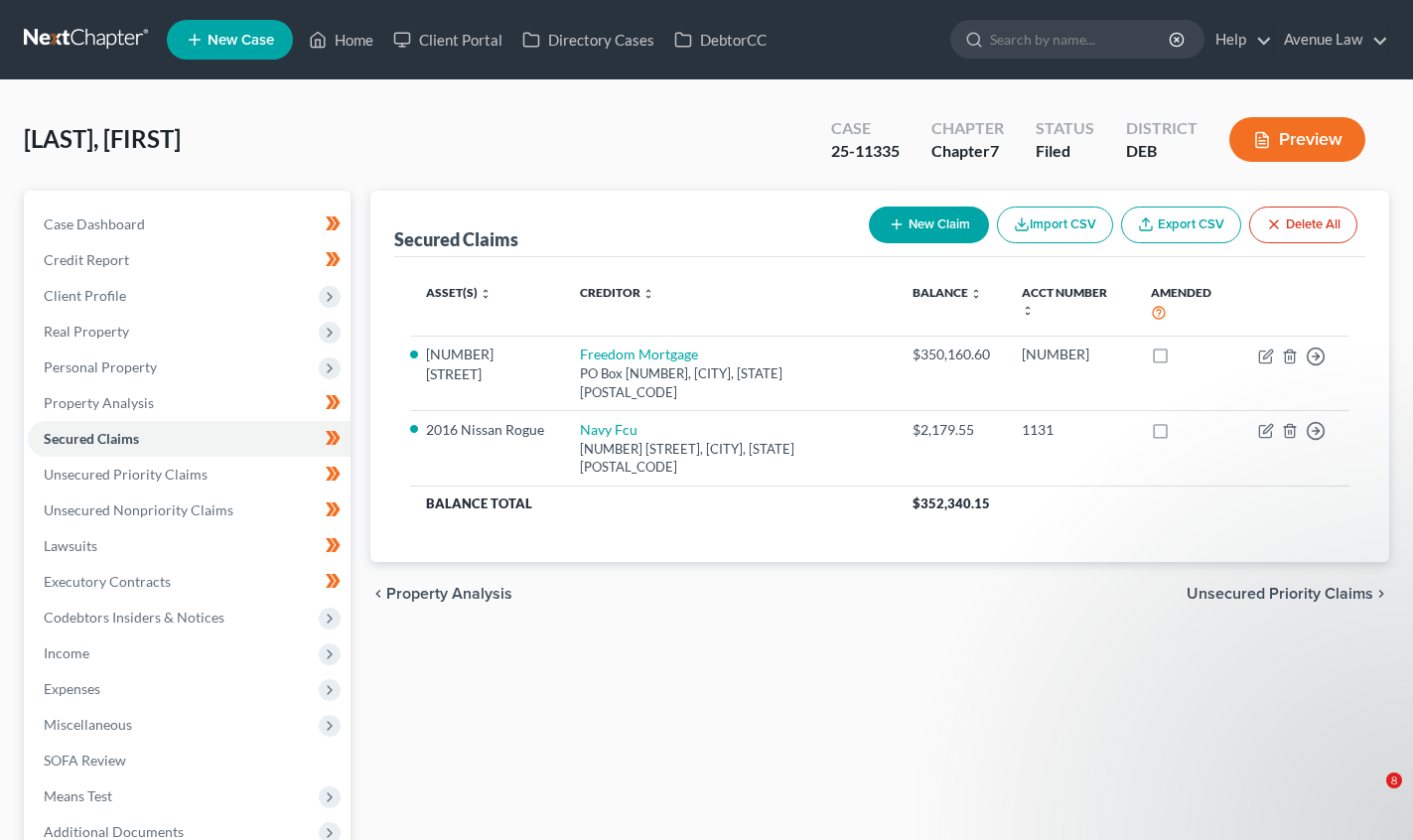 scroll, scrollTop: 0, scrollLeft: 0, axis: both 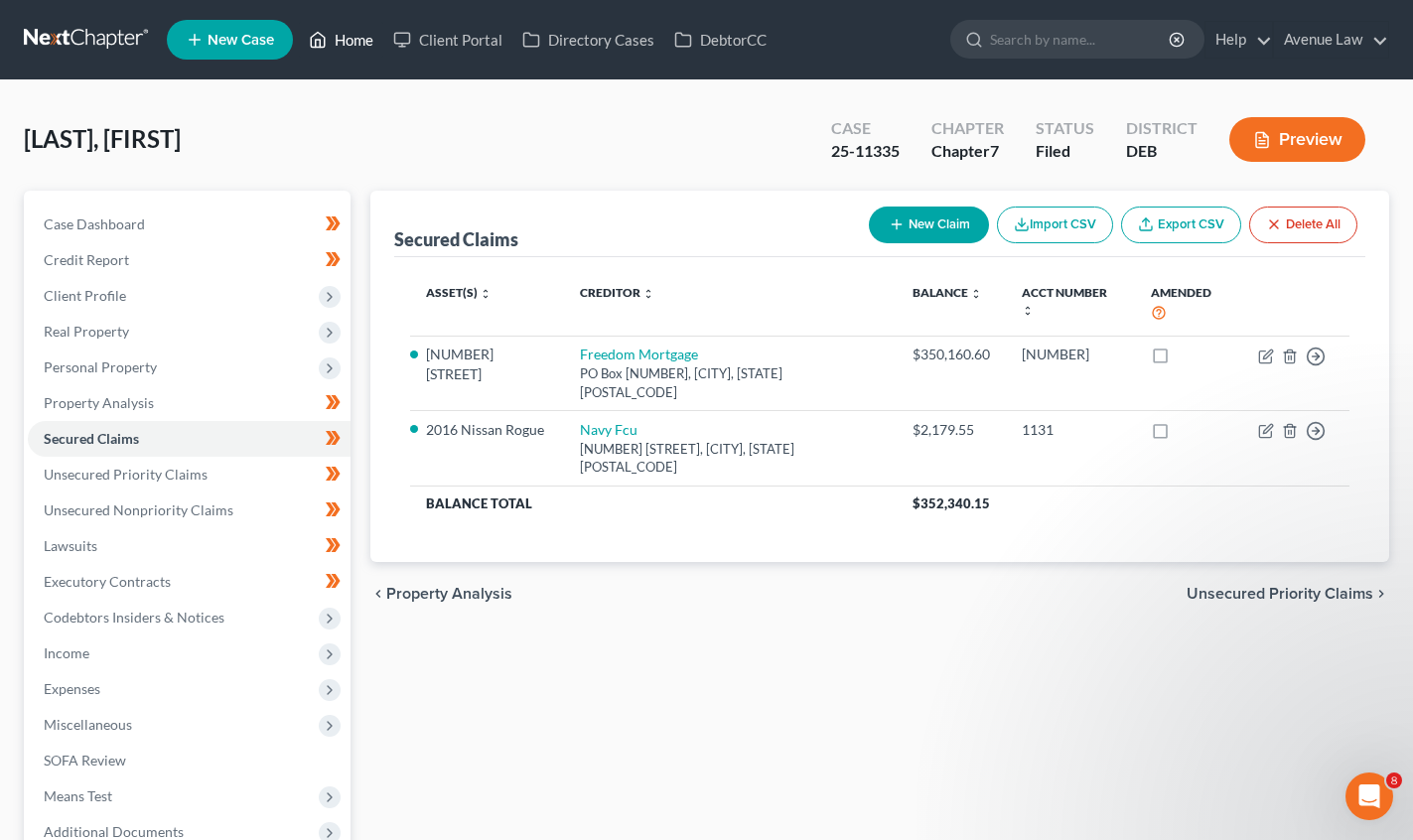 click 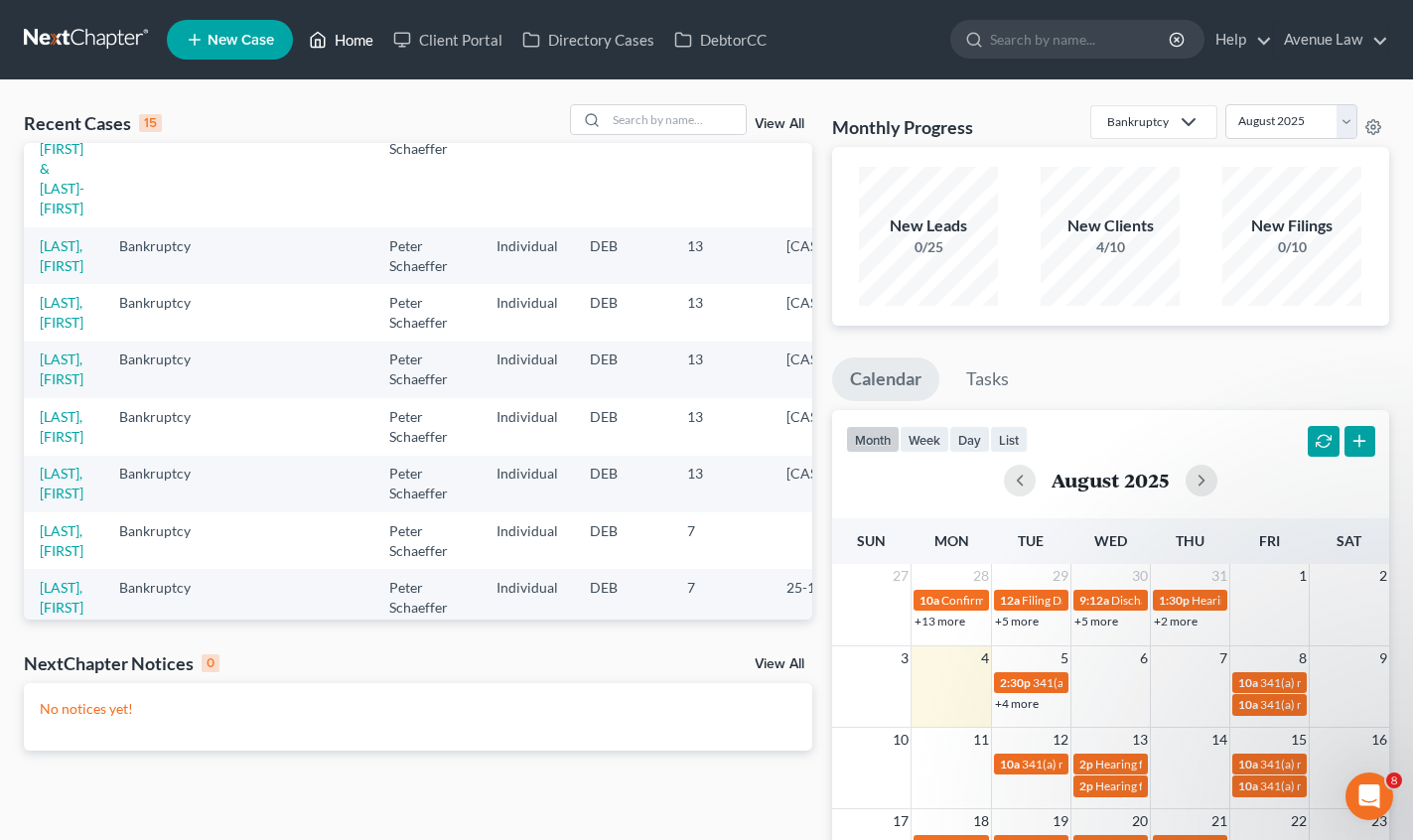 scroll, scrollTop: 496, scrollLeft: 0, axis: vertical 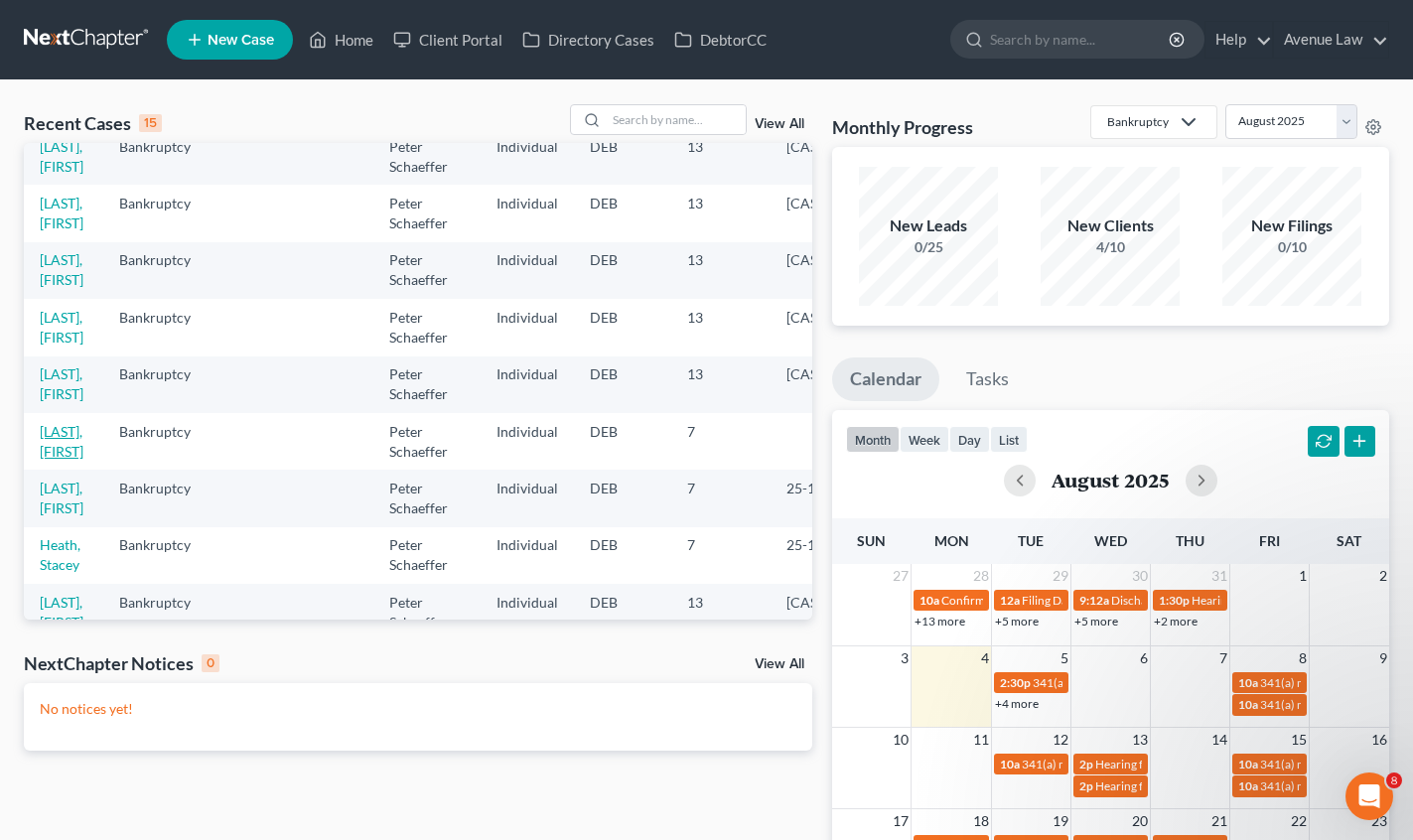 click on "[LAST], [FIRST]" at bounding box center [62, 441] 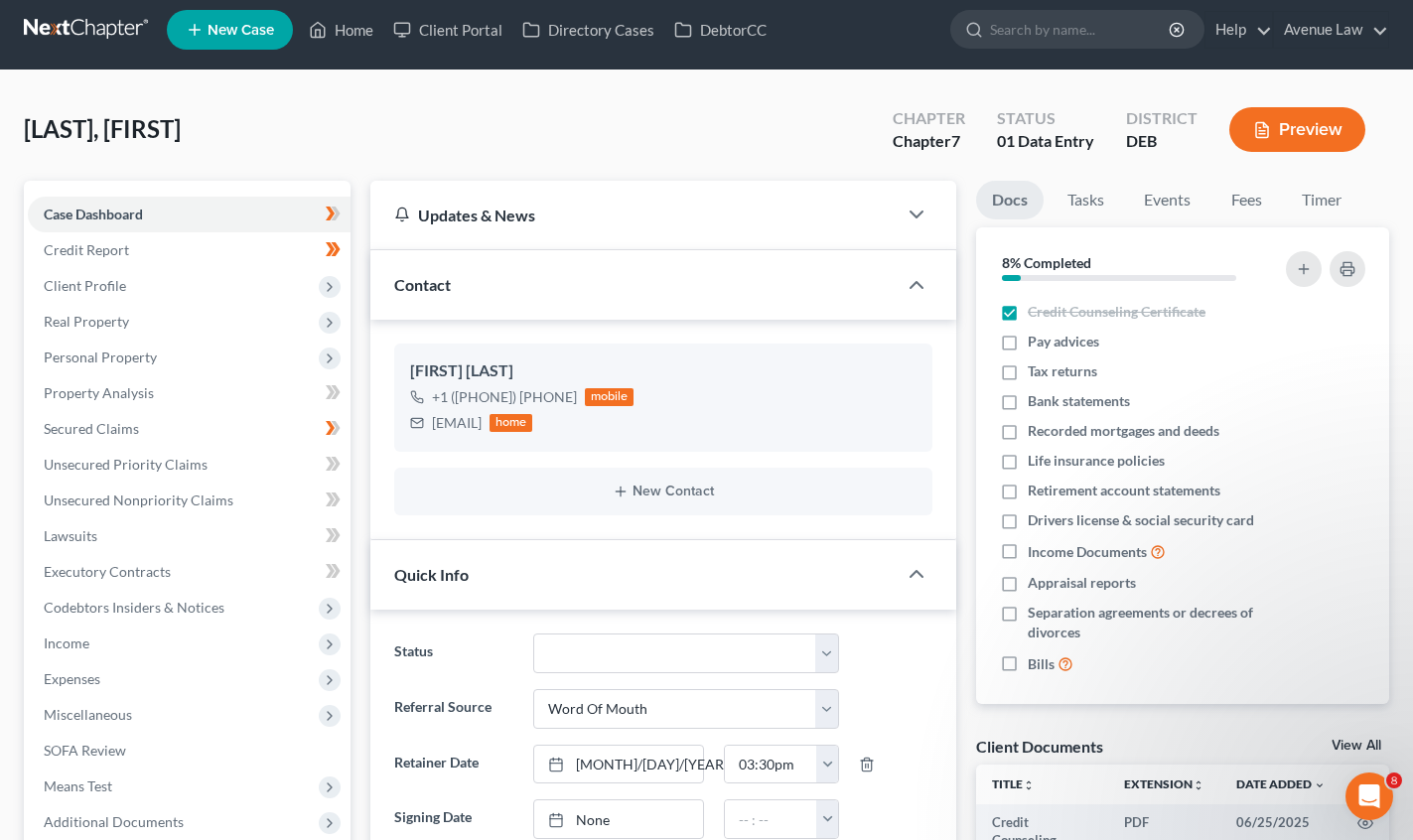 scroll, scrollTop: 0, scrollLeft: 0, axis: both 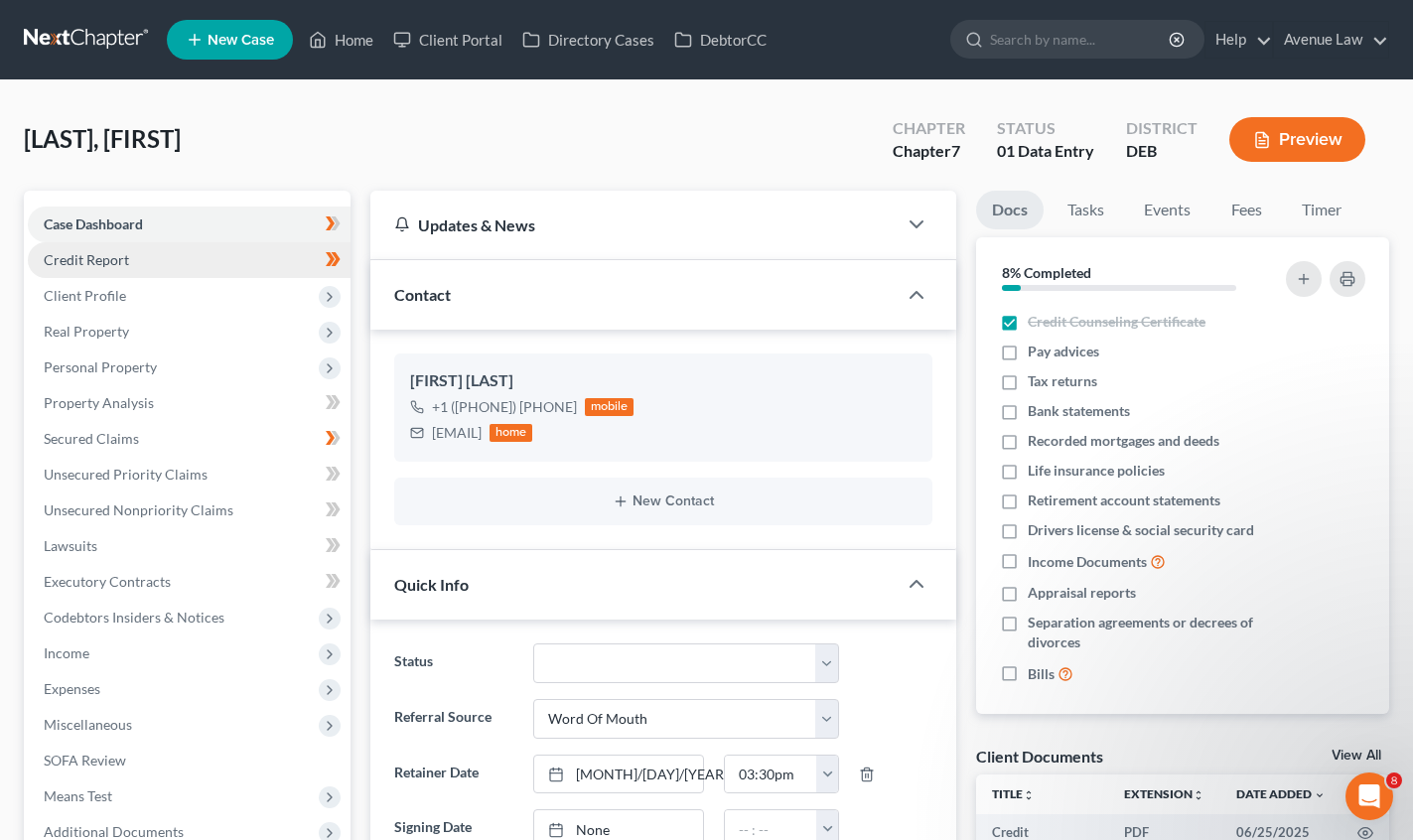 click on "Credit Report" at bounding box center [86, 259] 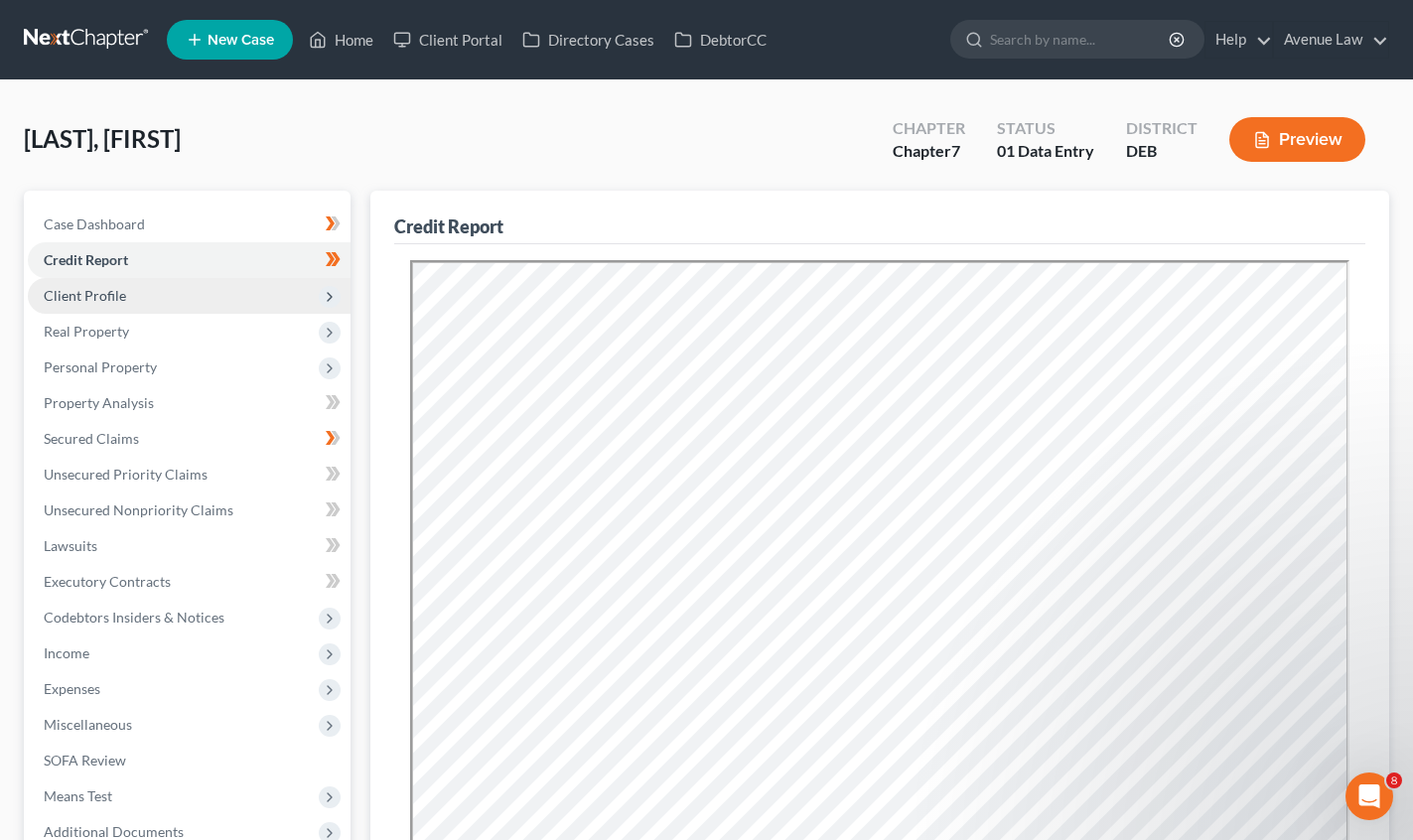 scroll, scrollTop: 0, scrollLeft: 0, axis: both 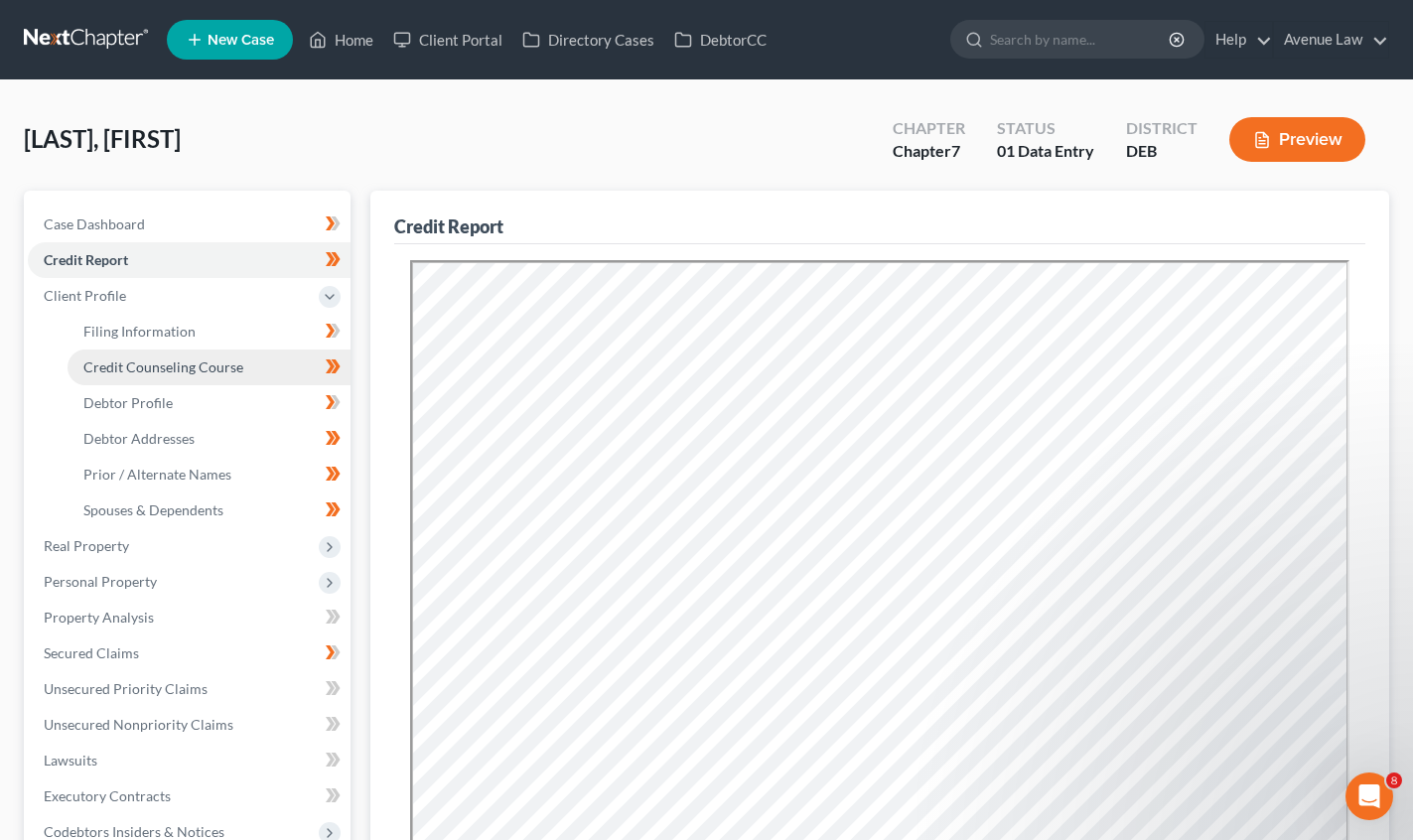 click on "Credit Counseling Course" at bounding box center [163, 366] 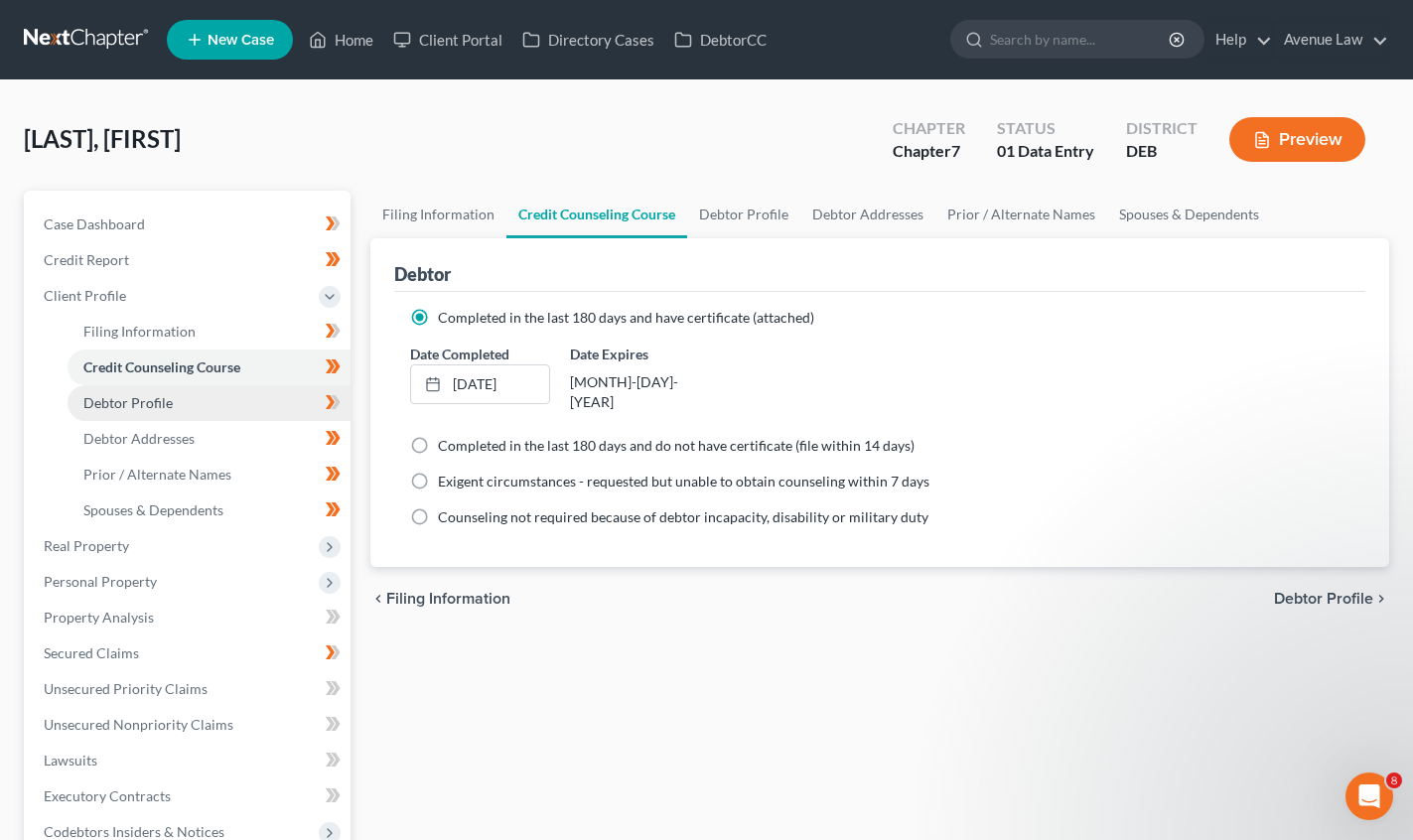 click on "Debtor Profile" at bounding box center (128, 402) 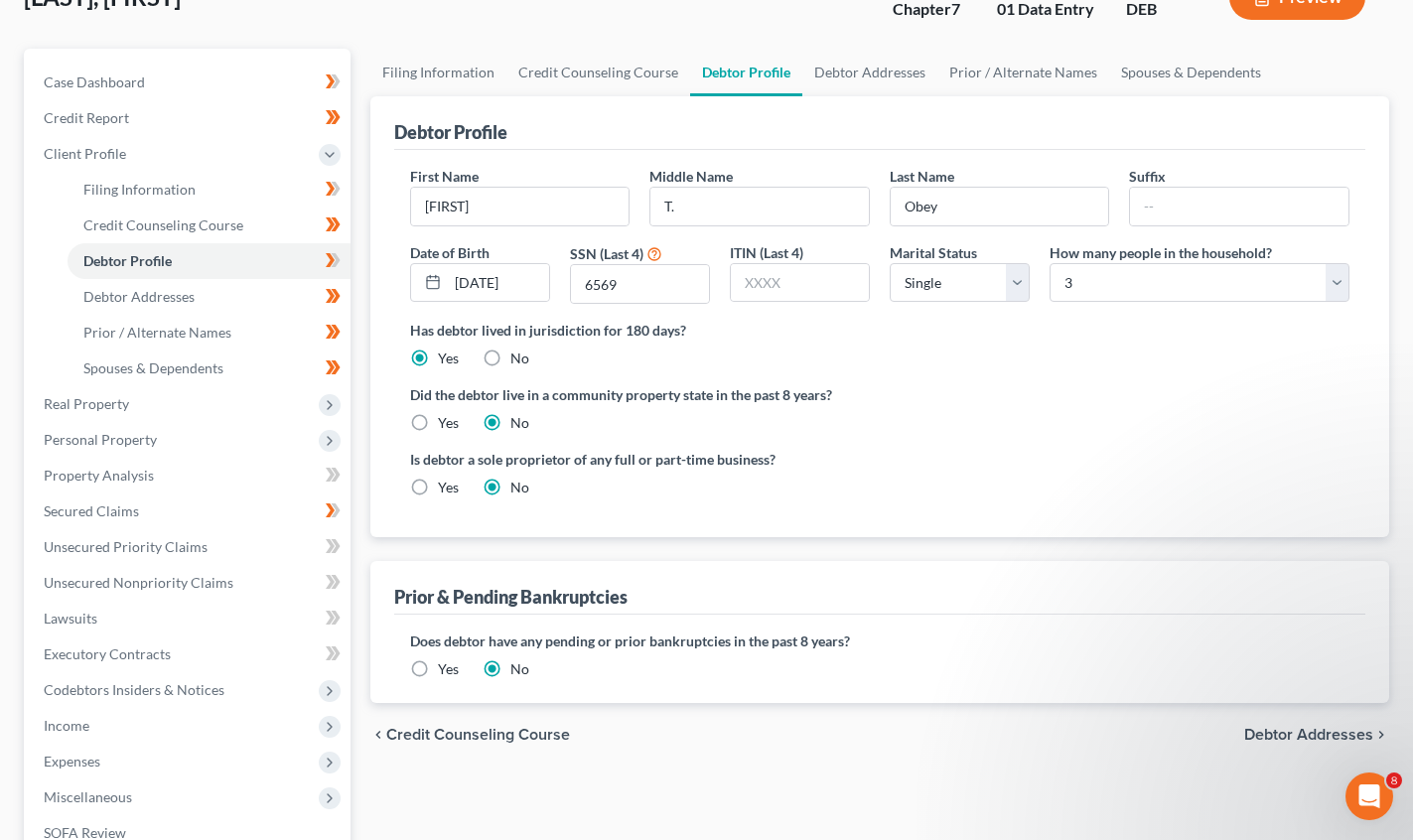 scroll, scrollTop: 199, scrollLeft: 0, axis: vertical 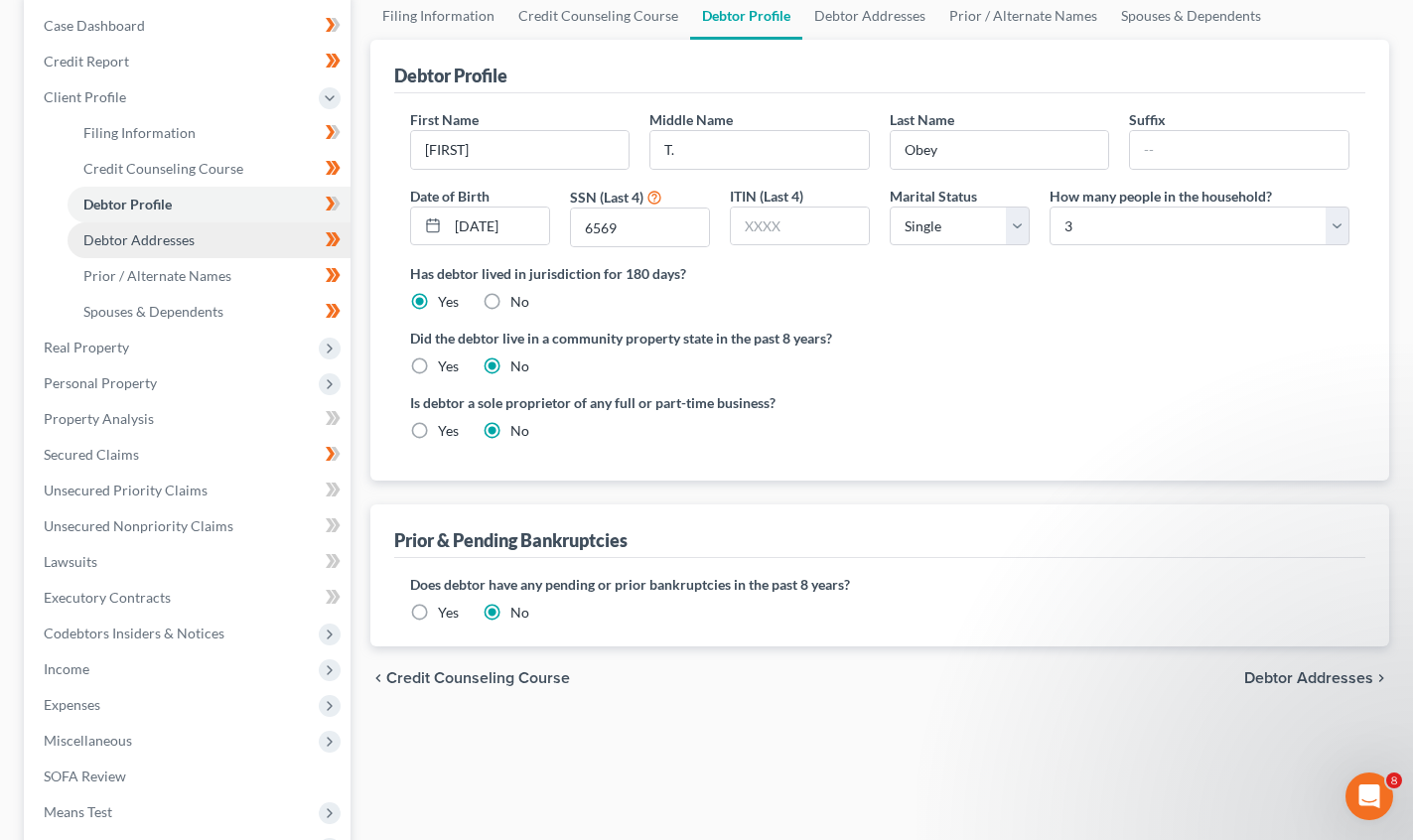 click on "Debtor Addresses" at bounding box center (139, 239) 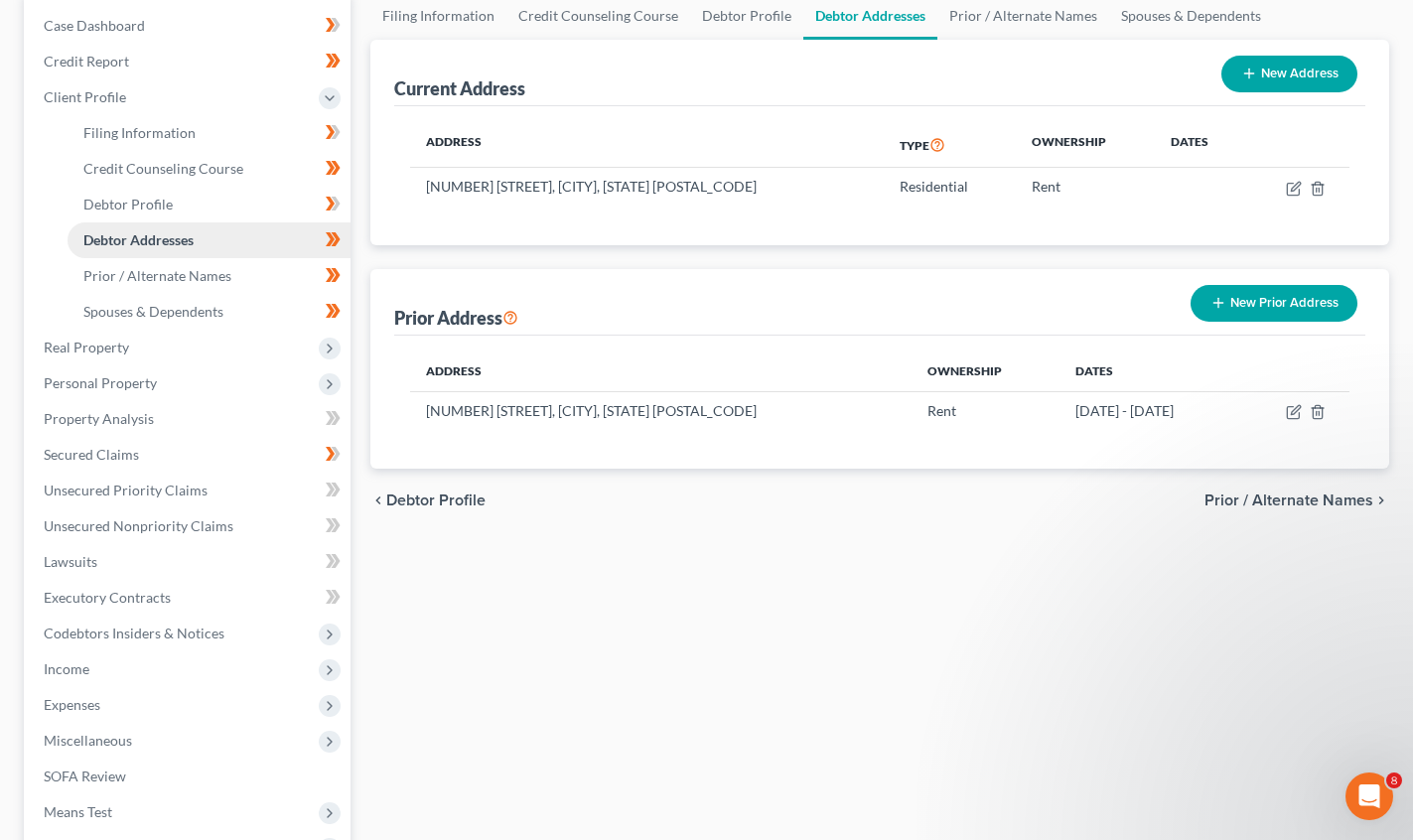 scroll, scrollTop: 0, scrollLeft: 0, axis: both 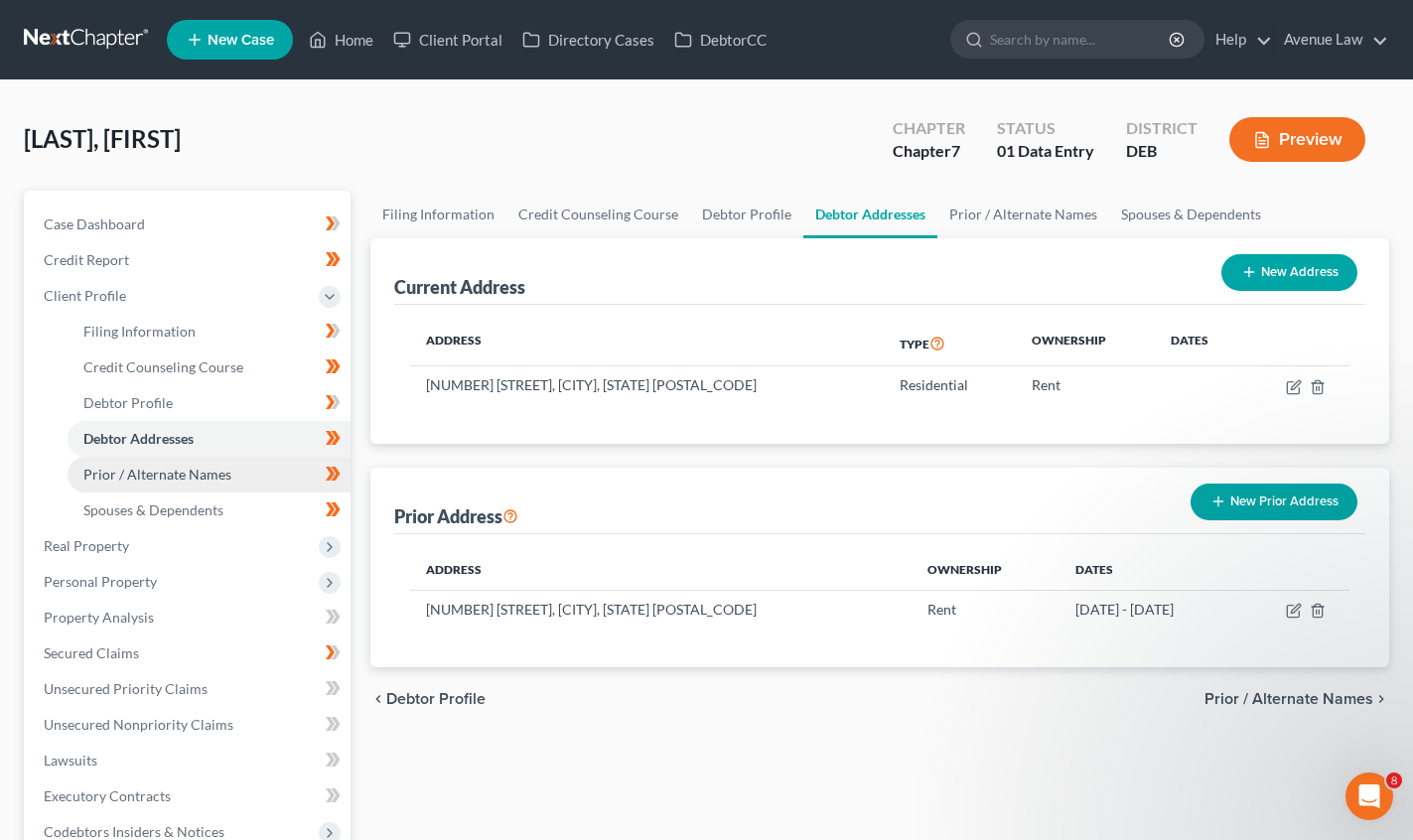 click on "Prior / Alternate Names" at bounding box center (157, 474) 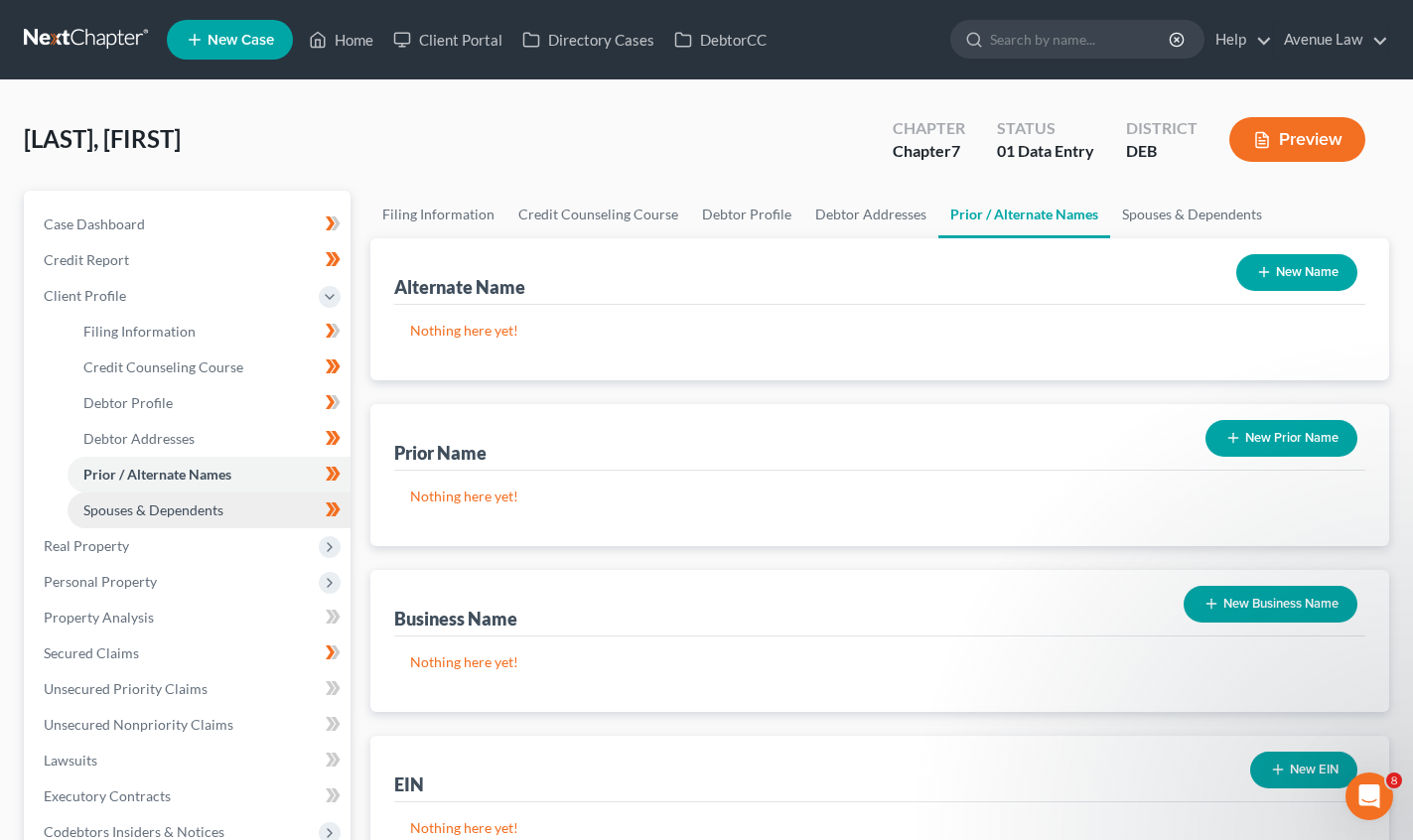 click on "Spouses & Dependents" at bounding box center [153, 509] 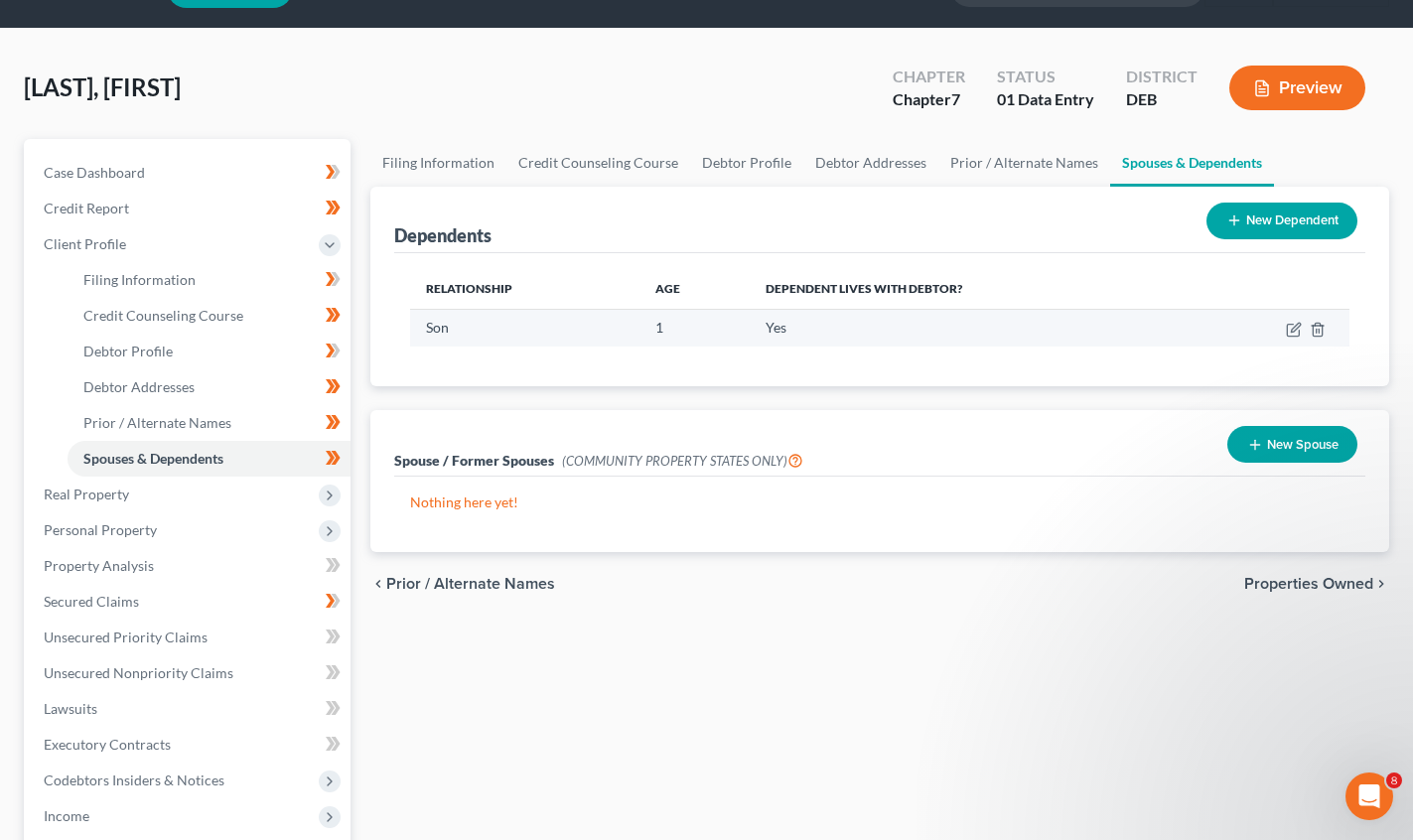 scroll, scrollTop: 99, scrollLeft: 0, axis: vertical 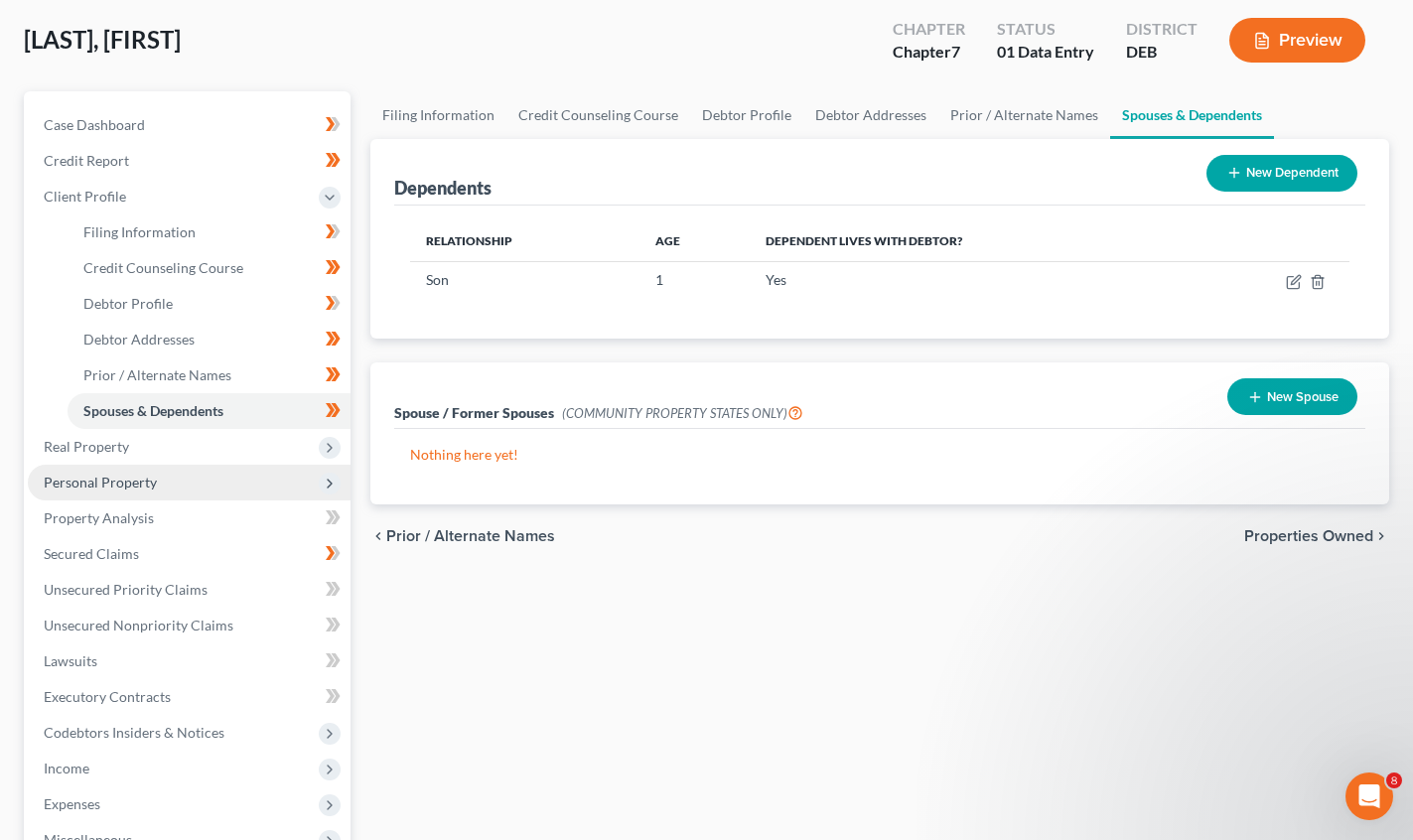 click on "Personal Property" at bounding box center [100, 482] 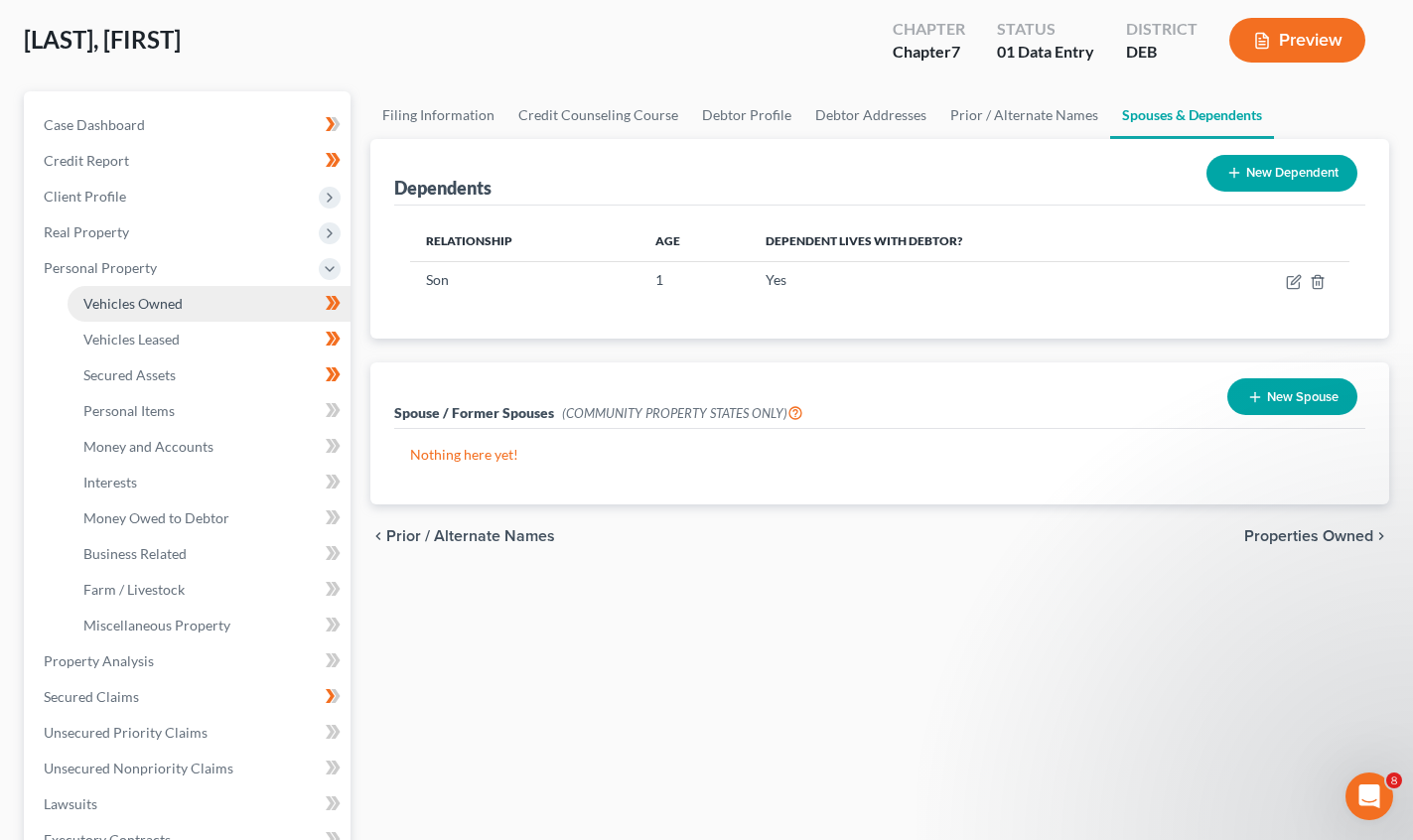 click on "Vehicles Owned" at bounding box center [133, 303] 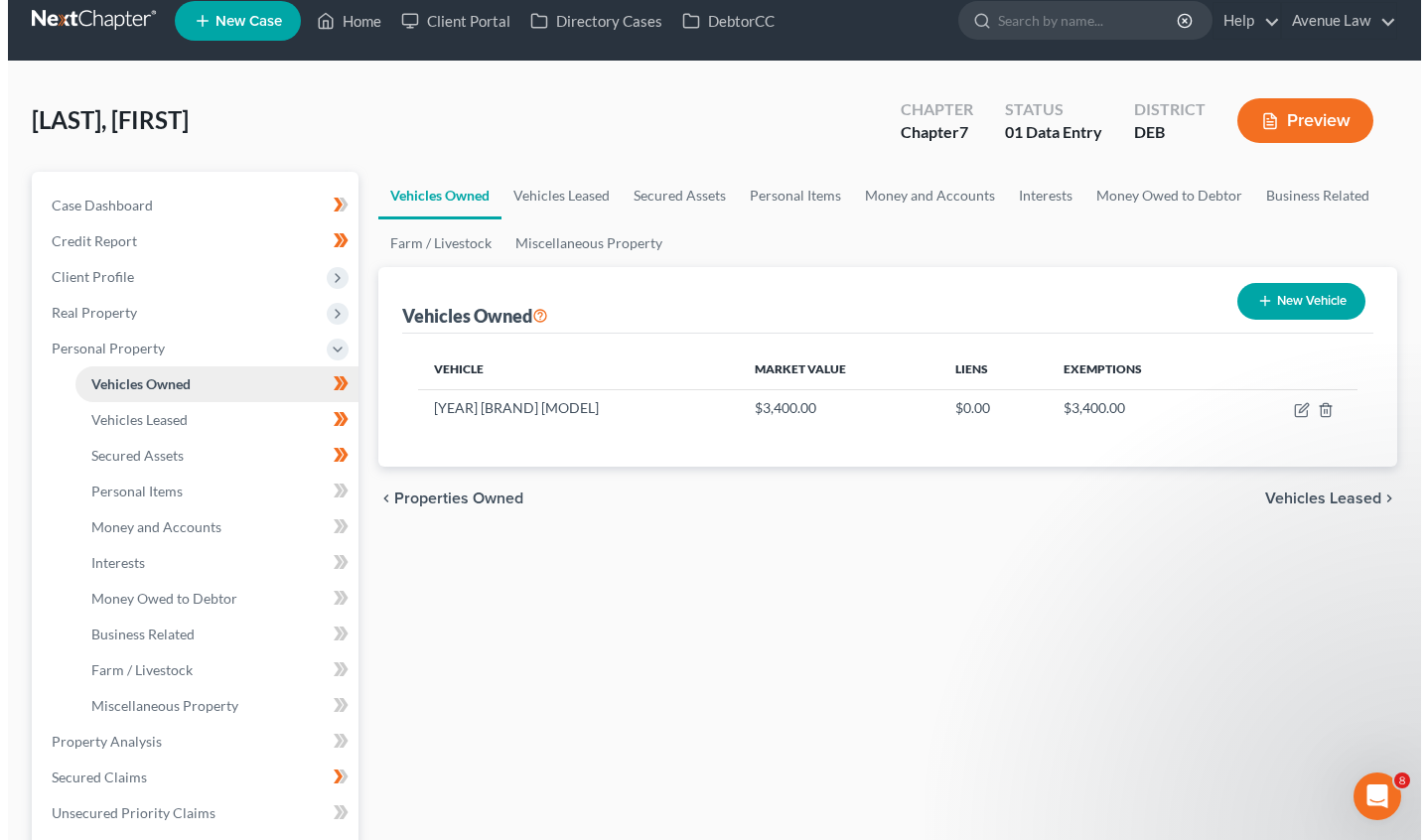 scroll, scrollTop: 0, scrollLeft: 0, axis: both 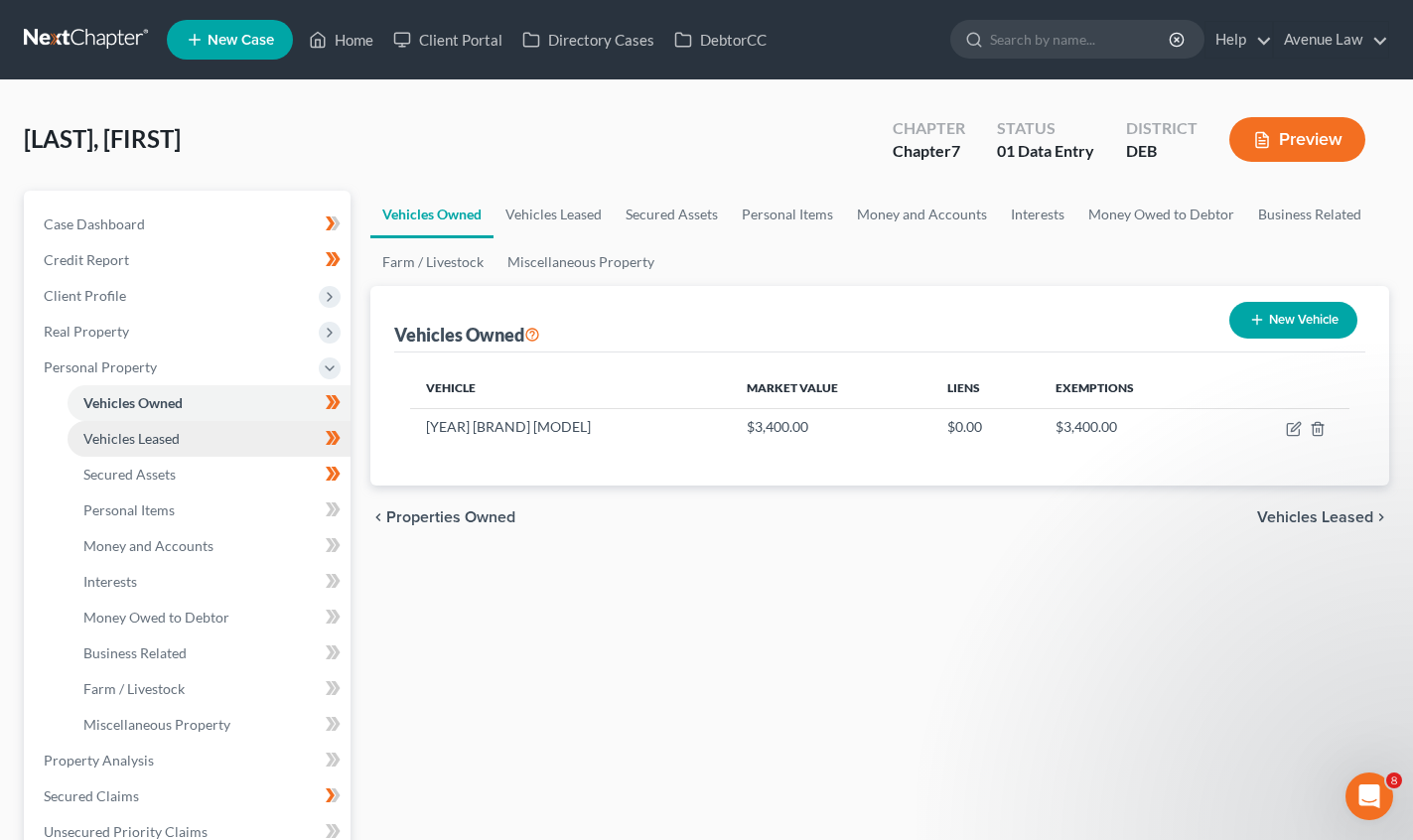 click on "Vehicles Leased" at bounding box center [209, 439] 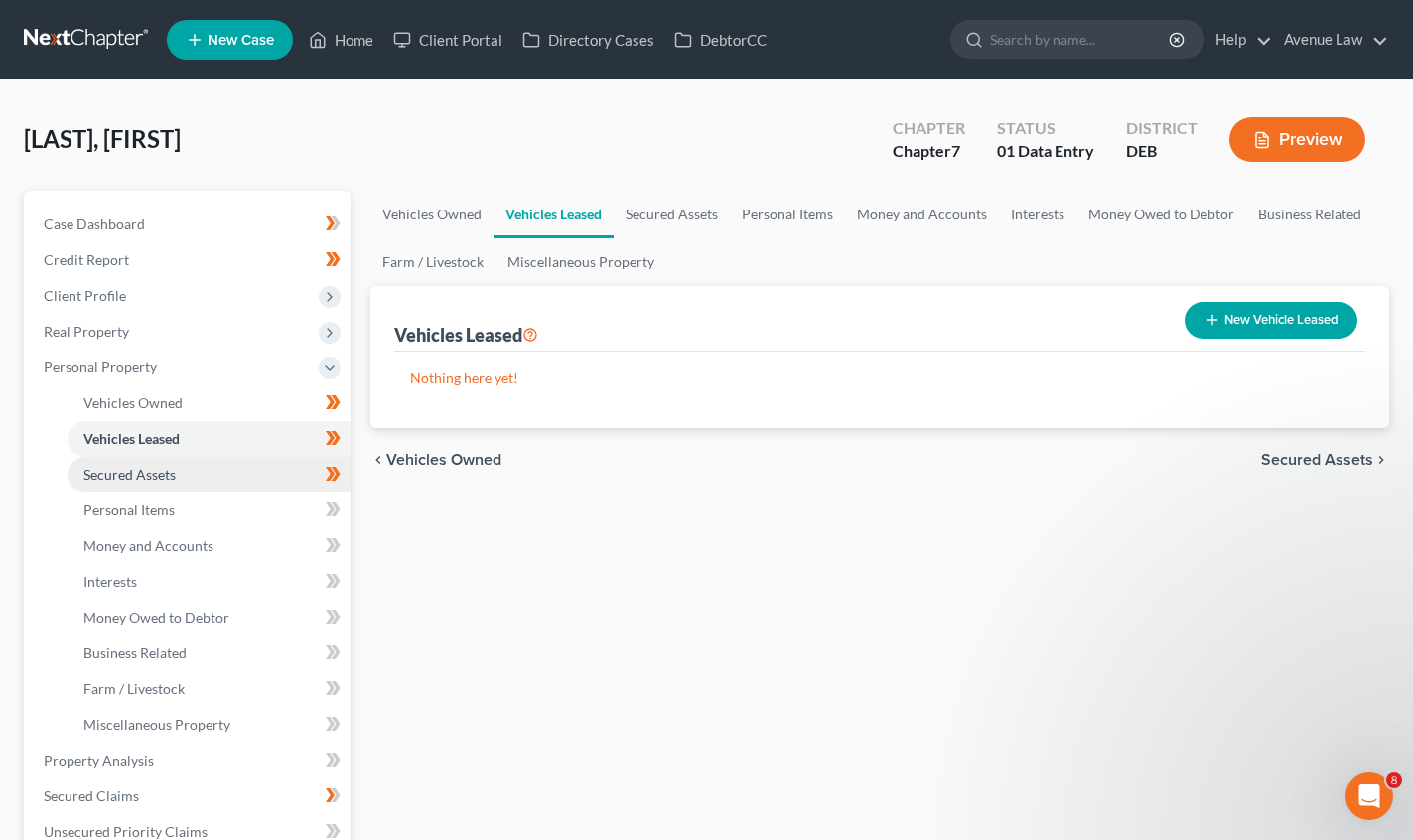click on "Secured Assets" at bounding box center [209, 475] 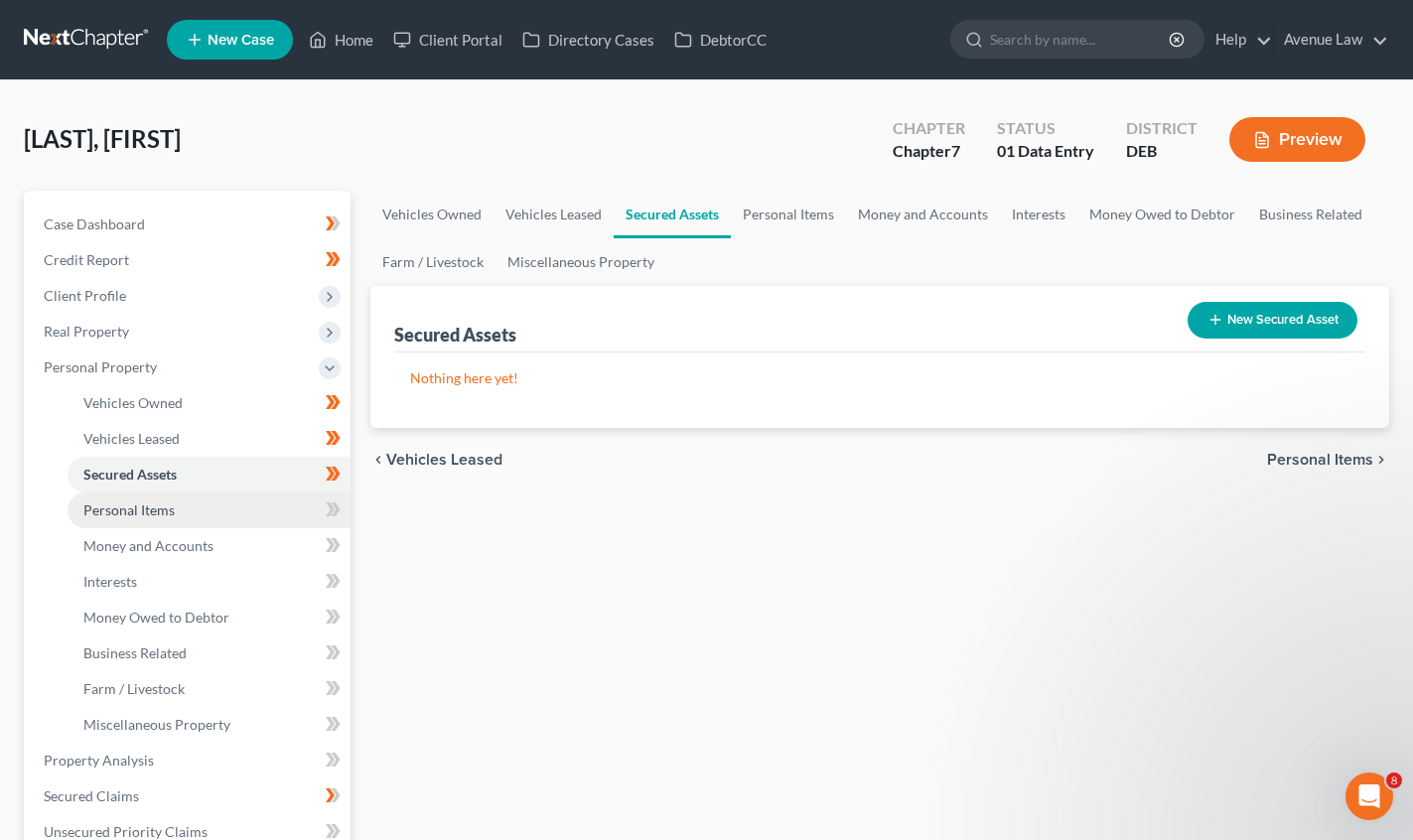 click on "Personal Items" at bounding box center [129, 509] 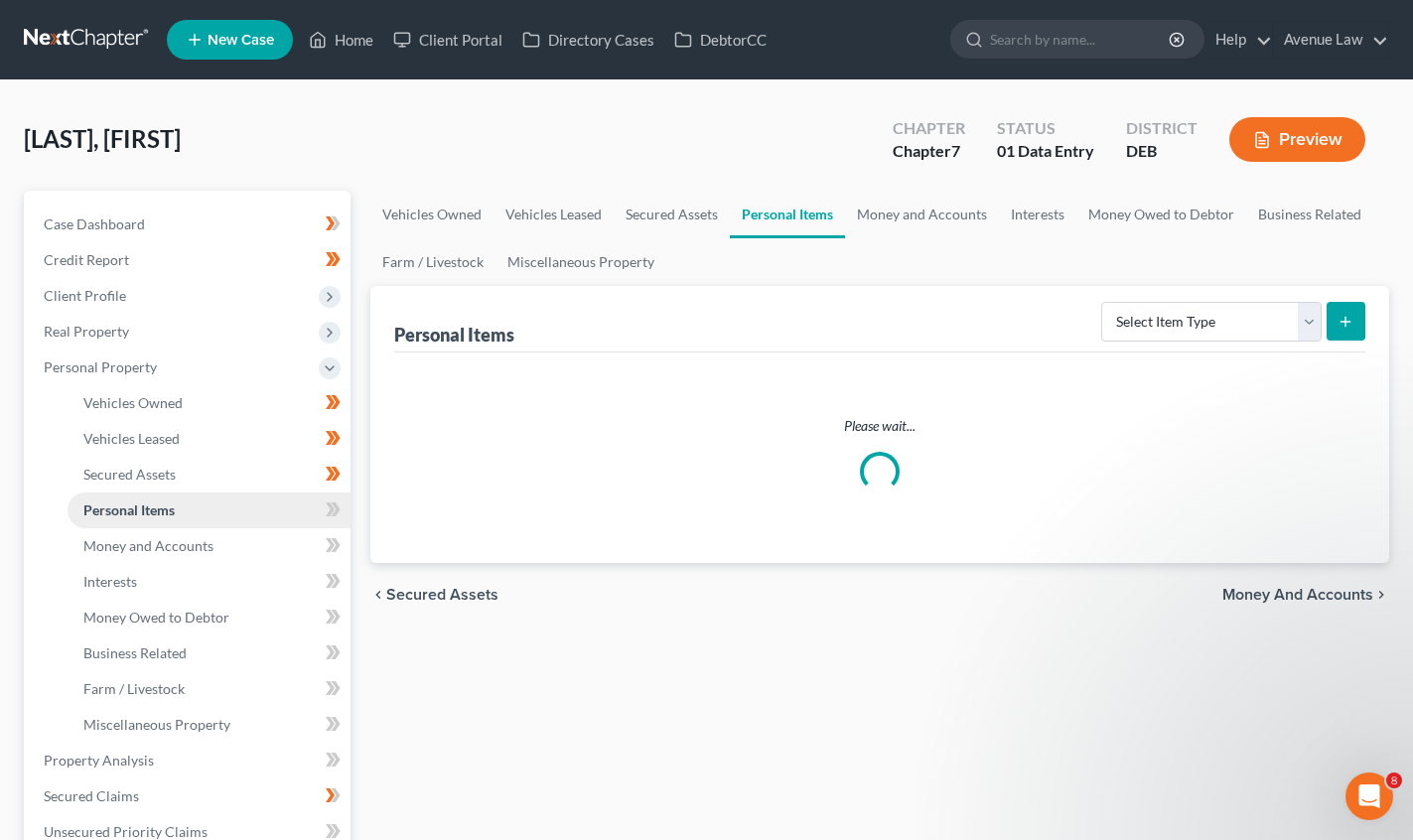 click on "Personal Items" at bounding box center (129, 509) 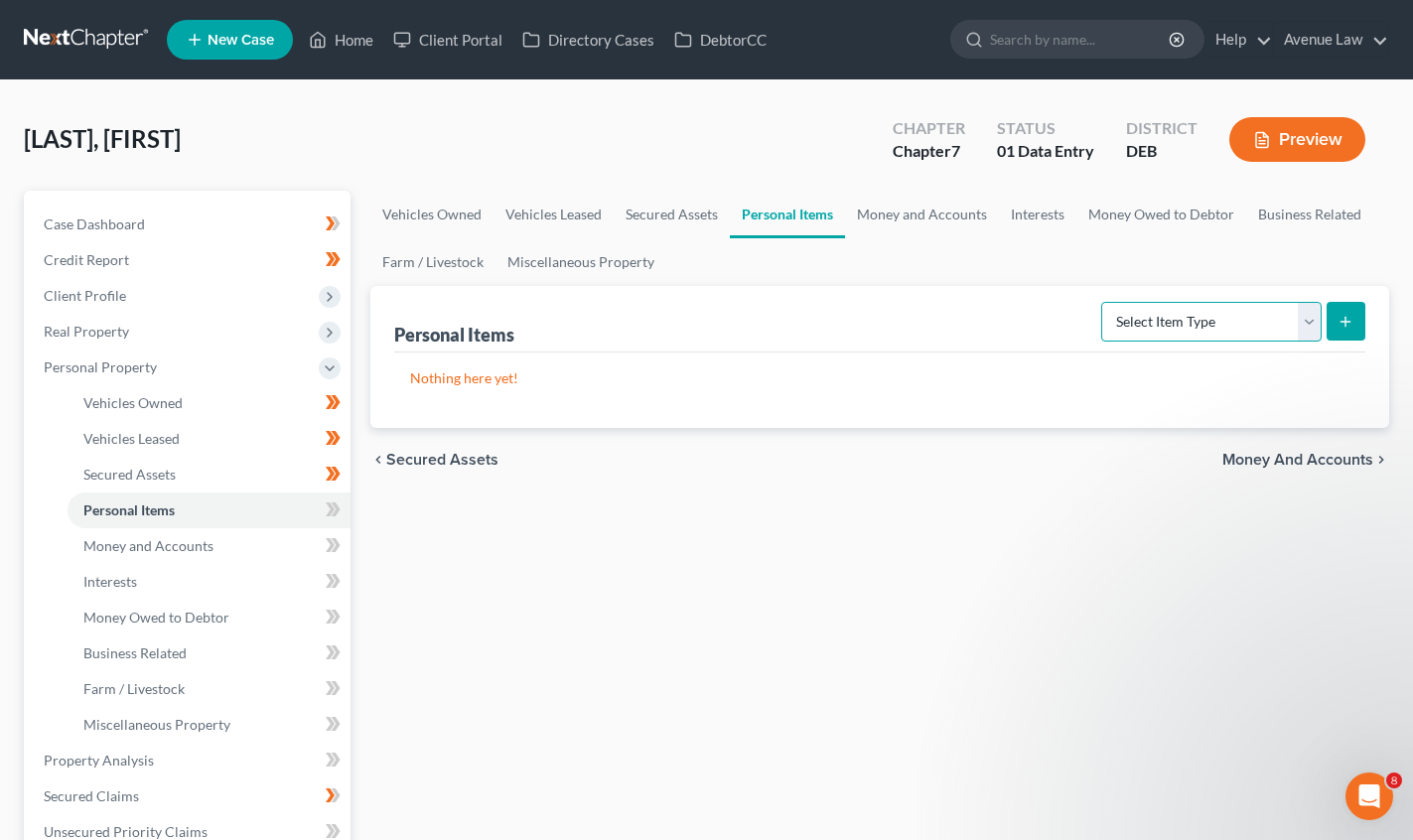 click on "Select Item Type Clothing Collectibles Of Value Electronics Firearms Household Goods Jewelry Other Pet(s) Sports & Hobby Equipment" at bounding box center (1211, 322) 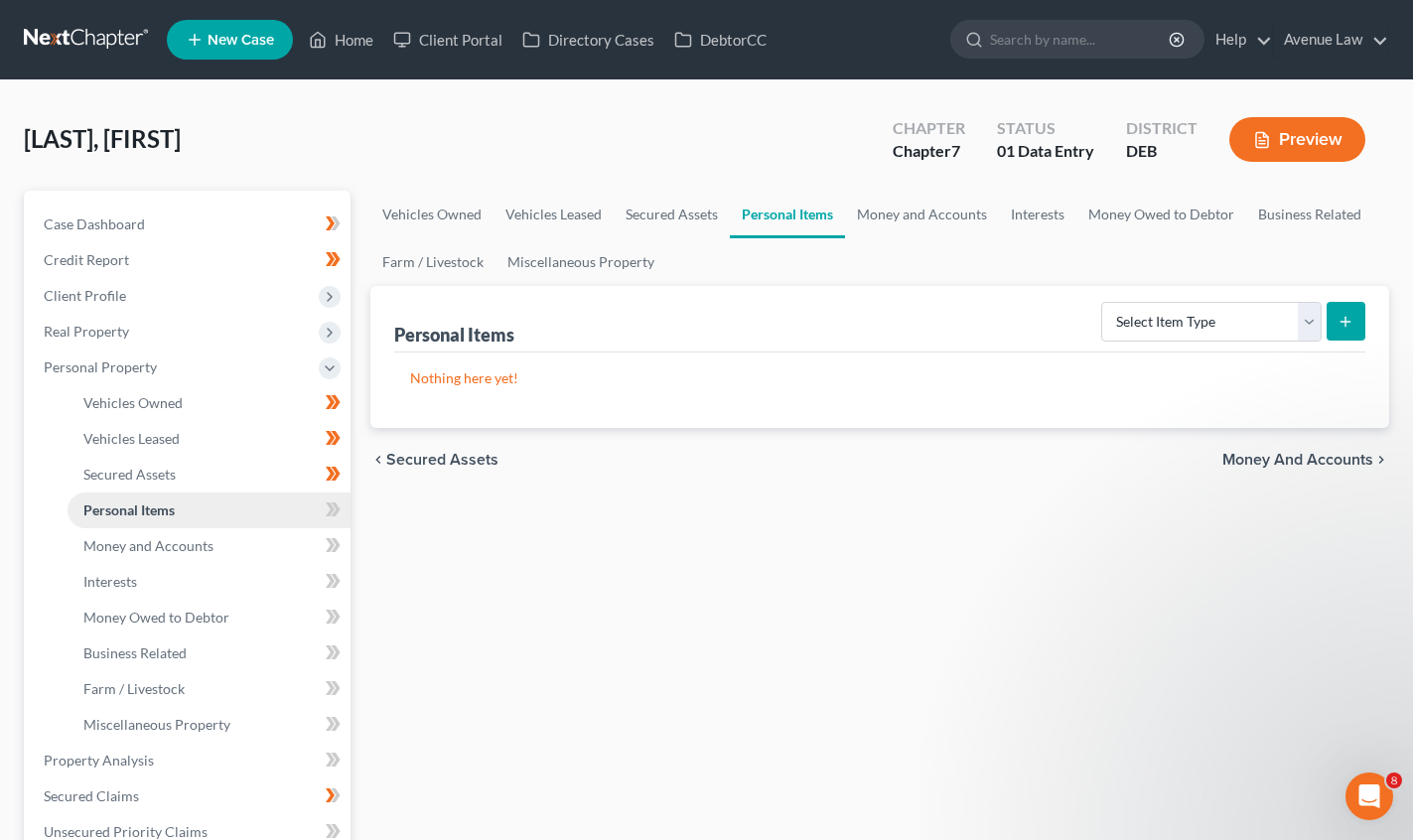 click on "Personal Items" at bounding box center [129, 509] 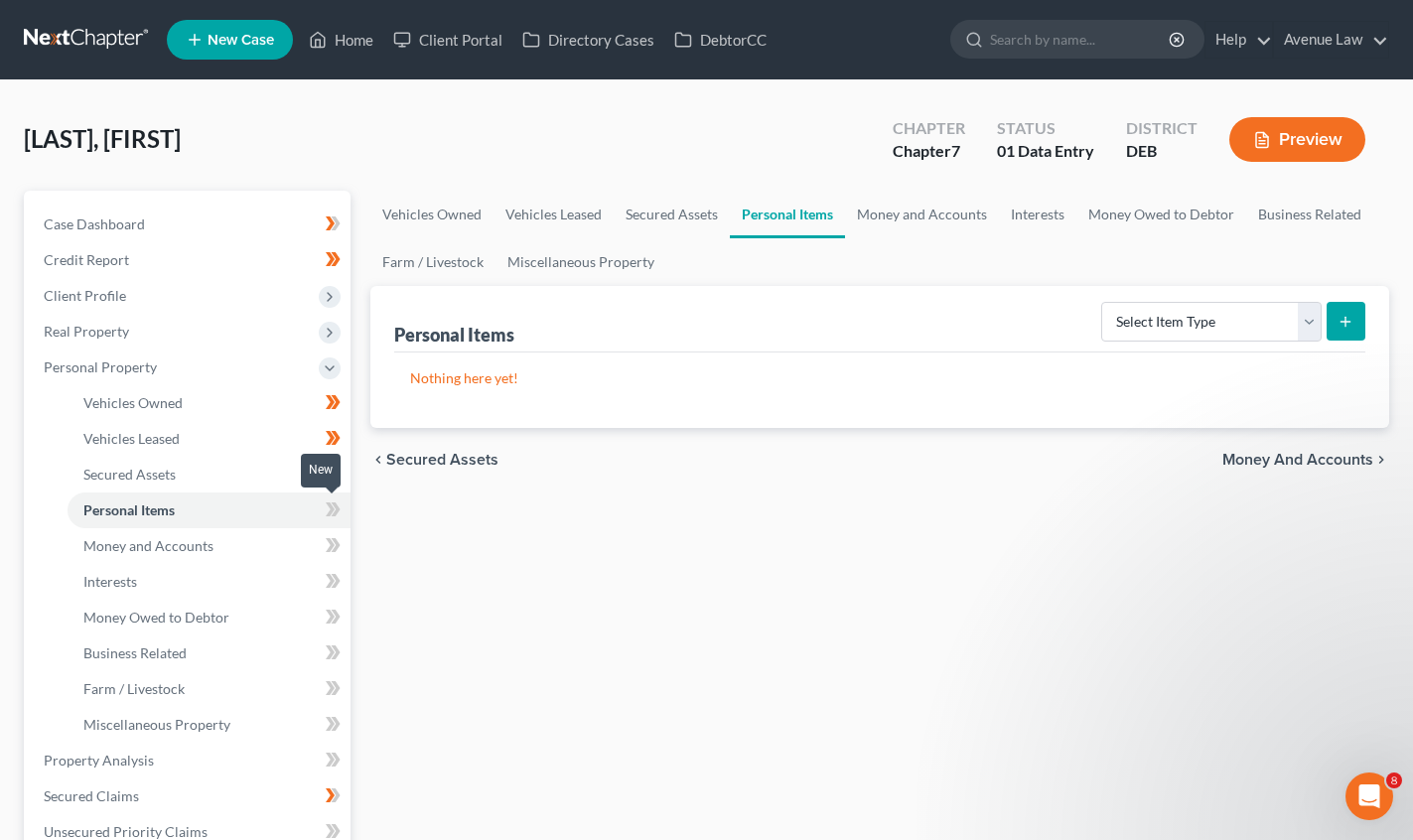 click 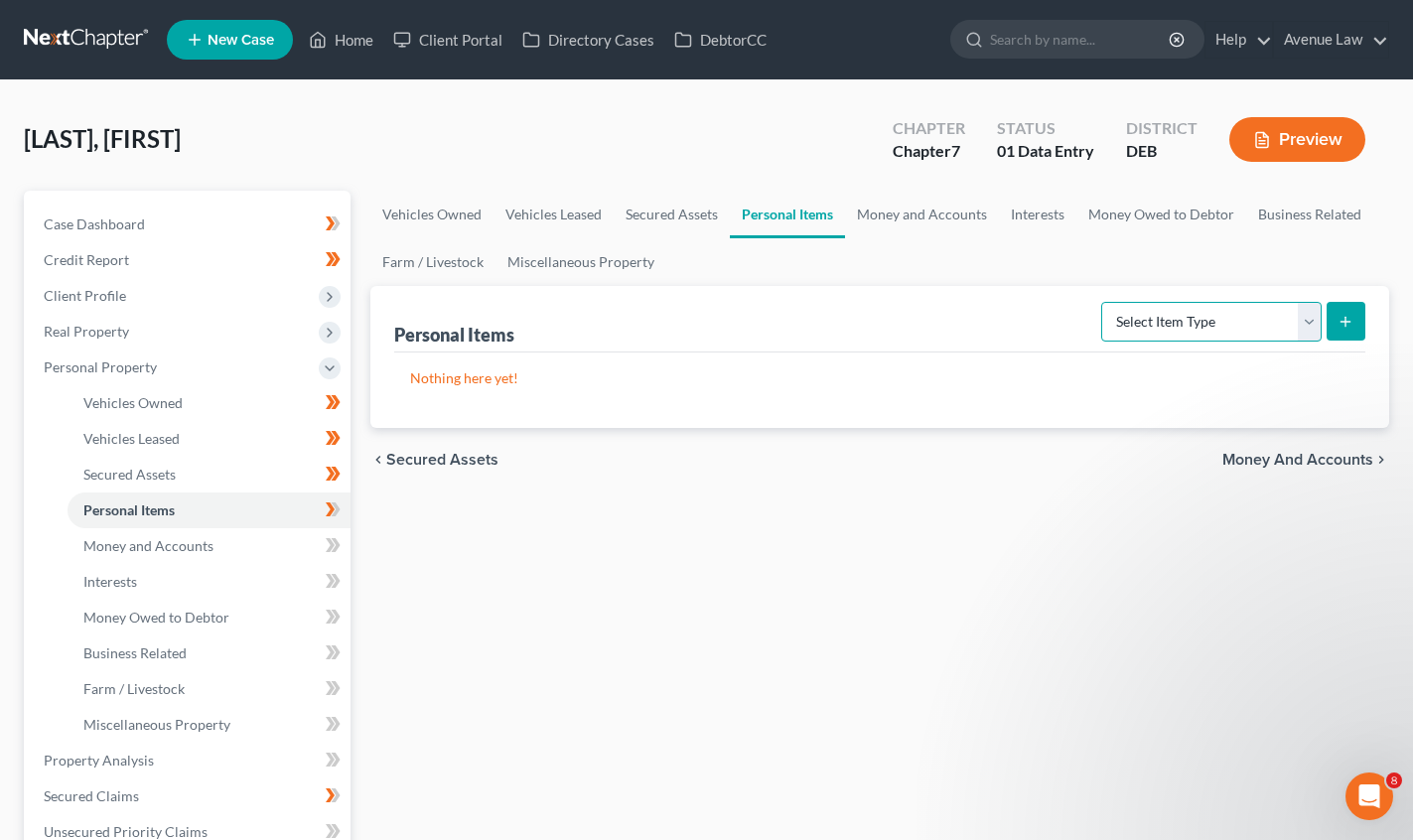 click on "Select Item Type Clothing Collectibles Of Value Electronics Firearms Household Goods Jewelry Other Pet(s) Sports & Hobby Equipment" at bounding box center [1211, 322] 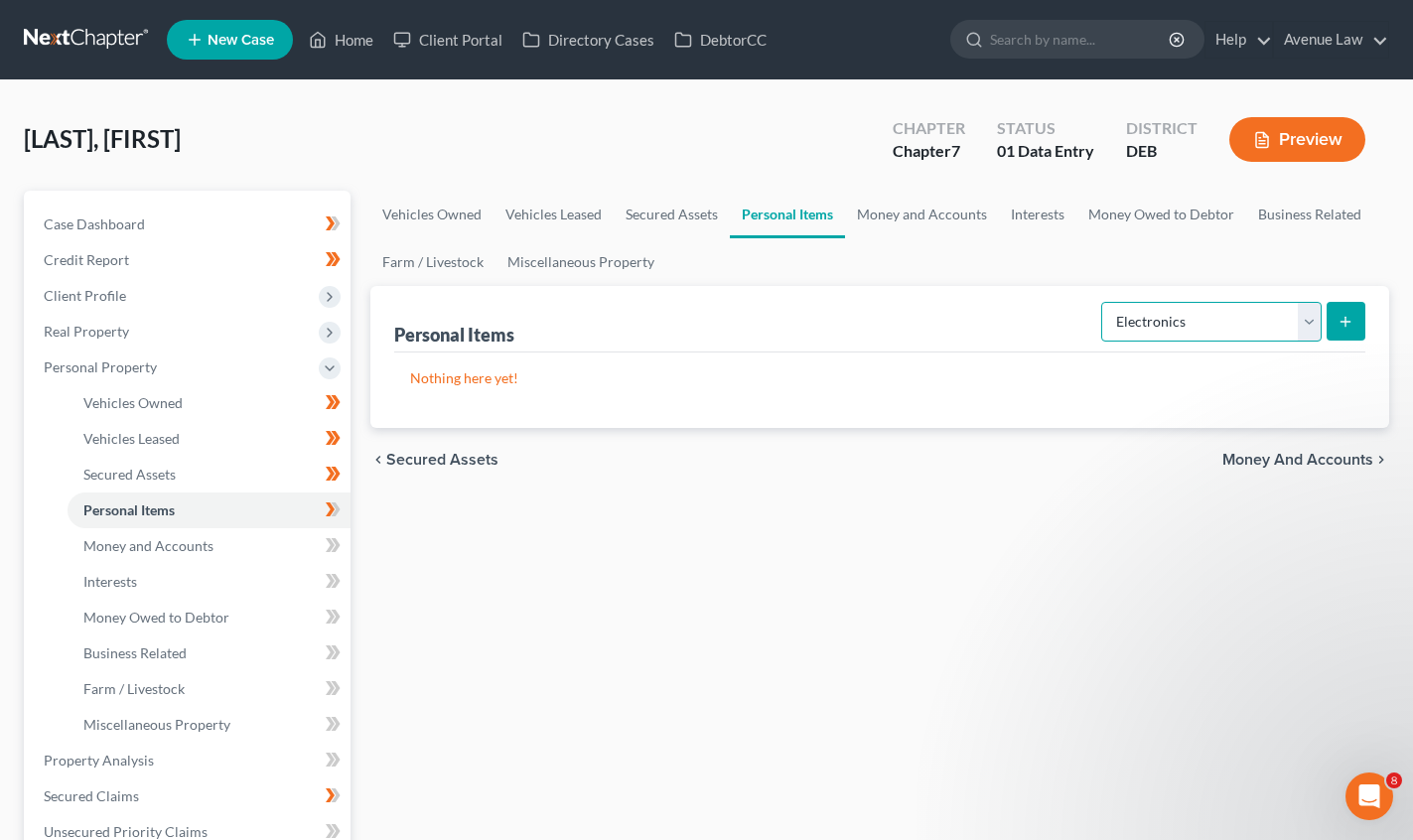 click on "Select Item Type Clothing Collectibles Of Value Electronics Firearms Household Goods Jewelry Other Pet(s) Sports & Hobby Equipment" at bounding box center [1211, 322] 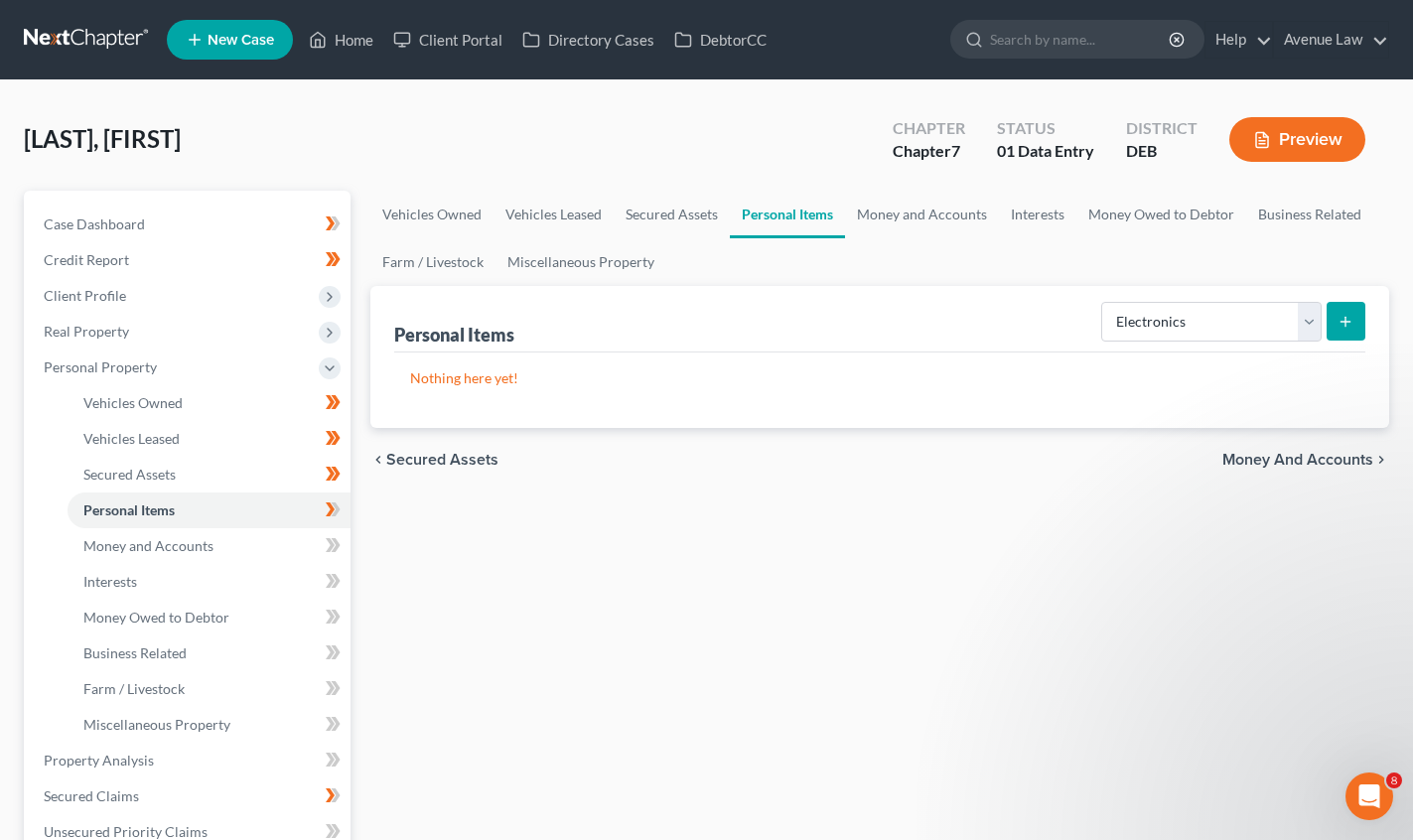 click at bounding box center [1345, 321] 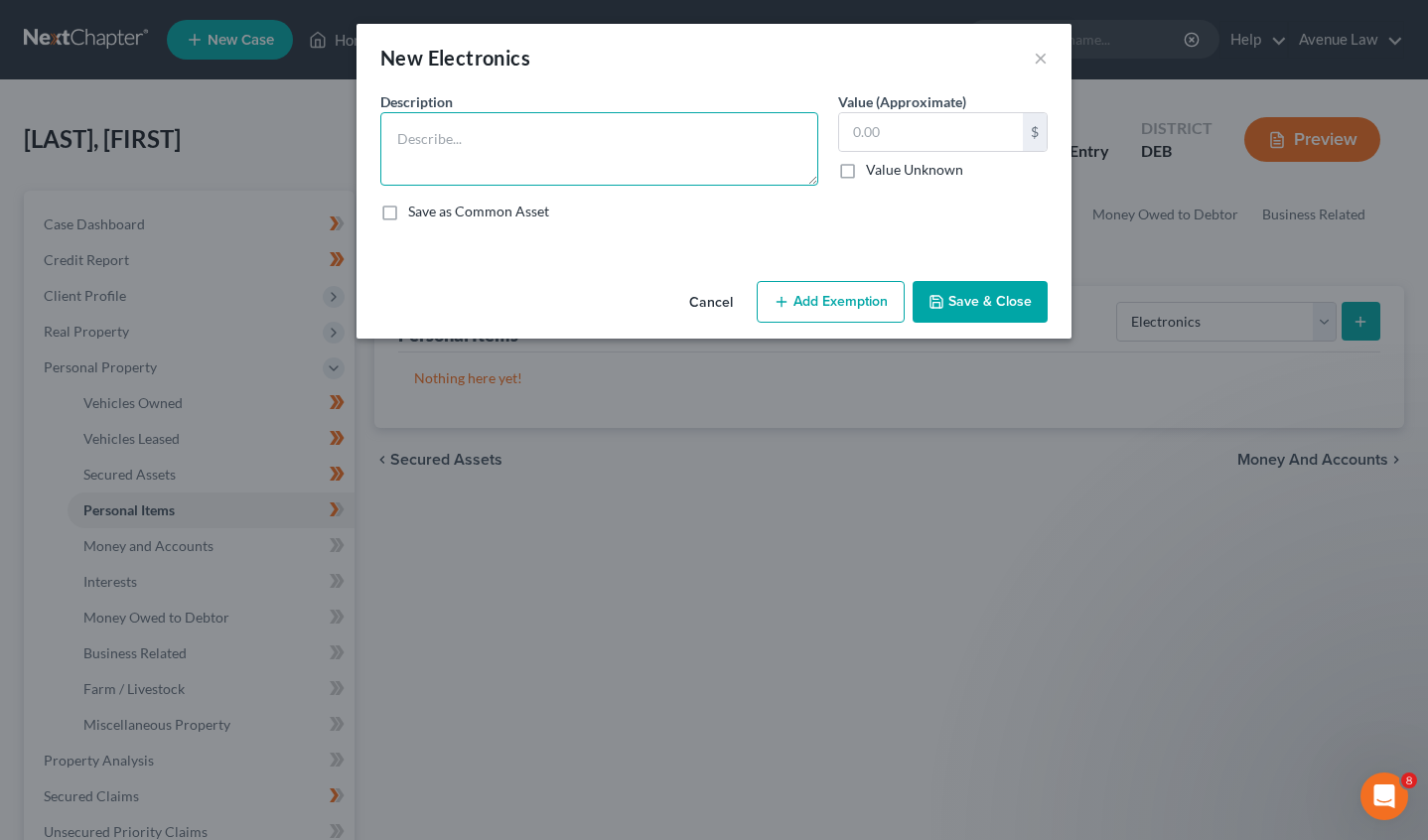 click at bounding box center (599, 149) 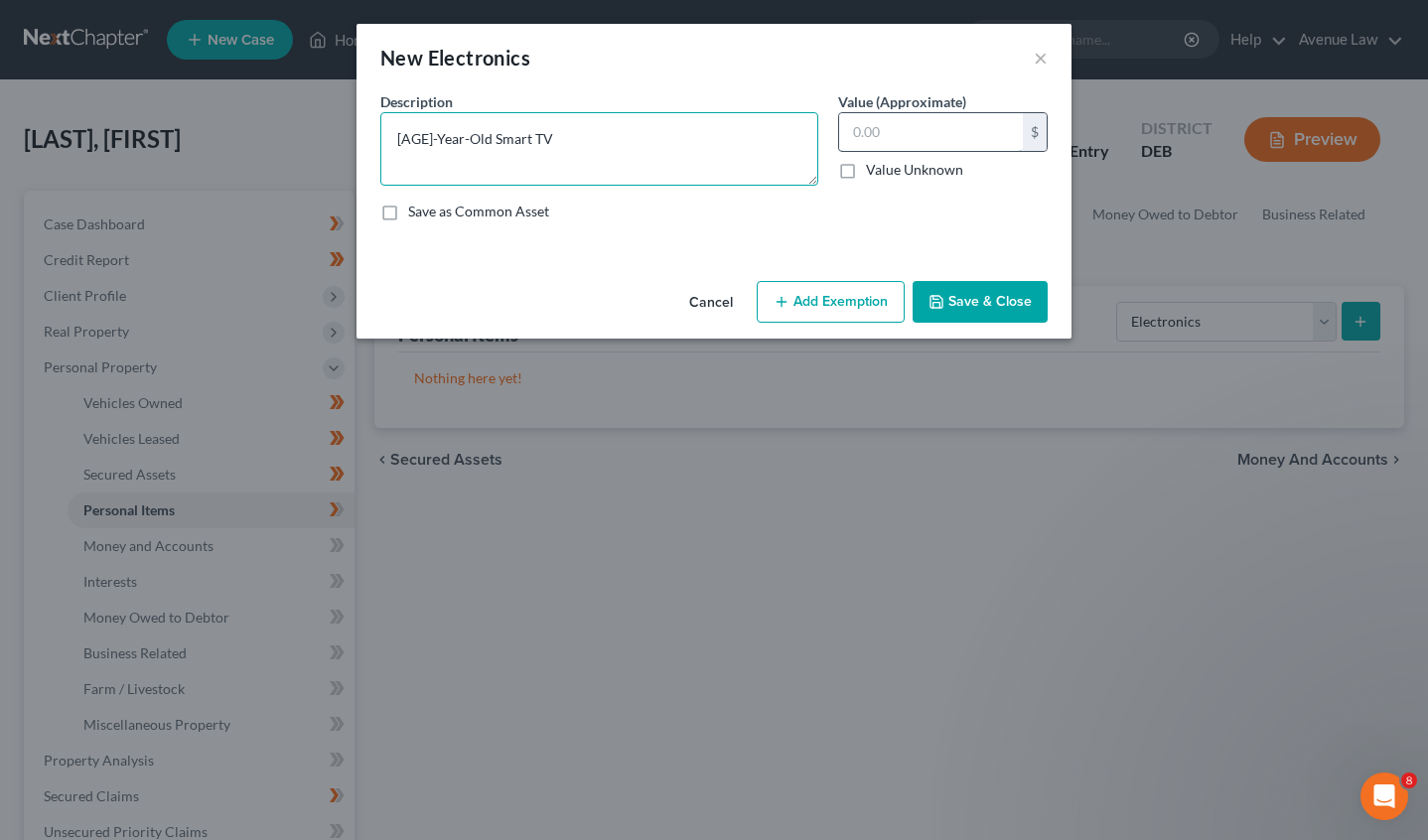 type on "[AGE]-Year-Old Smart TV" 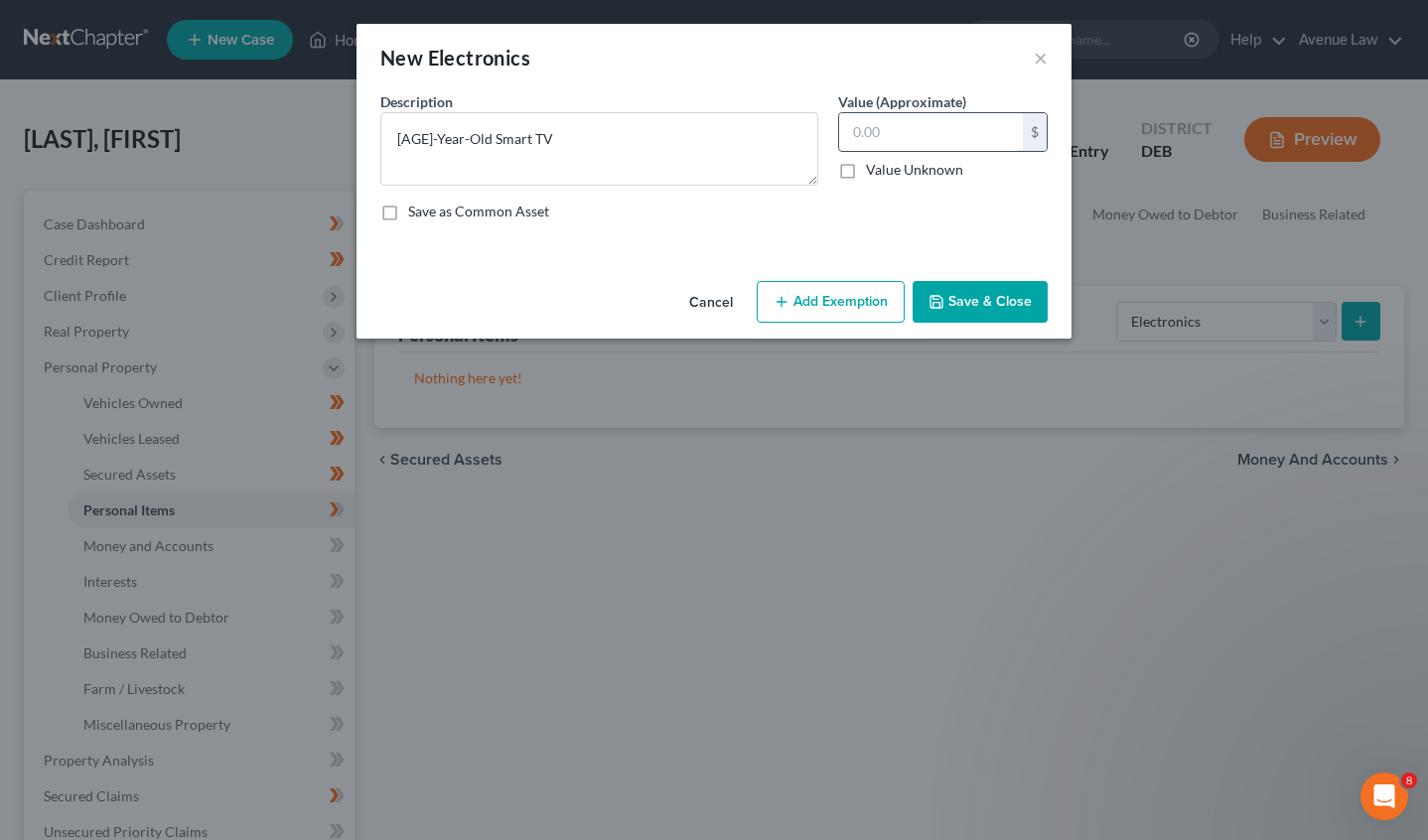 click at bounding box center [930, 132] 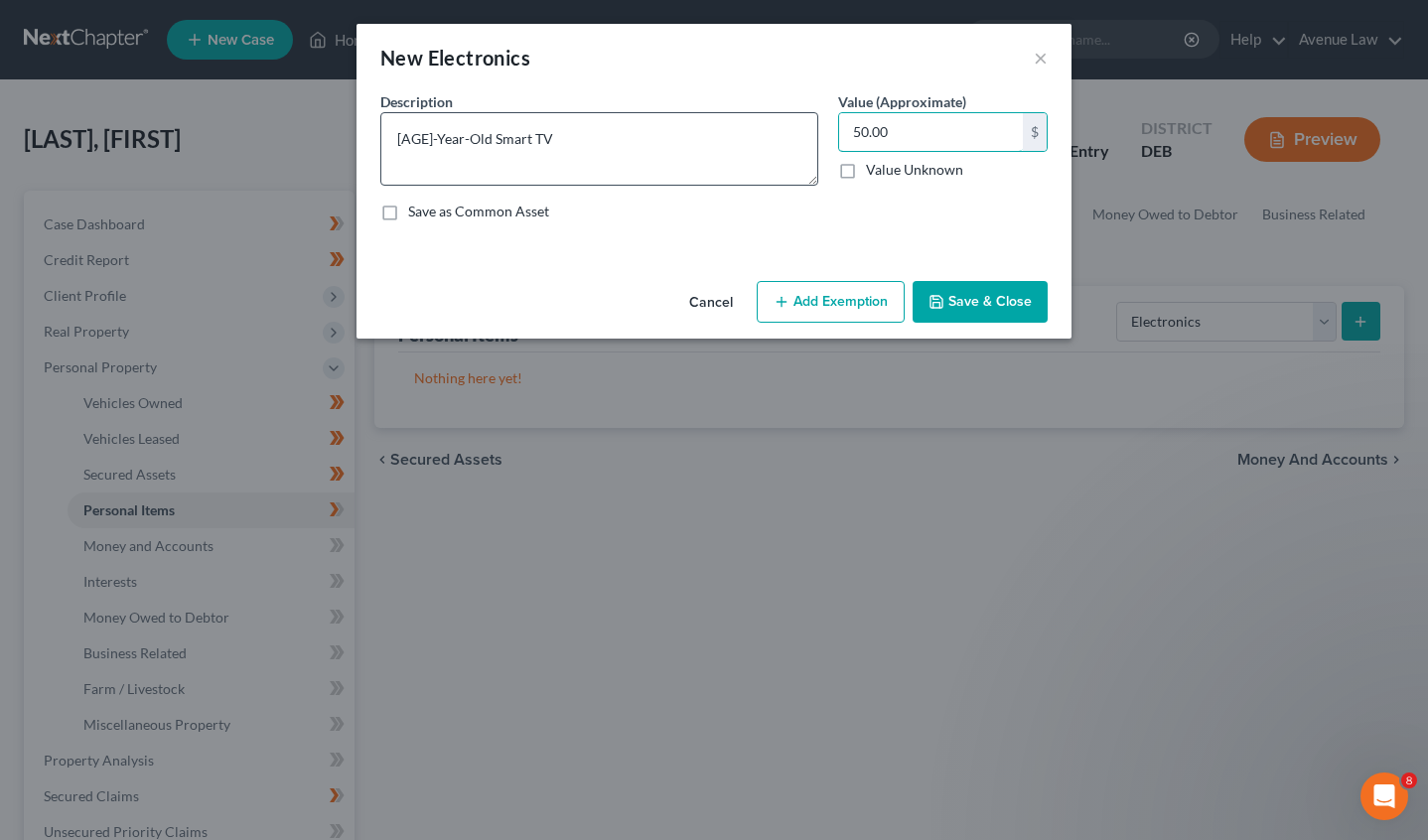 drag, startPoint x: 937, startPoint y: 125, endPoint x: 804, endPoint y: 146, distance: 134.64769 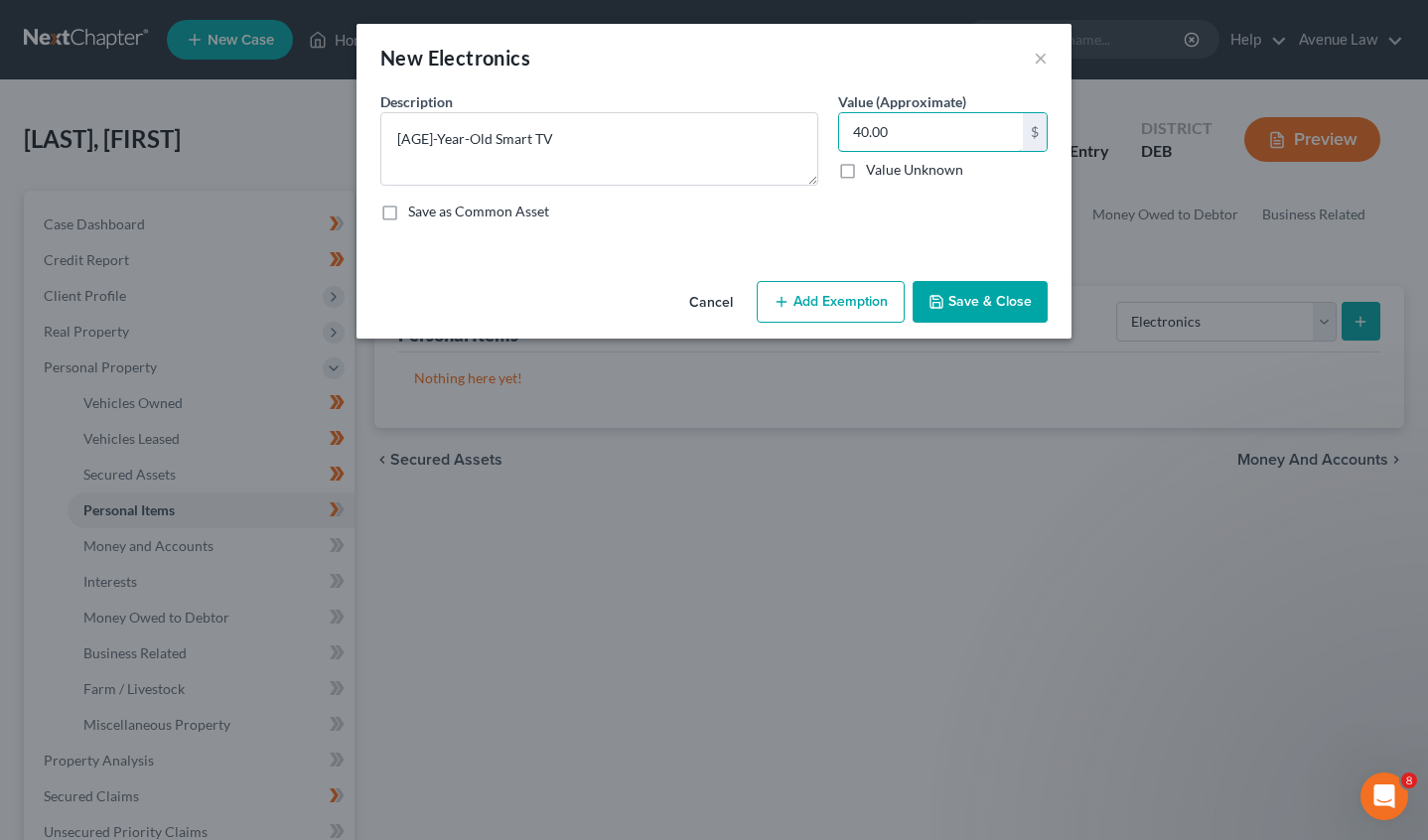 type on "40.00" 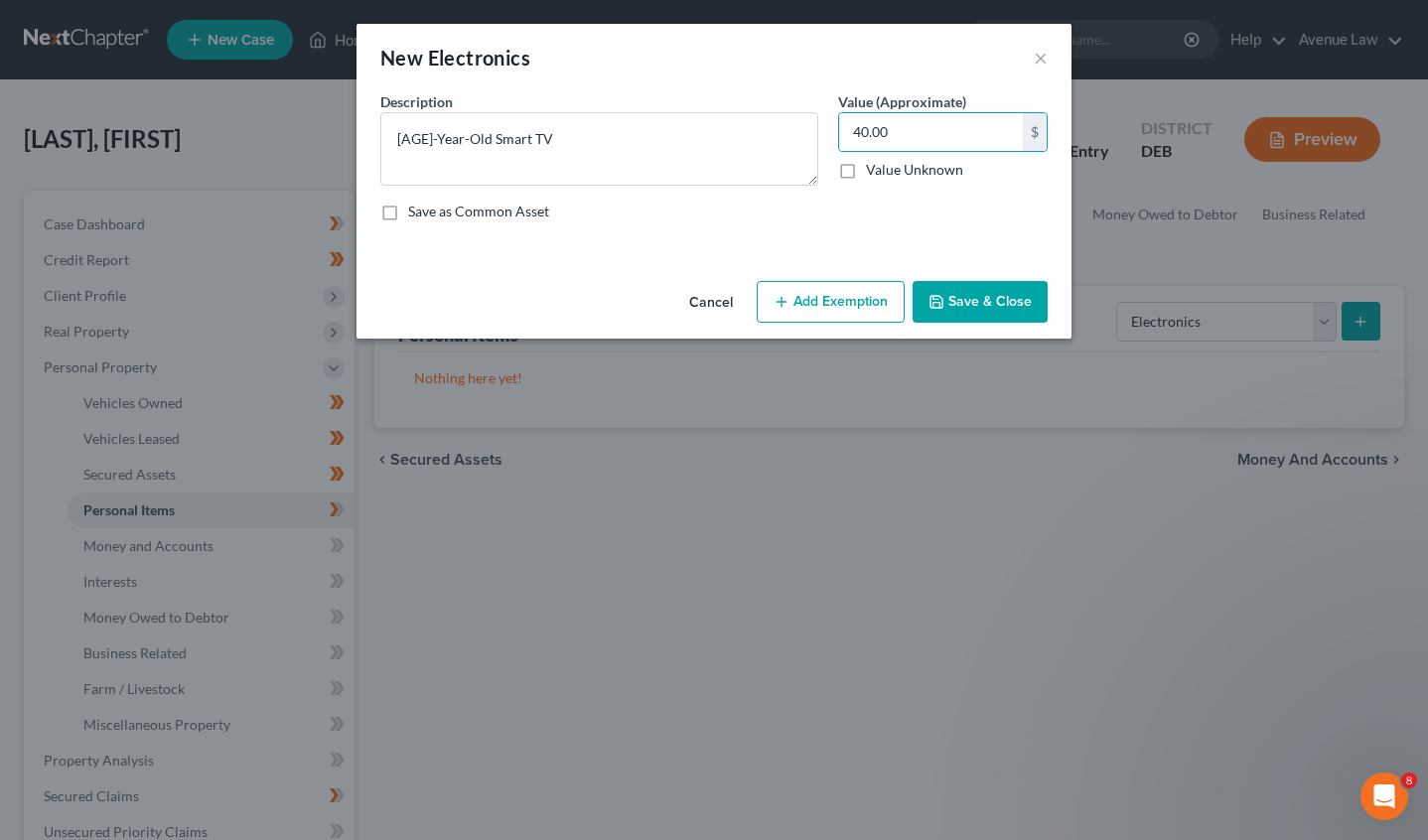 click on "Add Exemption" at bounding box center [830, 302] 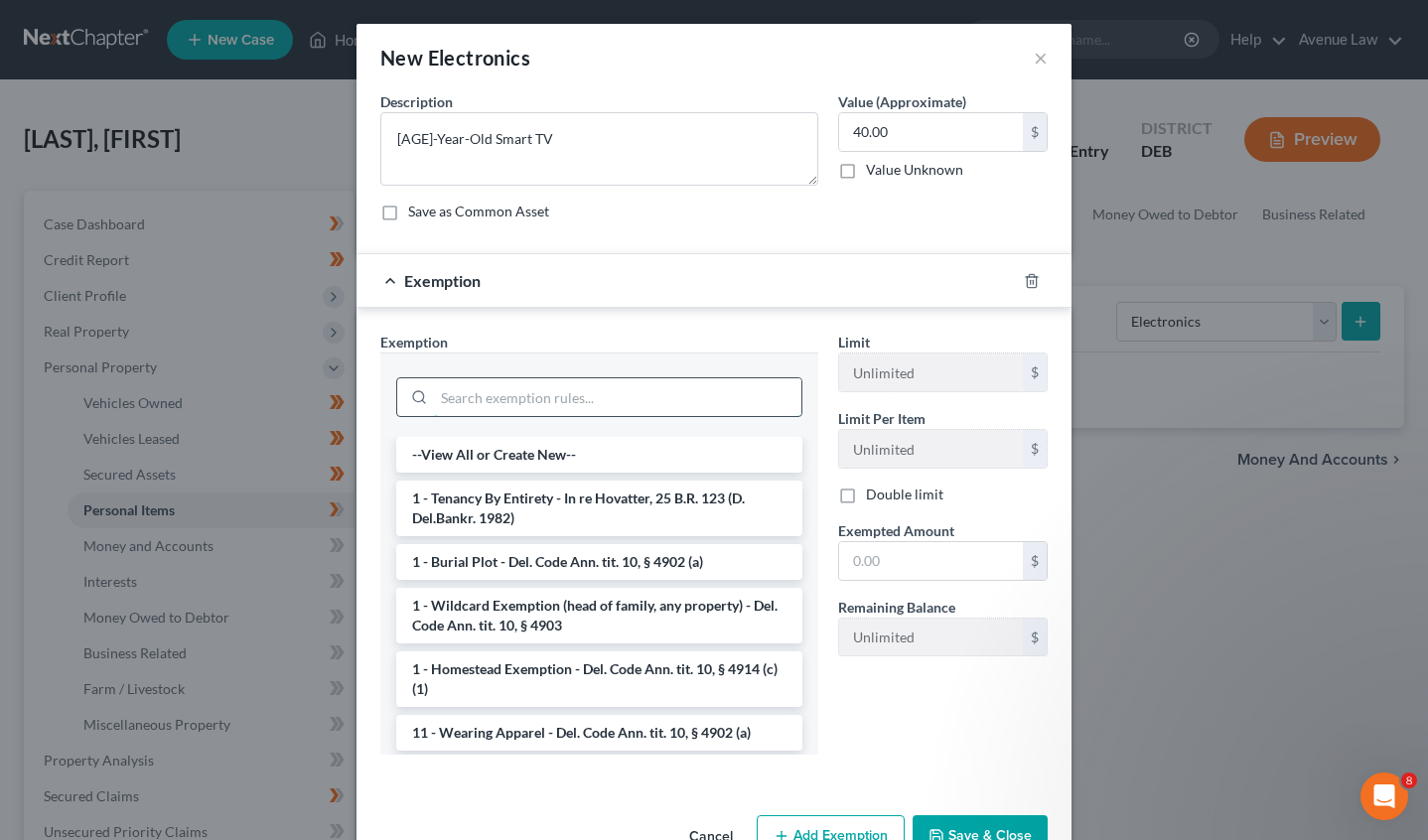 click at bounding box center [618, 397] 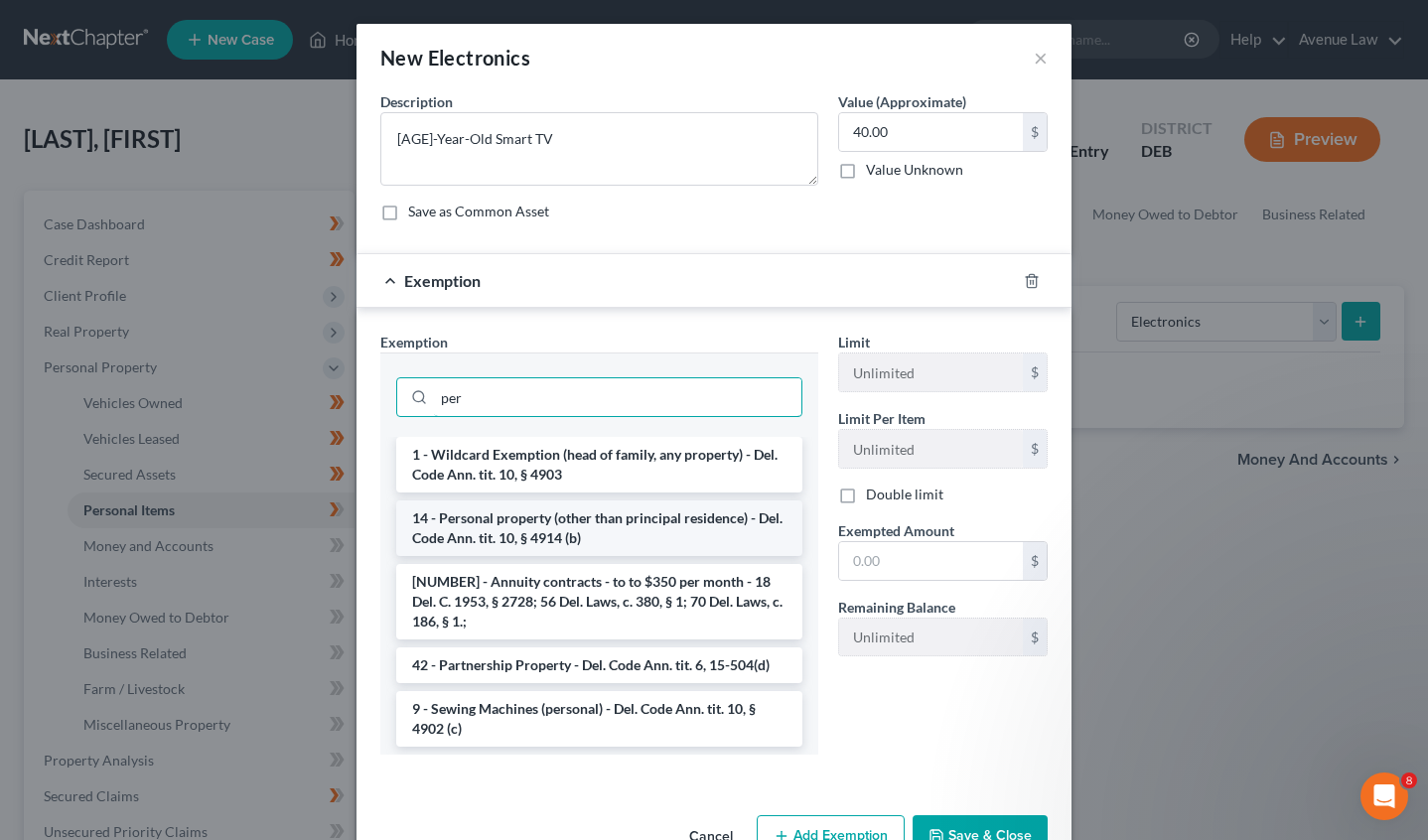 type on "per" 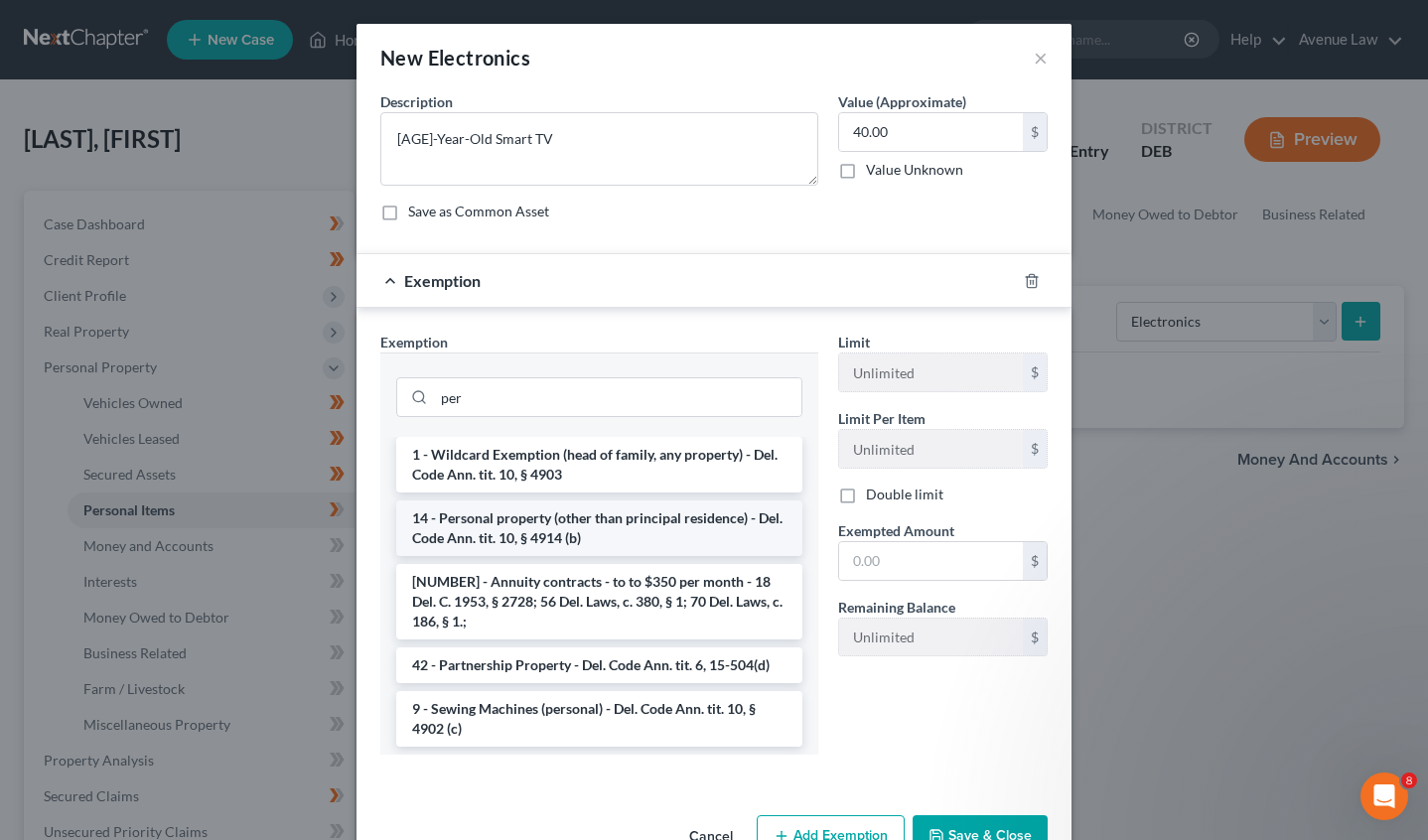 click on "14 - Personal property (other than principal residence) - Del. Code Ann. tit. 10, § 4914 (b)" at bounding box center [599, 528] 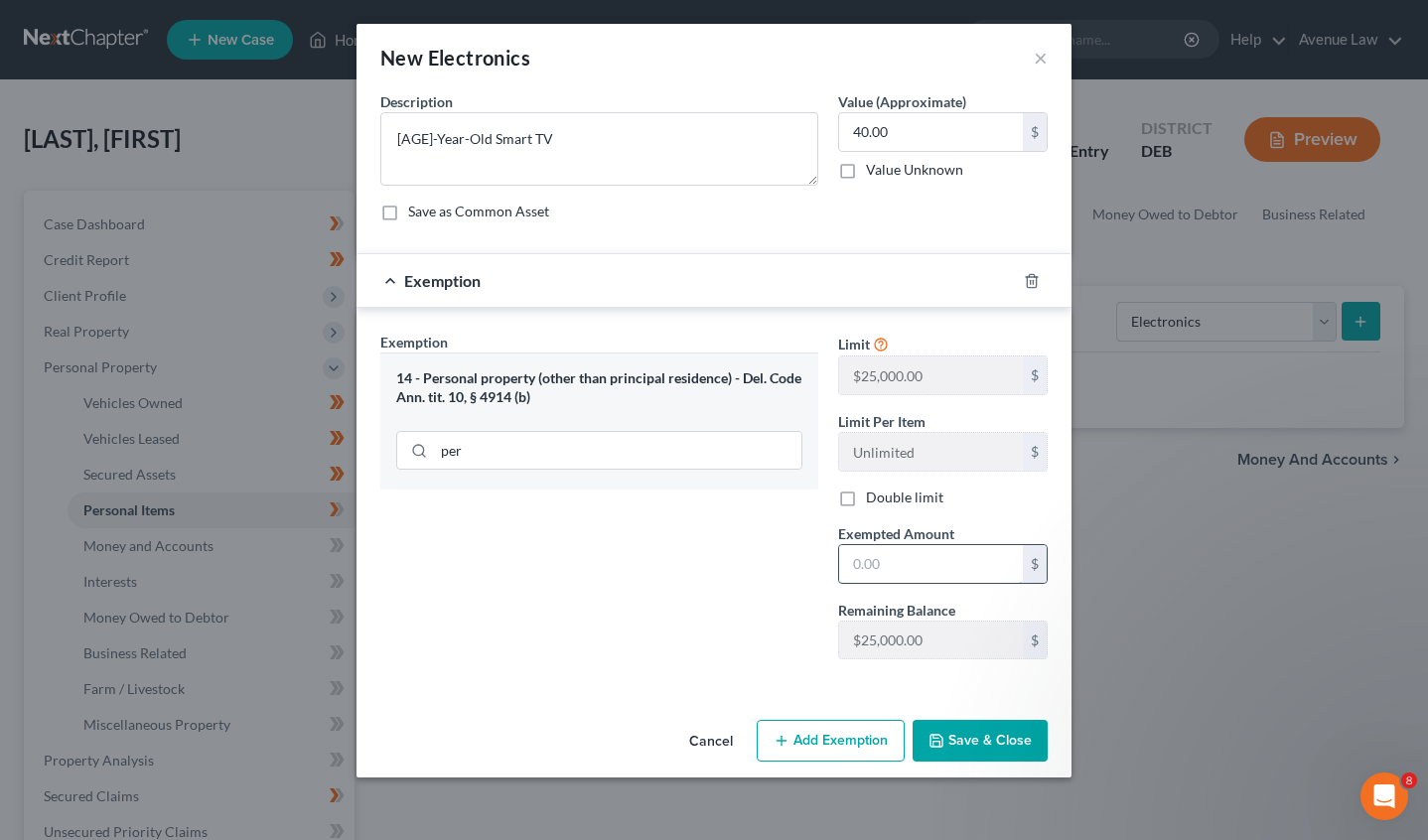 click at bounding box center [930, 564] 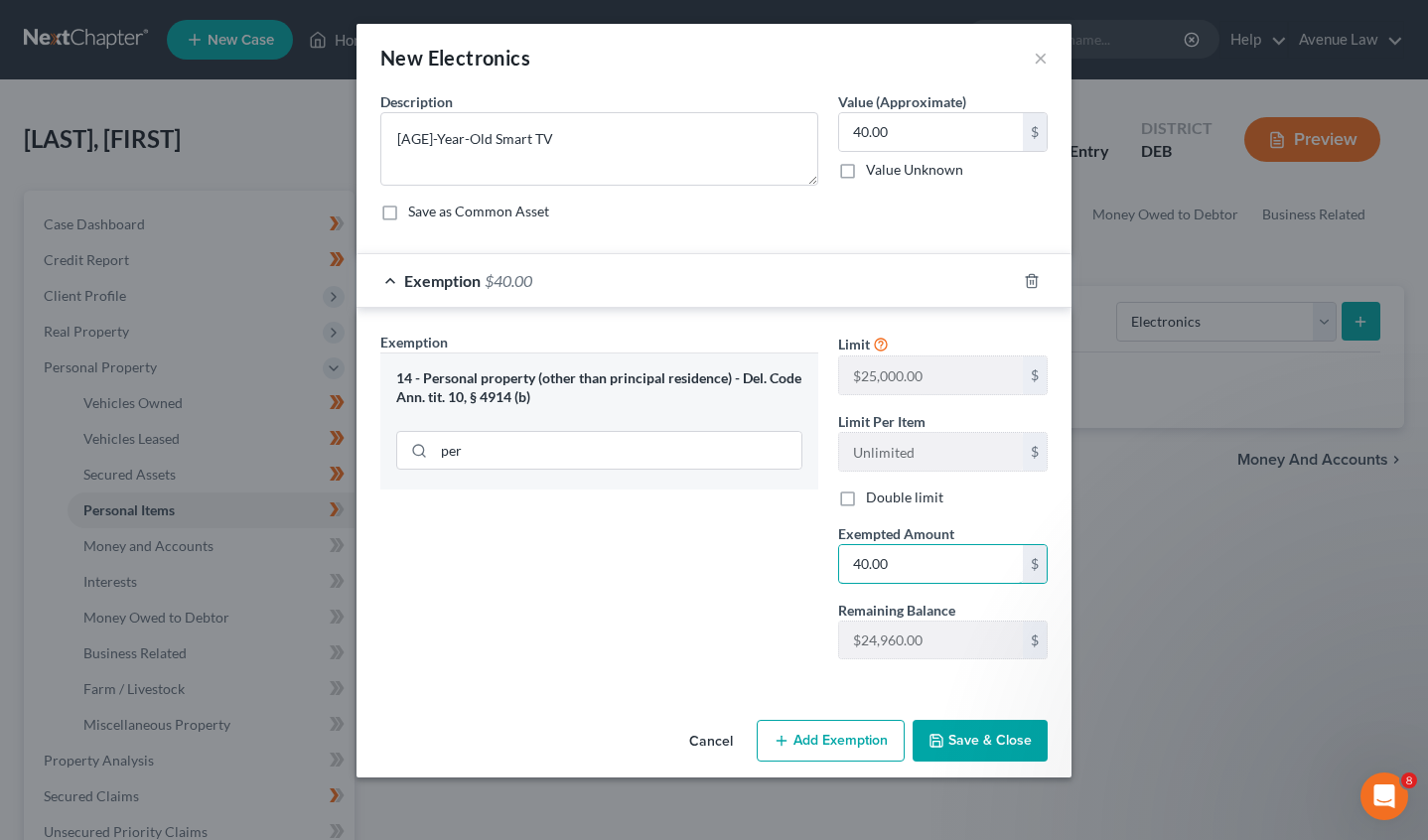 type on "40.00" 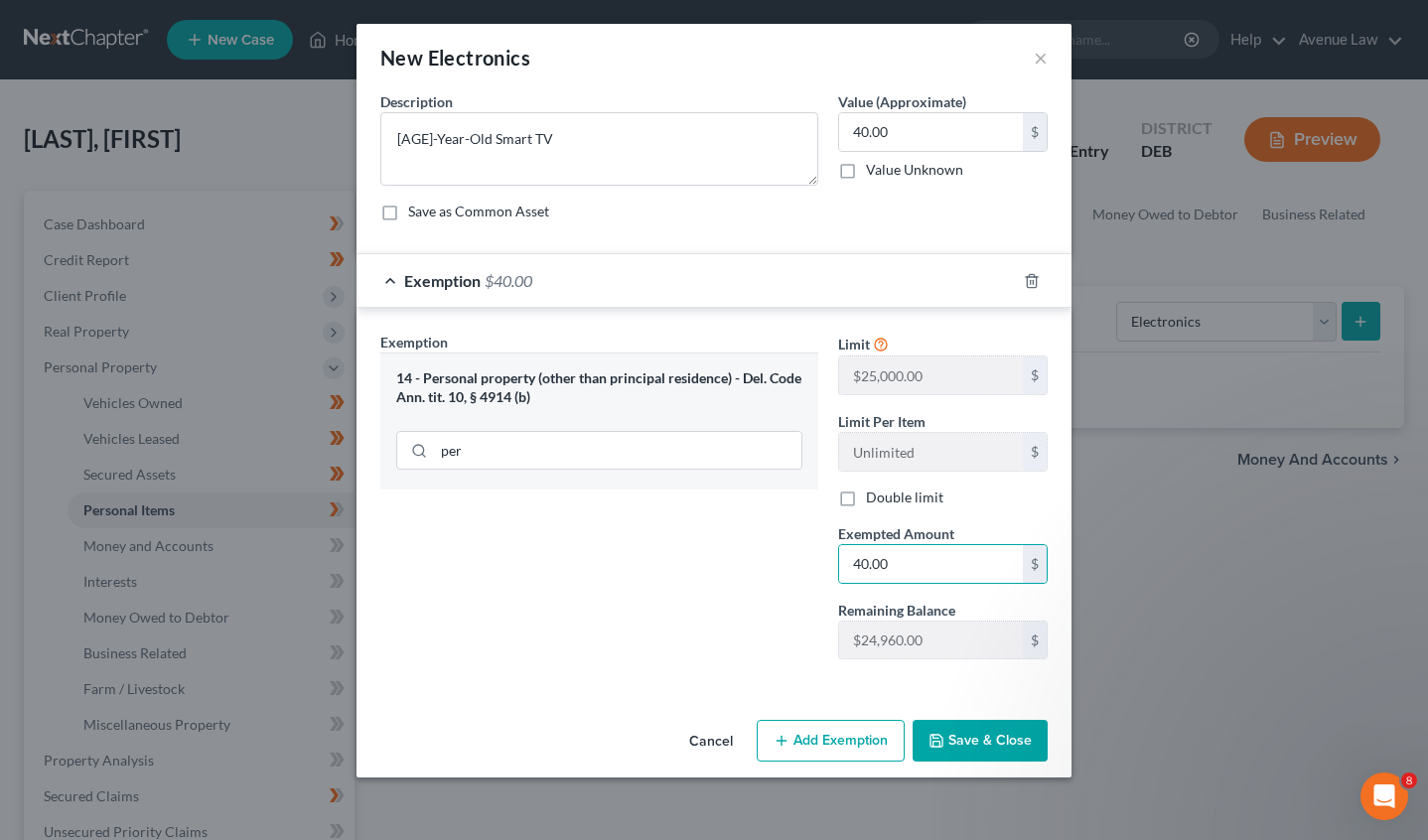 click on "Save & Close" at bounding box center [980, 741] 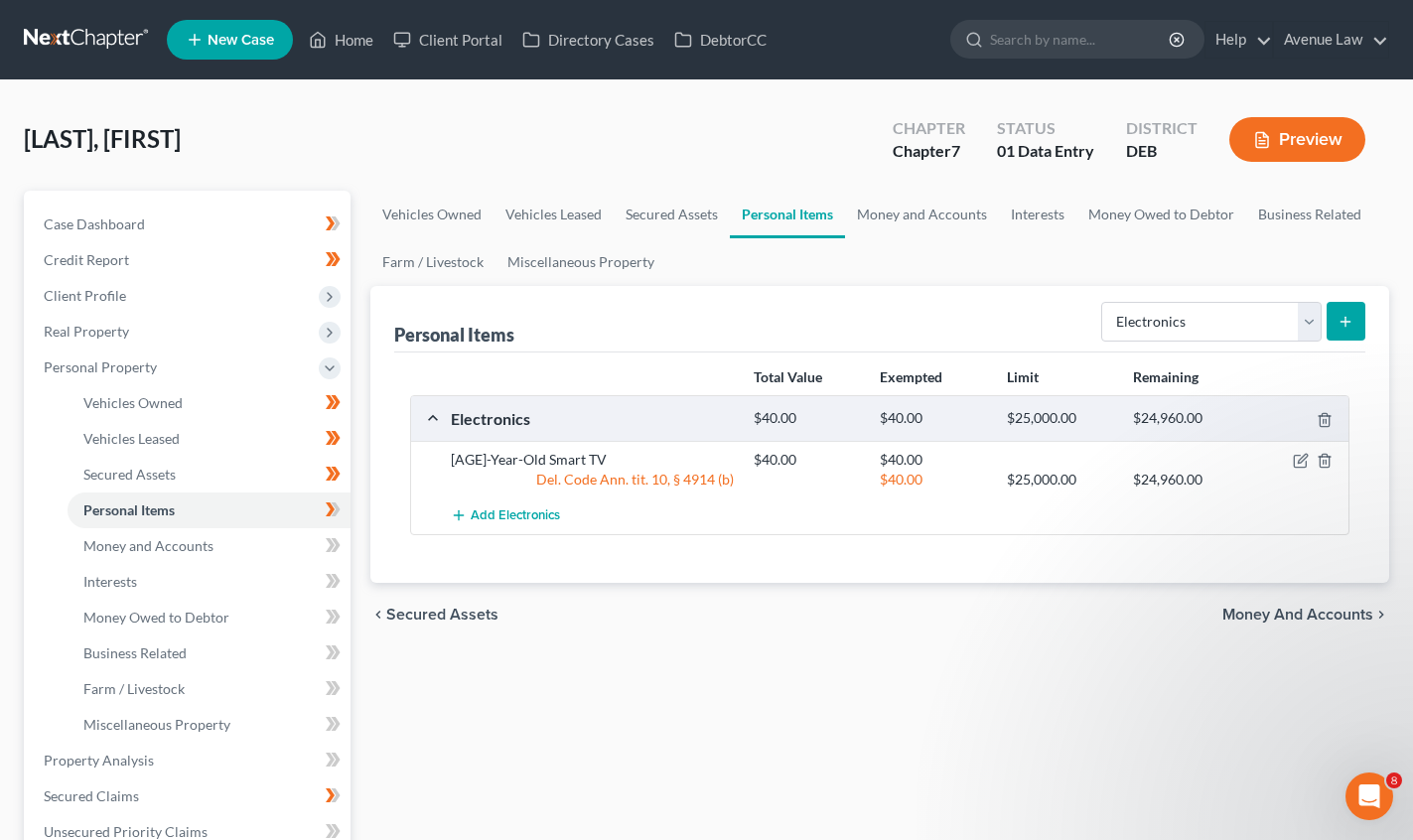 click 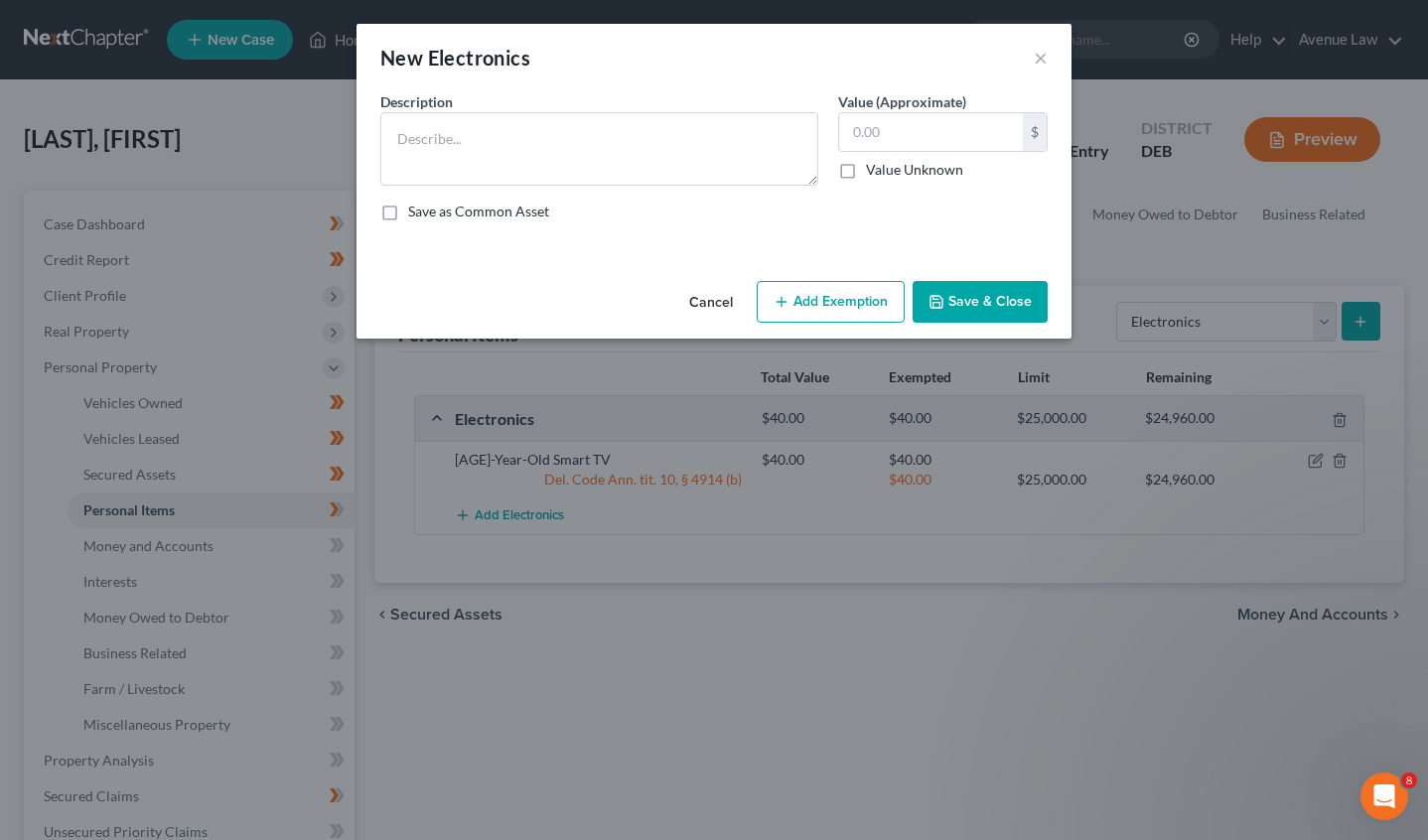 drag, startPoint x: 452, startPoint y: 457, endPoint x: 631, endPoint y: 447, distance: 179.27911 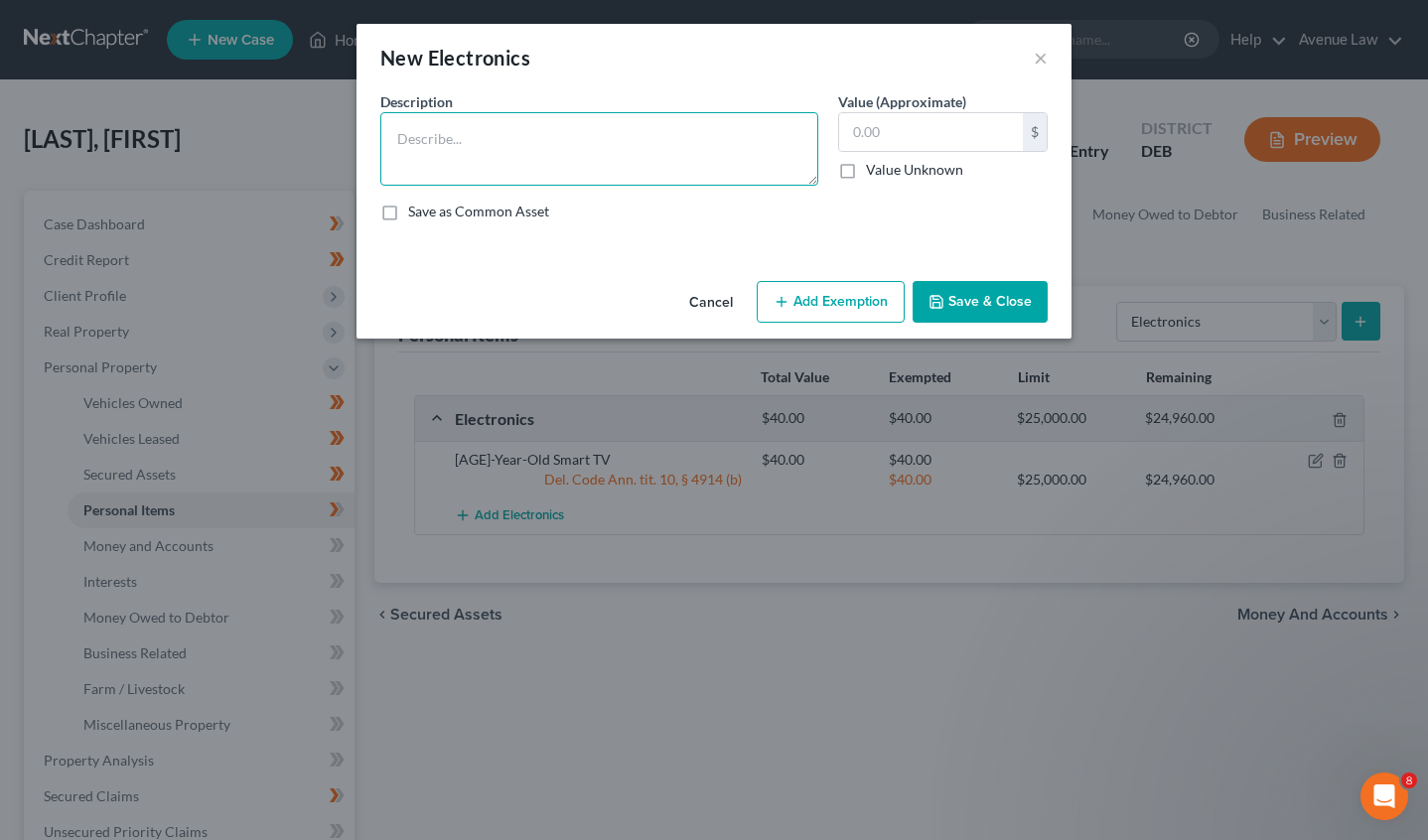 click at bounding box center (599, 149) 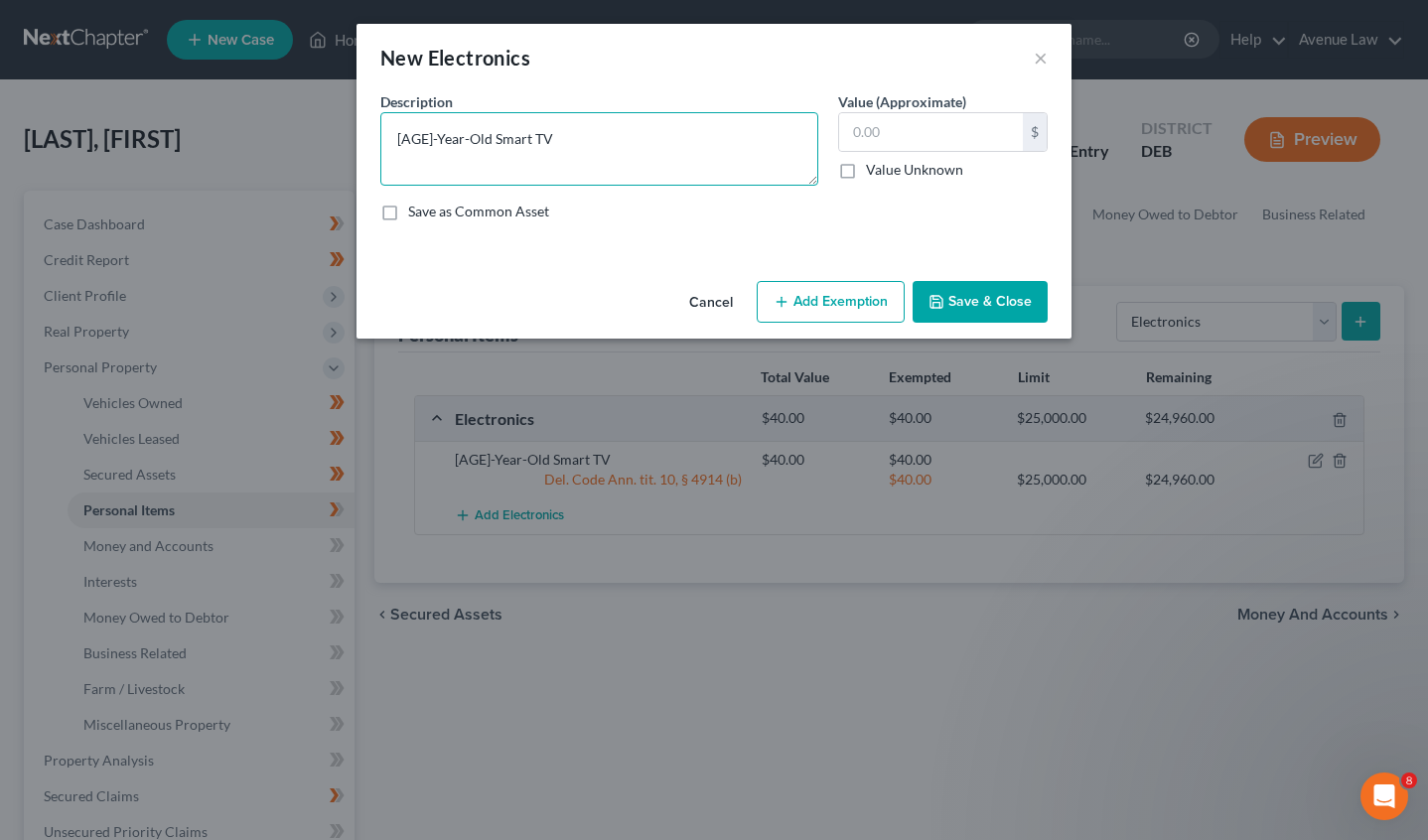 type on "[AGE]-Year-Old Smart TV" 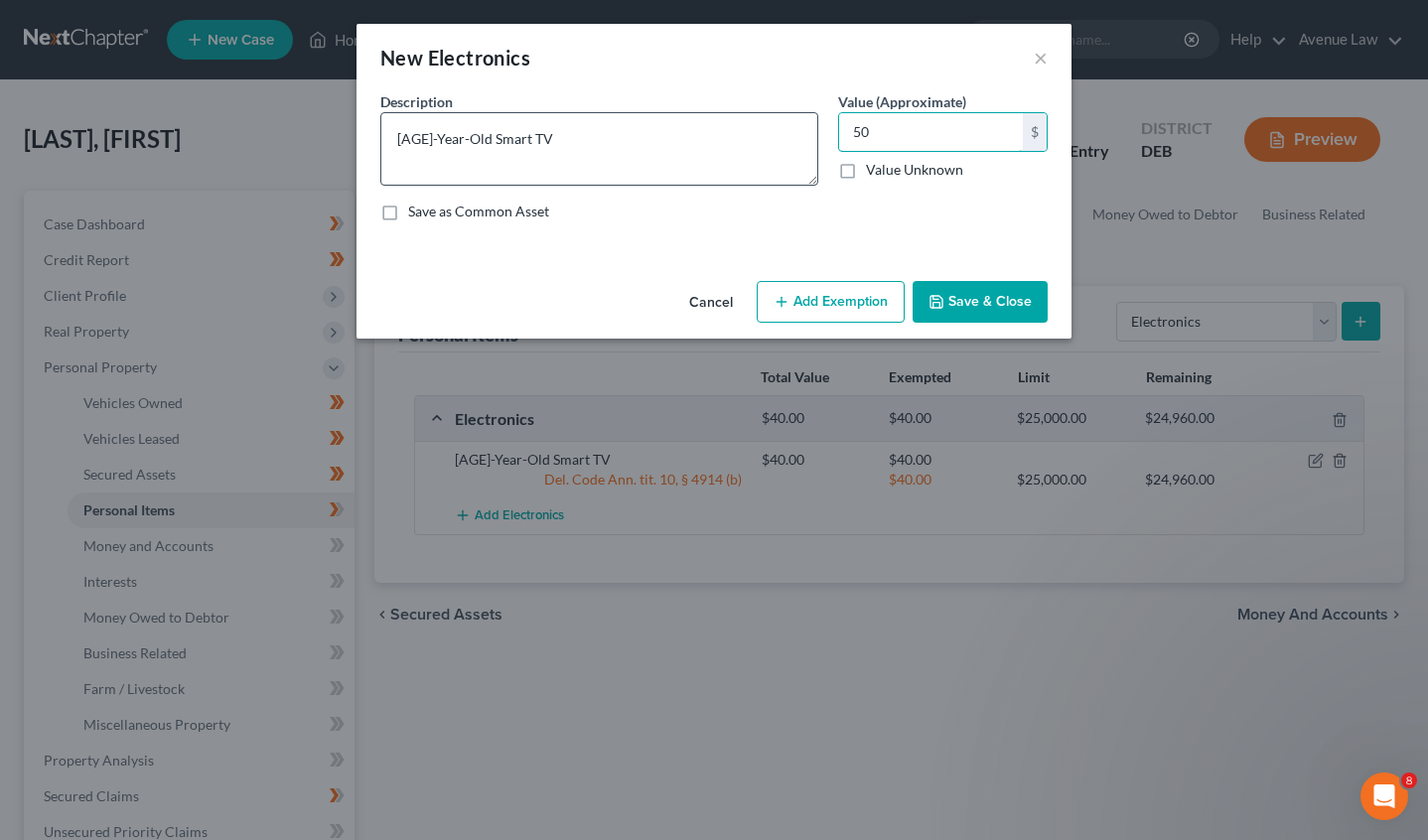 type on "5" 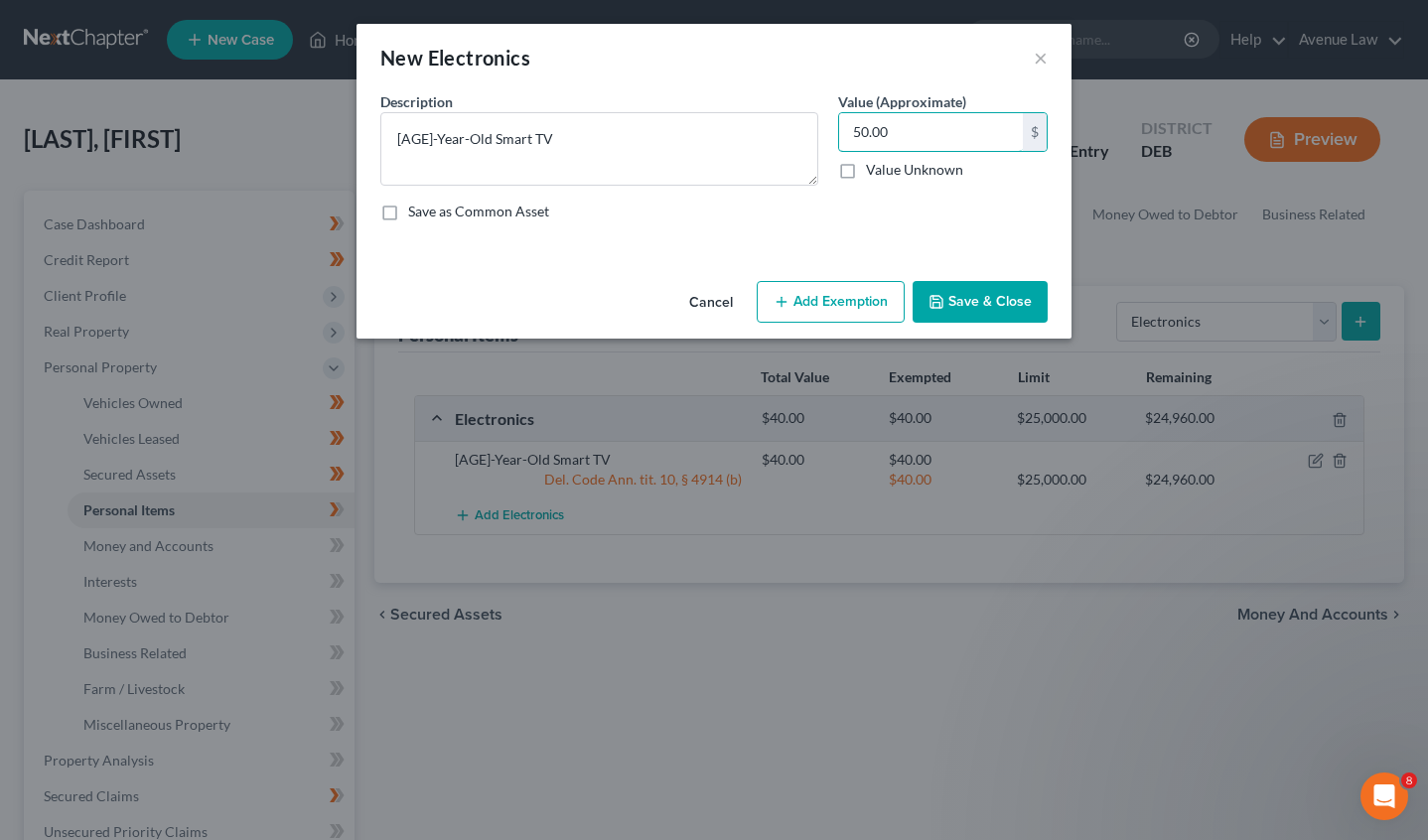 type on "50.00" 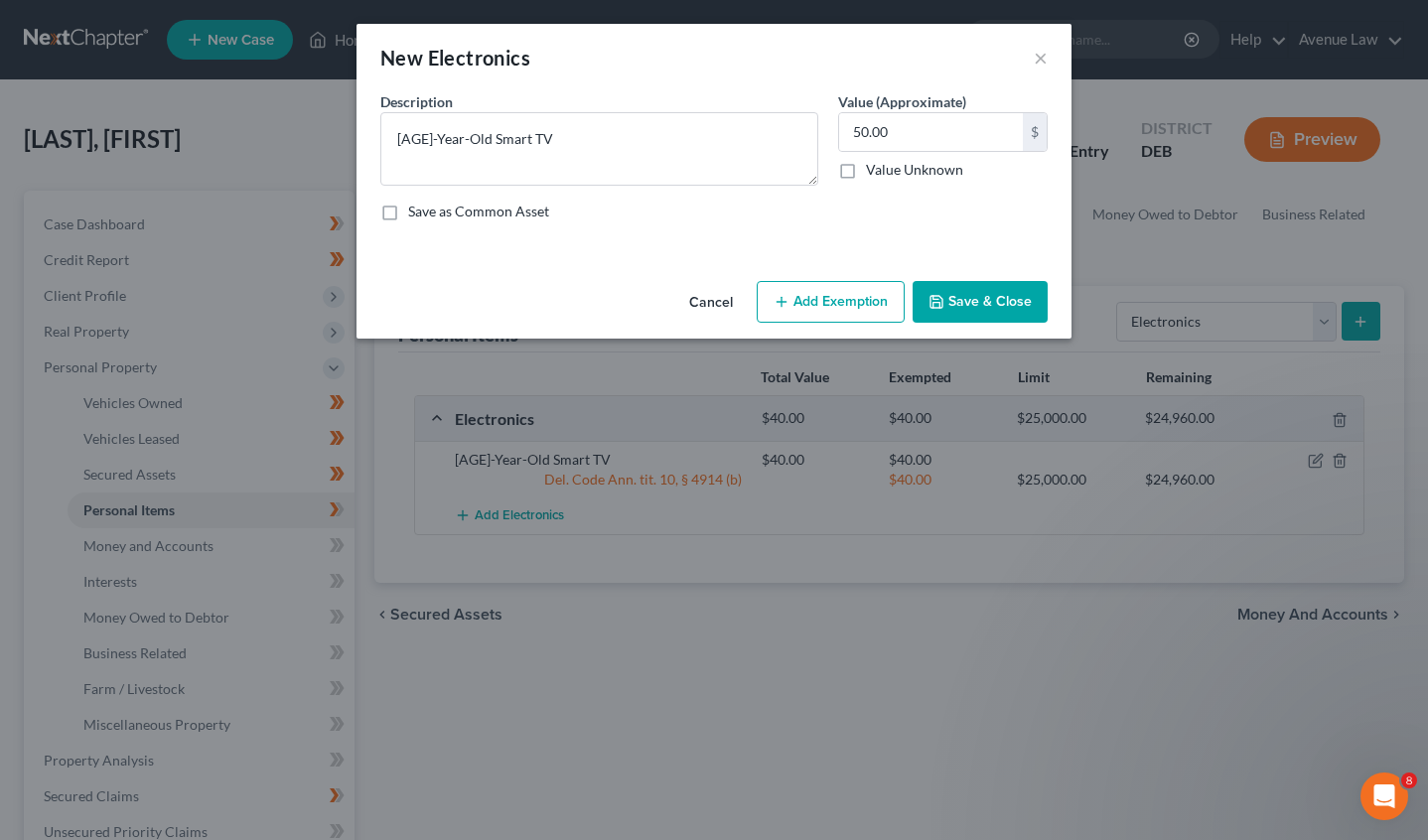 click on "Add Exemption" at bounding box center [830, 302] 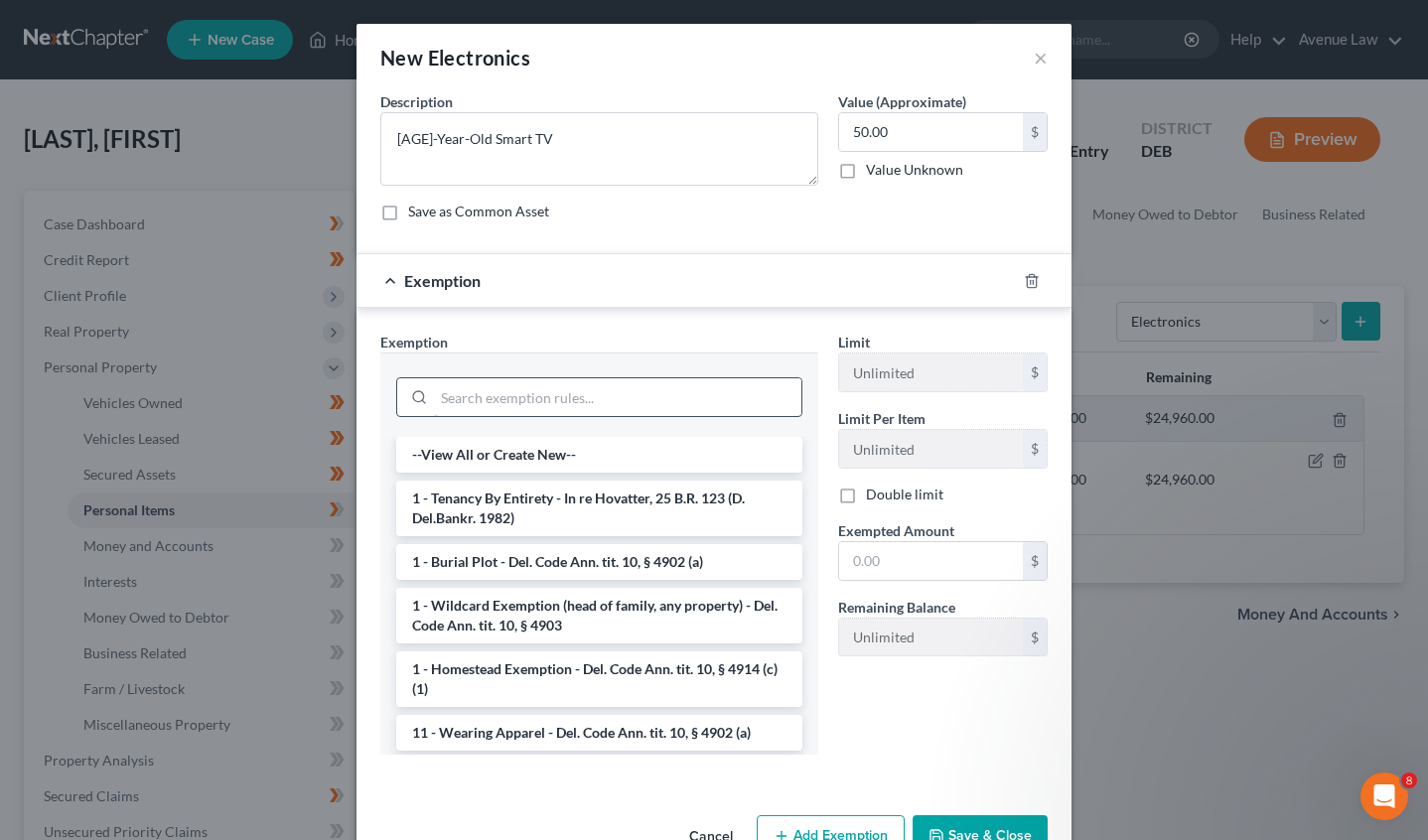 click at bounding box center (618, 397) 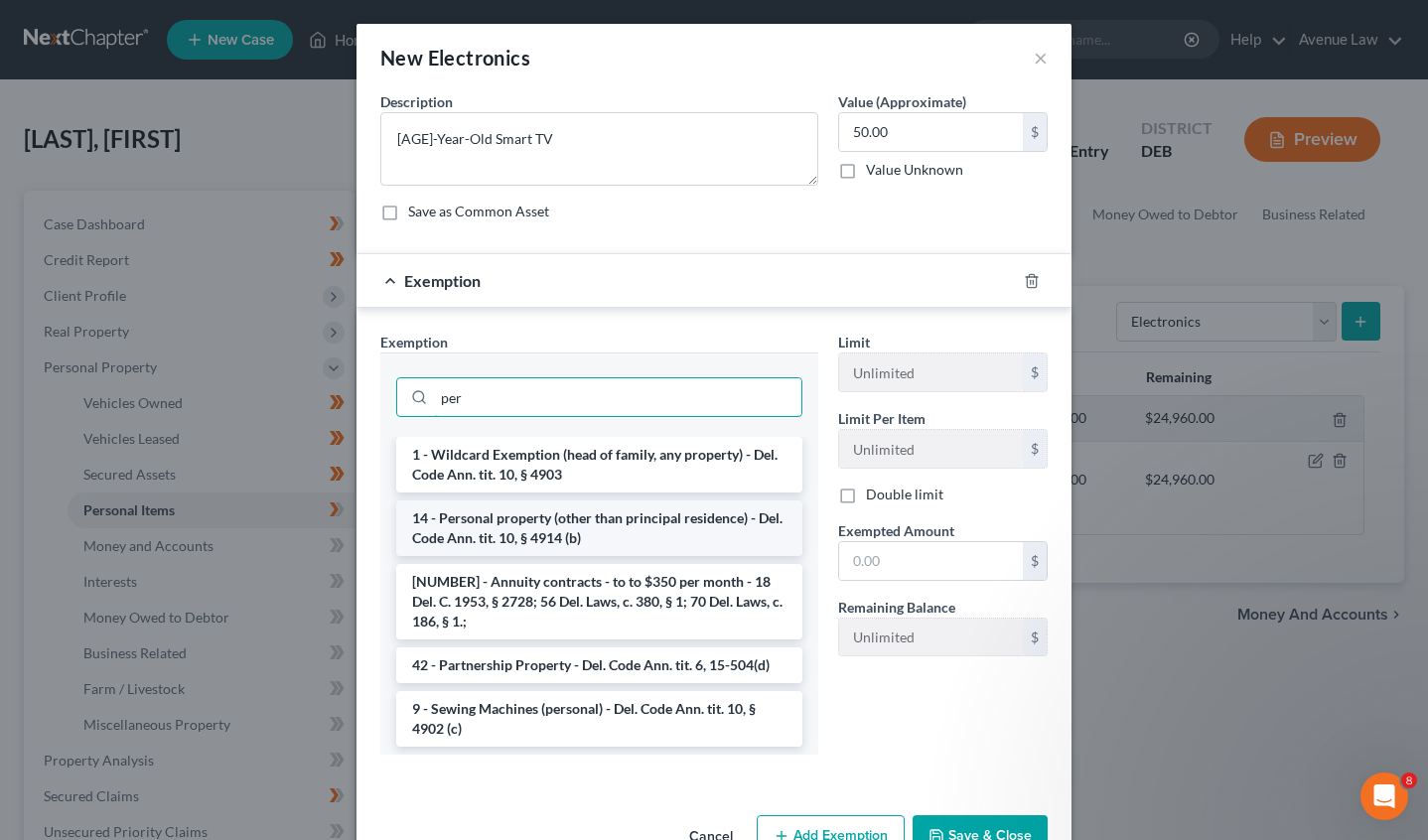 type on "per" 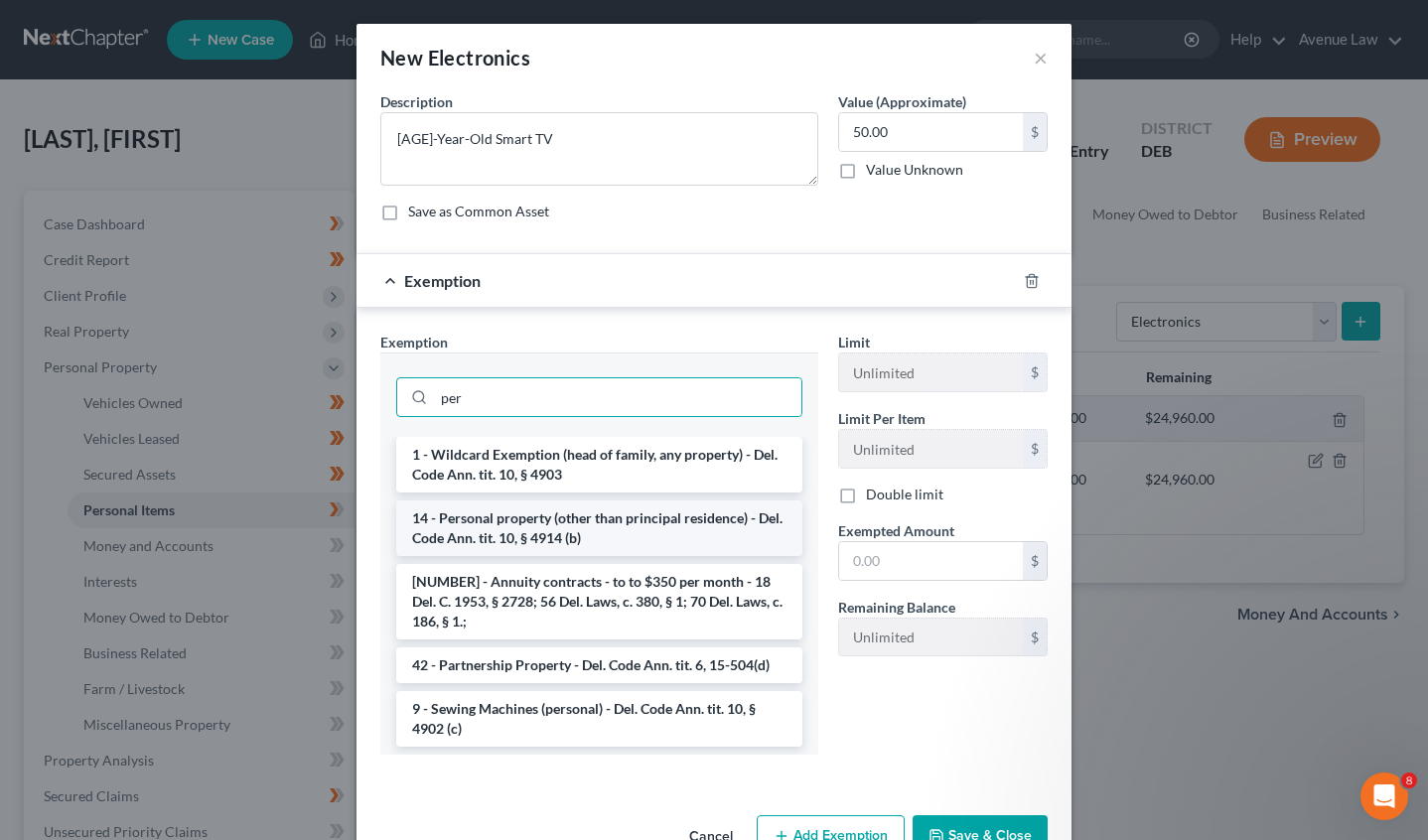click on "14 - Personal property (other than principal residence) - Del. Code Ann. tit. 10, § 4914 (b)" at bounding box center (599, 528) 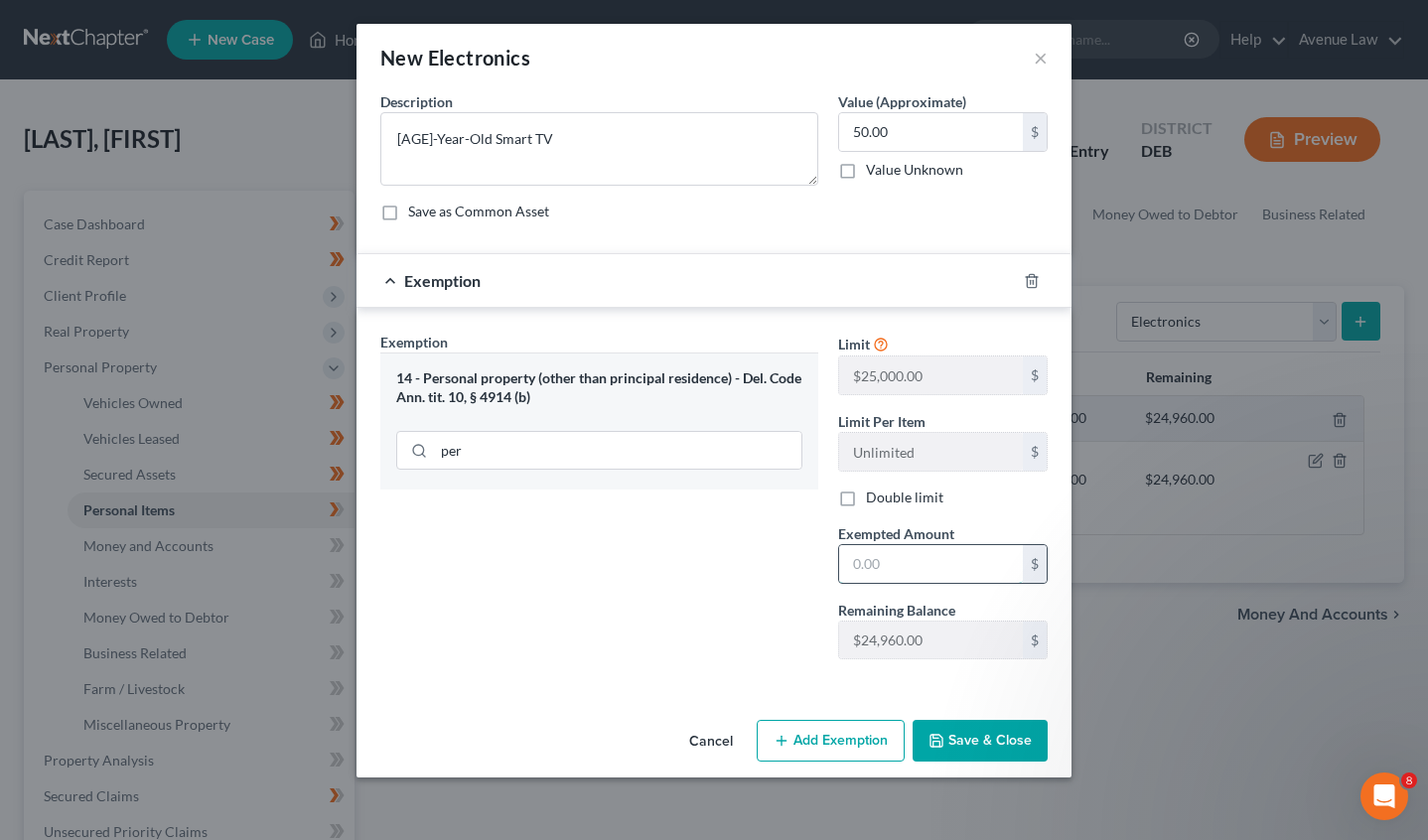 click at bounding box center (930, 564) 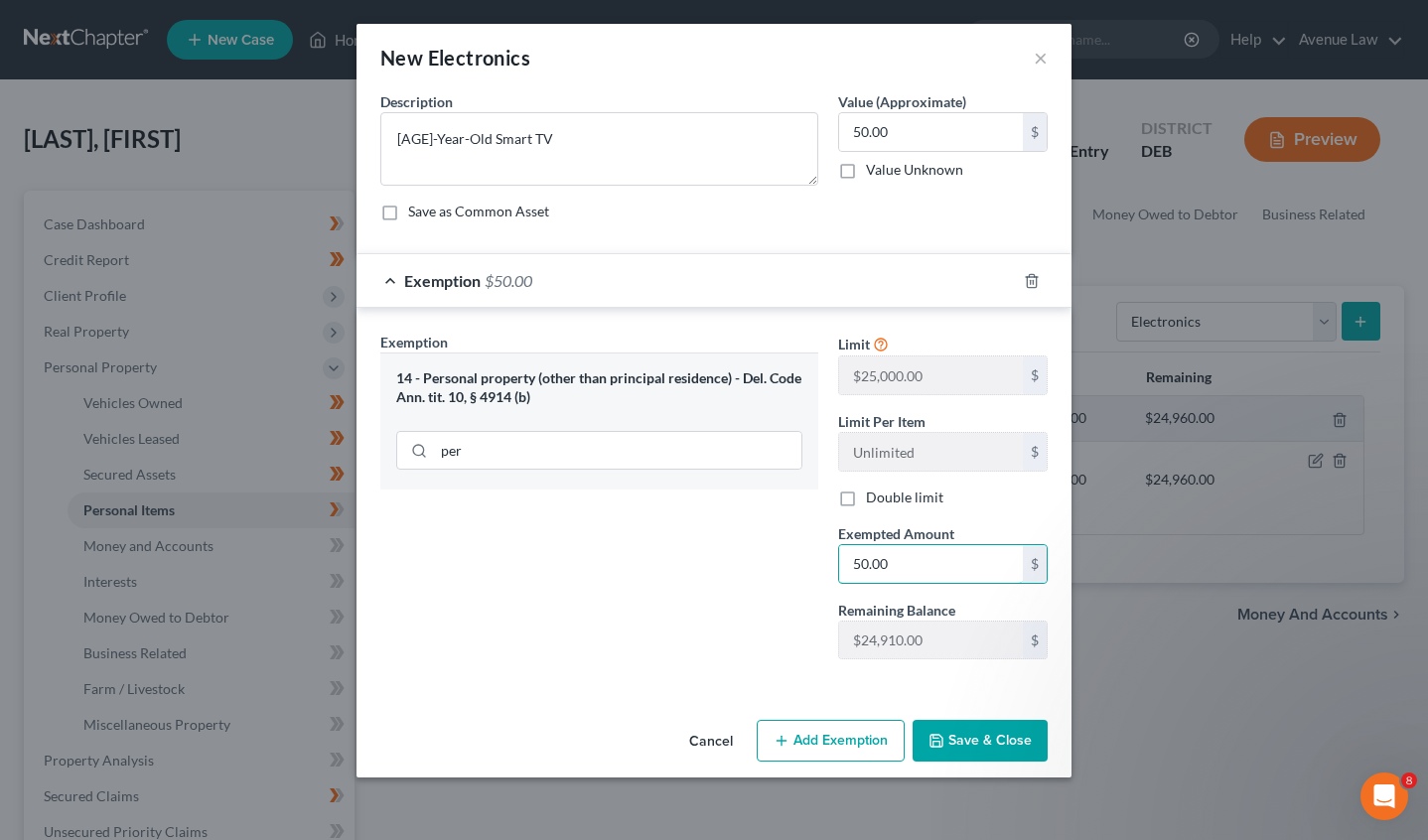 type on "50.00" 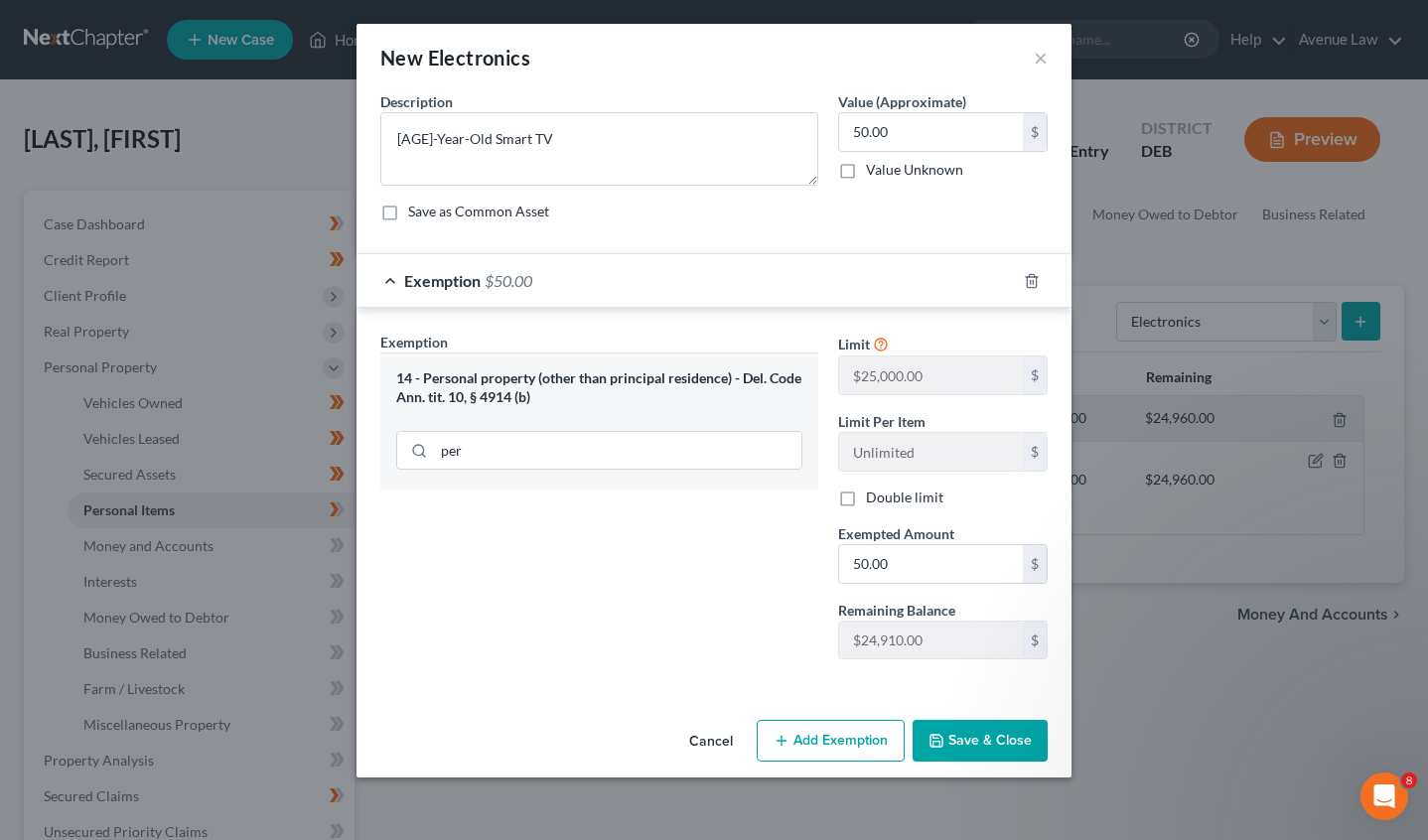 click on "Cancel Add Exemption Save & Close" at bounding box center (714, 745) 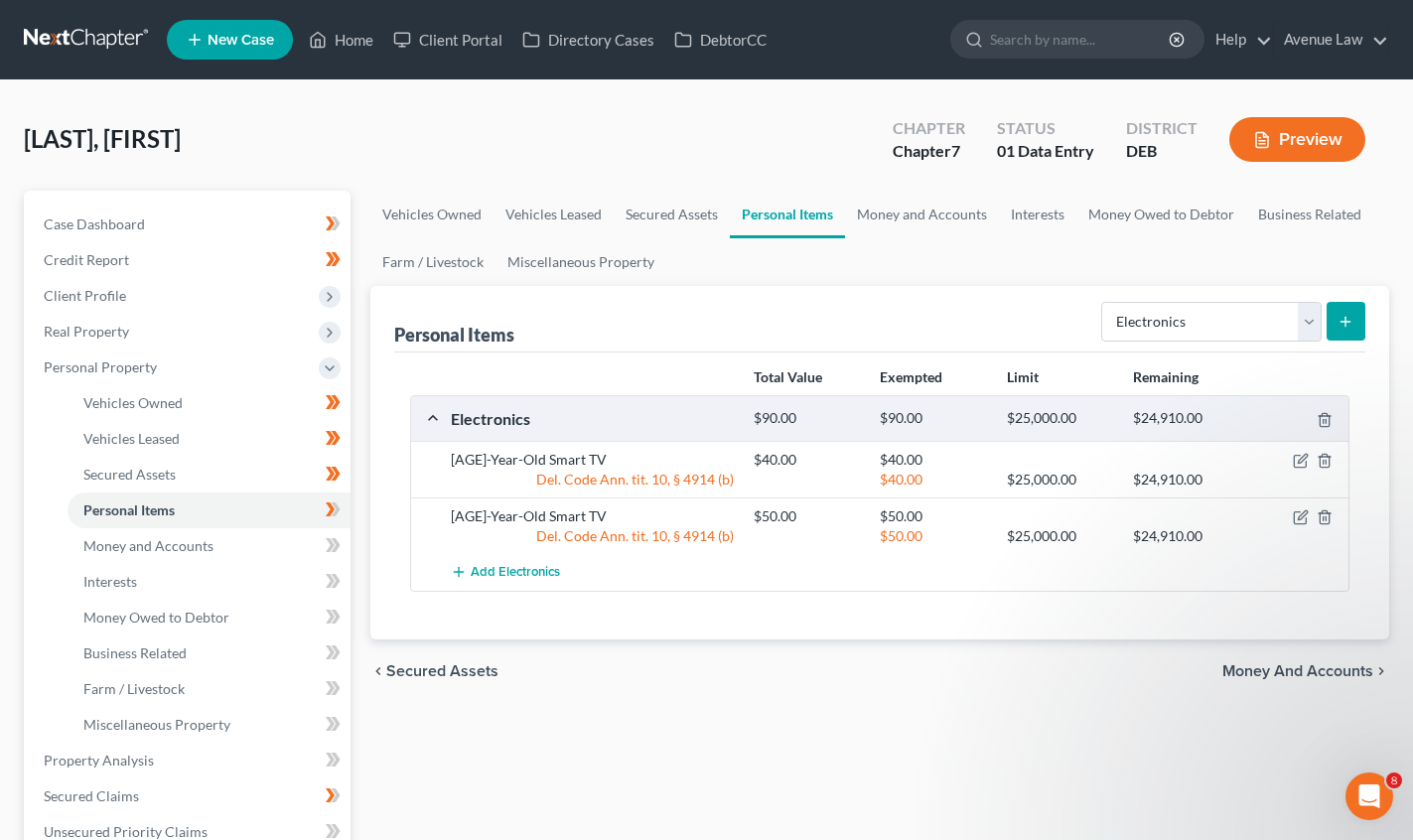 click at bounding box center [1345, 321] 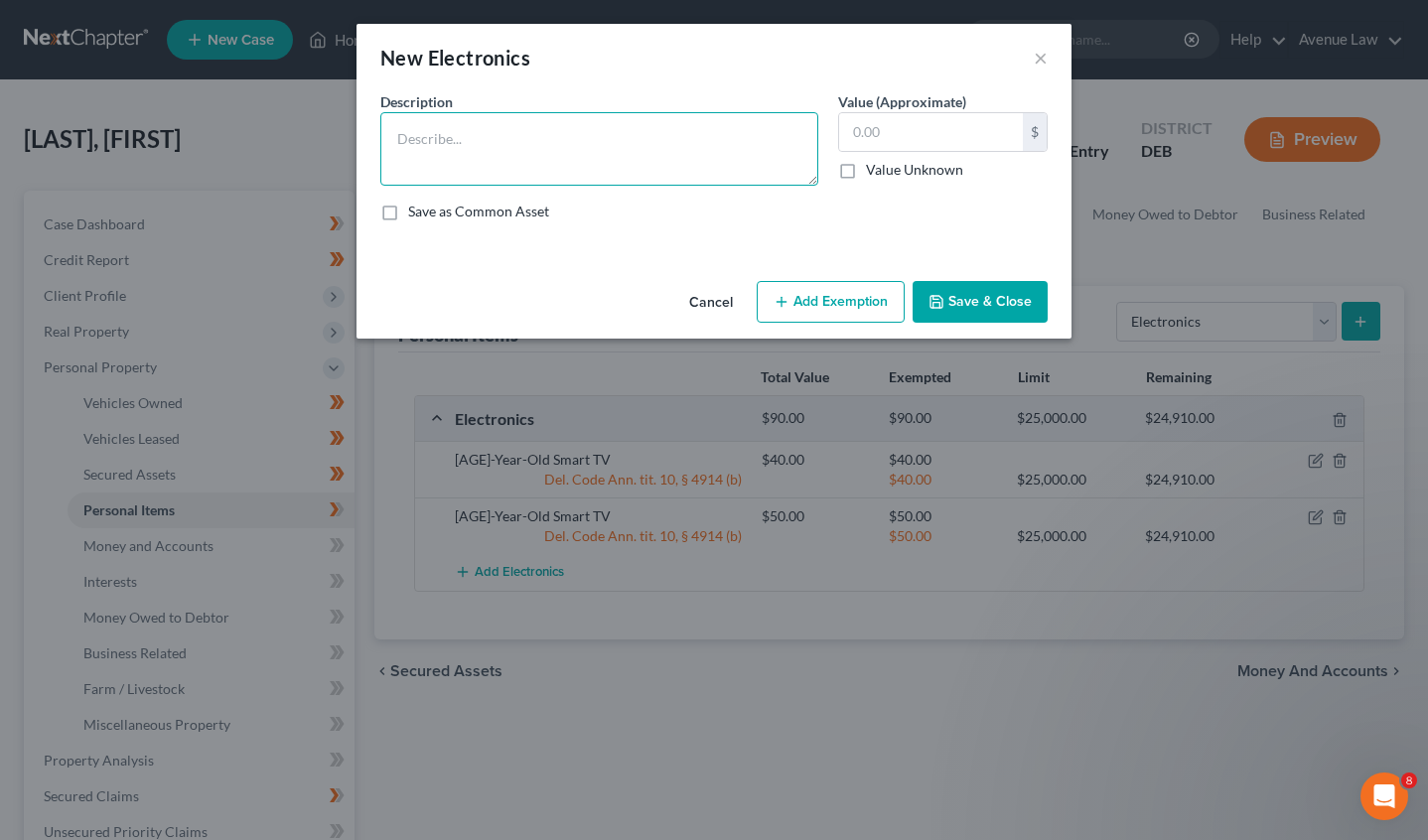 click at bounding box center [599, 149] 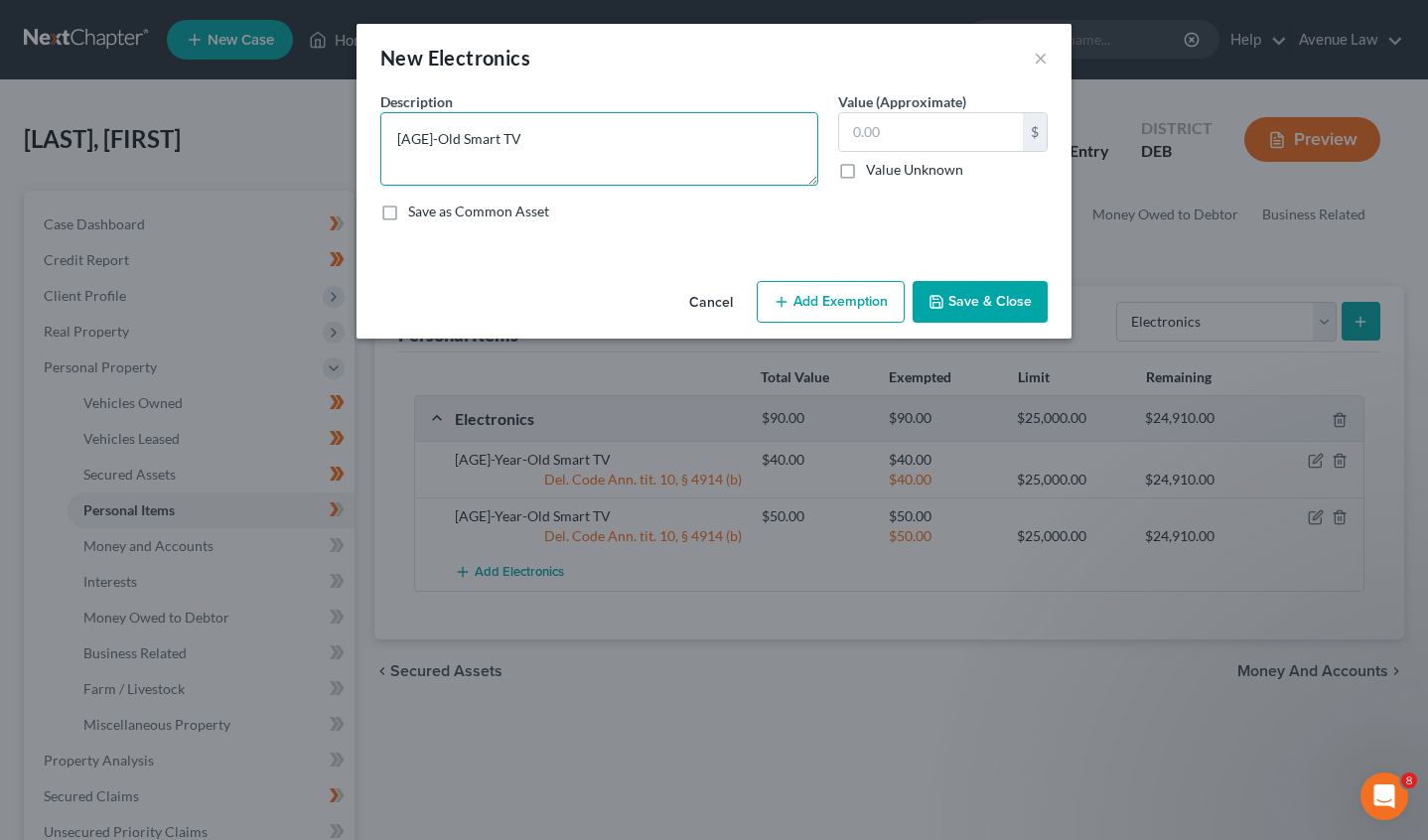 type on "[AGE]-Old Smart TV" 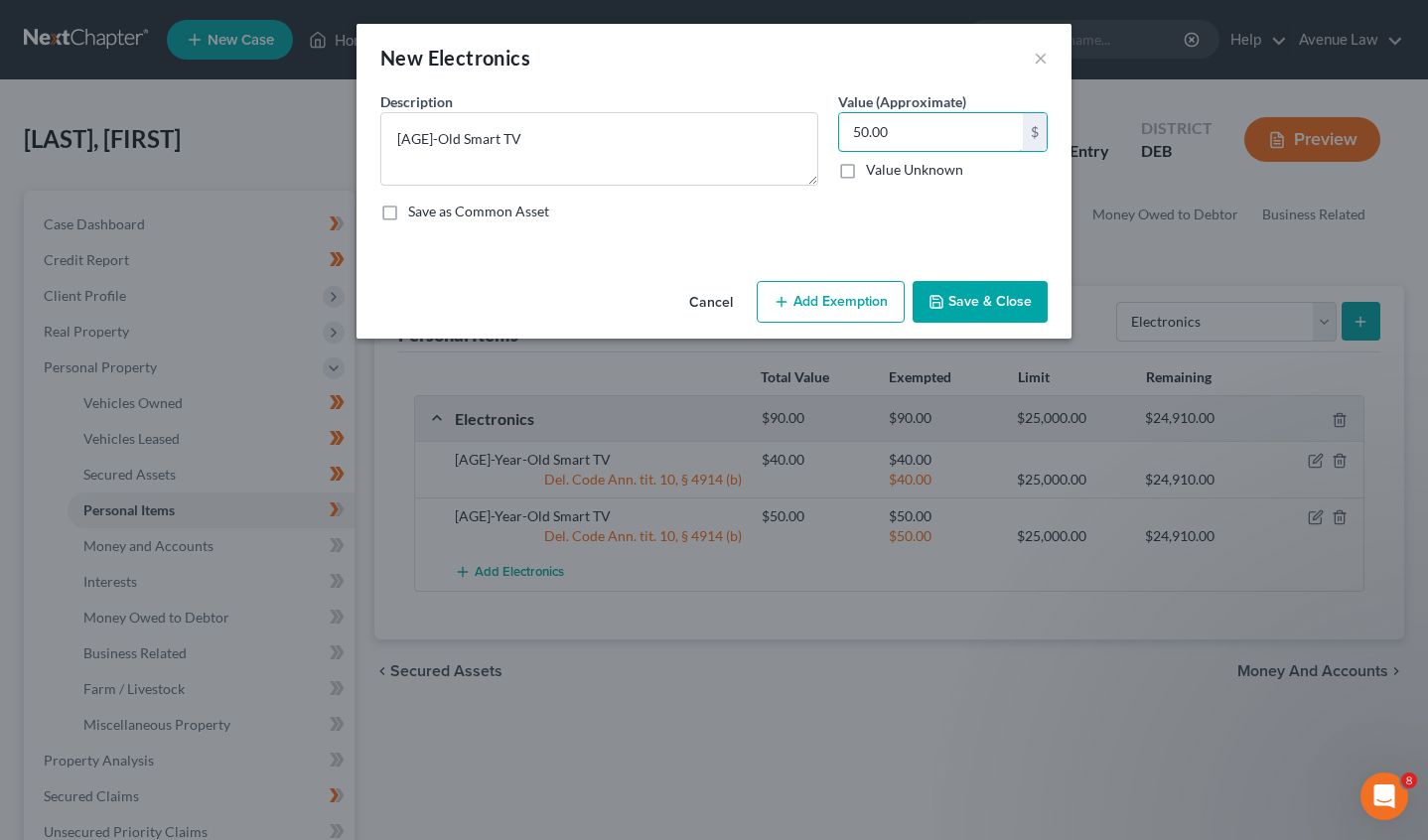 type on "50.00" 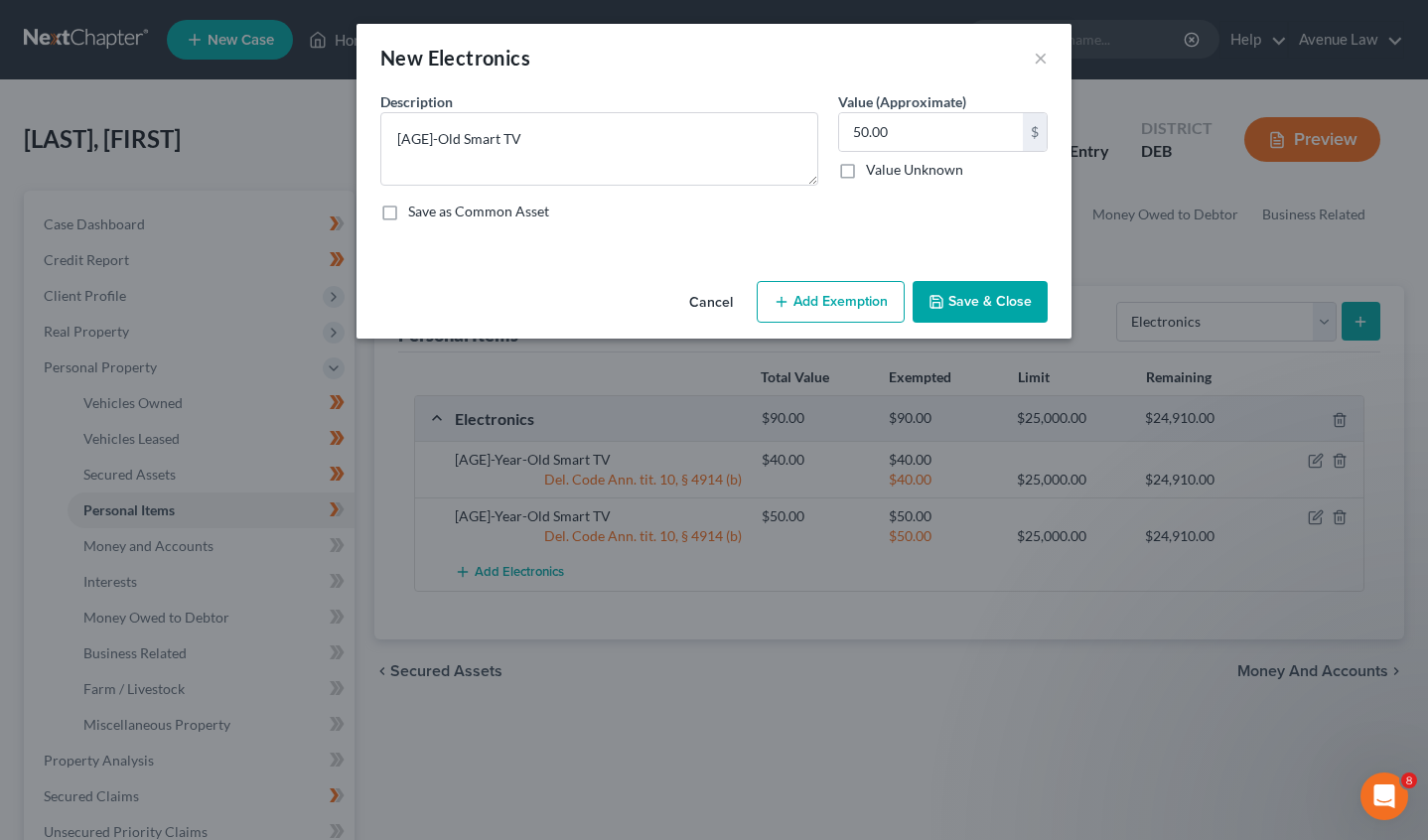 click on "Add Exemption" at bounding box center [830, 302] 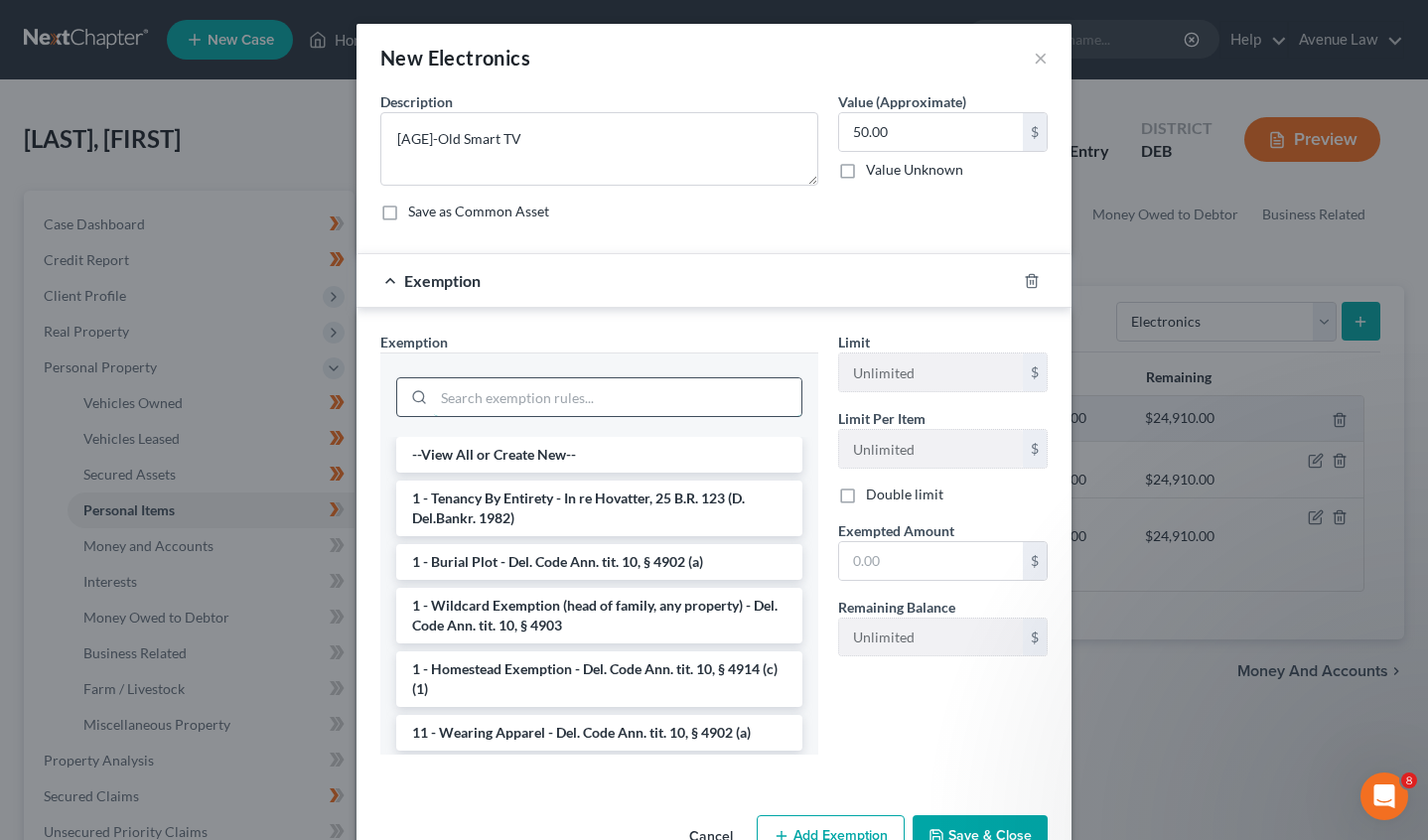click at bounding box center [618, 397] 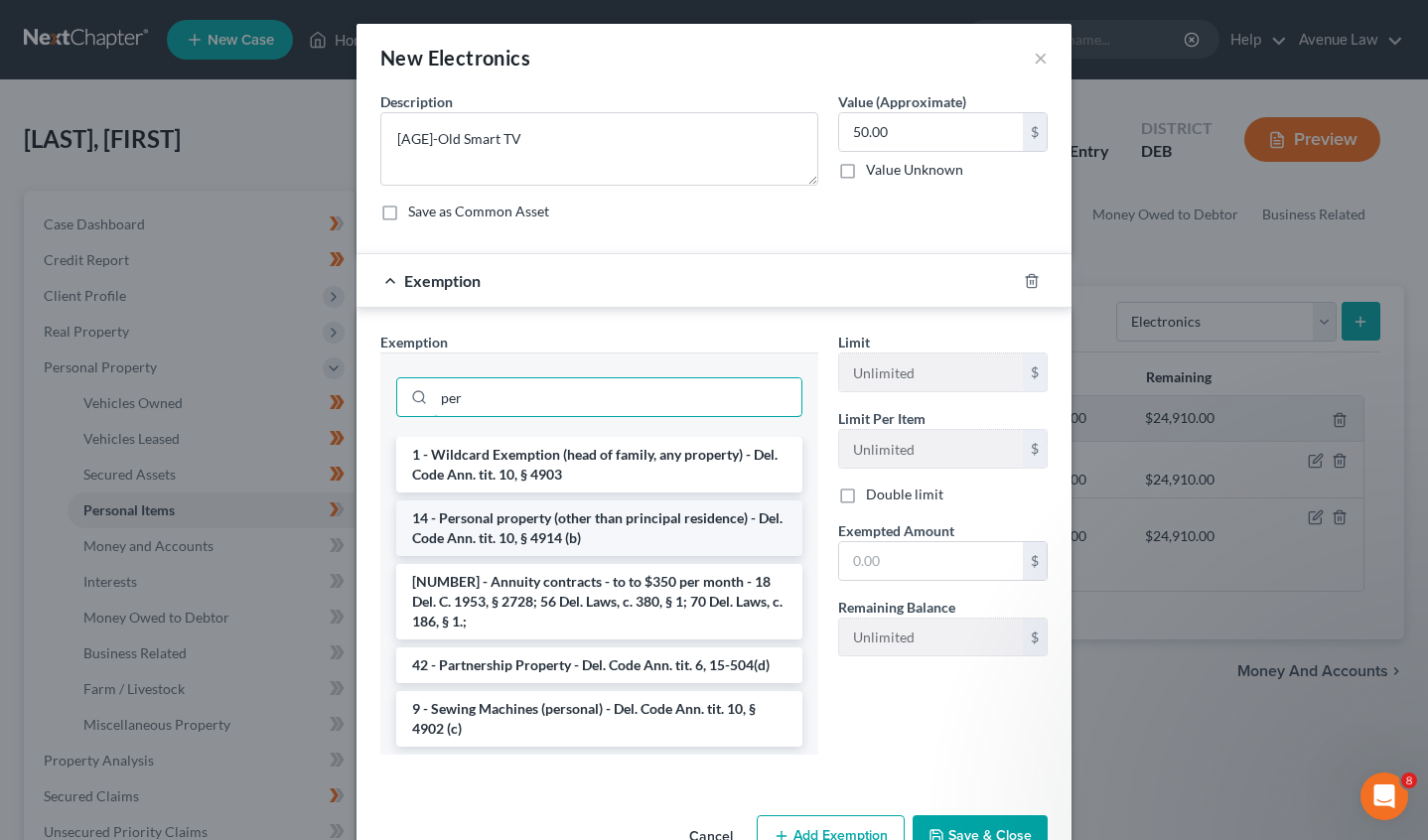 type on "per" 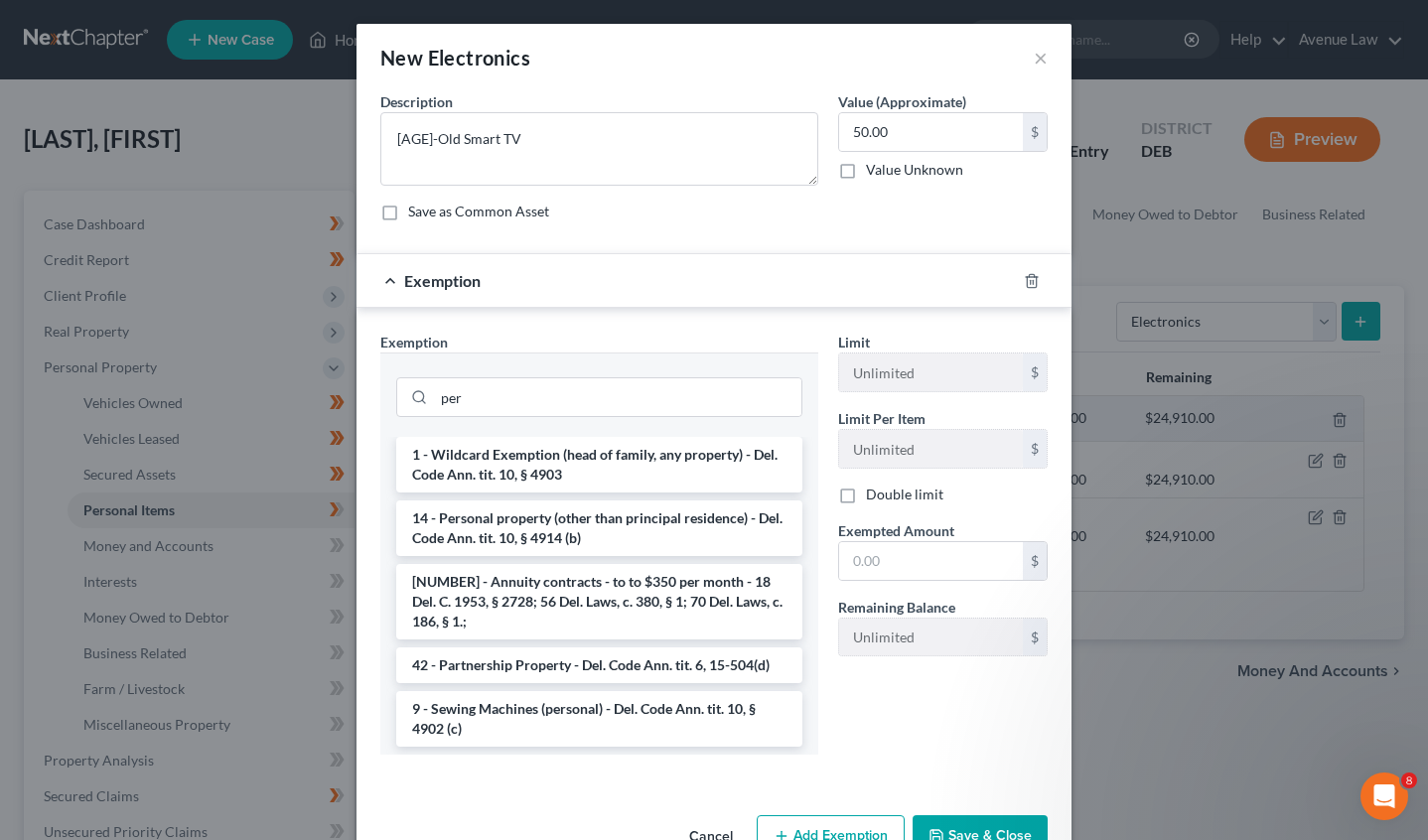 drag, startPoint x: 516, startPoint y: 515, endPoint x: 528, endPoint y: 522, distance: 13.892444 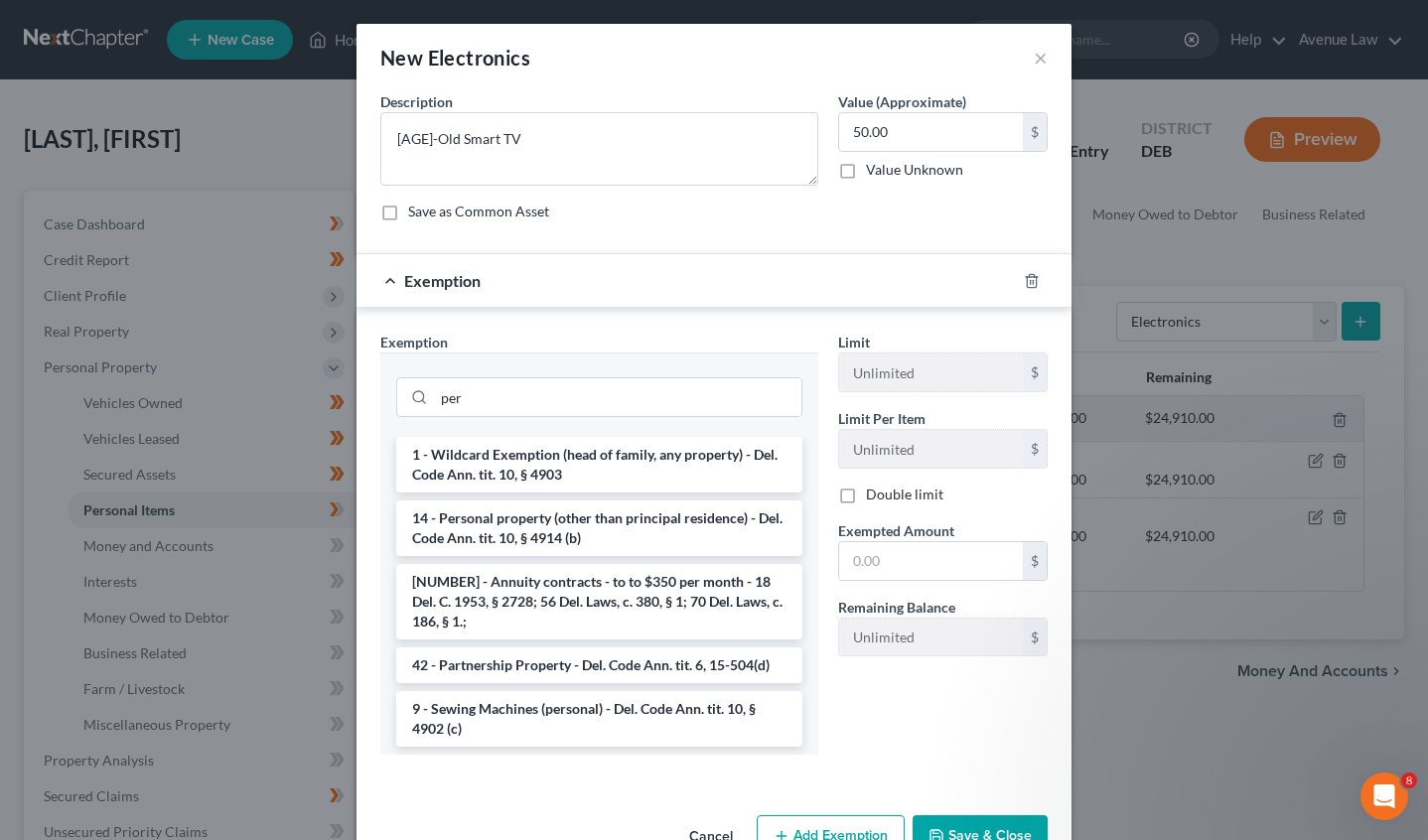 click on "14 - Personal property (other than principal residence) - Del. Code Ann. tit. 10, § 4914 (b)" at bounding box center [599, 528] 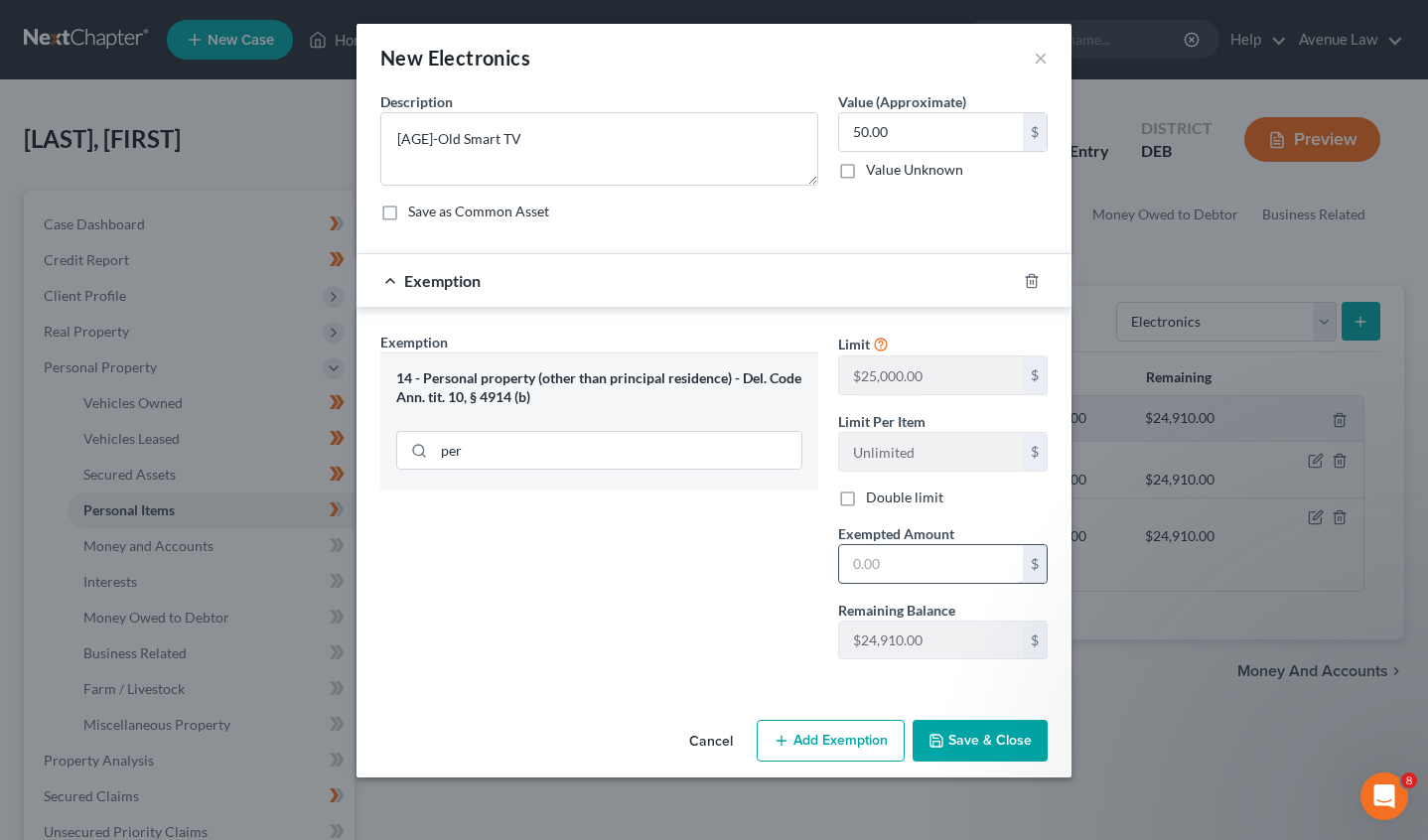 click at bounding box center [930, 564] 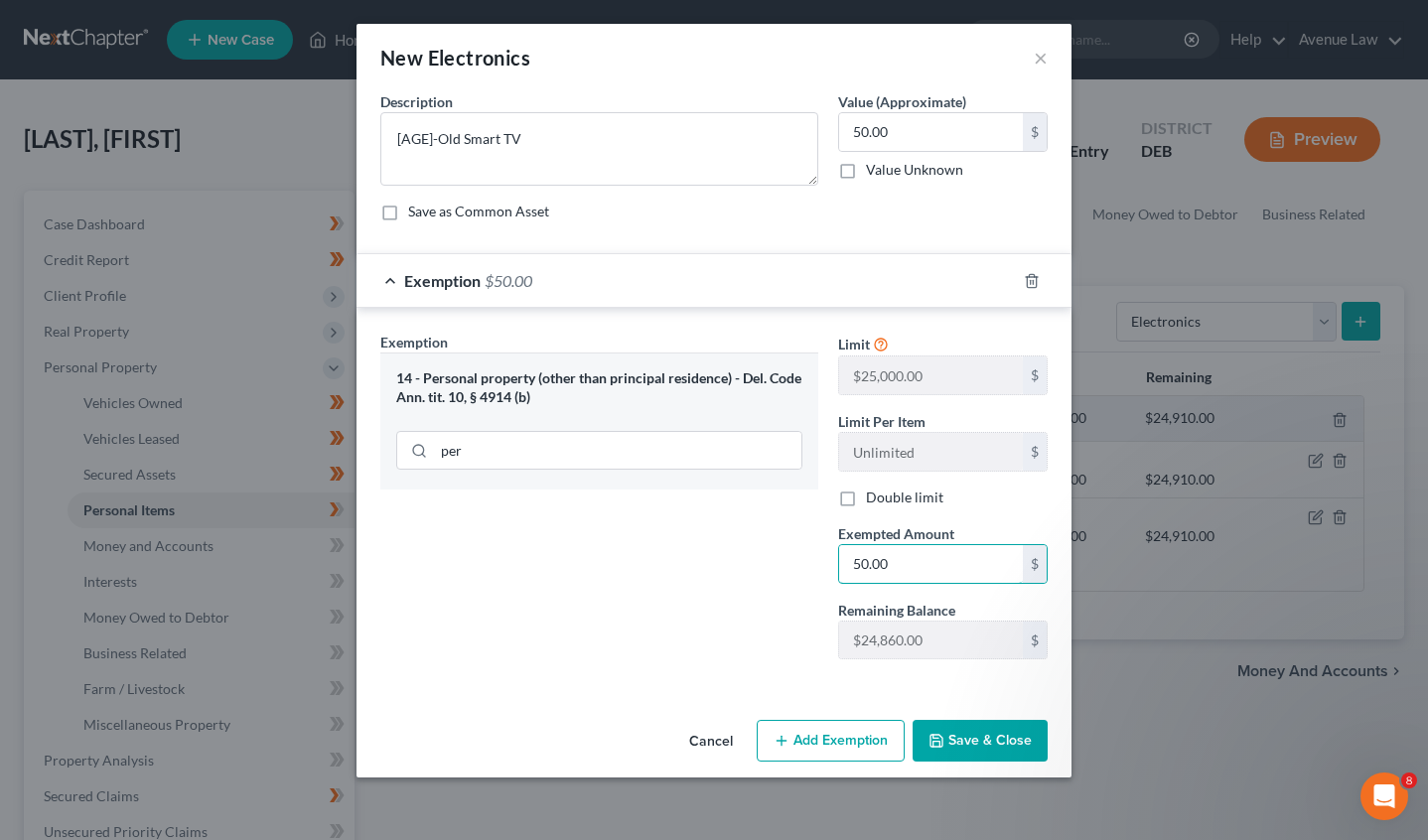 type on "50.00" 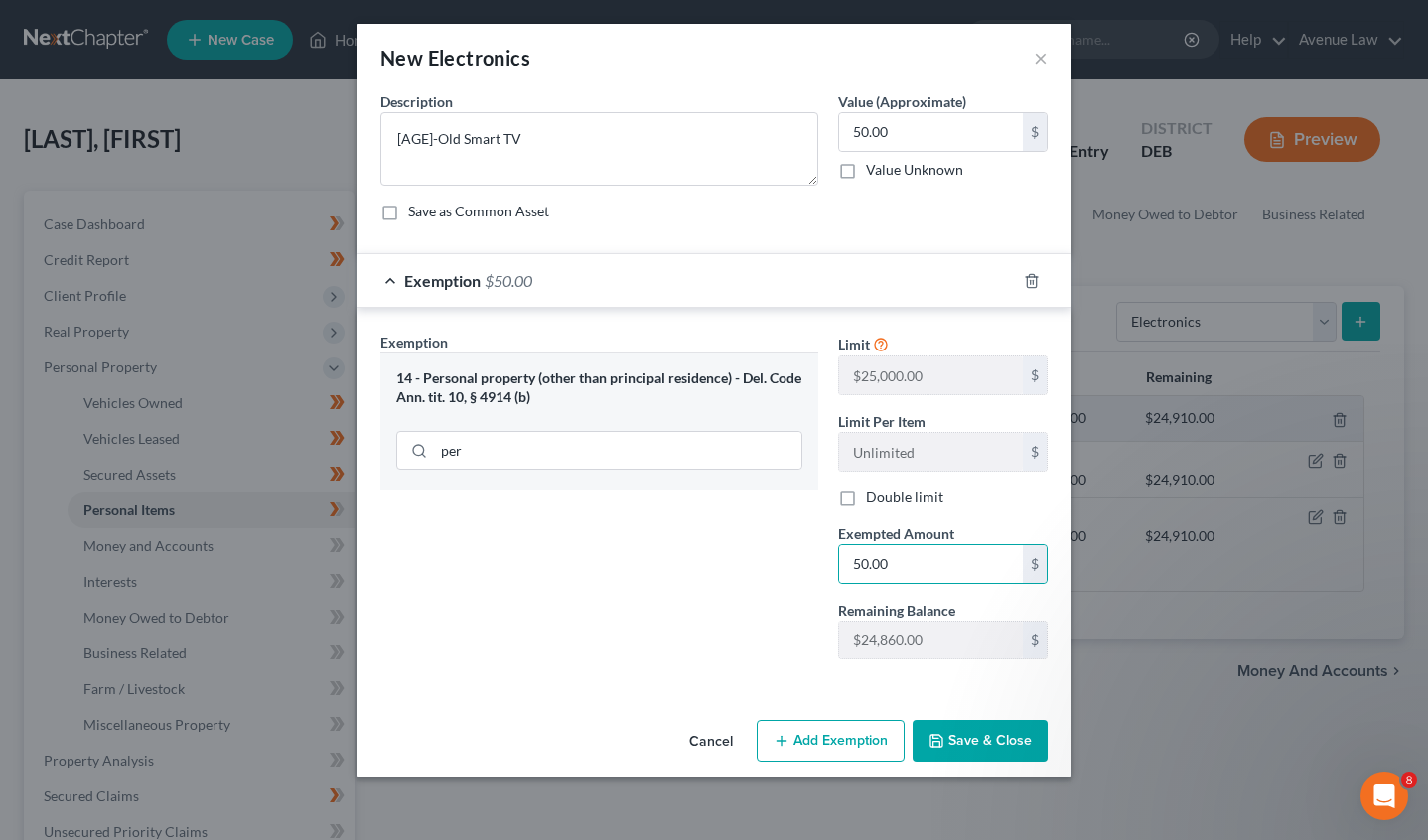 click on "Save & Close" at bounding box center [980, 741] 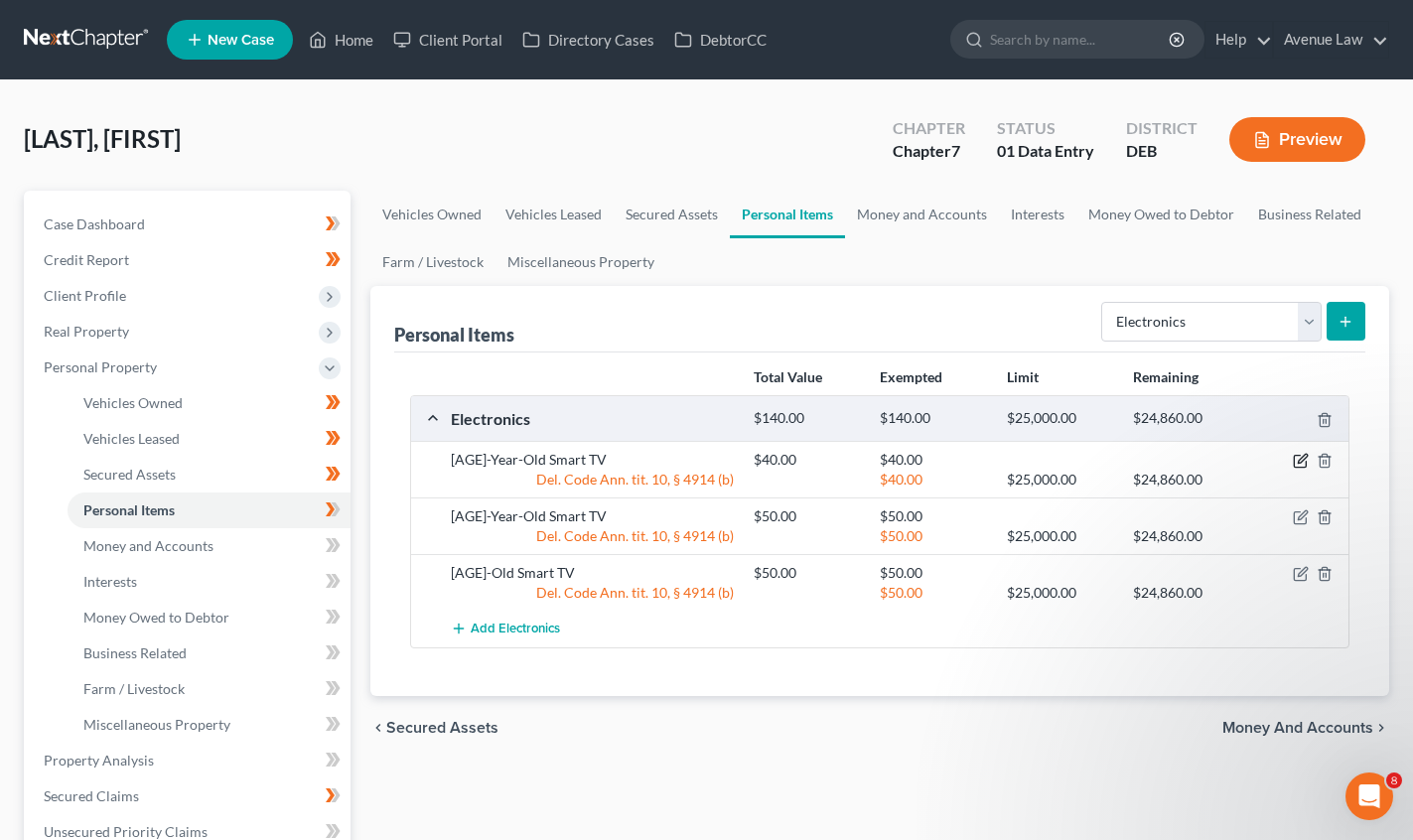 click 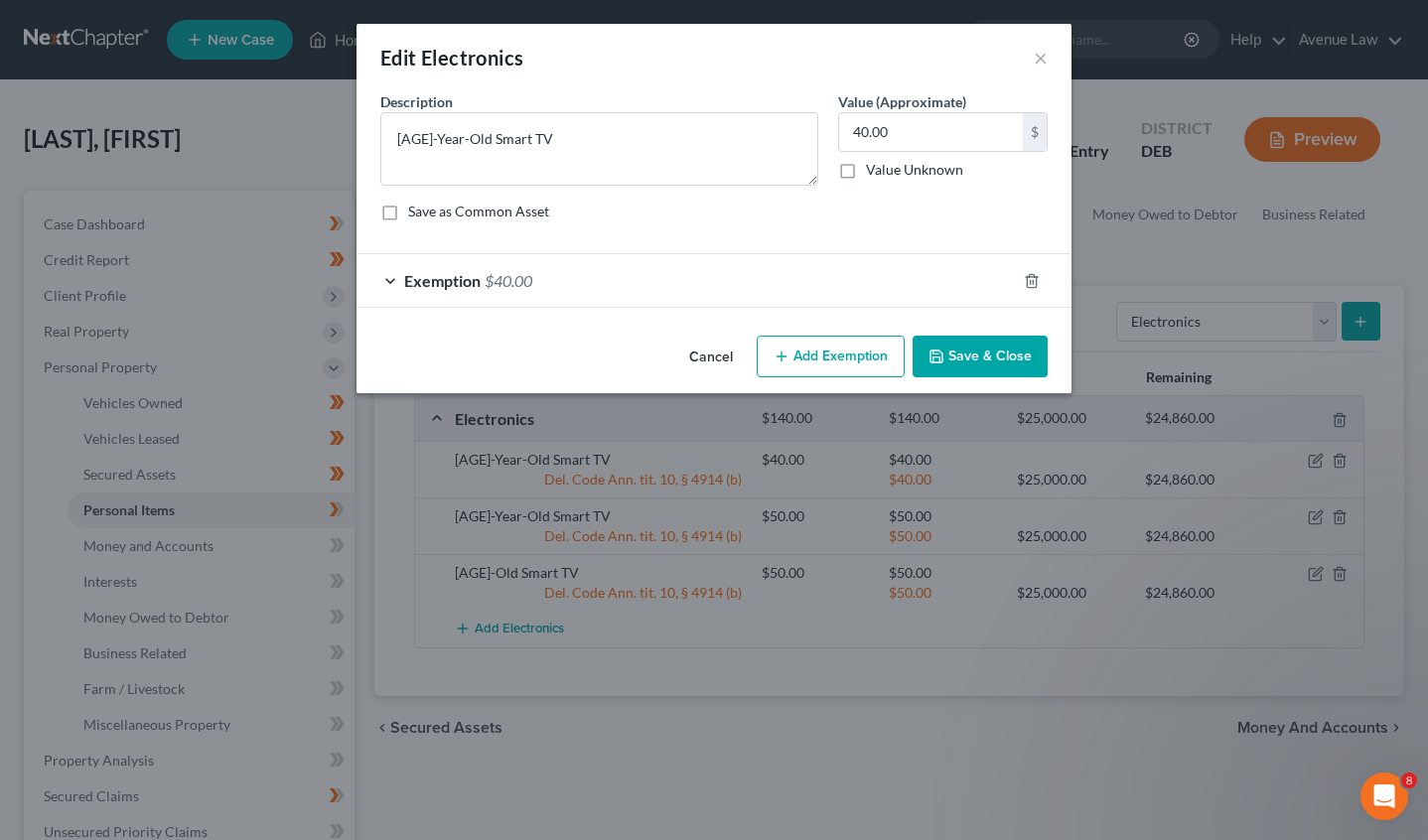 click on "Exemption" at bounding box center (442, 280) 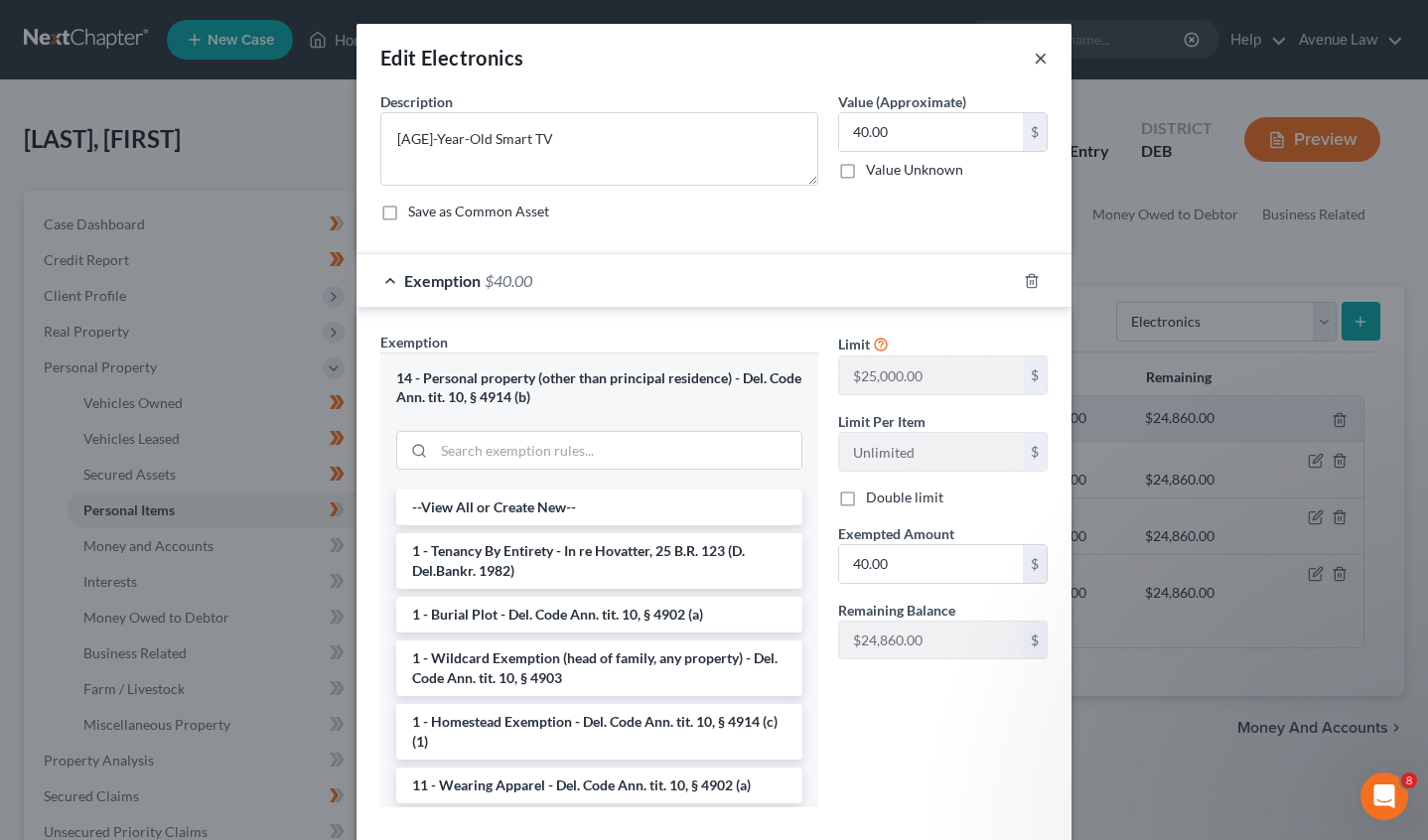 click on "×" at bounding box center [1041, 58] 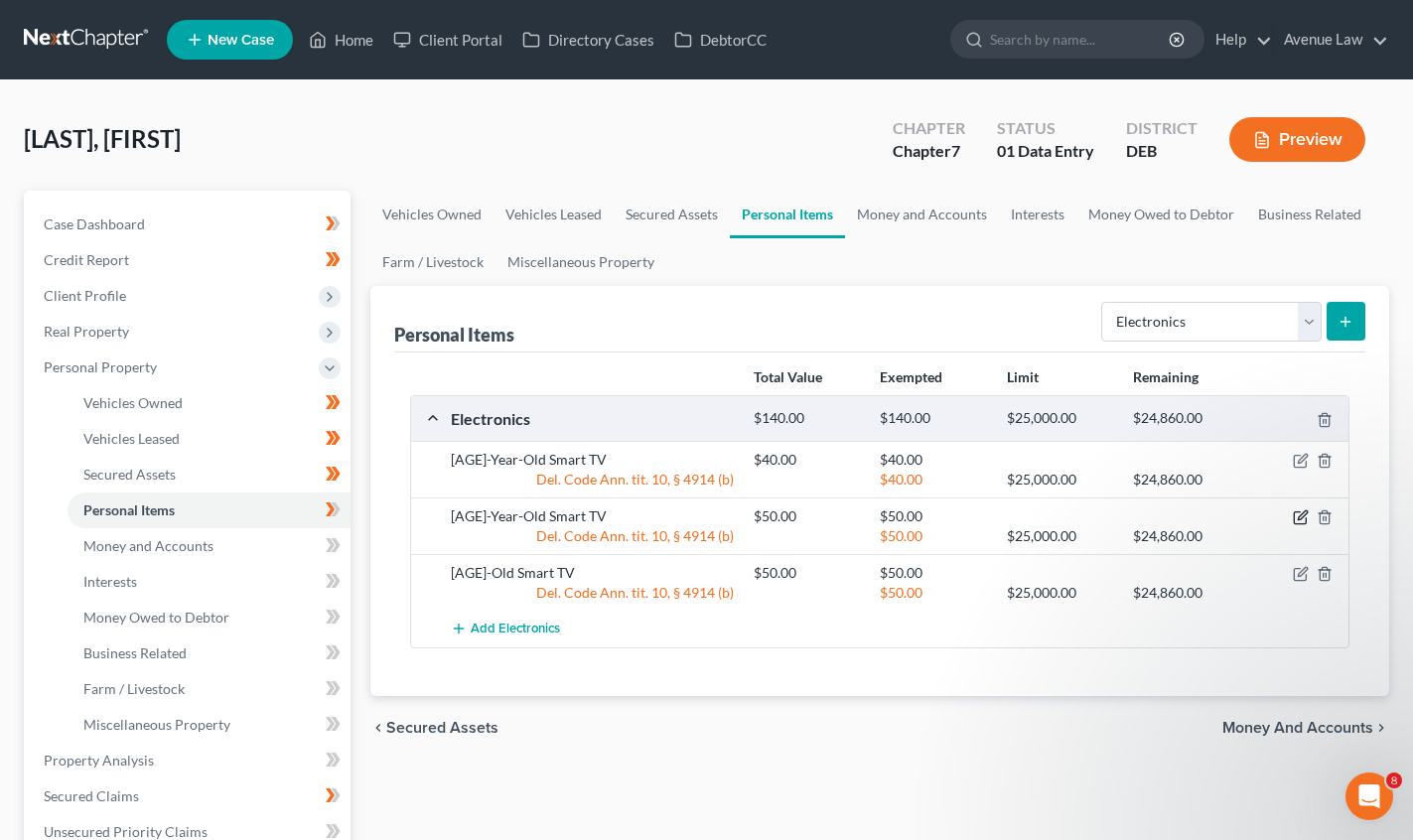 click 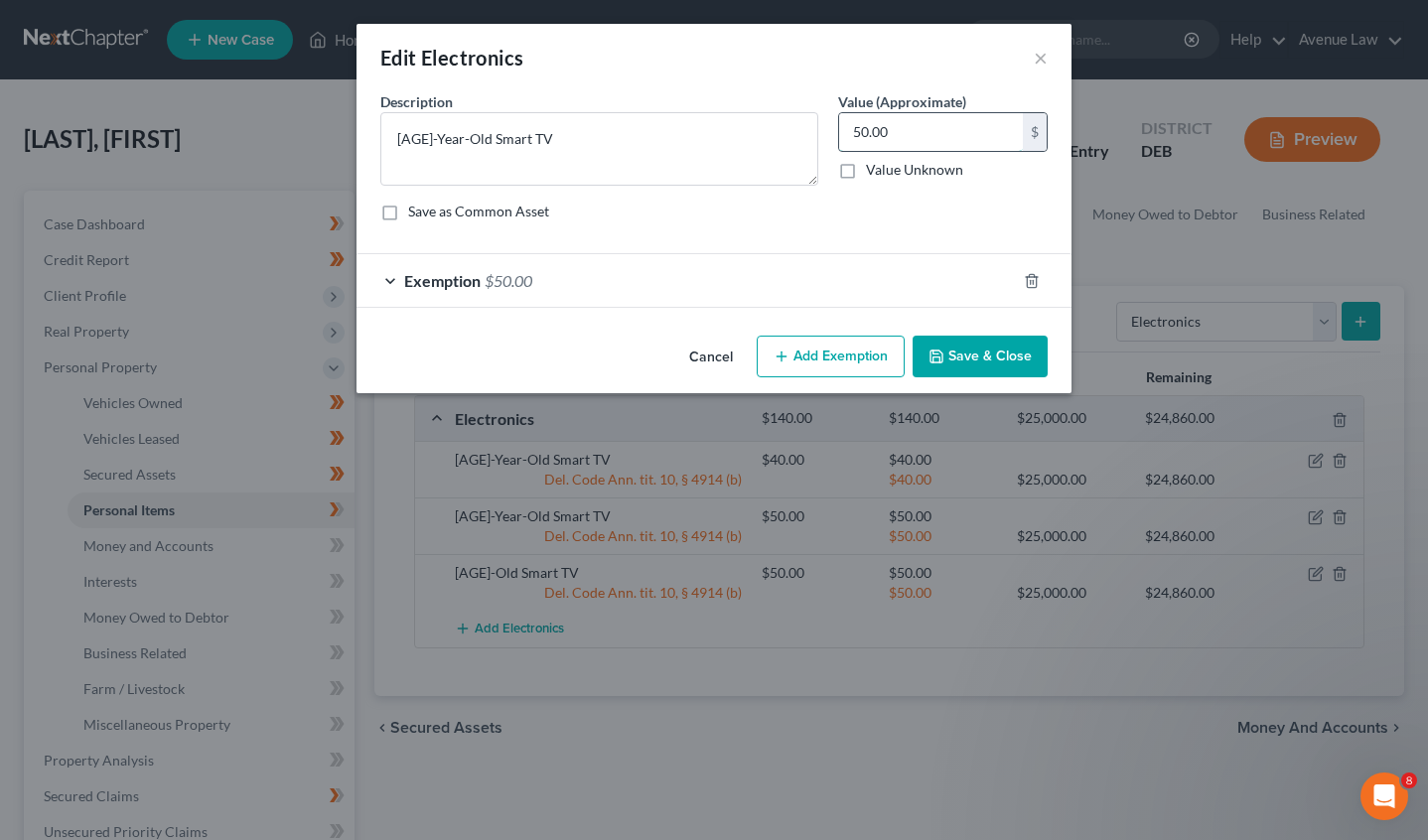 click on "50.00" at bounding box center [930, 132] 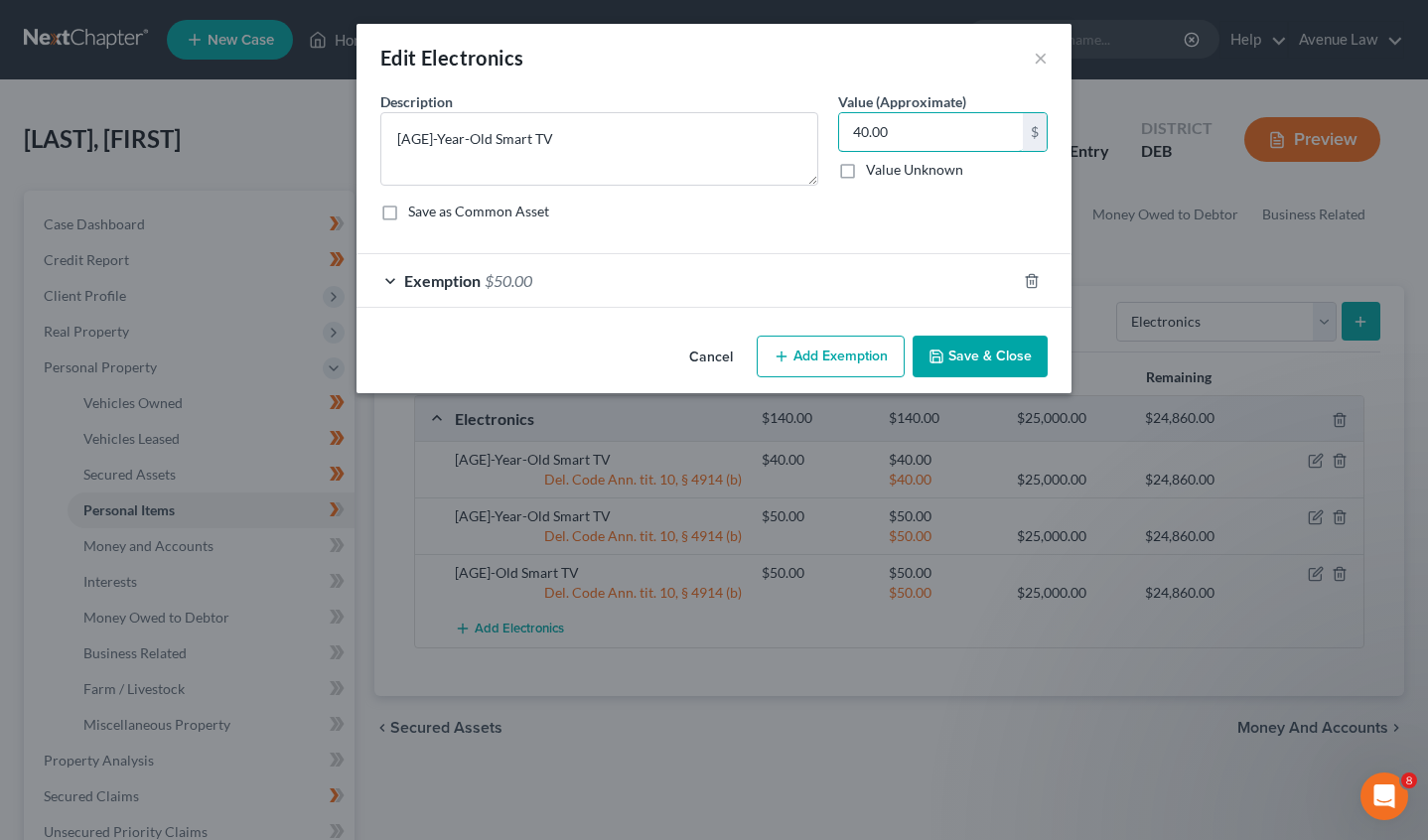 type on "40.00" 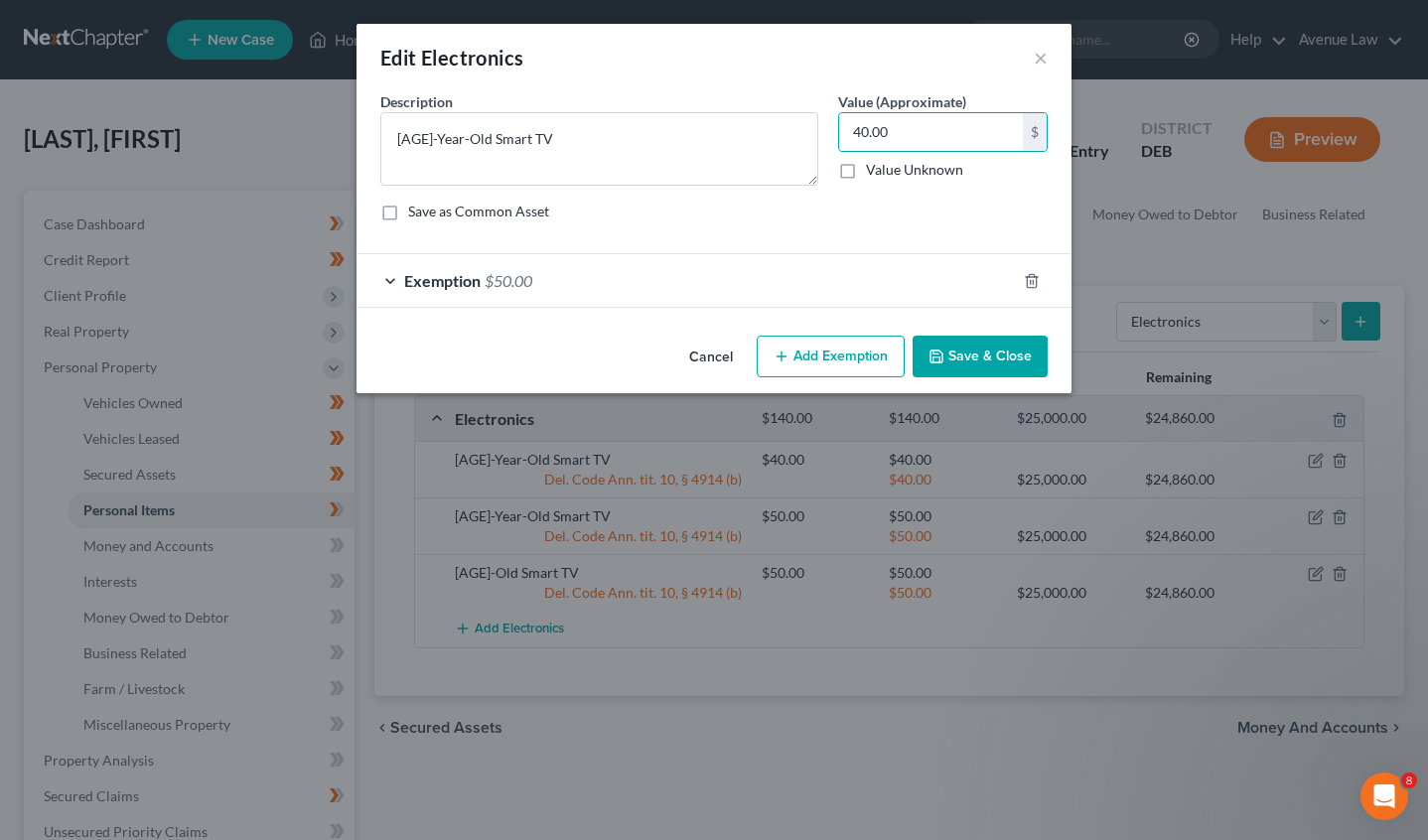 click on "Exemption $50.00" at bounding box center (686, 280) 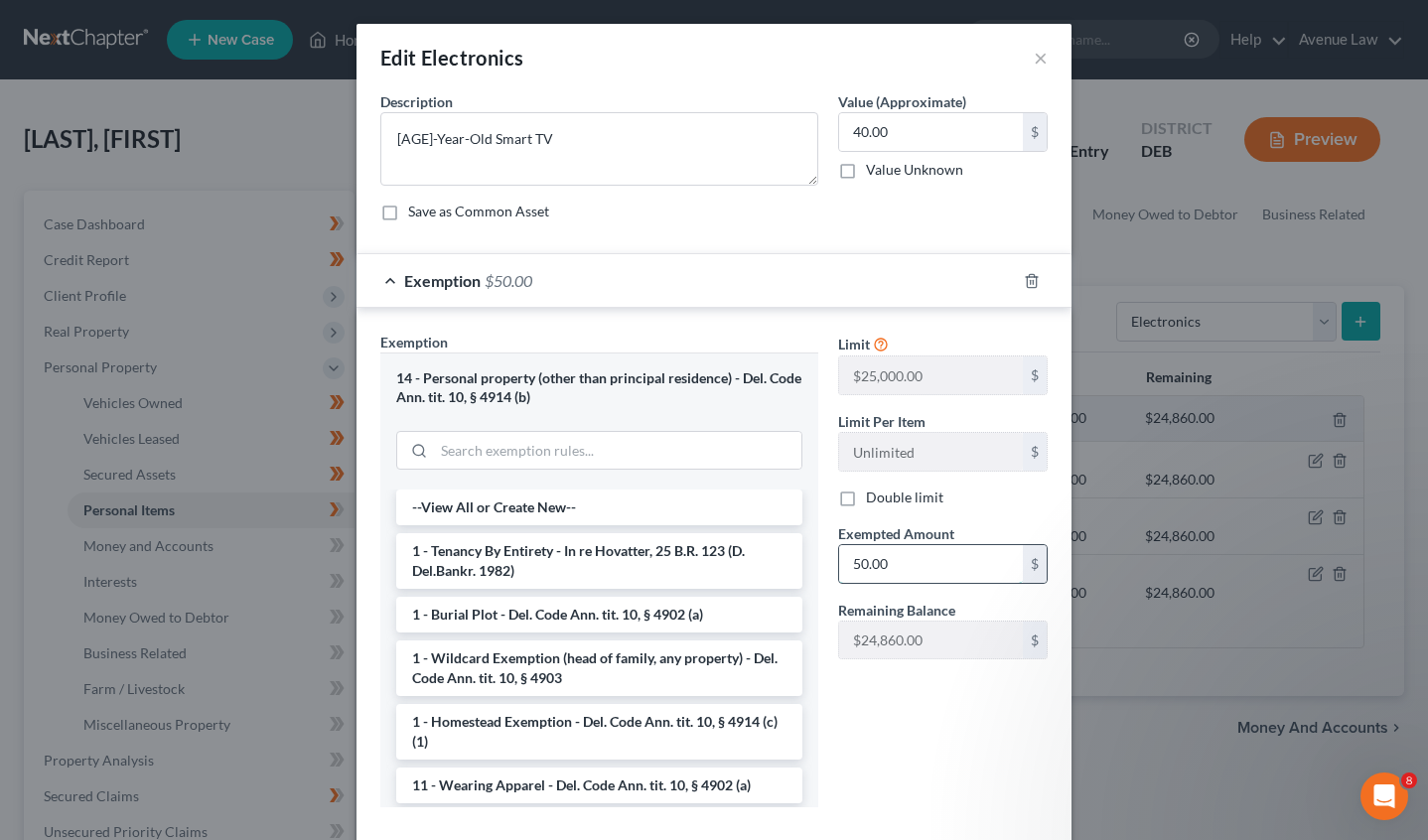 click on "50.00" at bounding box center [930, 564] 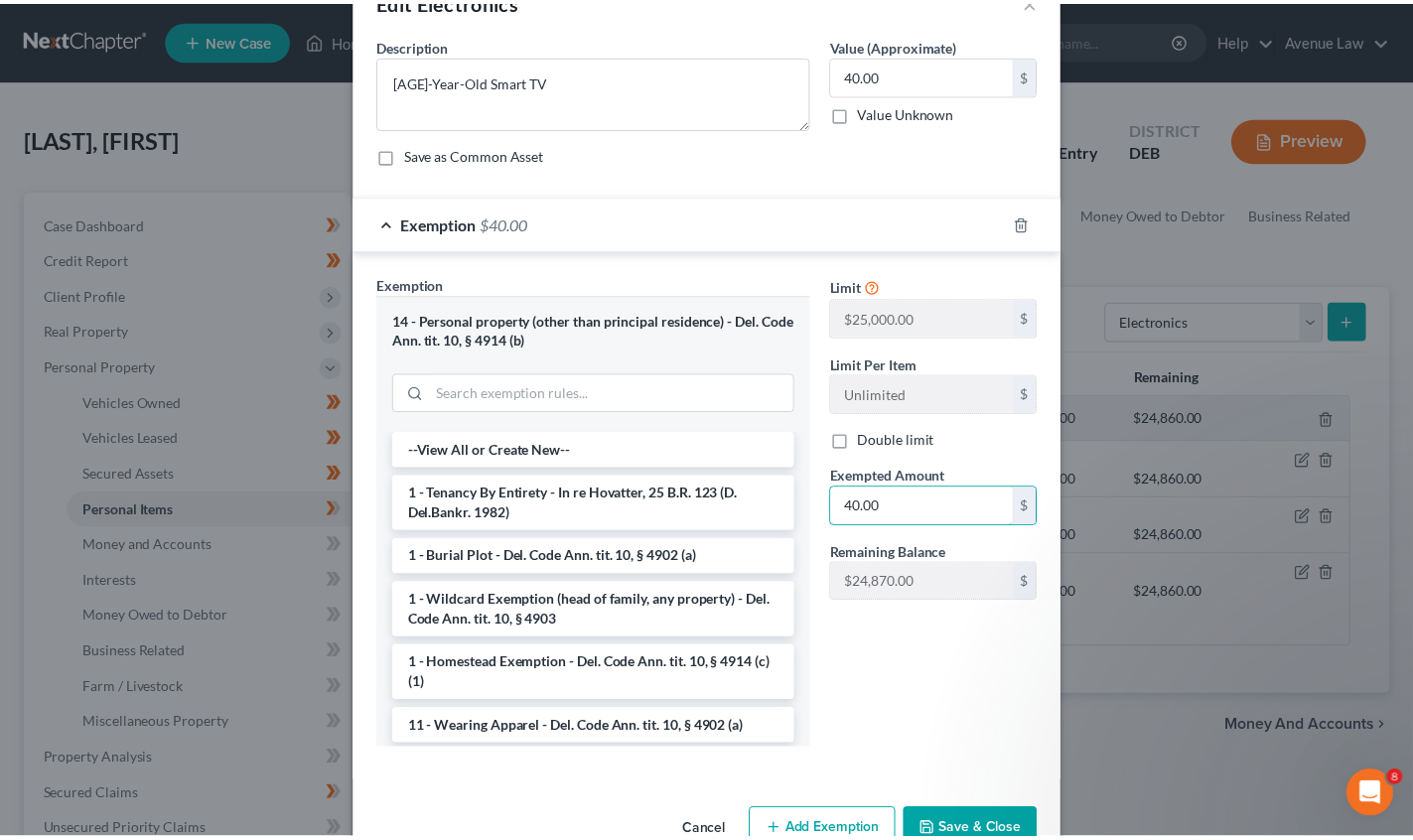 scroll, scrollTop: 109, scrollLeft: 0, axis: vertical 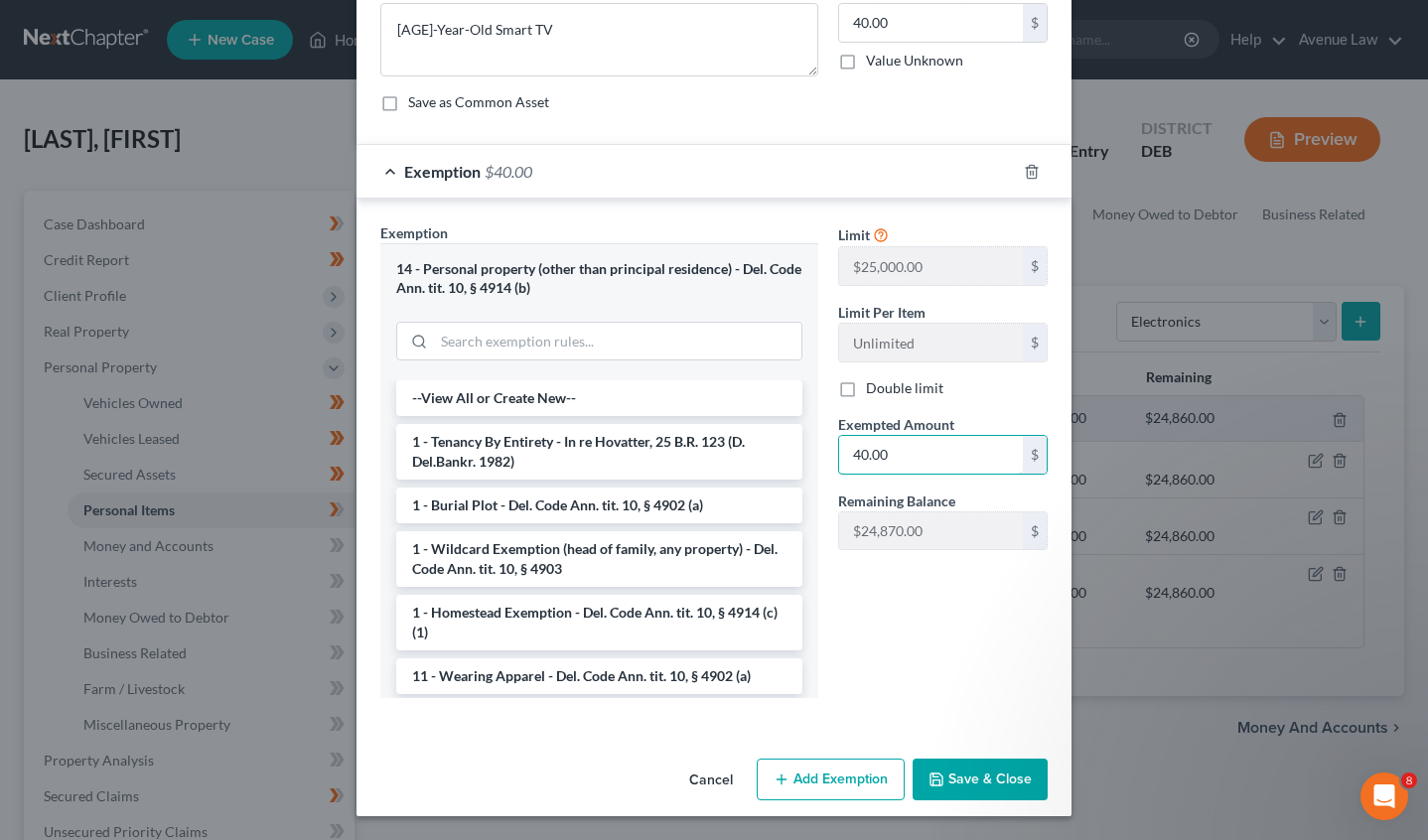type on "40.00" 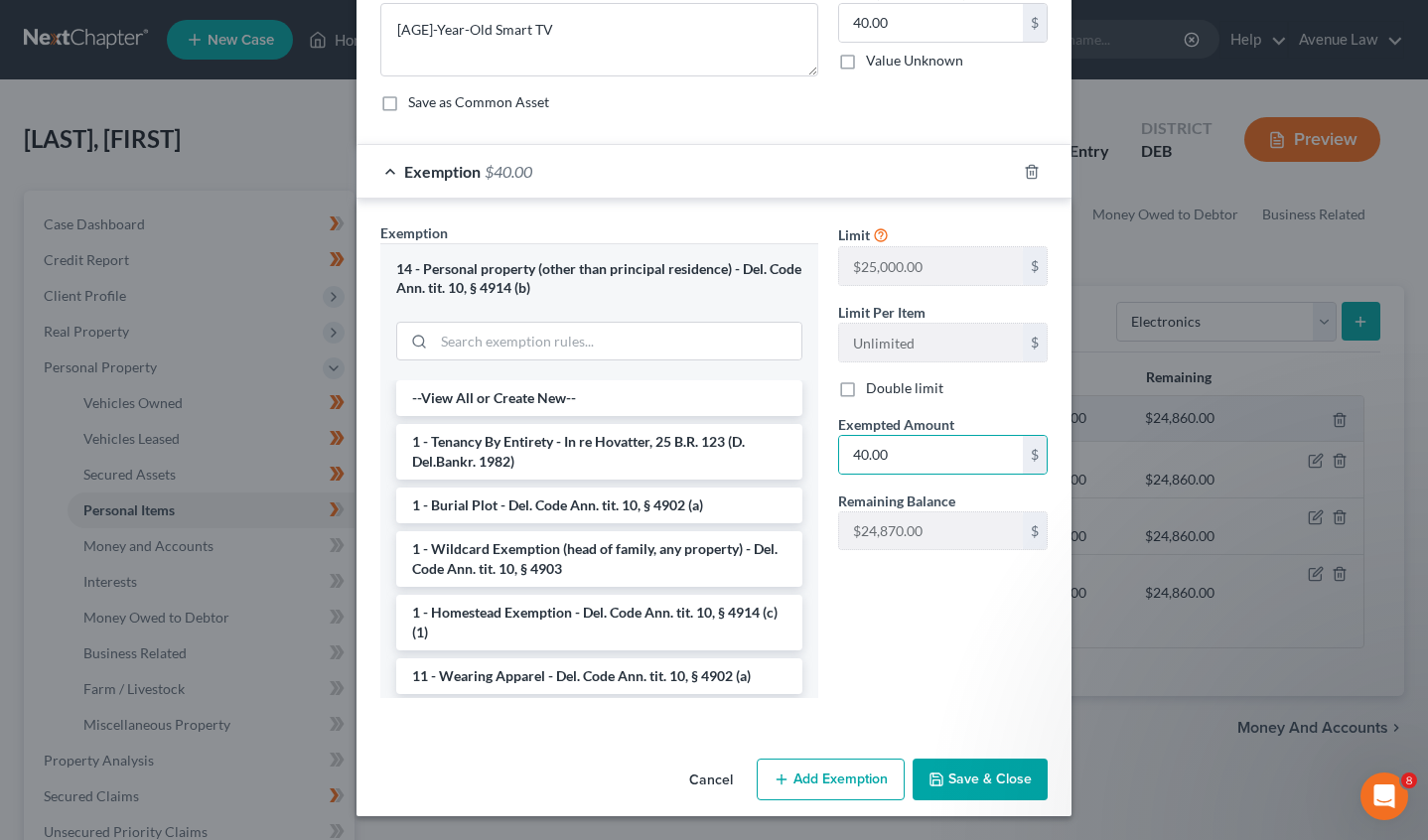 click on "Save & Close" at bounding box center [980, 779] 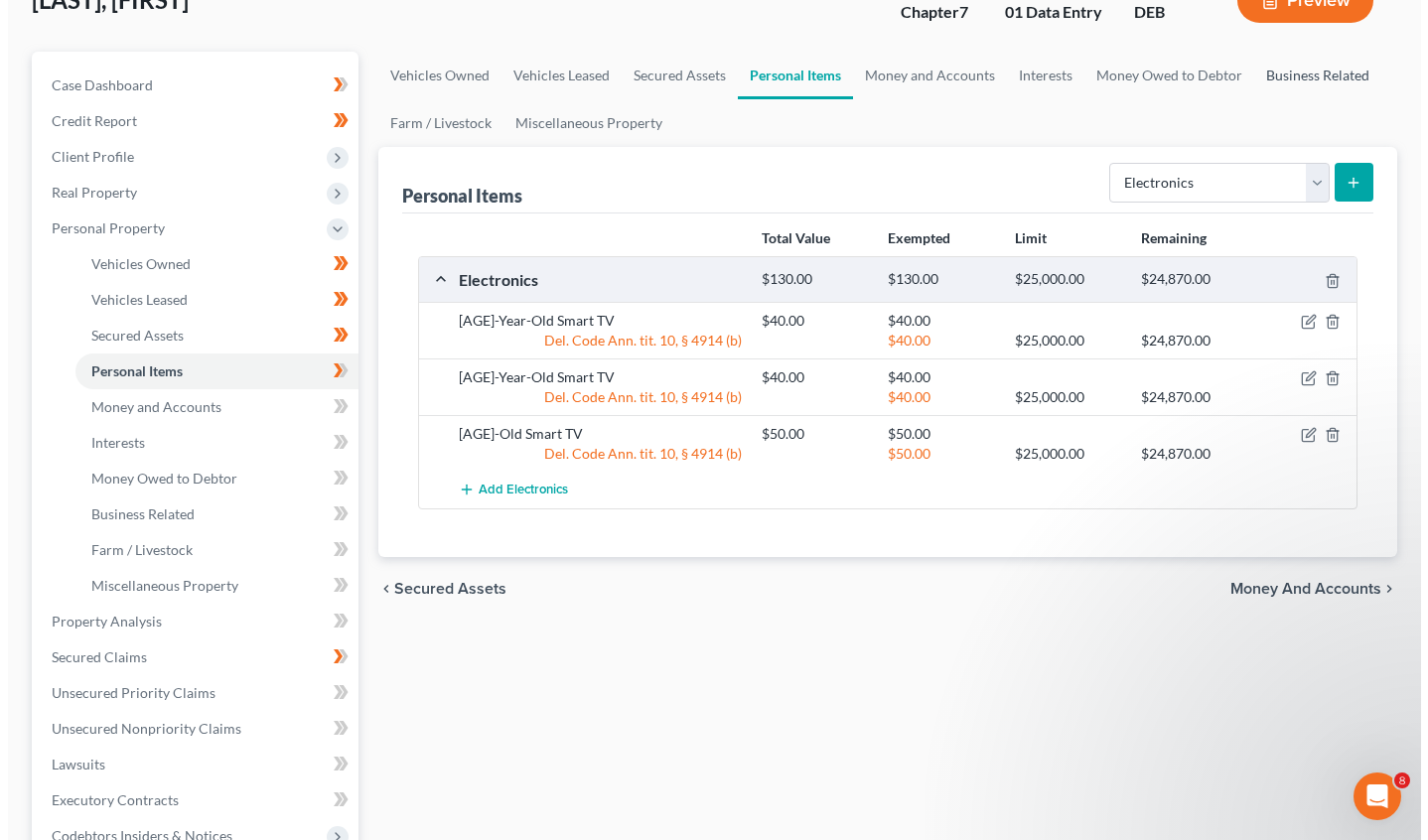 scroll, scrollTop: 0, scrollLeft: 0, axis: both 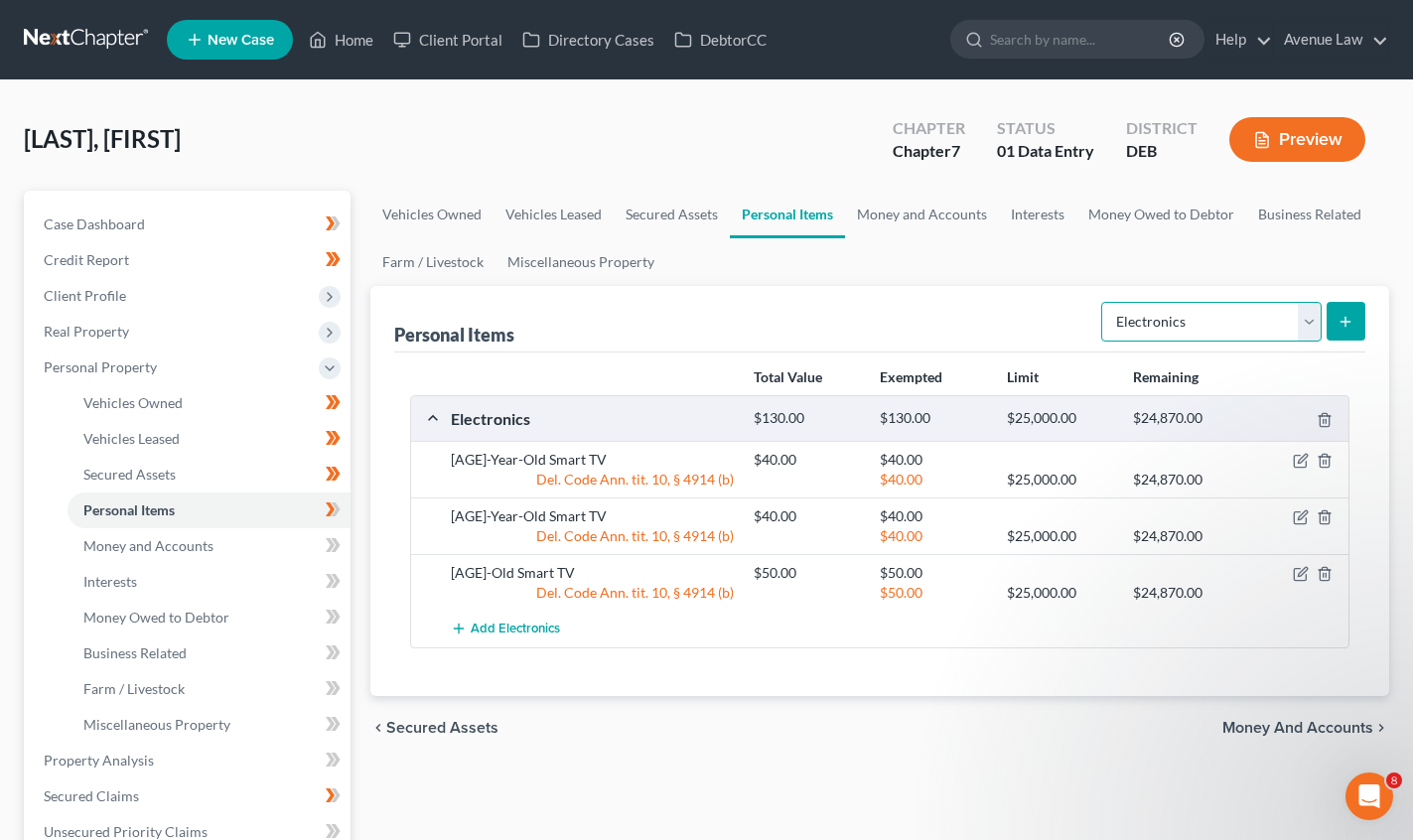 click on "Select Item Type Clothing Collectibles Of Value Electronics Firearms Household Goods Jewelry Other Pet(s) Sports & Hobby Equipment" at bounding box center [1211, 322] 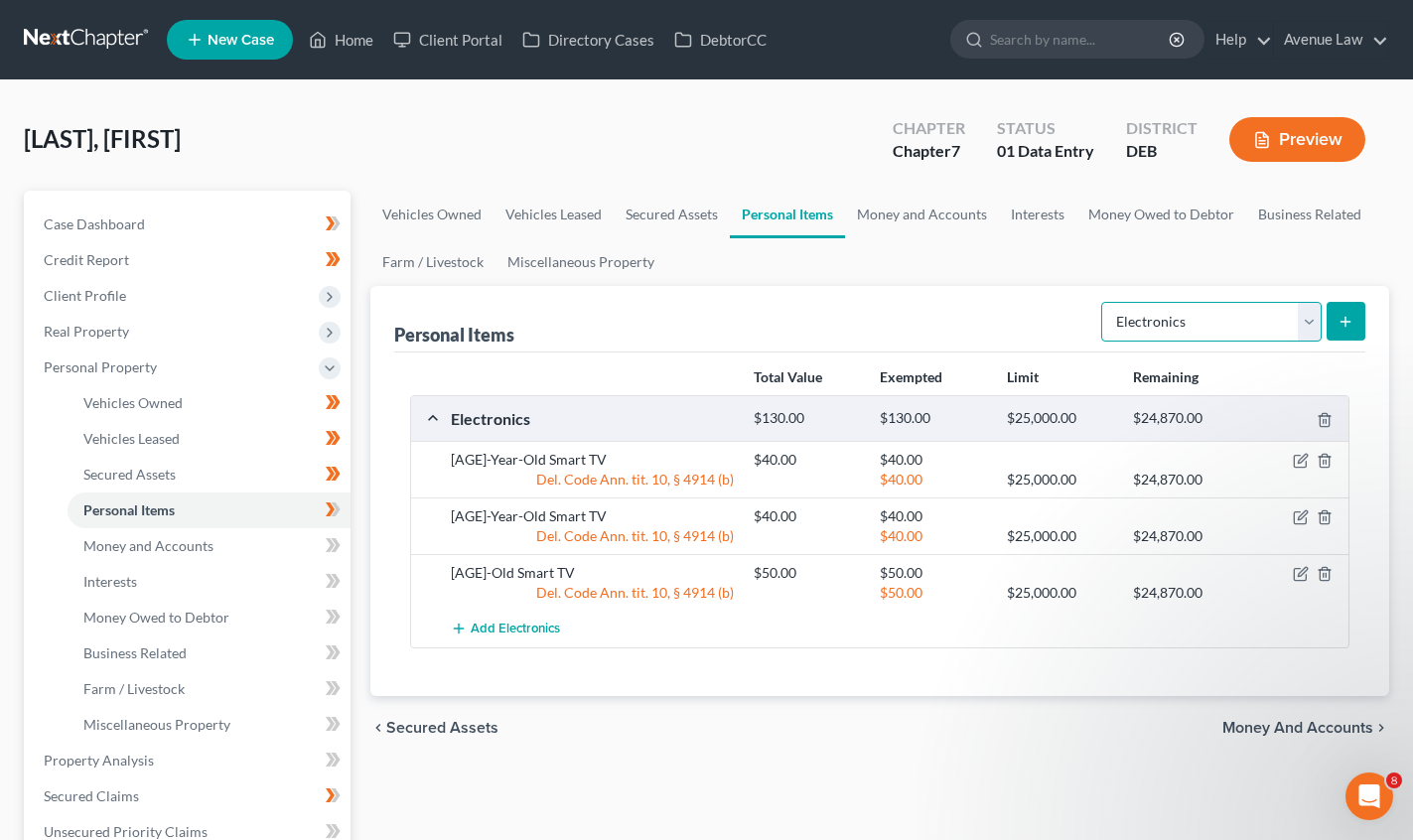 select on "clothing" 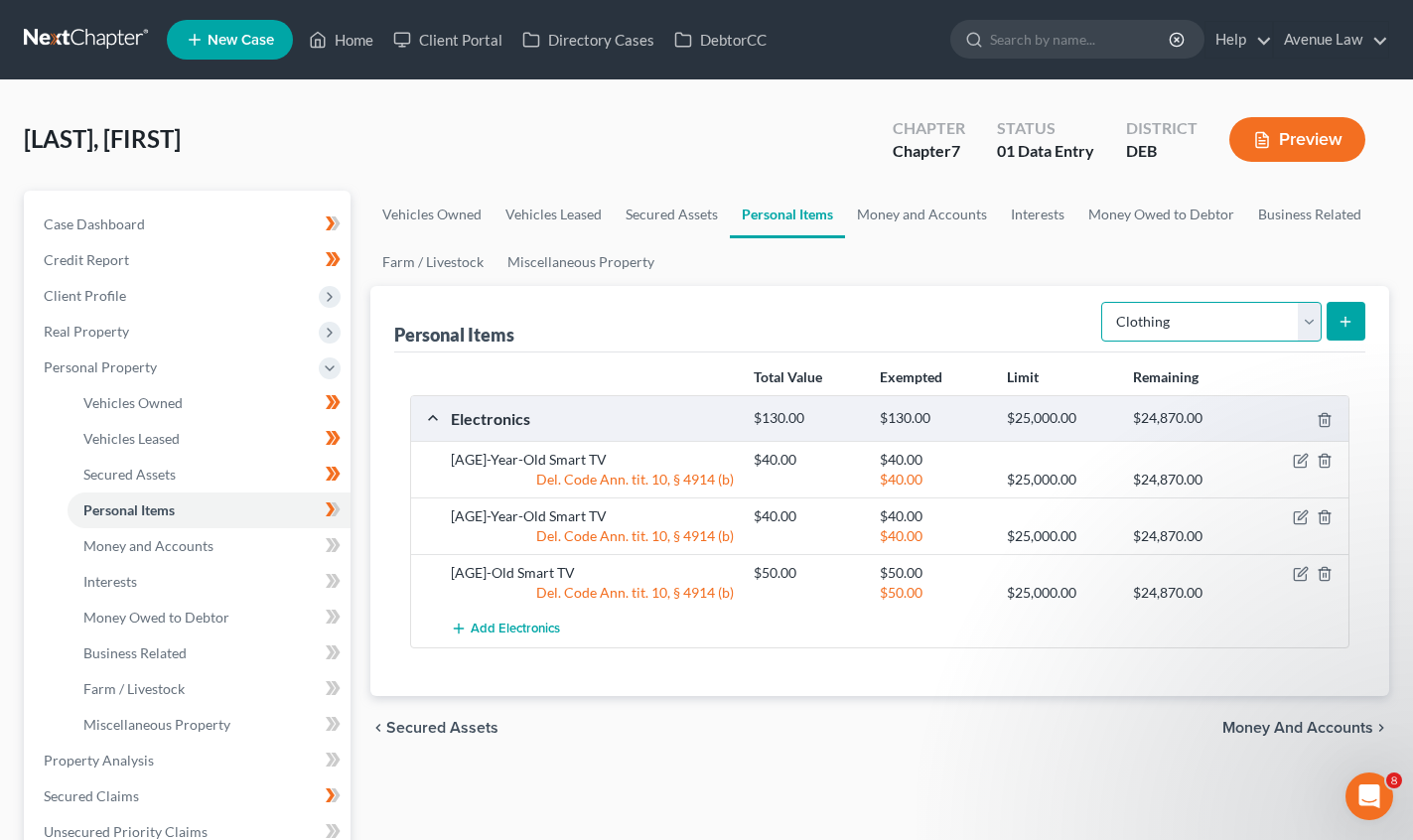 click on "Select Item Type Clothing Collectibles Of Value Electronics Firearms Household Goods Jewelry Other Pet(s) Sports & Hobby Equipment" at bounding box center [1211, 322] 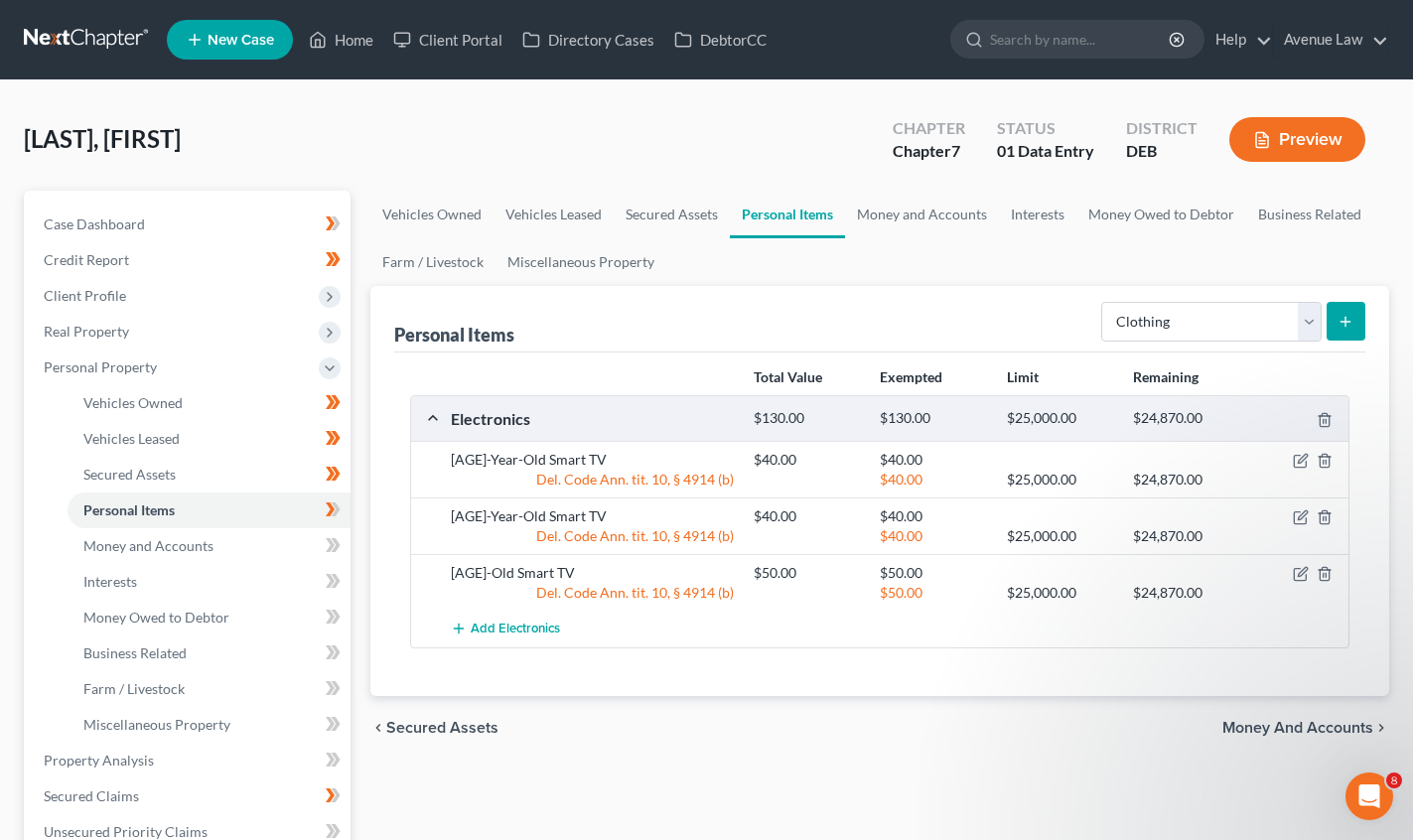 click on "Personal Items Select Item Type Clothing Collectibles Of Value Electronics Firearms Household Goods Jewelry Other Pet(s) Sports & Hobby Equipment
Total Value Exempted Limit Remaining
Electronics $130.00 $130.00 $25,000.00 $24,870.00
[AGE]-Year-Old Smart TV $40.00 $40.00 Del. Code Ann. tit. 10, § 4914 (b) $40.00 $25,000.00 $24,870.00 [AGE]-Year-Old Smart TV $40.00 $40.00 Del. Code Ann. tit. 10, § 4914 (b) $40.00 $25,000.00 $24,870.00 [AGE]-Year-Old Smart TV $50.00 $50.00 Del. Code Ann. tit. 10, § 4914 (b) $50.00 $25,000.00 $24,870.00 Add Electronics" at bounding box center (880, 490) 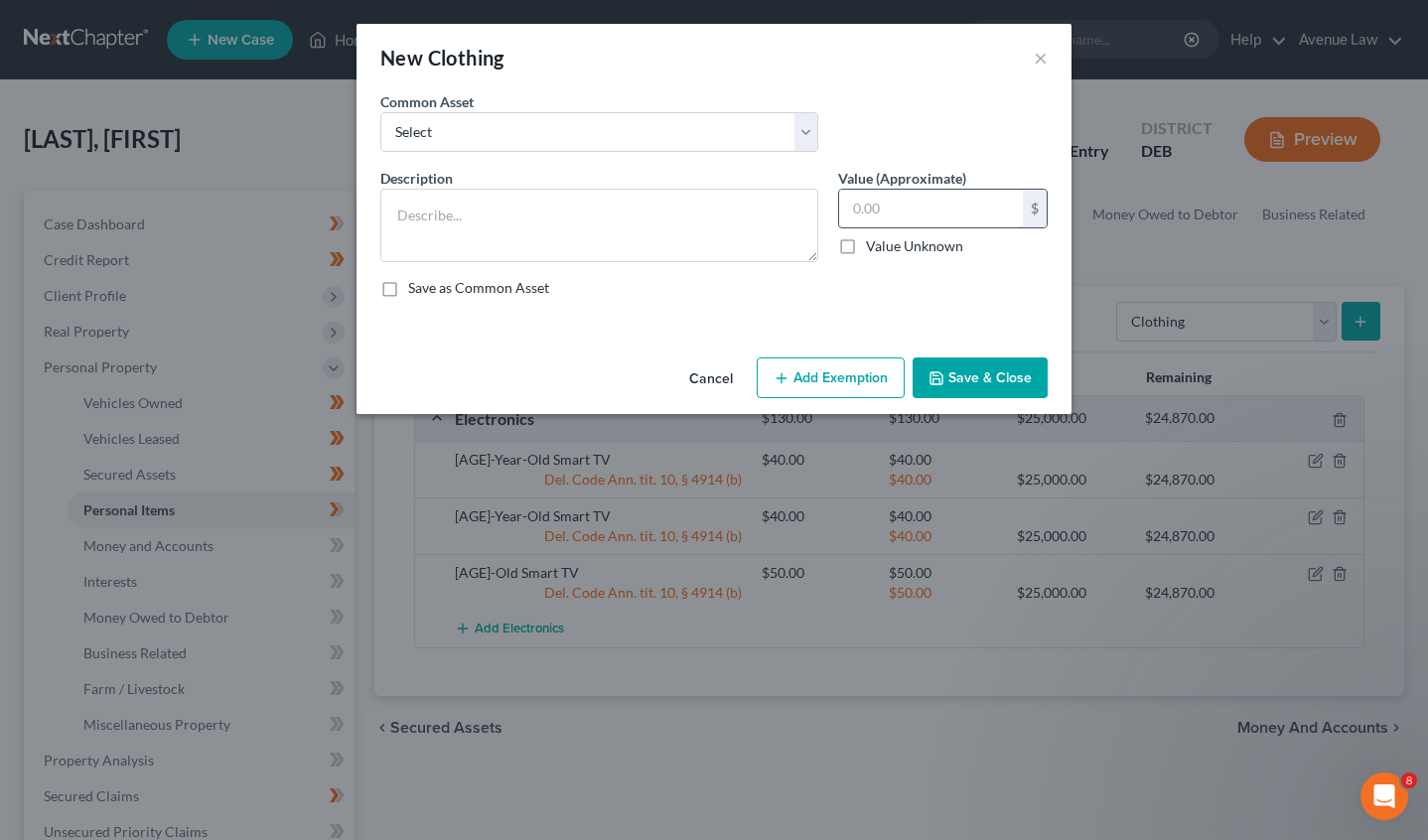 click at bounding box center [930, 209] 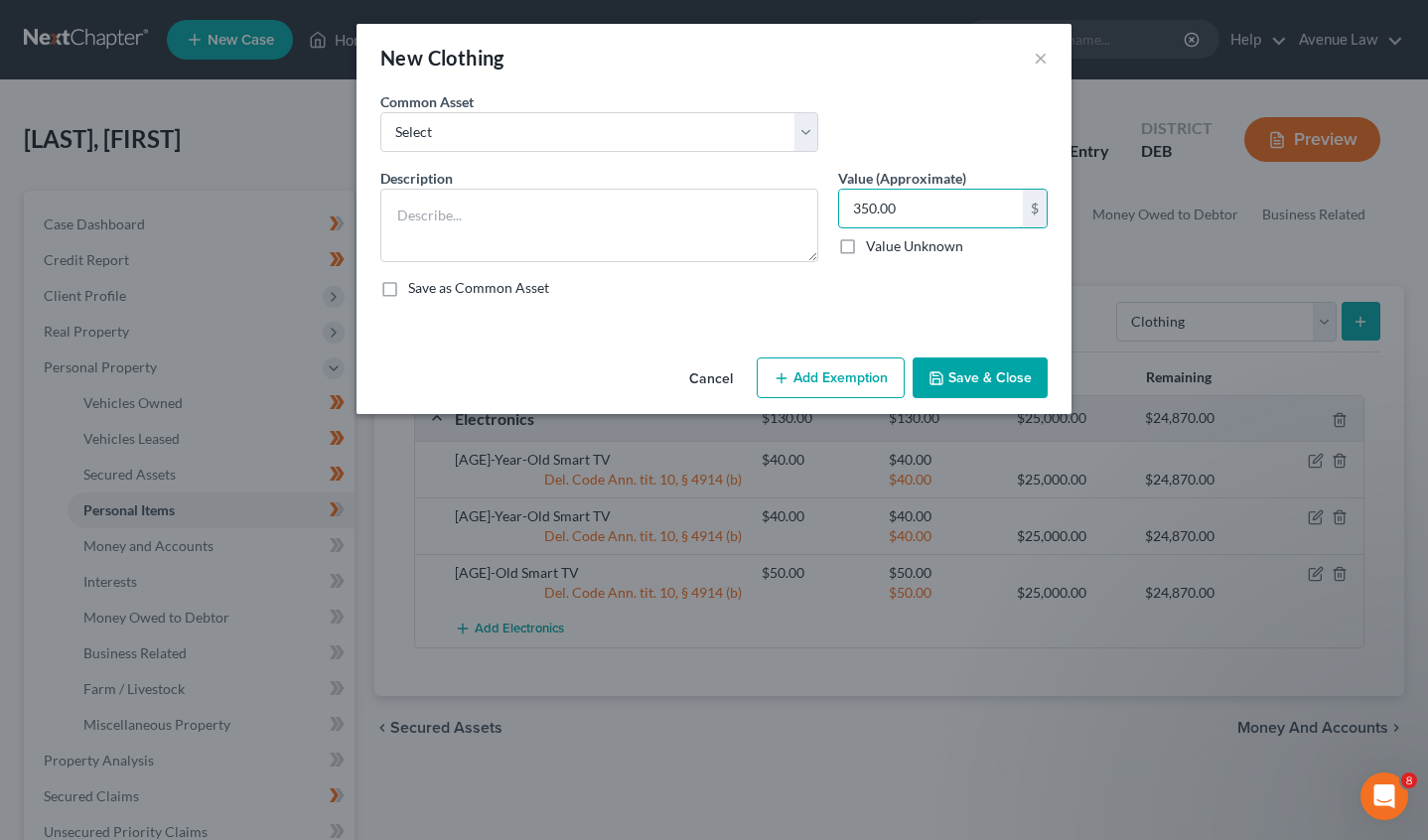 type on "350.00" 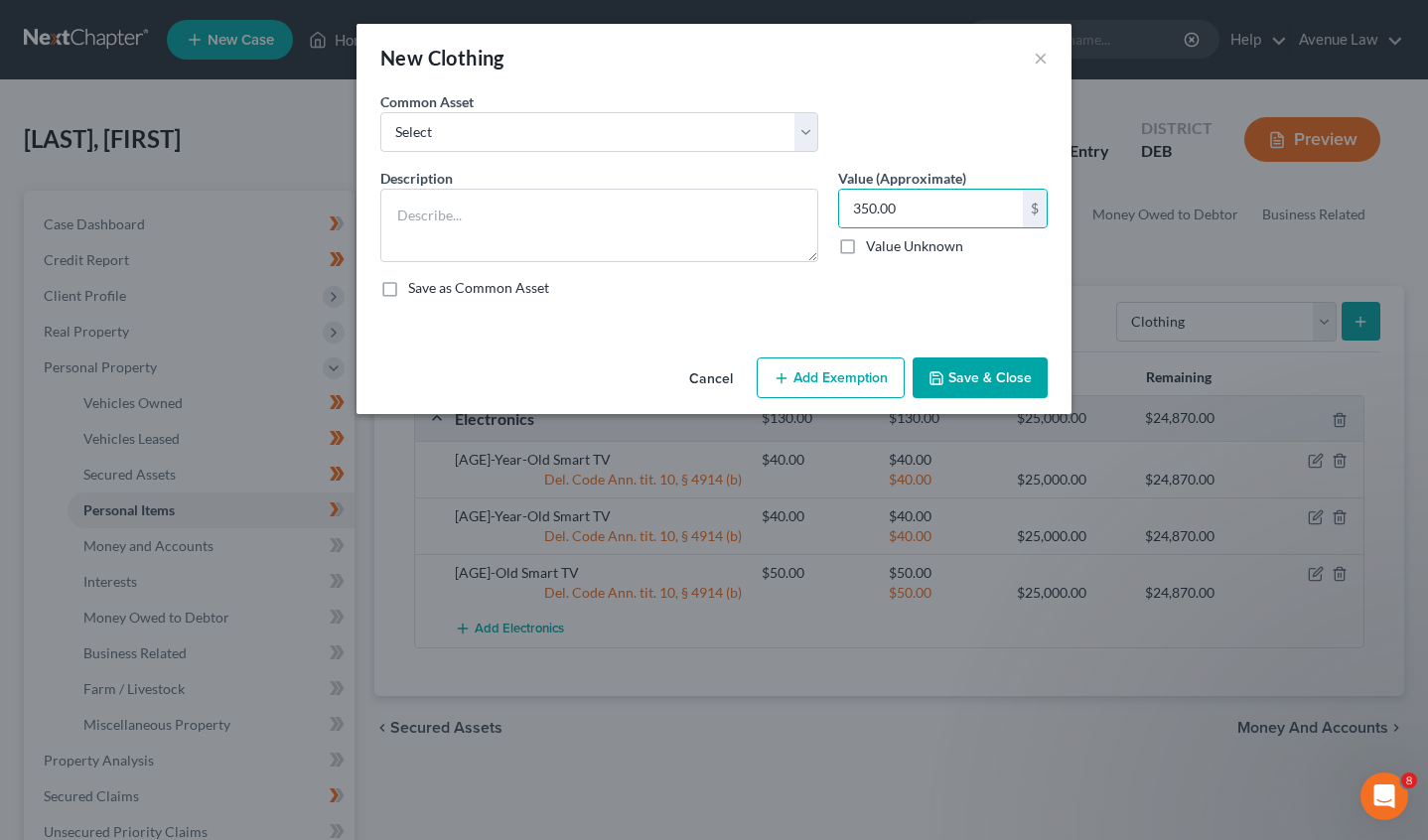 click on "Add Exemption" at bounding box center (830, 378) 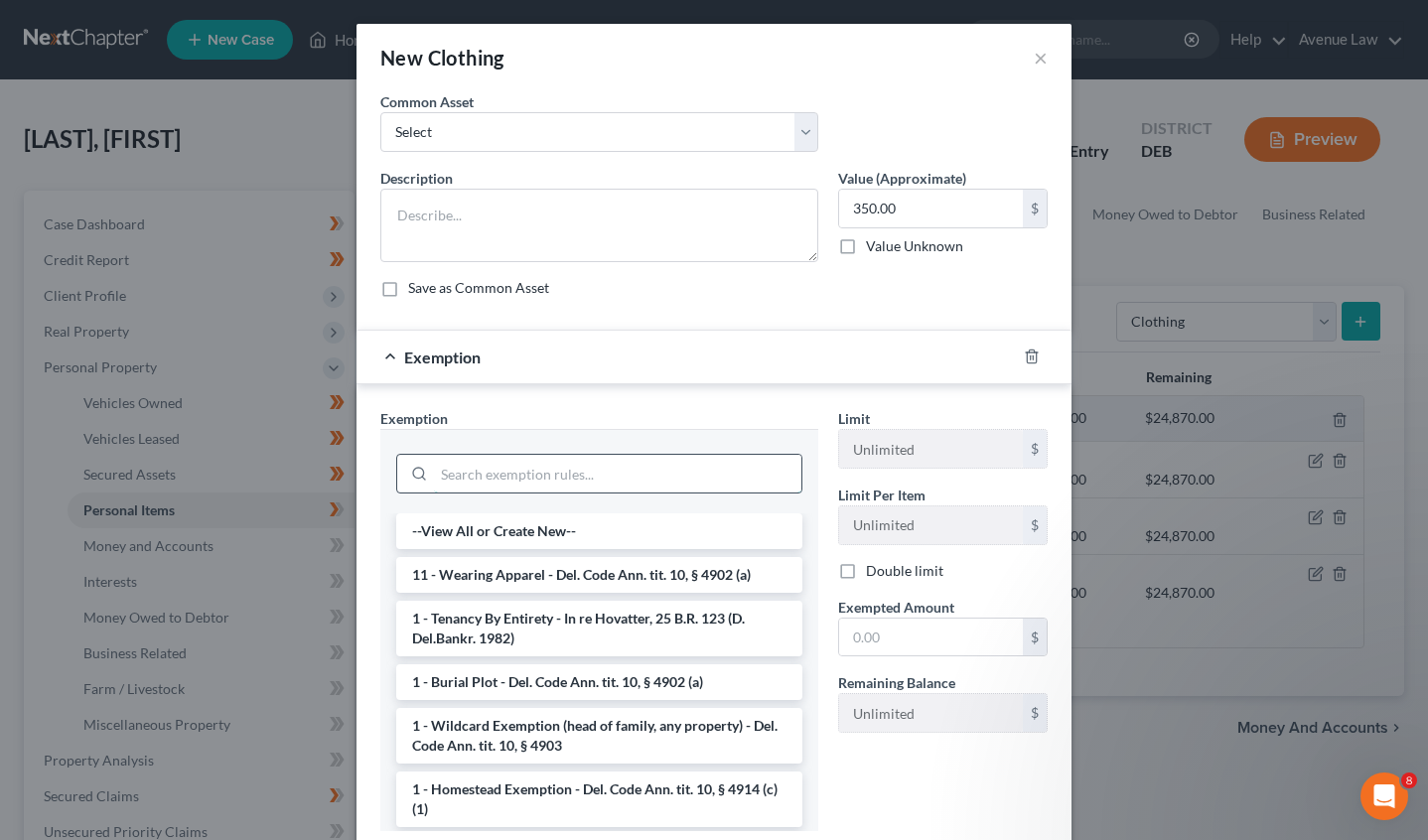 click at bounding box center (618, 474) 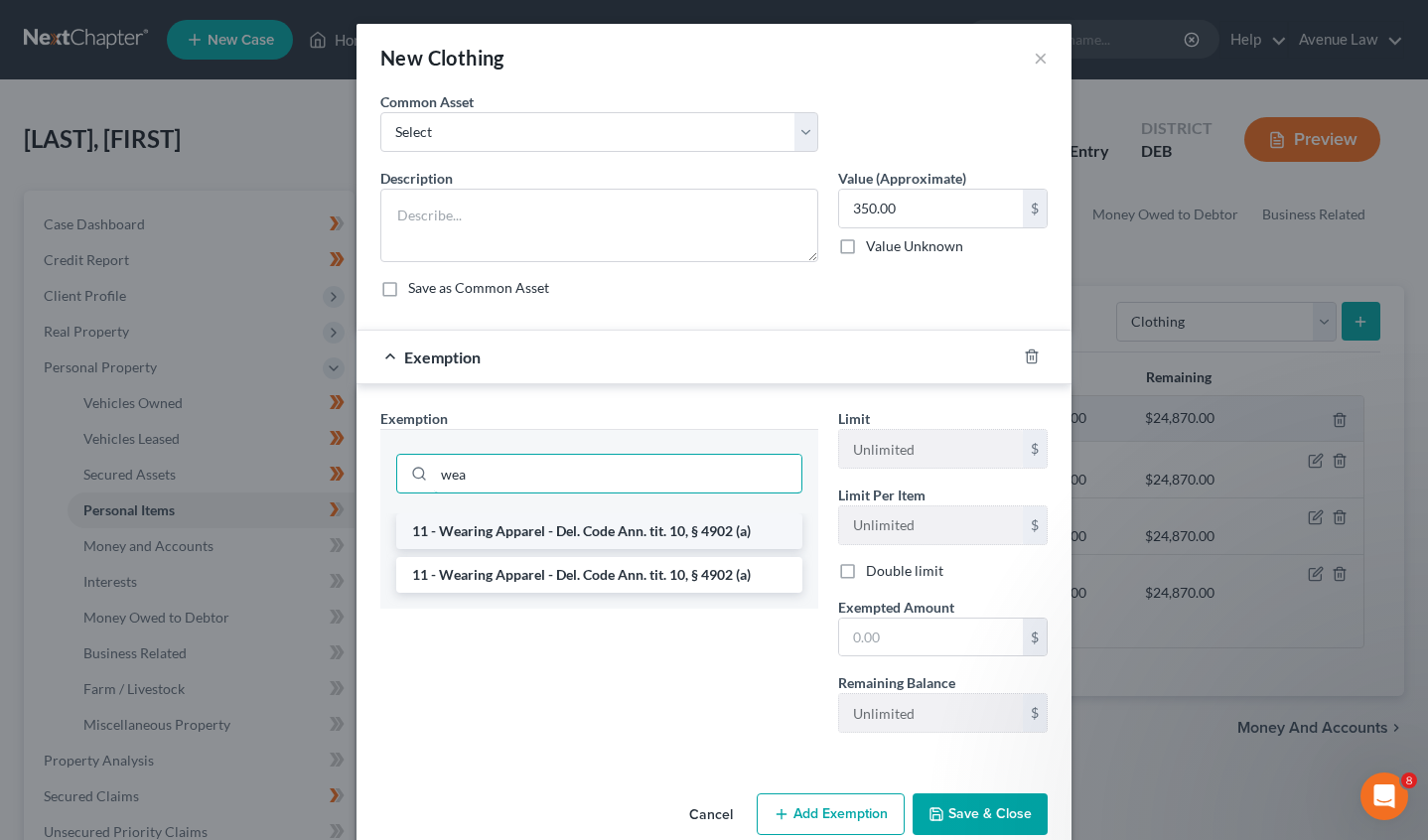 type on "wea" 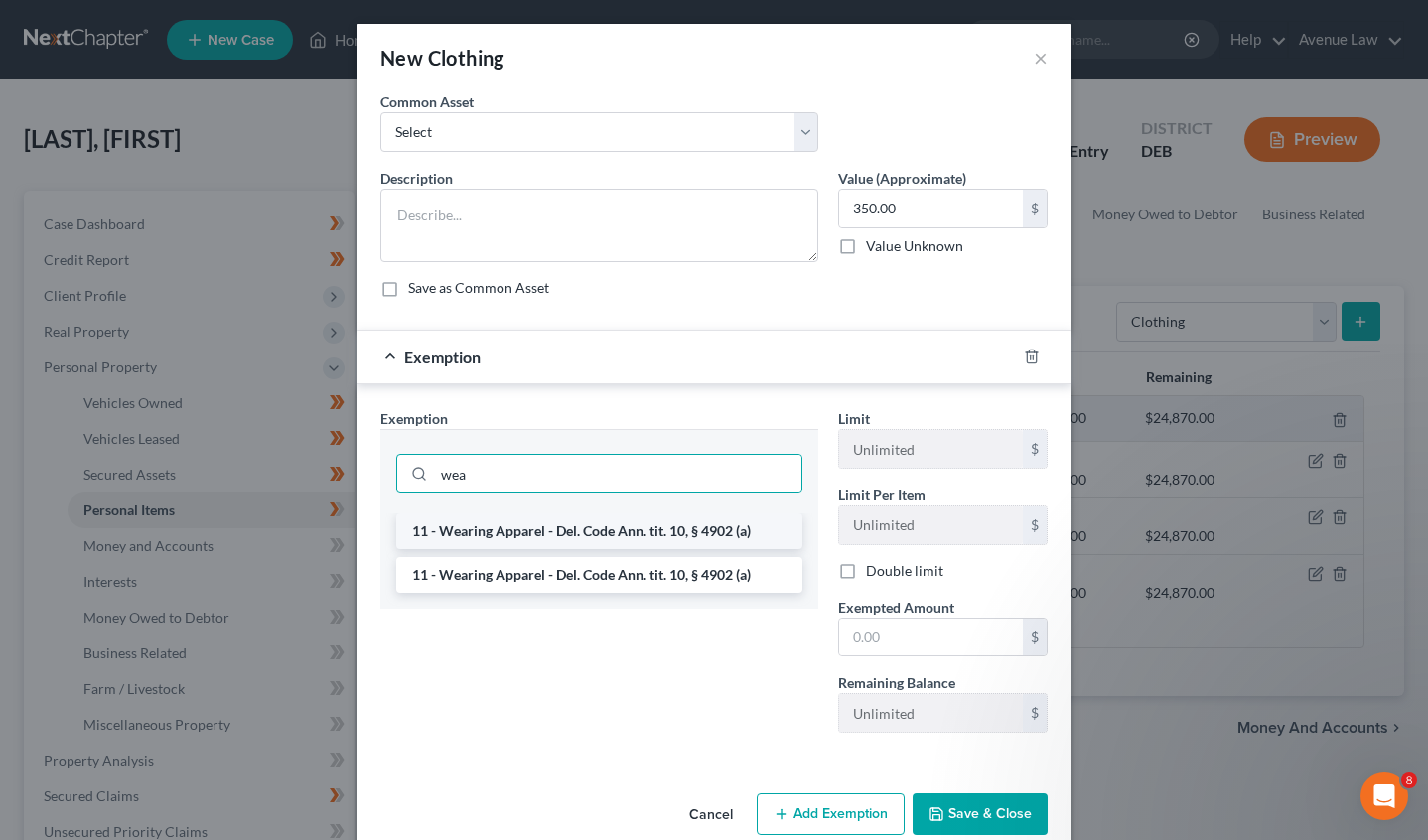 click on "11 - Wearing Apparel - Del. Code Ann. tit. 10, § 4902 (a)" at bounding box center [599, 531] 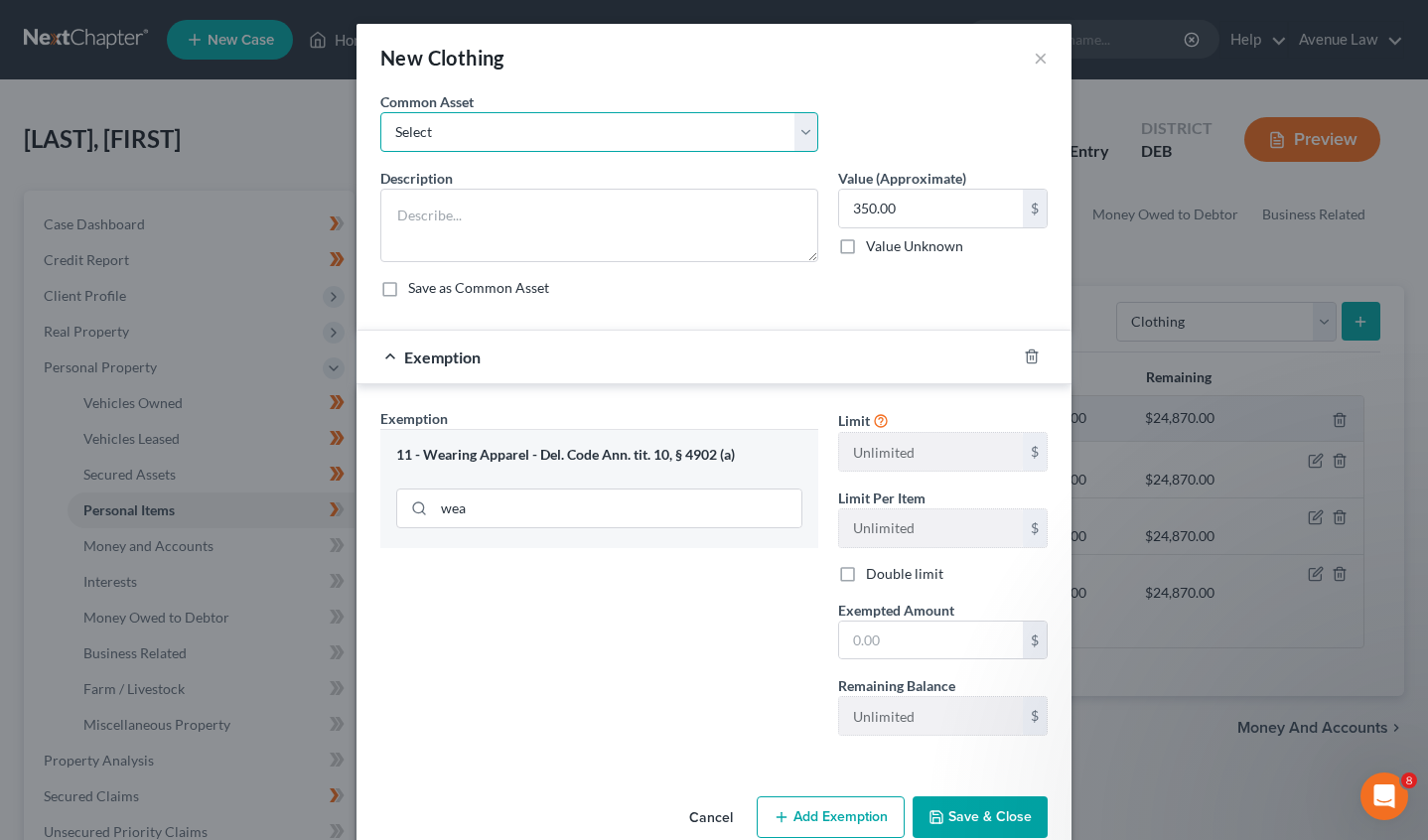 drag, startPoint x: 458, startPoint y: 125, endPoint x: 459, endPoint y: 154, distance: 29.017236 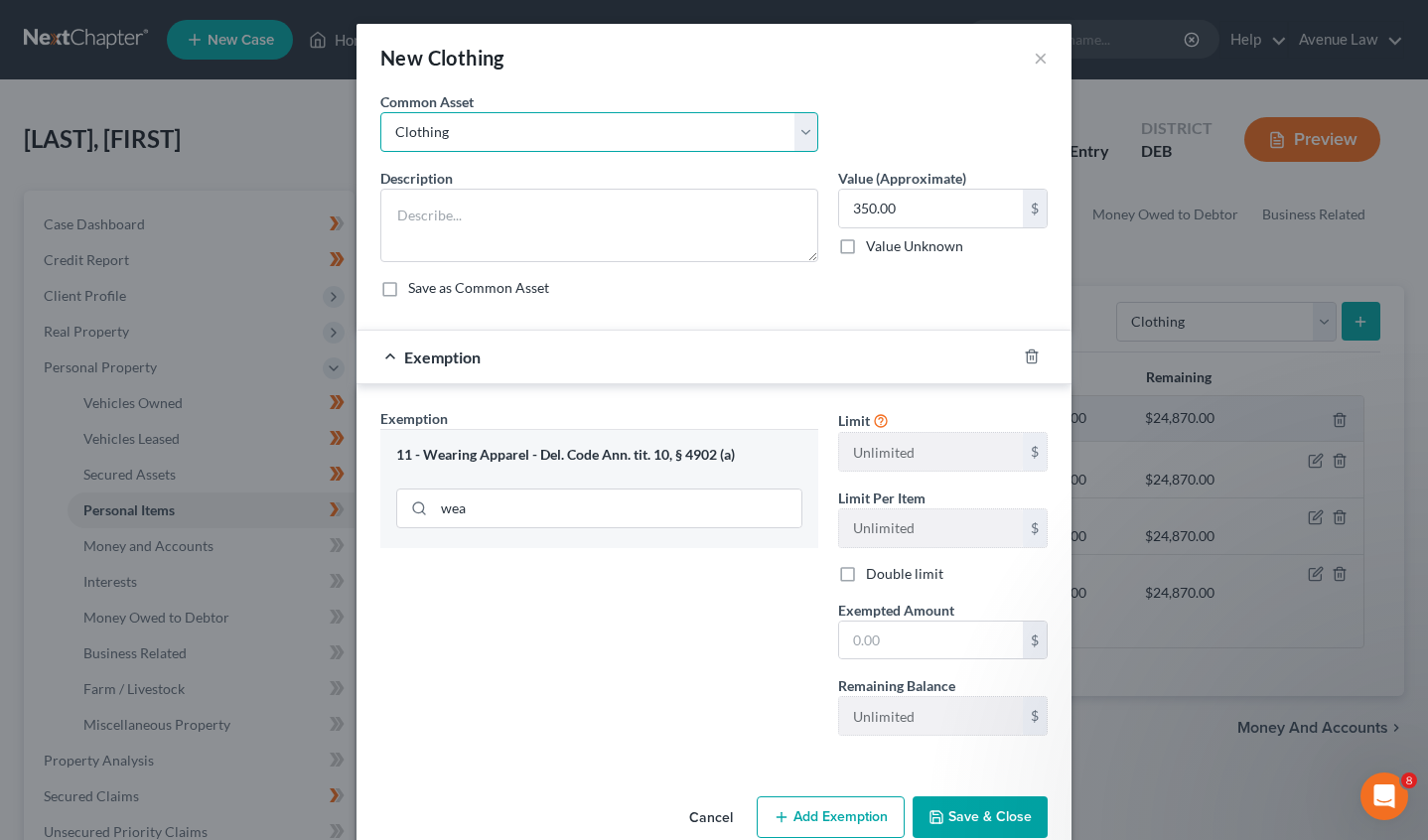 click on "Select Clothing Clothing" at bounding box center (599, 132) 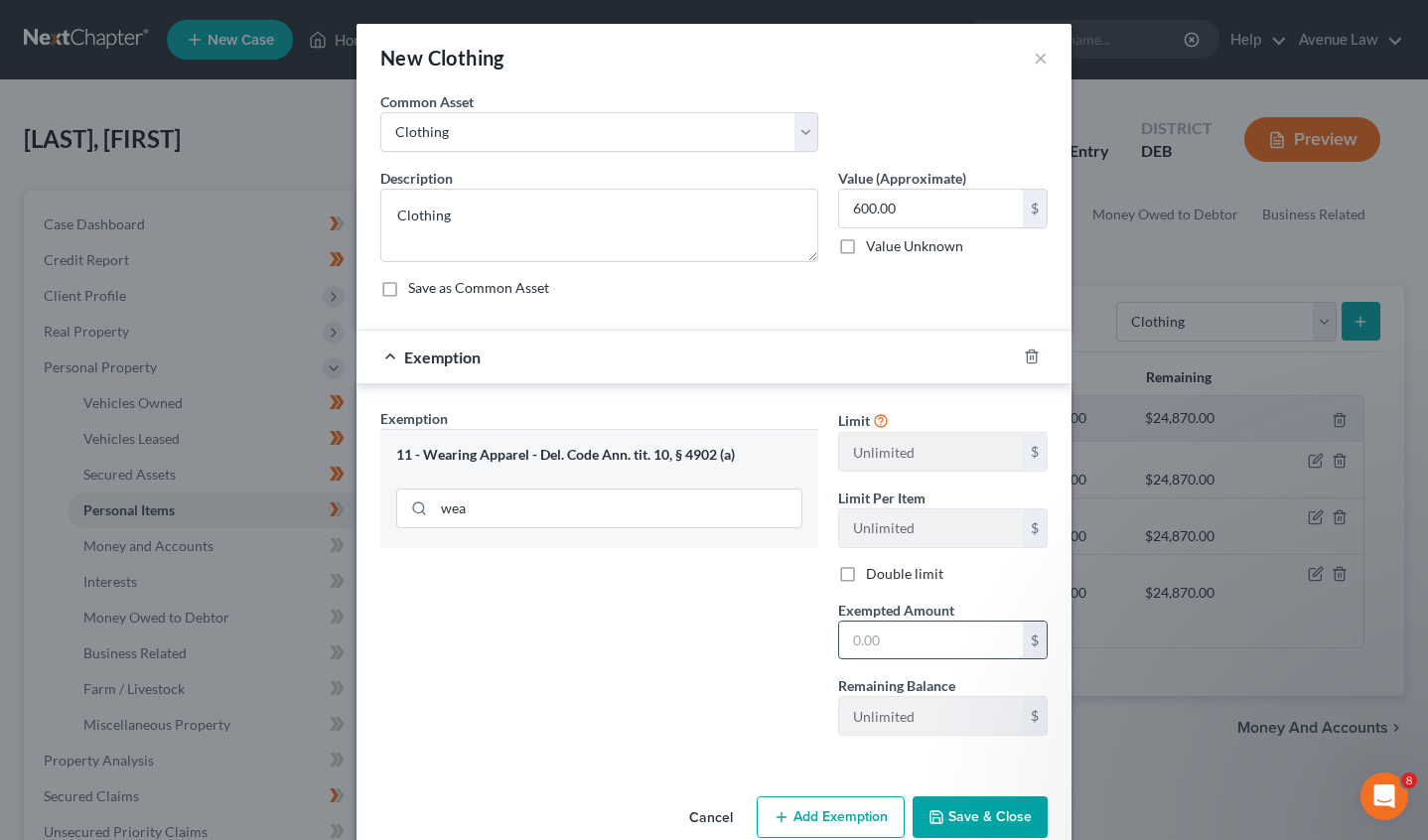 click at bounding box center [930, 640] 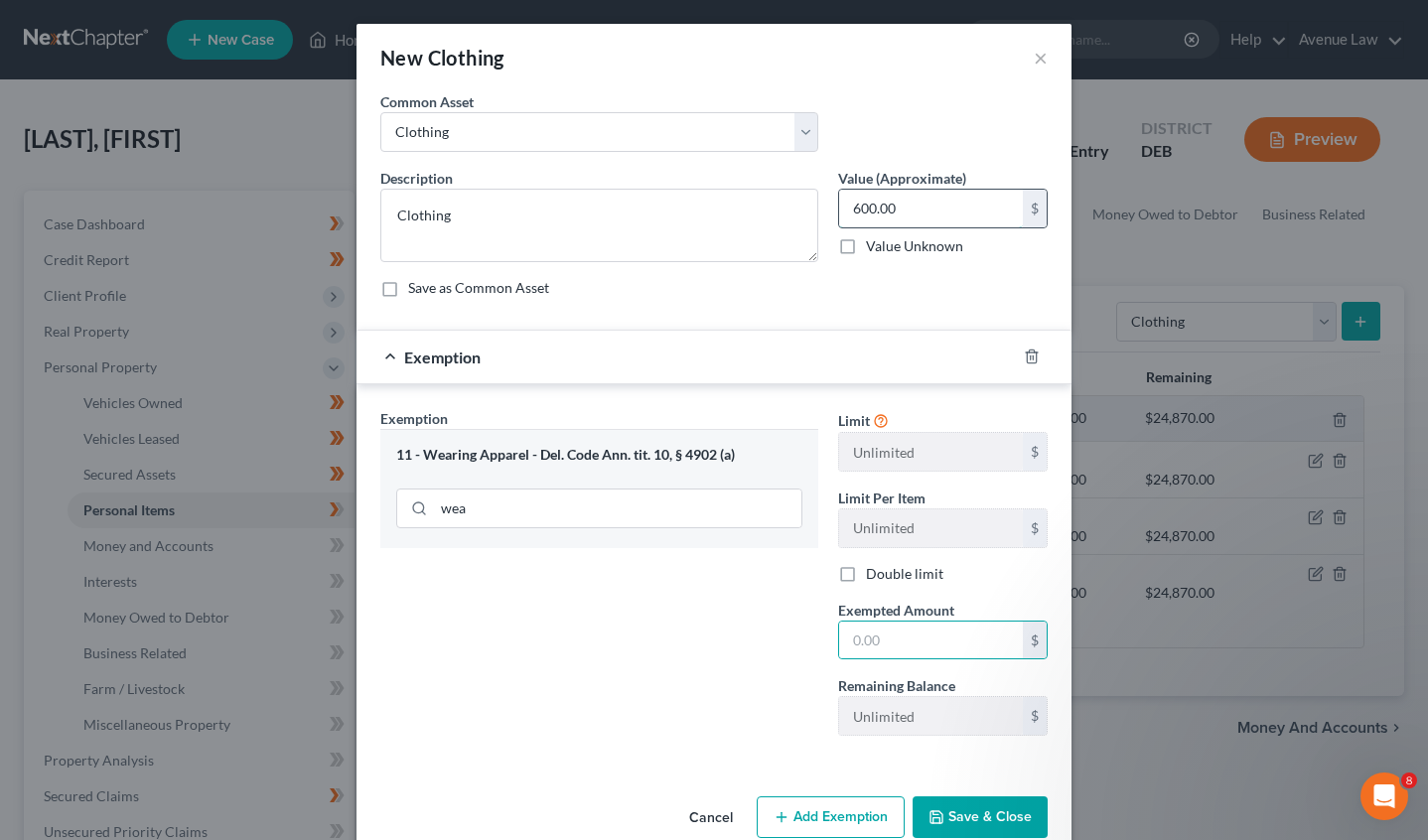 click on "600.00" at bounding box center (930, 209) 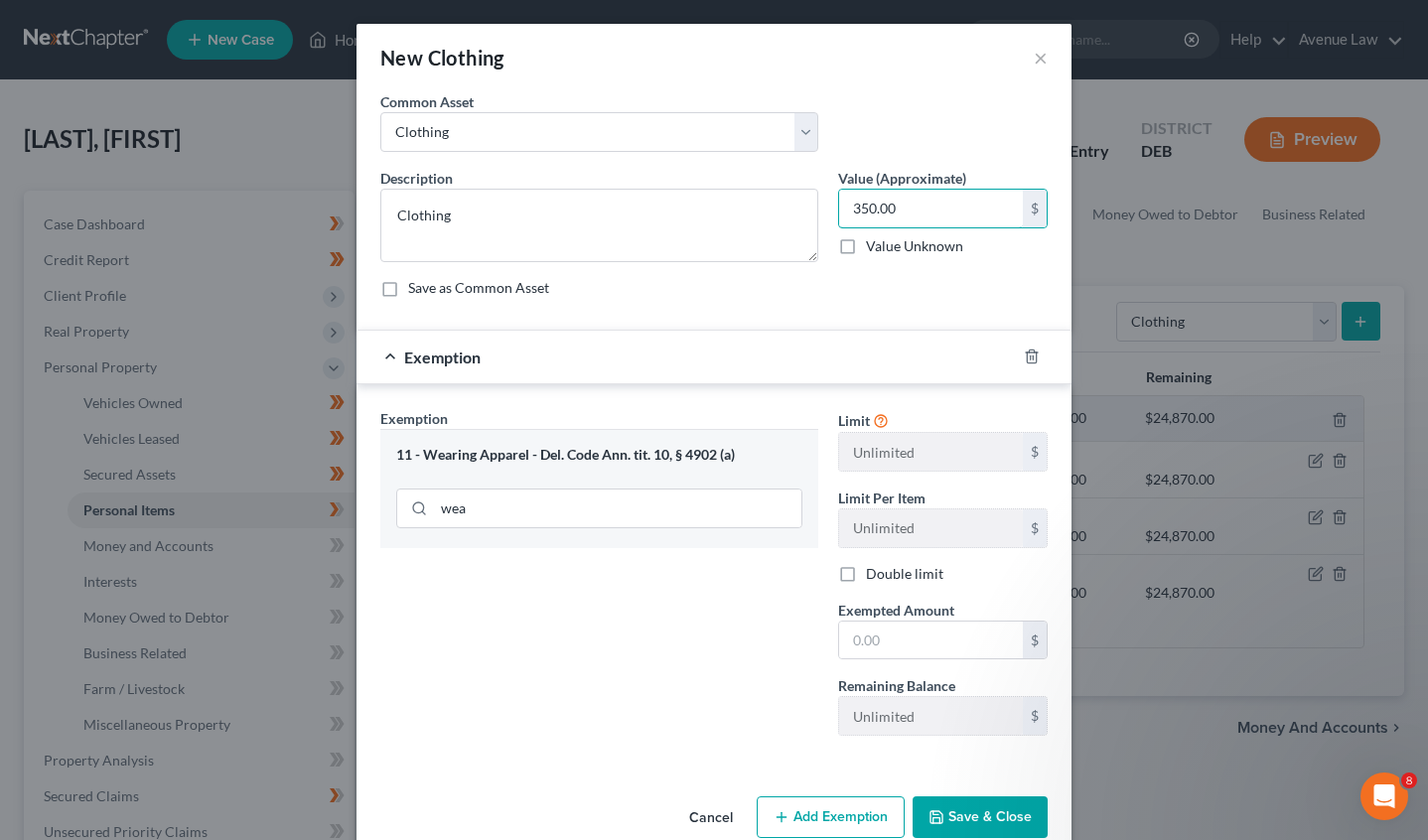 scroll, scrollTop: 38, scrollLeft: 0, axis: vertical 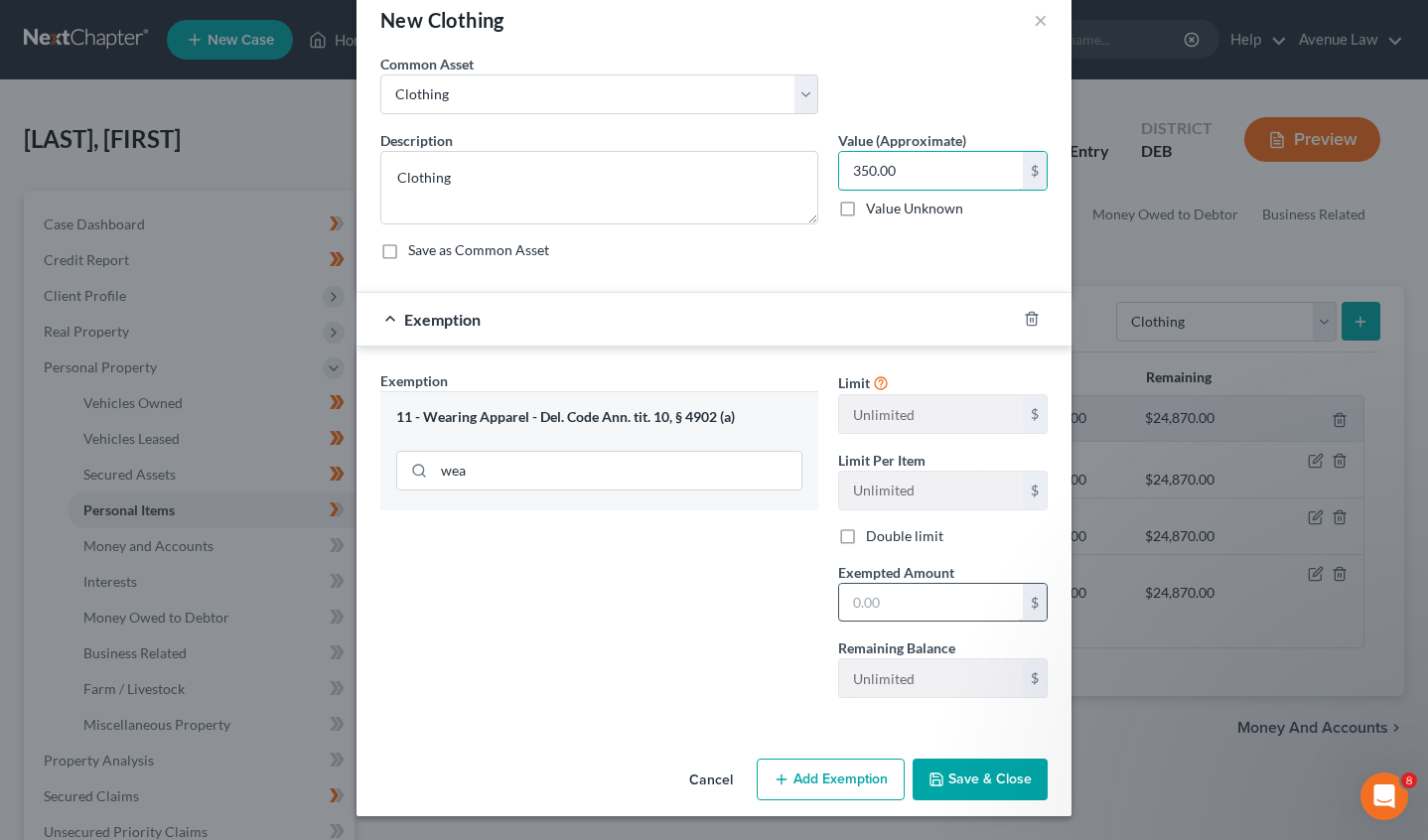 type on "350.00" 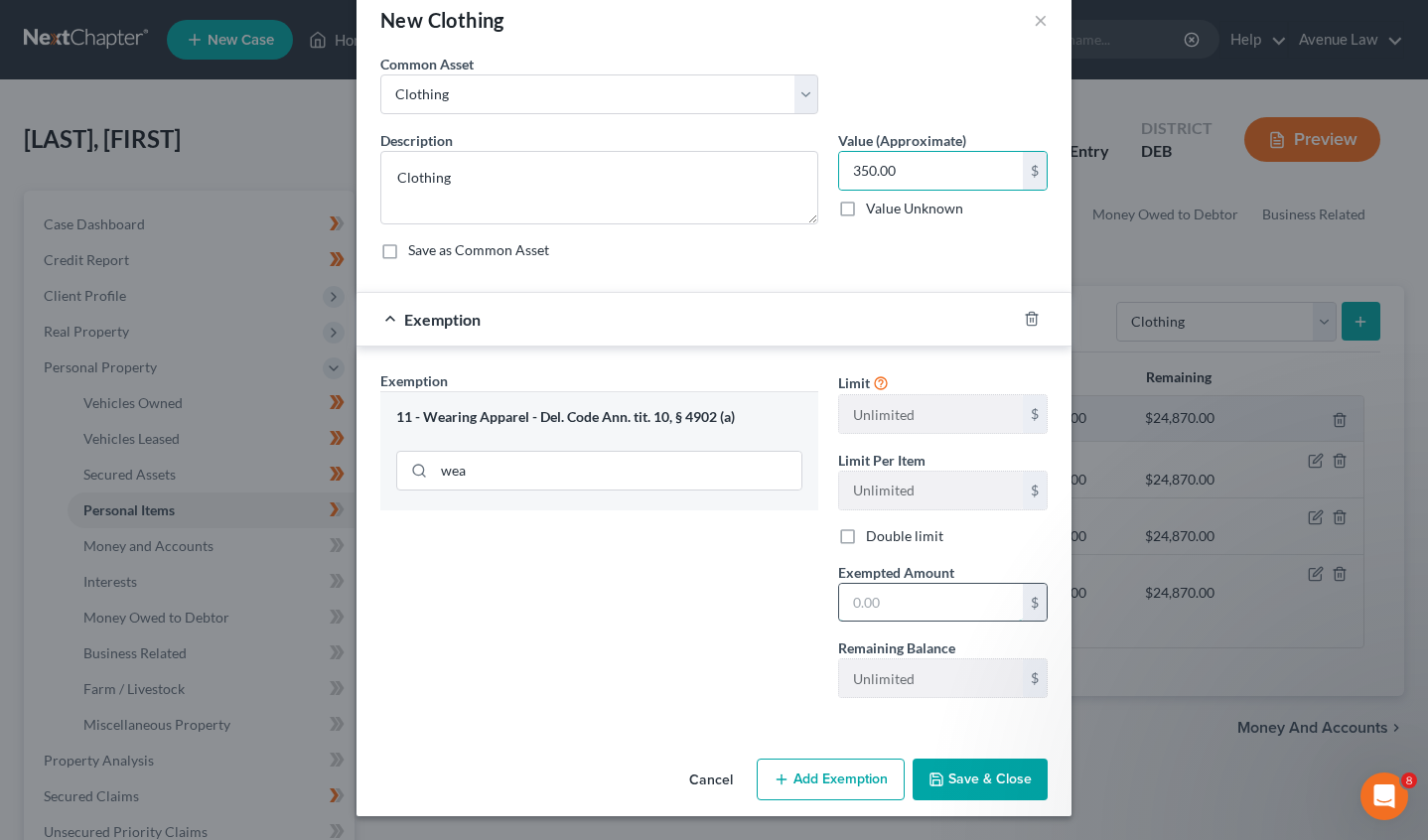 click at bounding box center [930, 603] 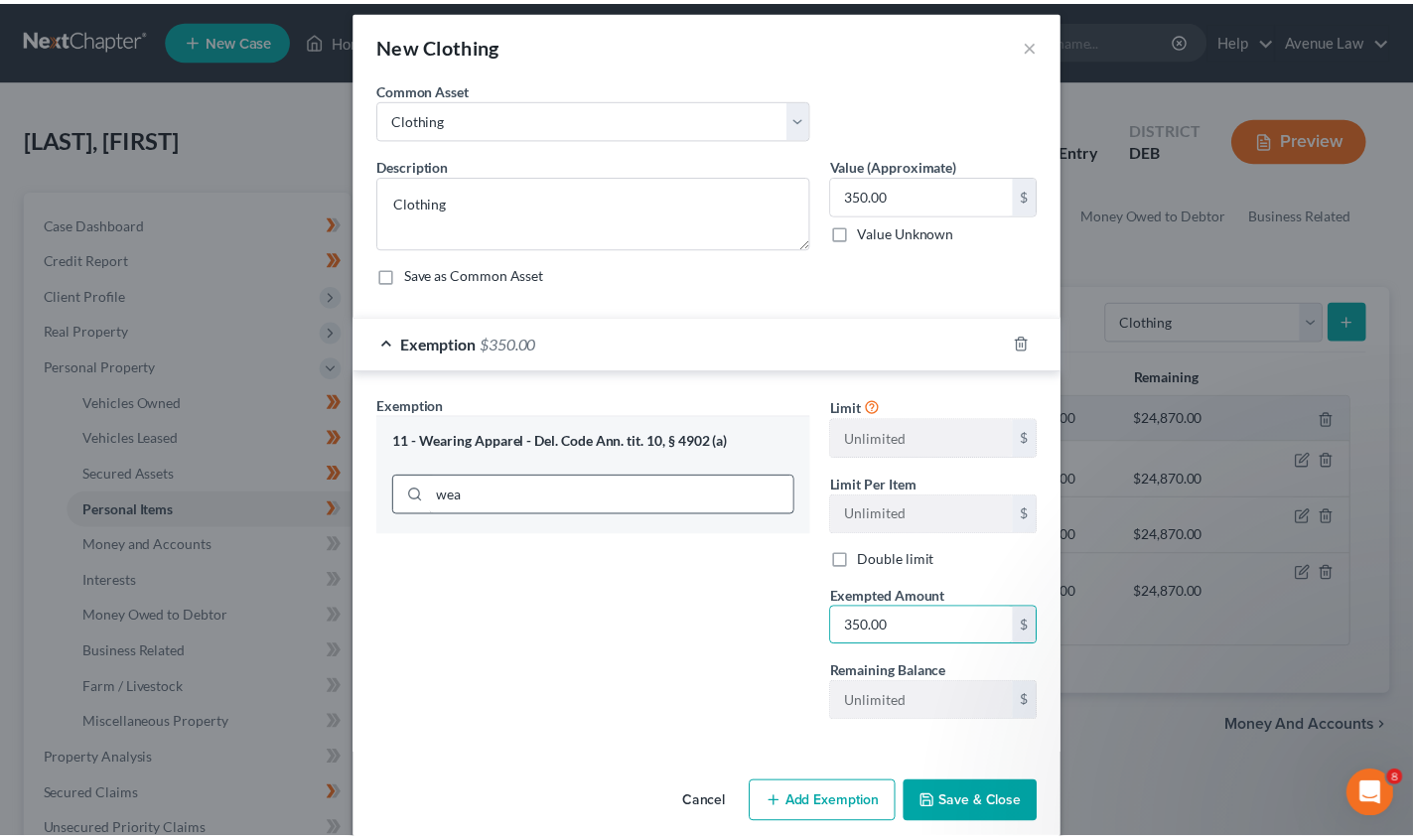 scroll, scrollTop: 0, scrollLeft: 0, axis: both 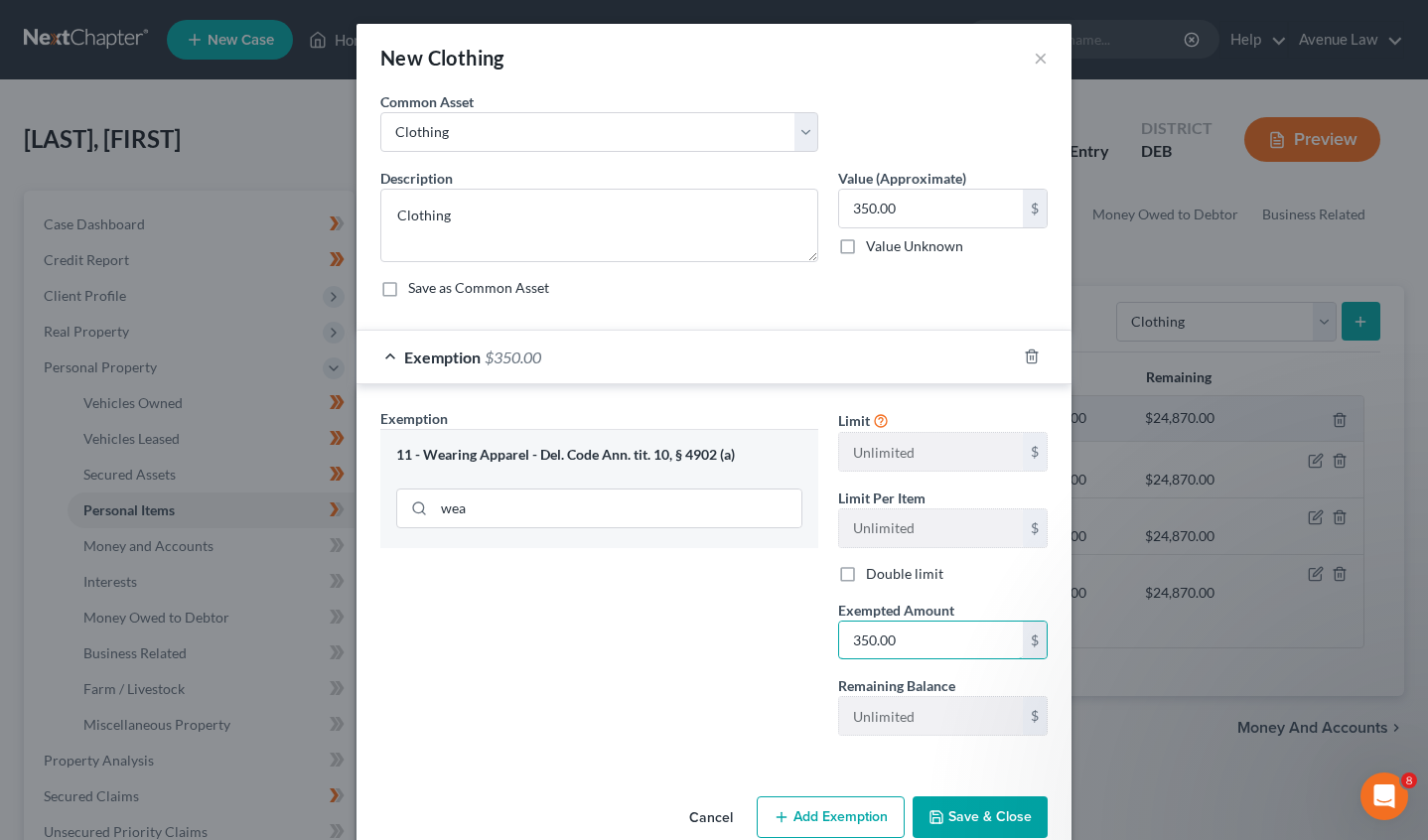 type on "350.00" 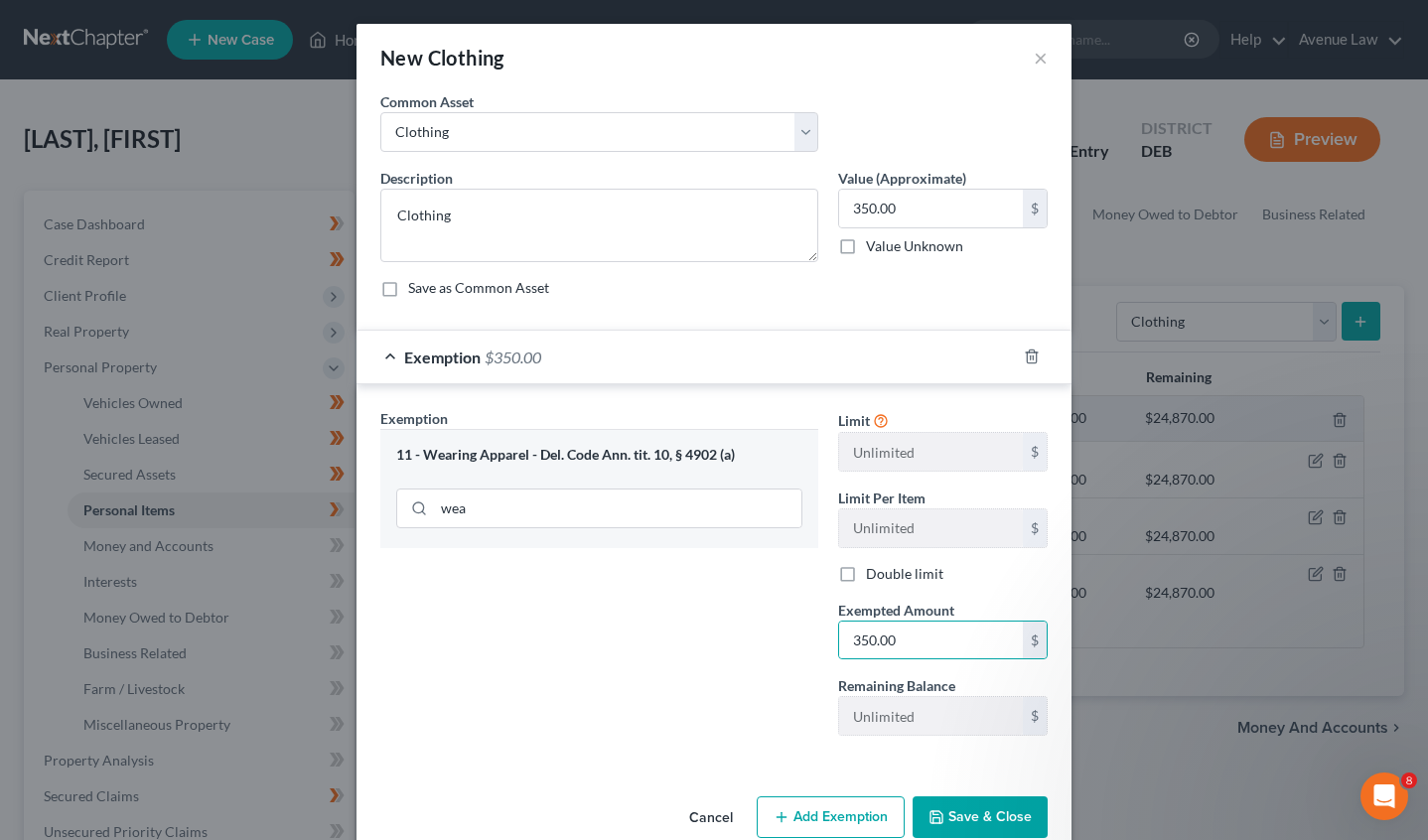 click on "Save & Close" at bounding box center [980, 817] 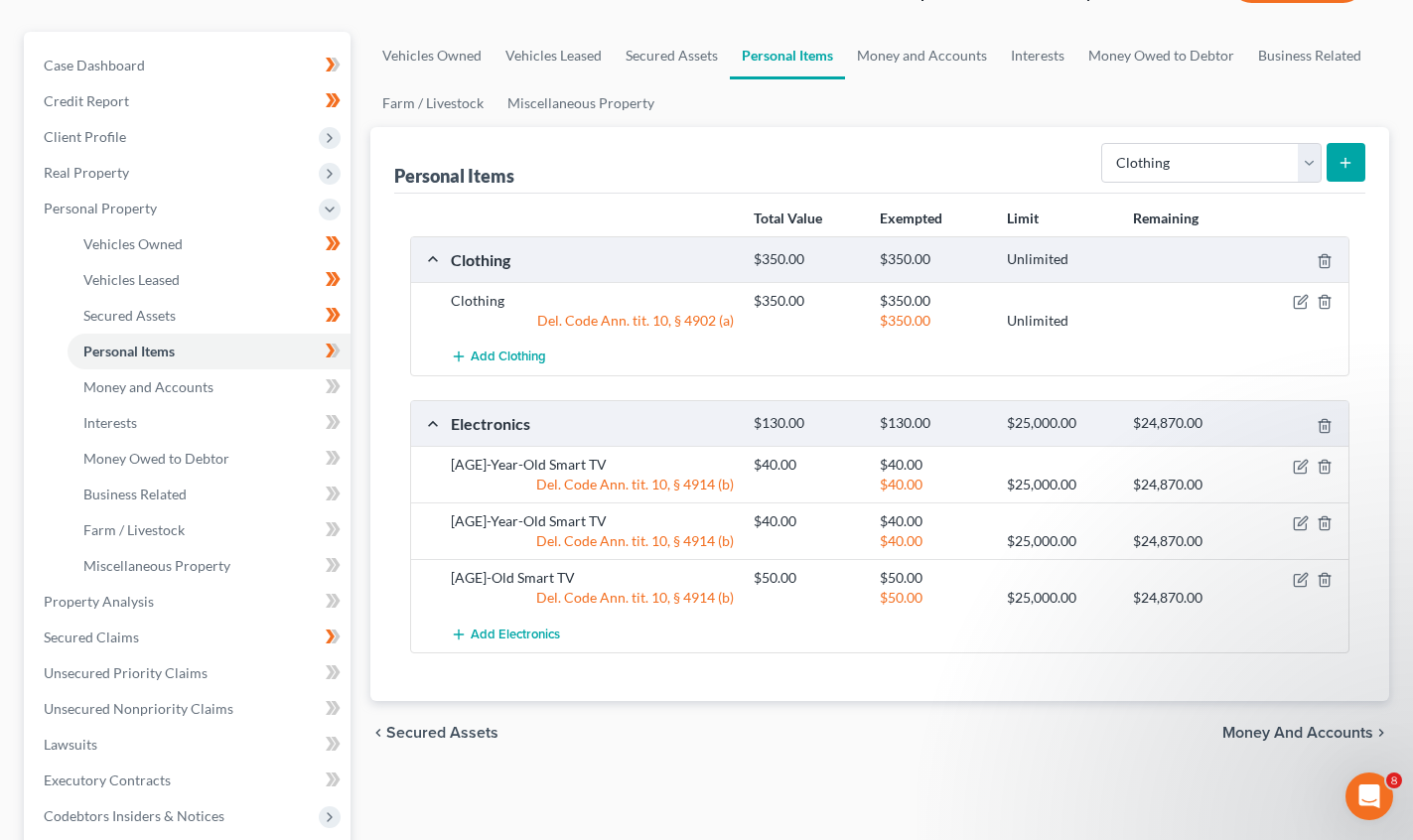 scroll, scrollTop: 199, scrollLeft: 0, axis: vertical 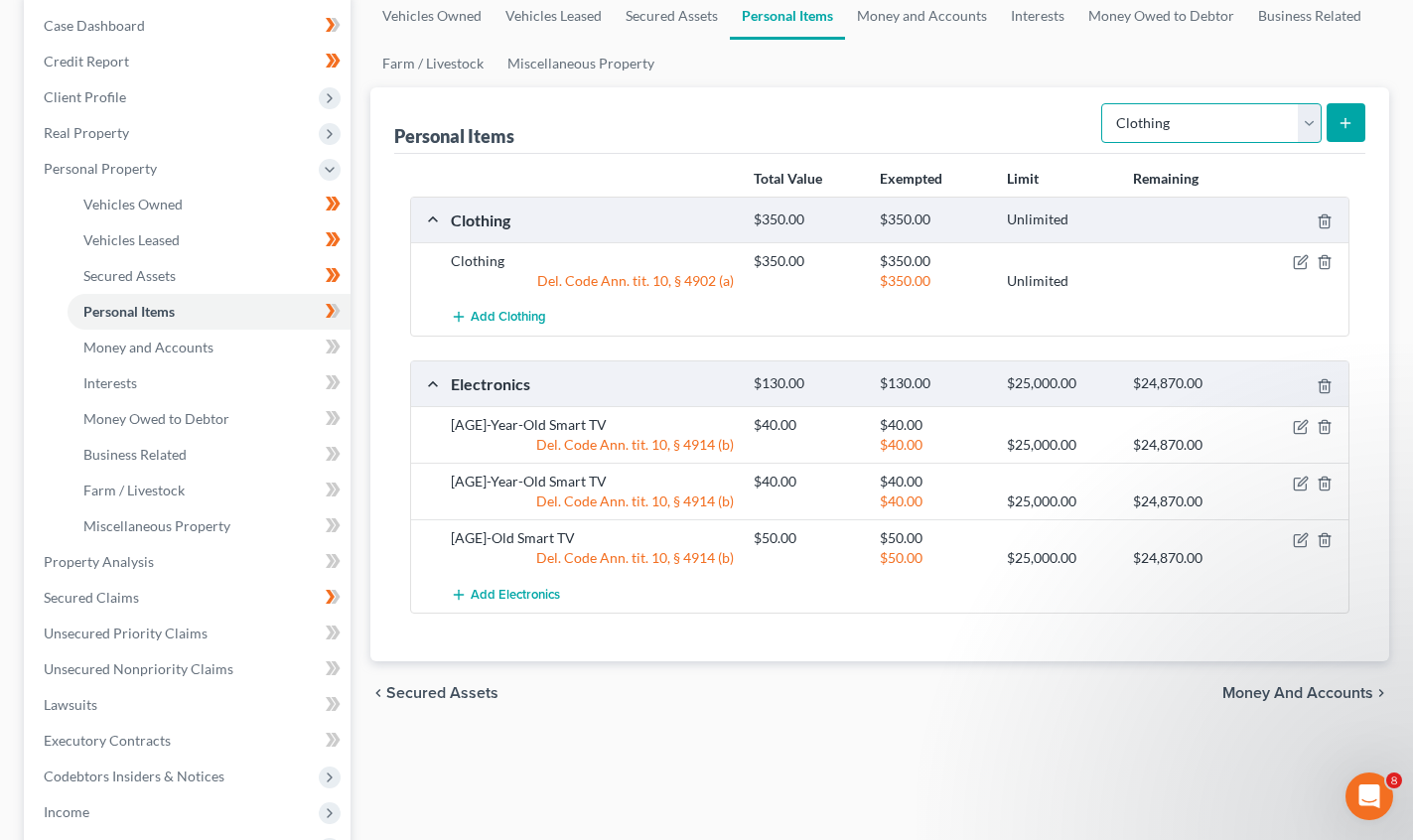 click on "Select Item Type Clothing Collectibles Of Value Electronics Firearms Household Goods Jewelry Other Pet(s) Sports & Hobby Equipment" at bounding box center [1211, 123] 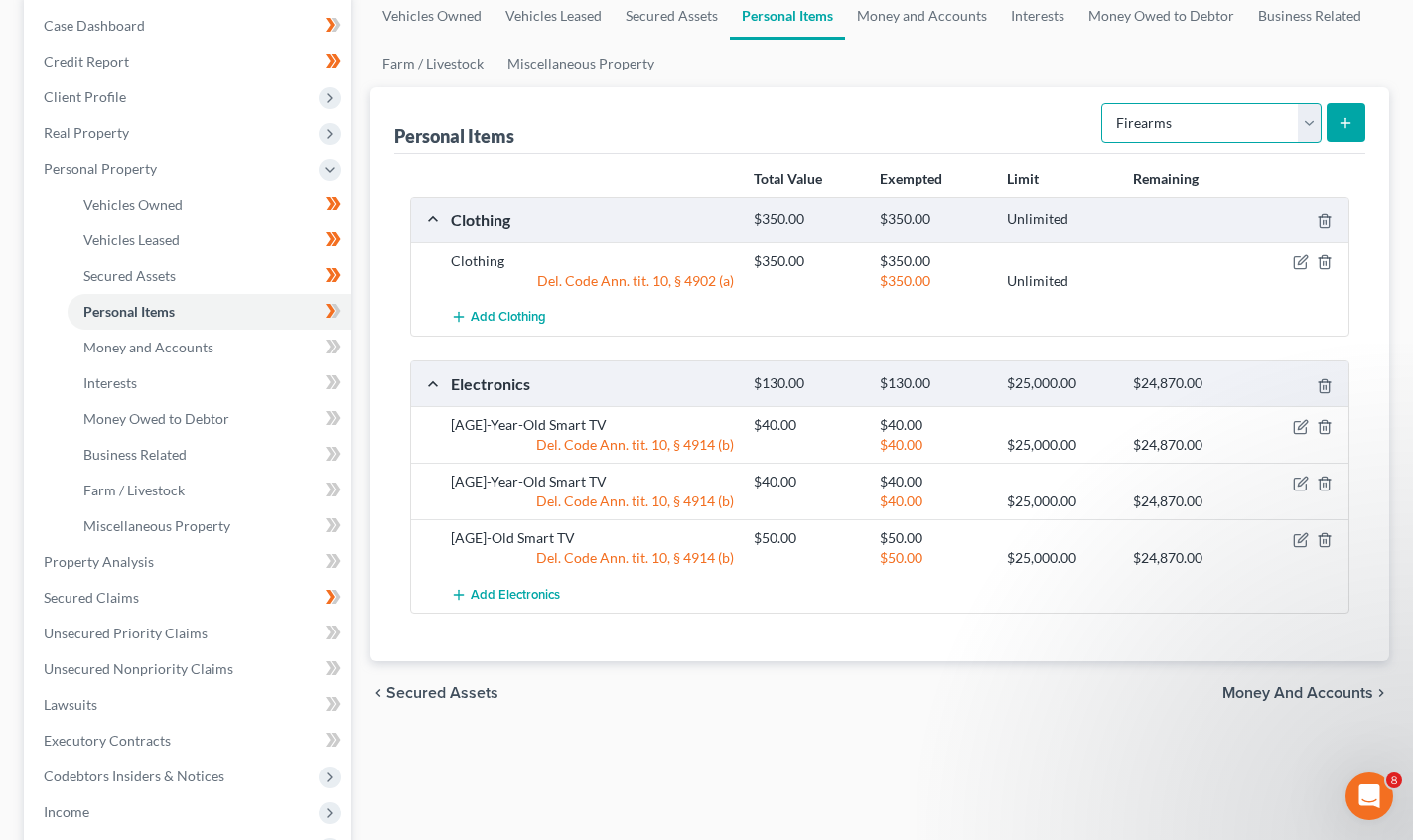 click on "Select Item Type Clothing Collectibles Of Value Electronics Firearms Household Goods Jewelry Other Pet(s) Sports & Hobby Equipment" at bounding box center [1211, 123] 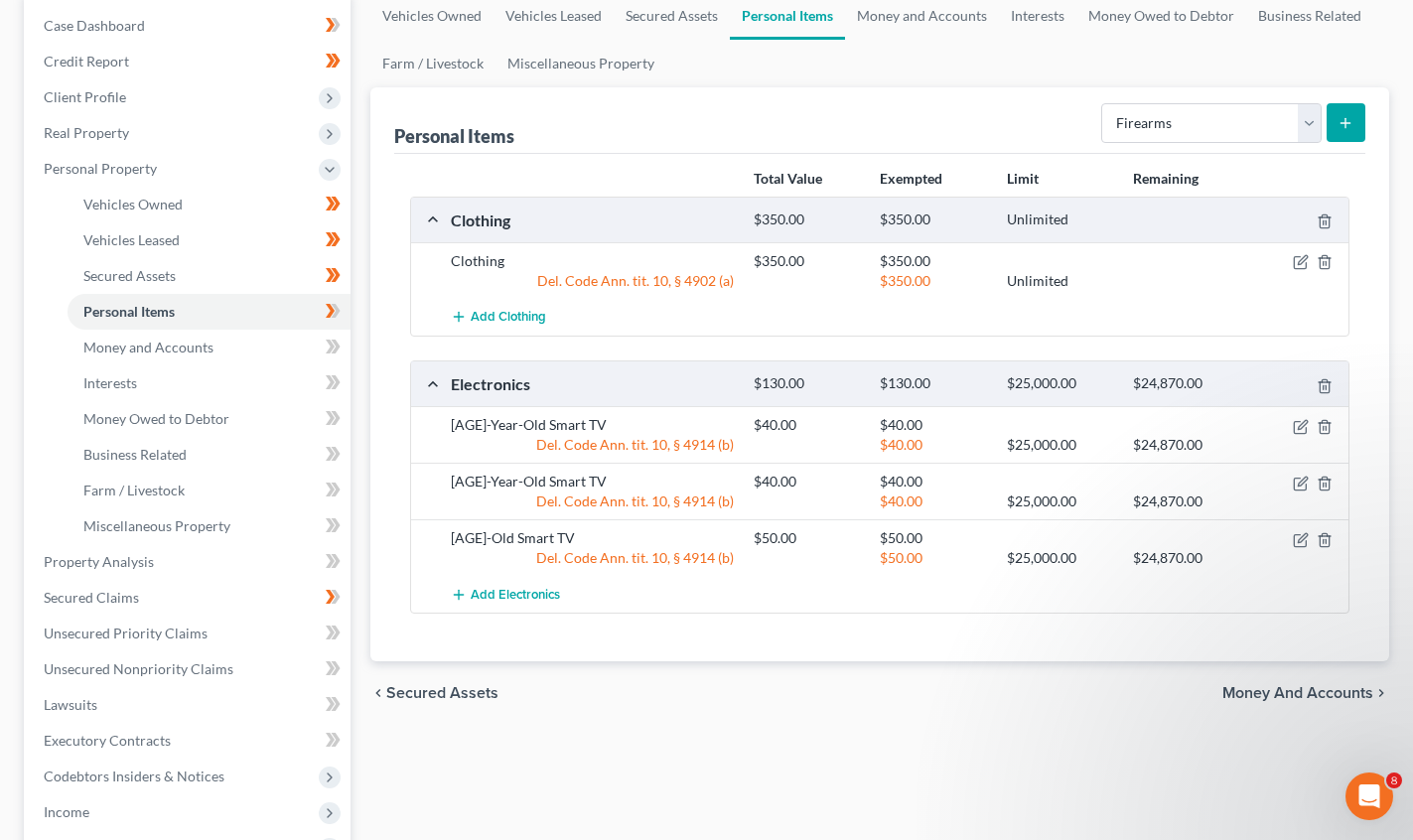 click at bounding box center (1345, 122) 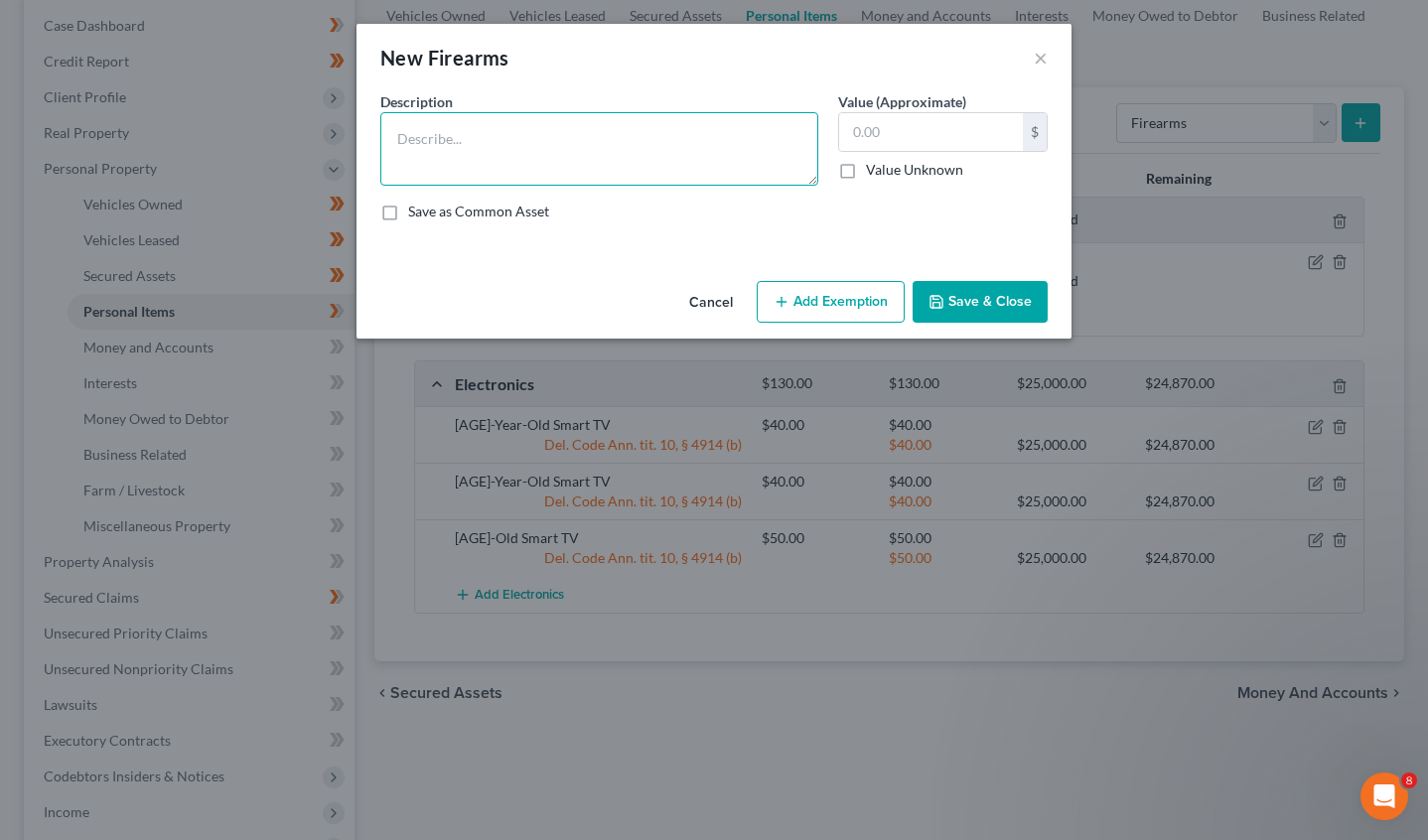 click at bounding box center [599, 149] 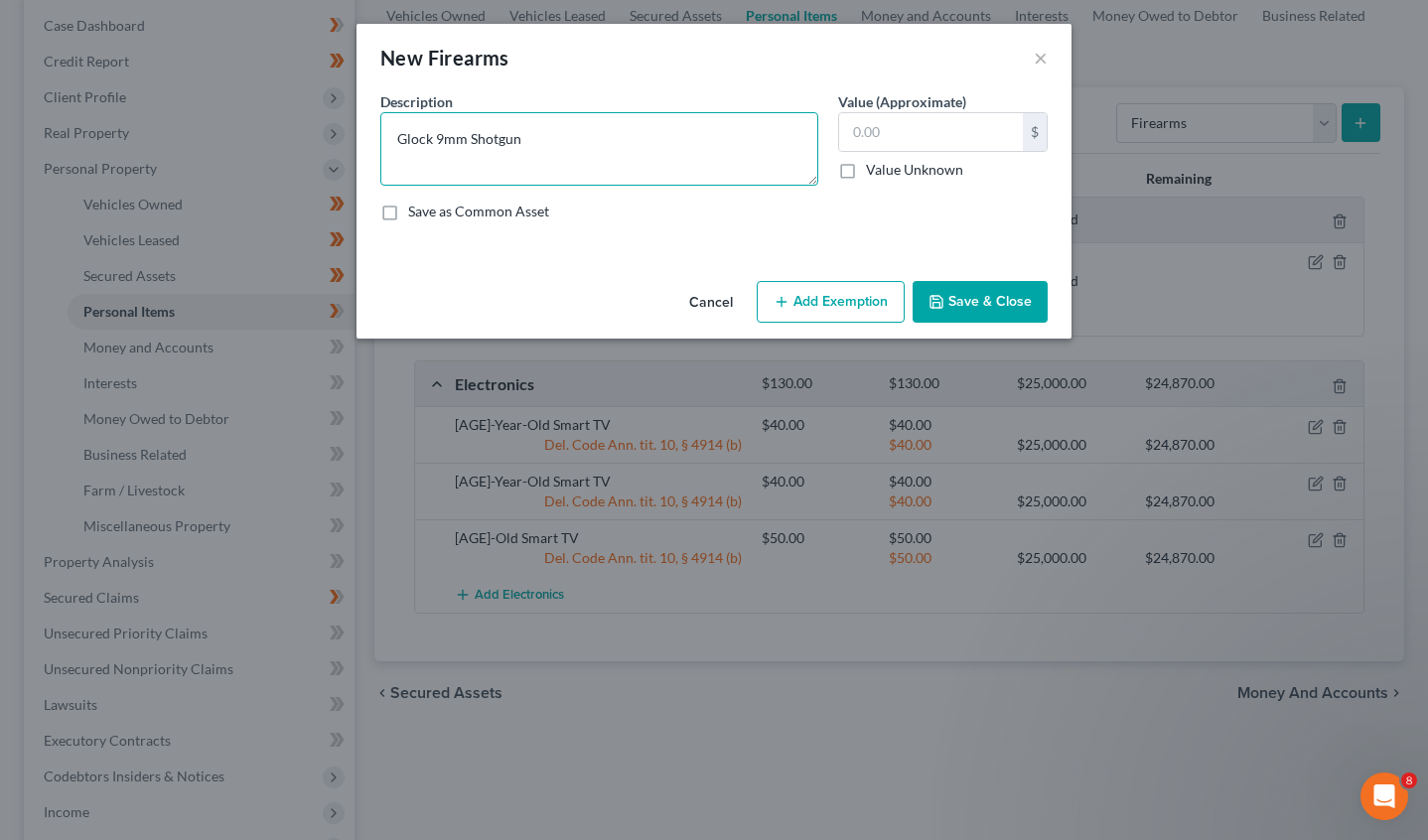 type on "Glock 9mm Shotgun" 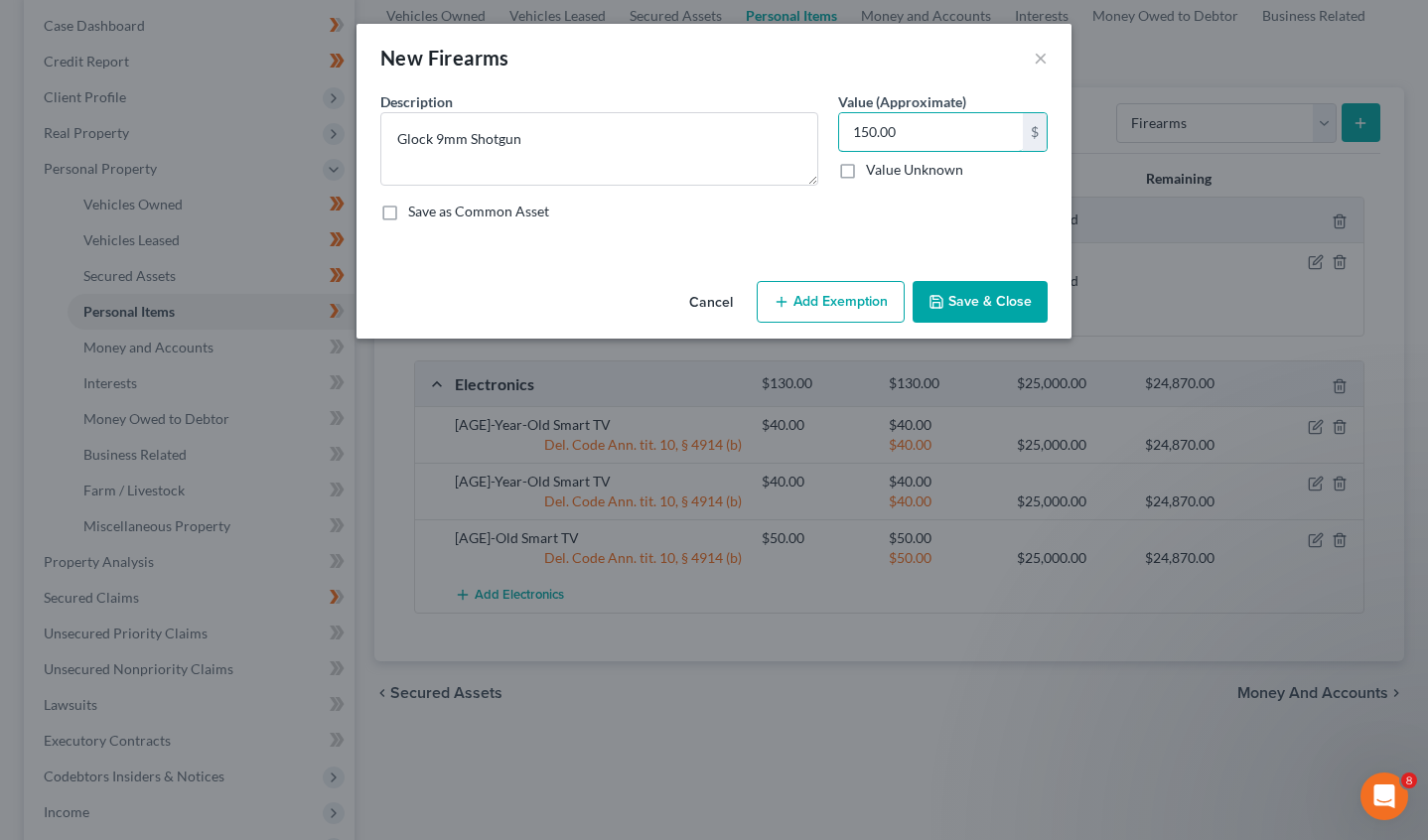 type on "150.00" 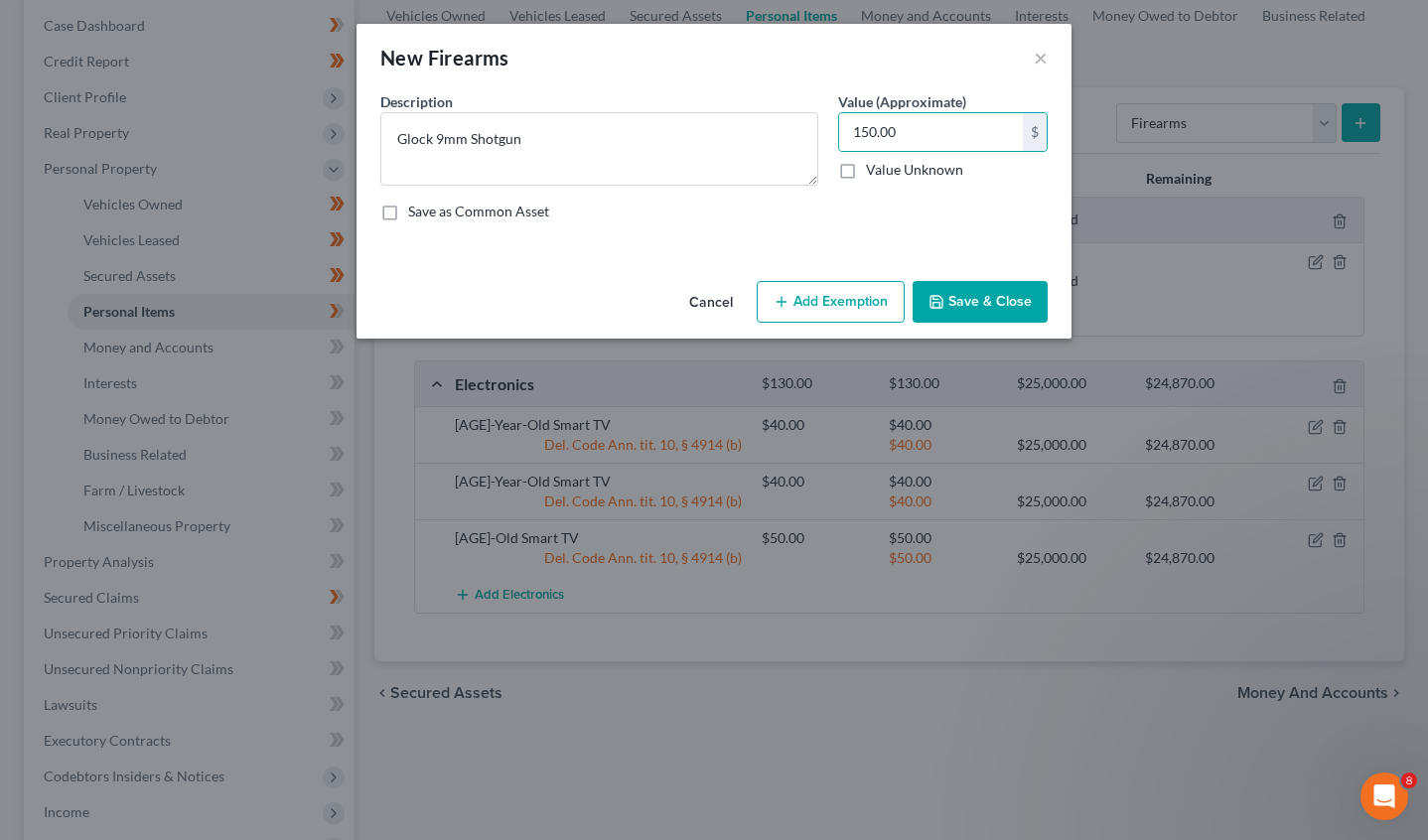 click on "Add Exemption" at bounding box center [830, 302] 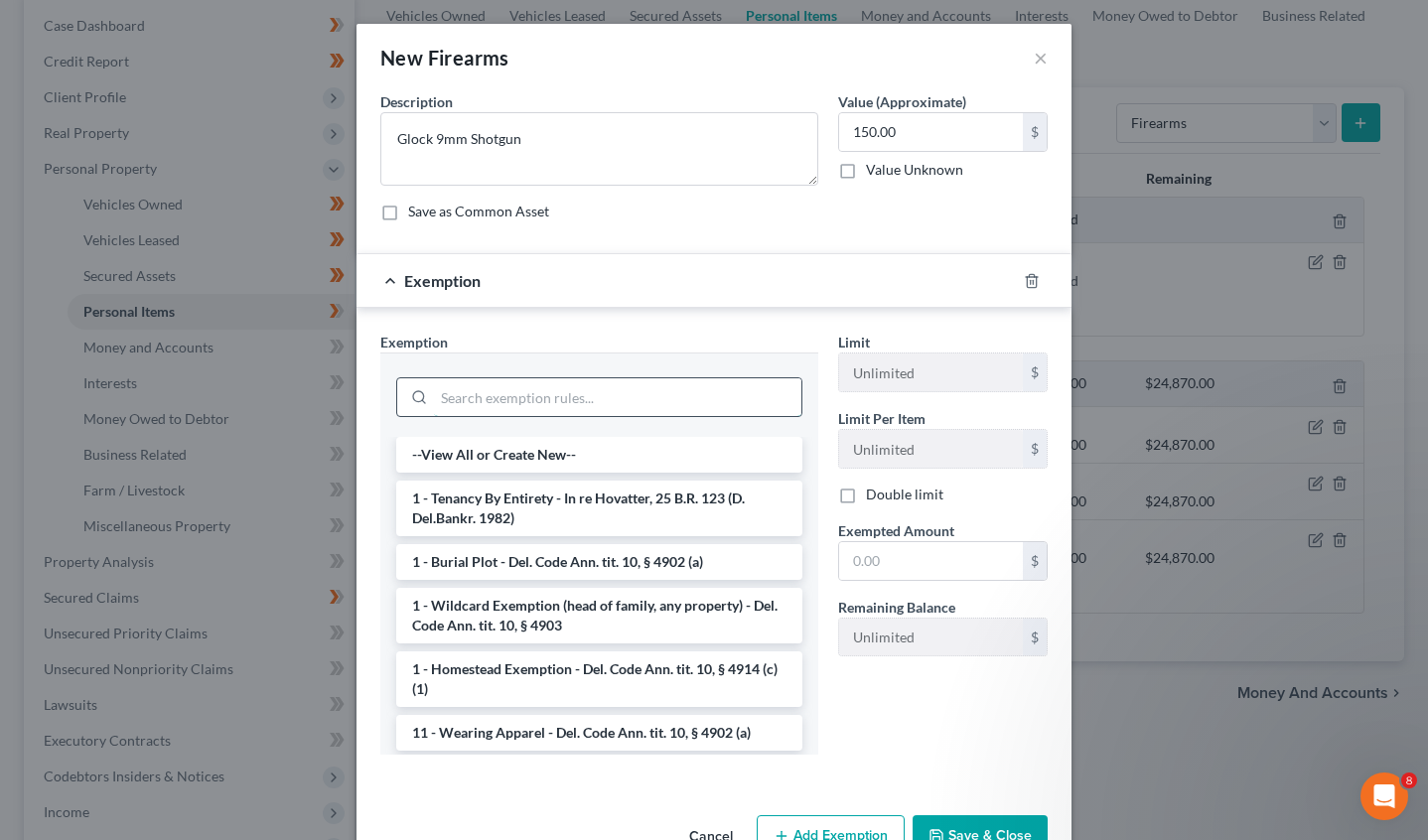 click at bounding box center [618, 397] 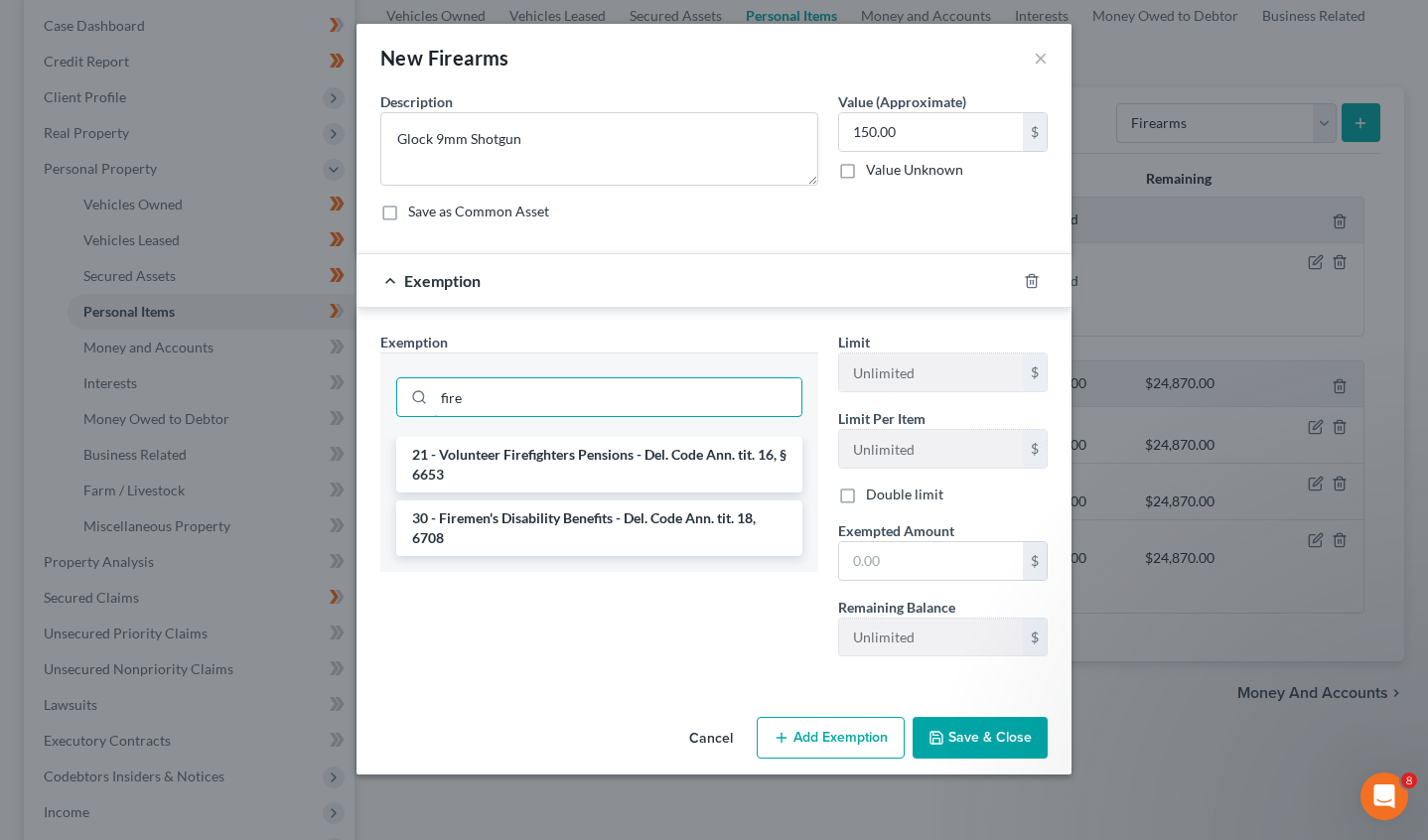 drag, startPoint x: 515, startPoint y: 392, endPoint x: 118, endPoint y: 385, distance: 397.06171 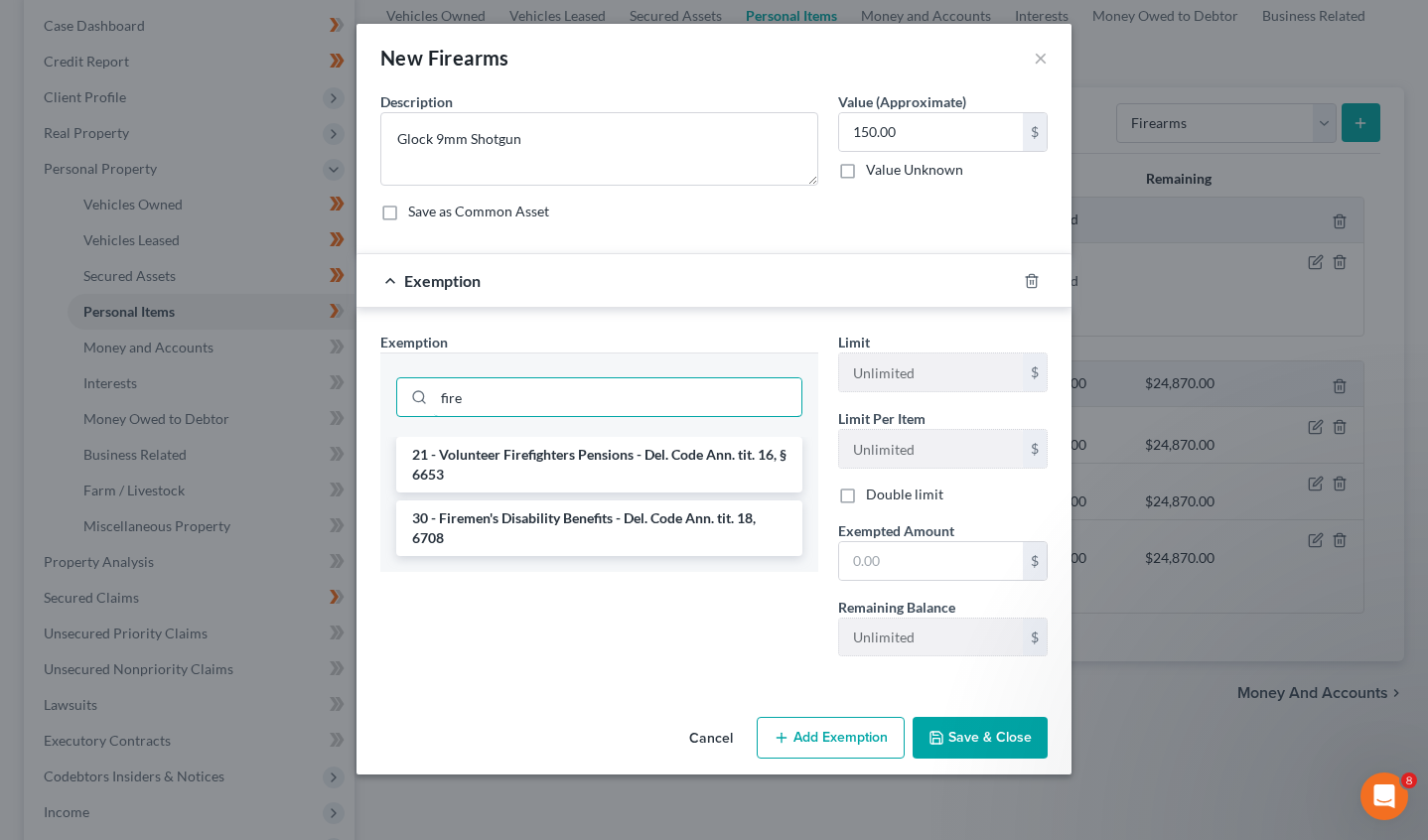 click on "New Firearms  × An exemption set must first be selected from the Filing Information section. Common Asset Select
Description
*
Glock 9mm Shotgun Value (Approximate)
150.00 $
Value Unknown
Balance Undetermined
150.00 $
Value Unknown
Save as Common Asset
Exemption
Exemption Set must be selected for CA.
Exemption
*
fire 21 - Volunteer Firefighters Pensions - Del. Code Ann. tit. 16, § 6653 30 - Firemen's Disability Benefits - Del. Code Ann. tit. 18, 6708 Limit     Unlimited $ Limit Per Item Unlimited $ Double limit
Exempted Amount
*
$ Remaining Balance Unlimited $
Cancel Add Exemption Save & Close" at bounding box center (714, 420) 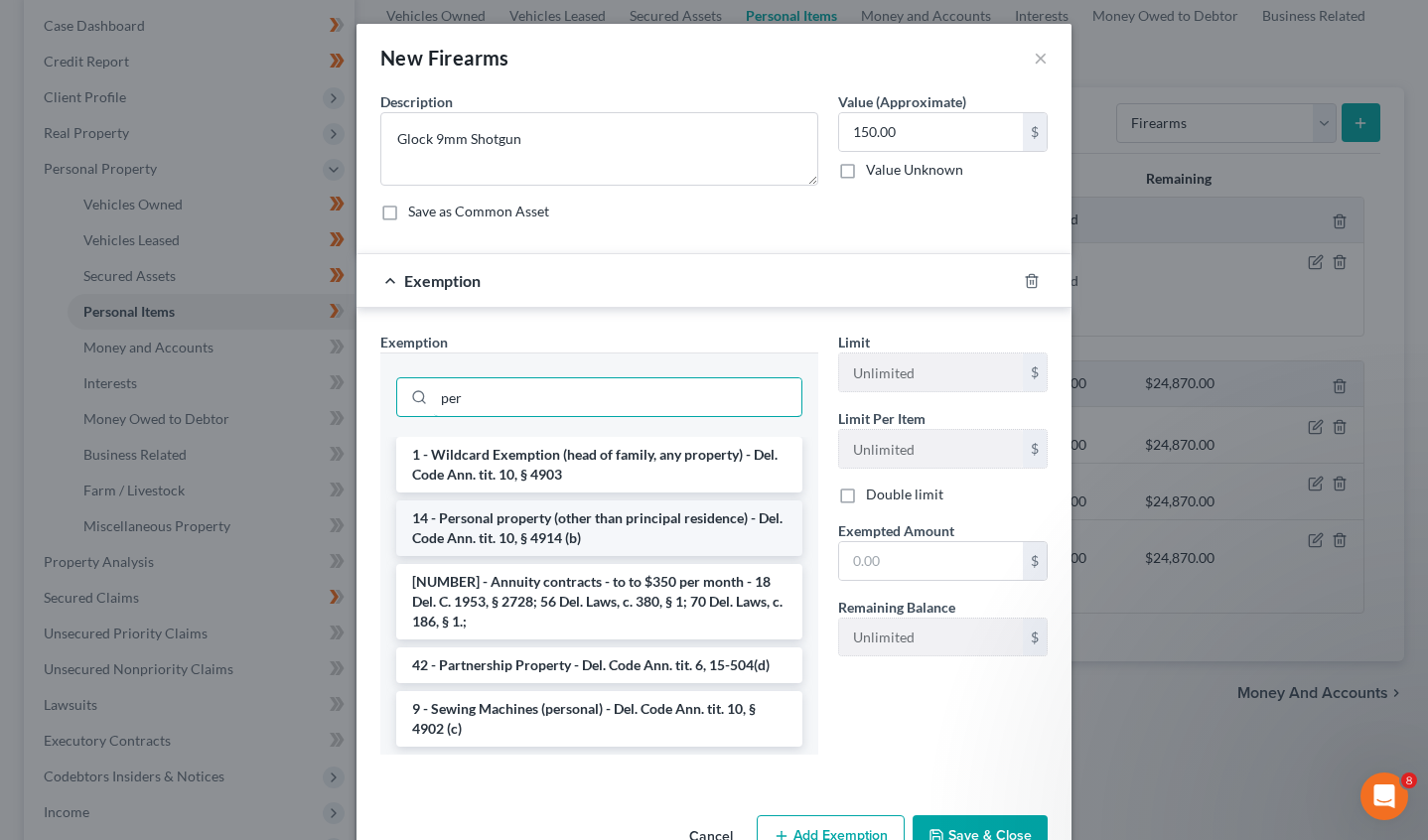 type on "per" 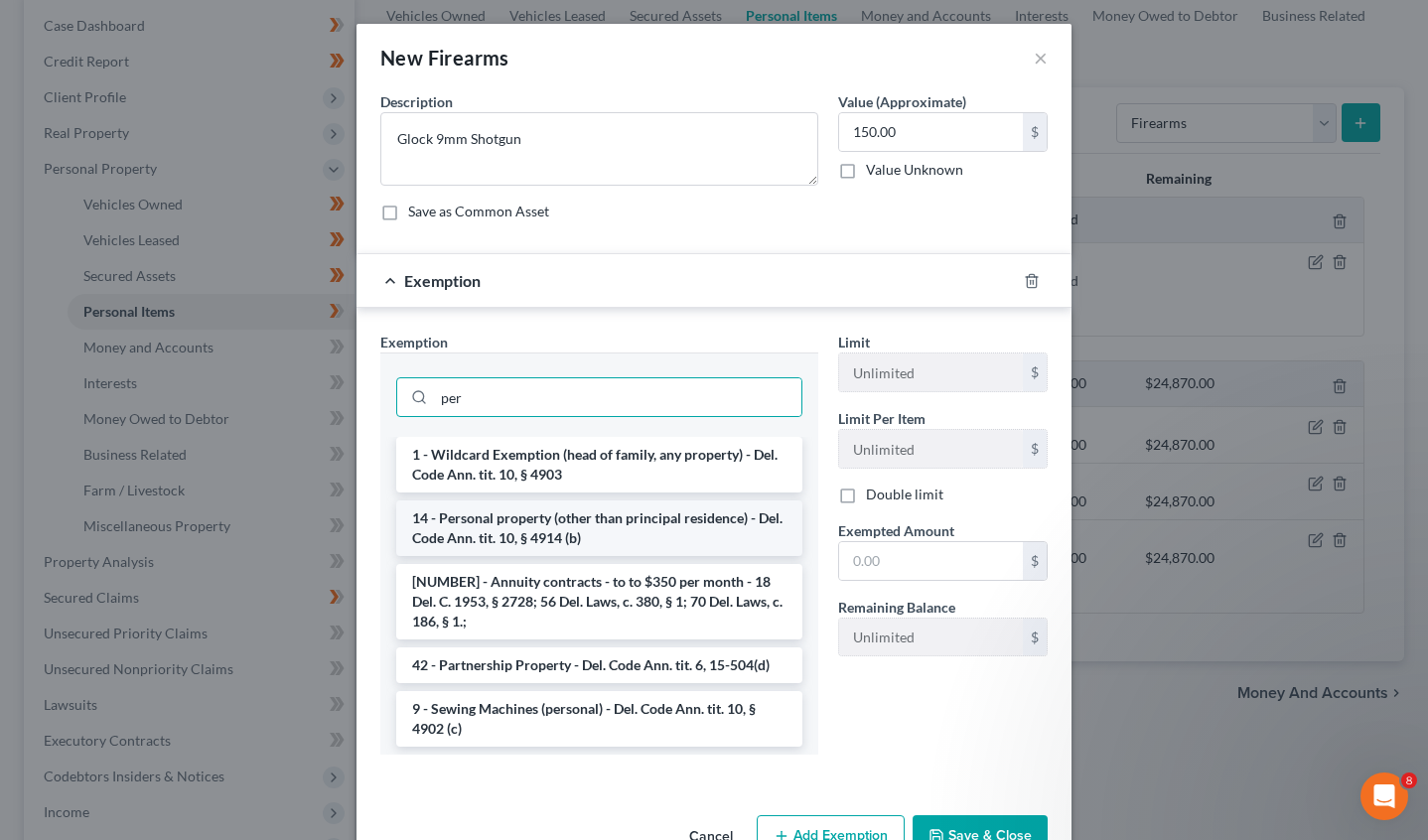 click on "14 - Personal property (other than principal residence) - Del. Code Ann. tit. 10, § 4914 (b)" at bounding box center [599, 528] 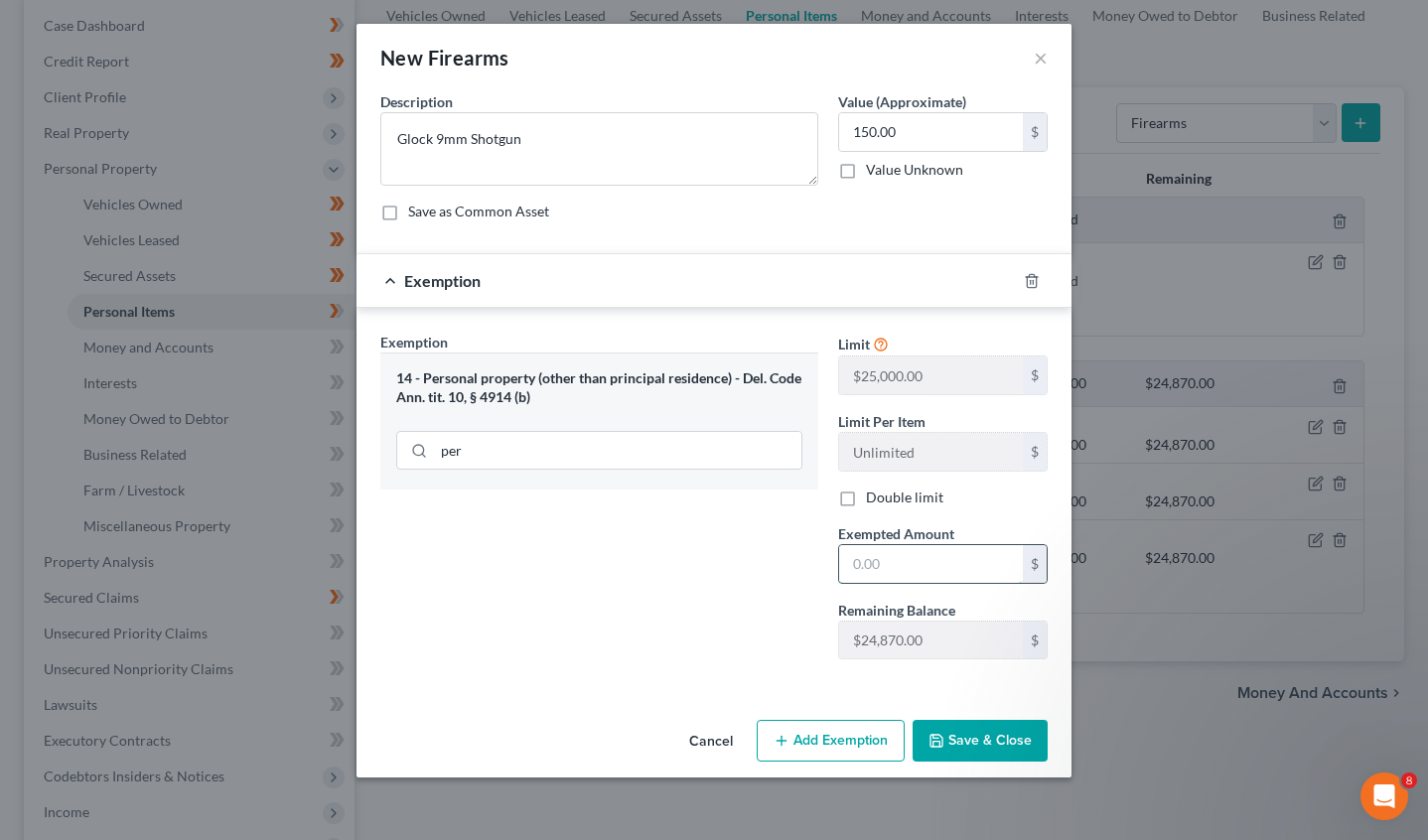 click at bounding box center (930, 564) 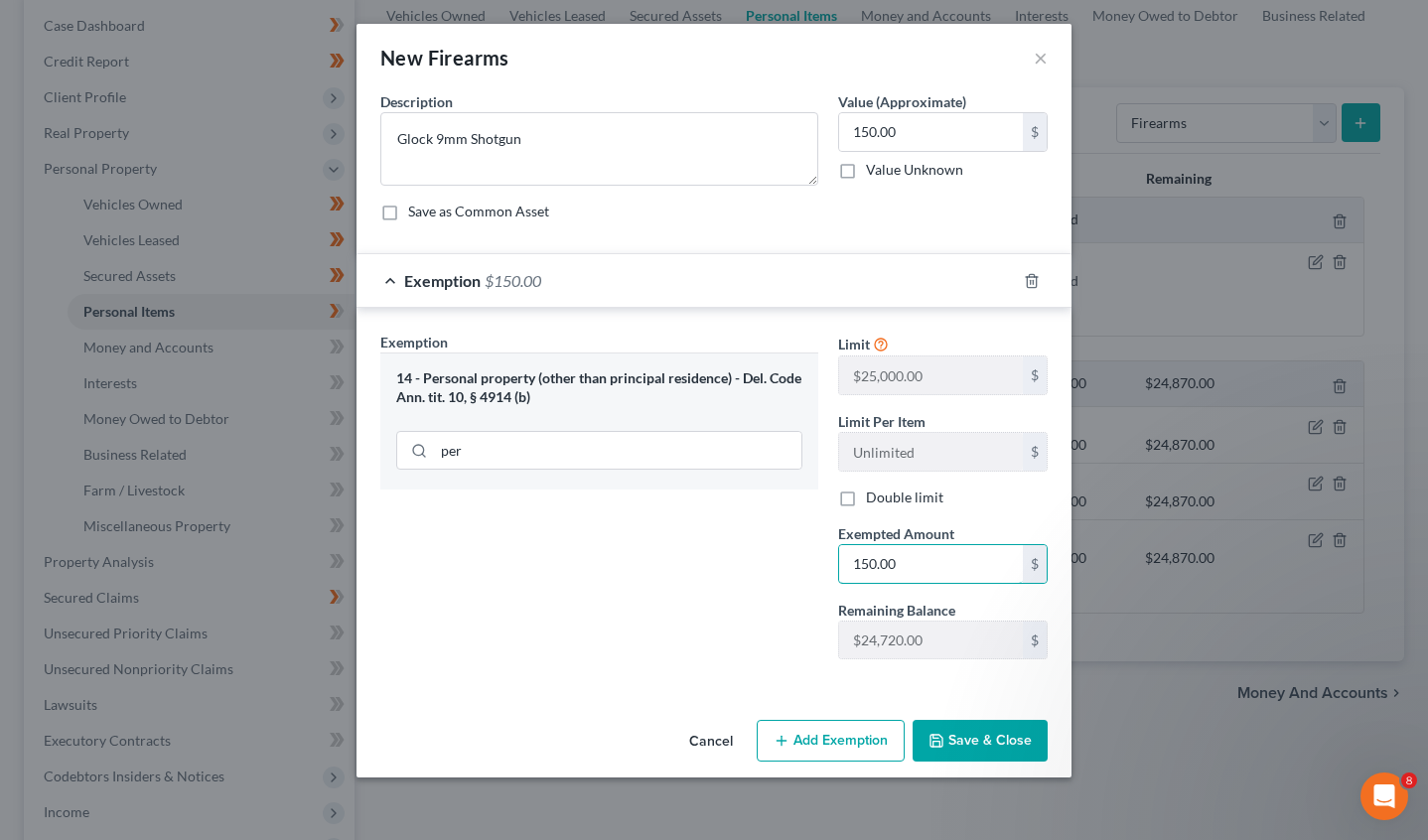 type on "150.00" 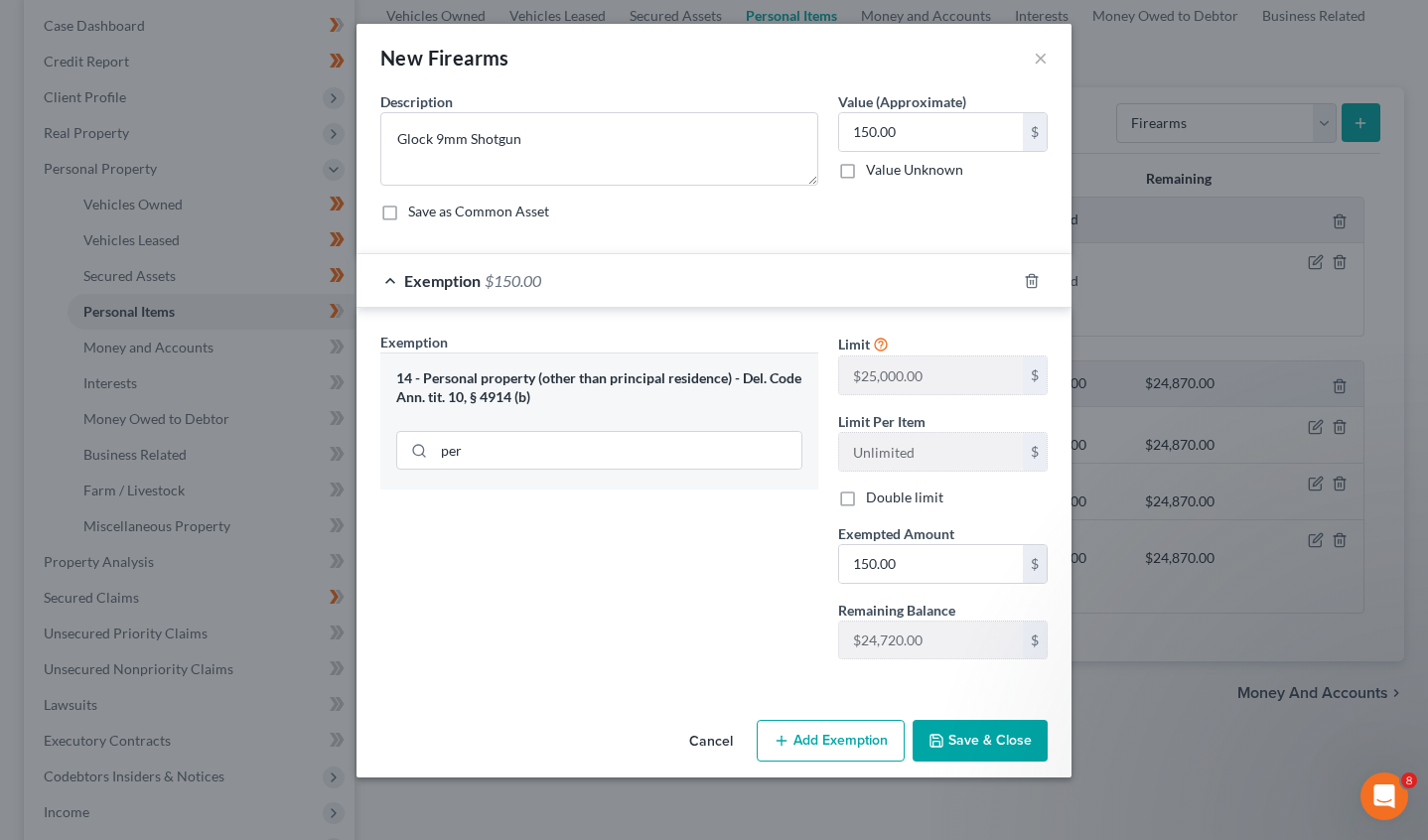 click on "Save & Close" at bounding box center [980, 741] 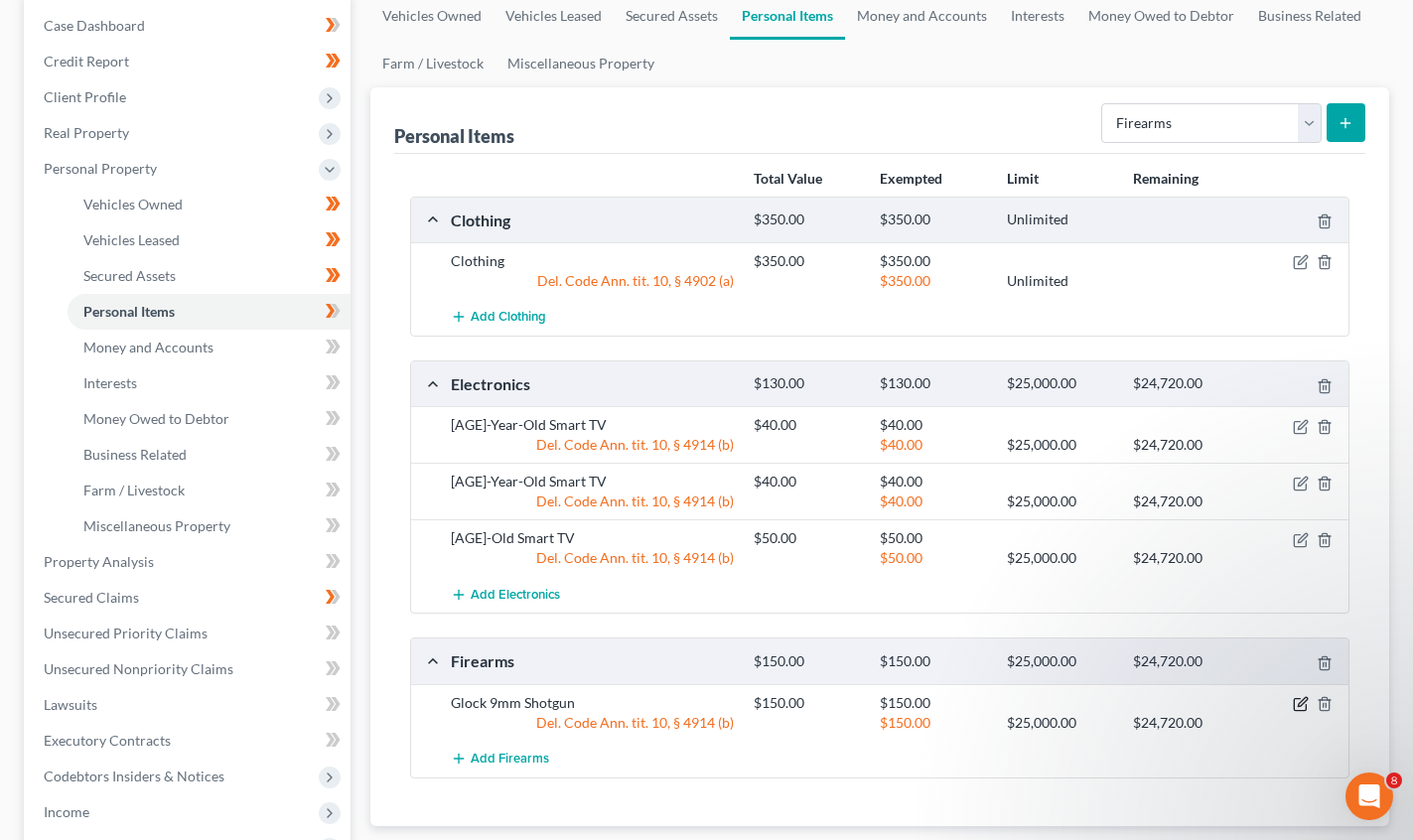 click 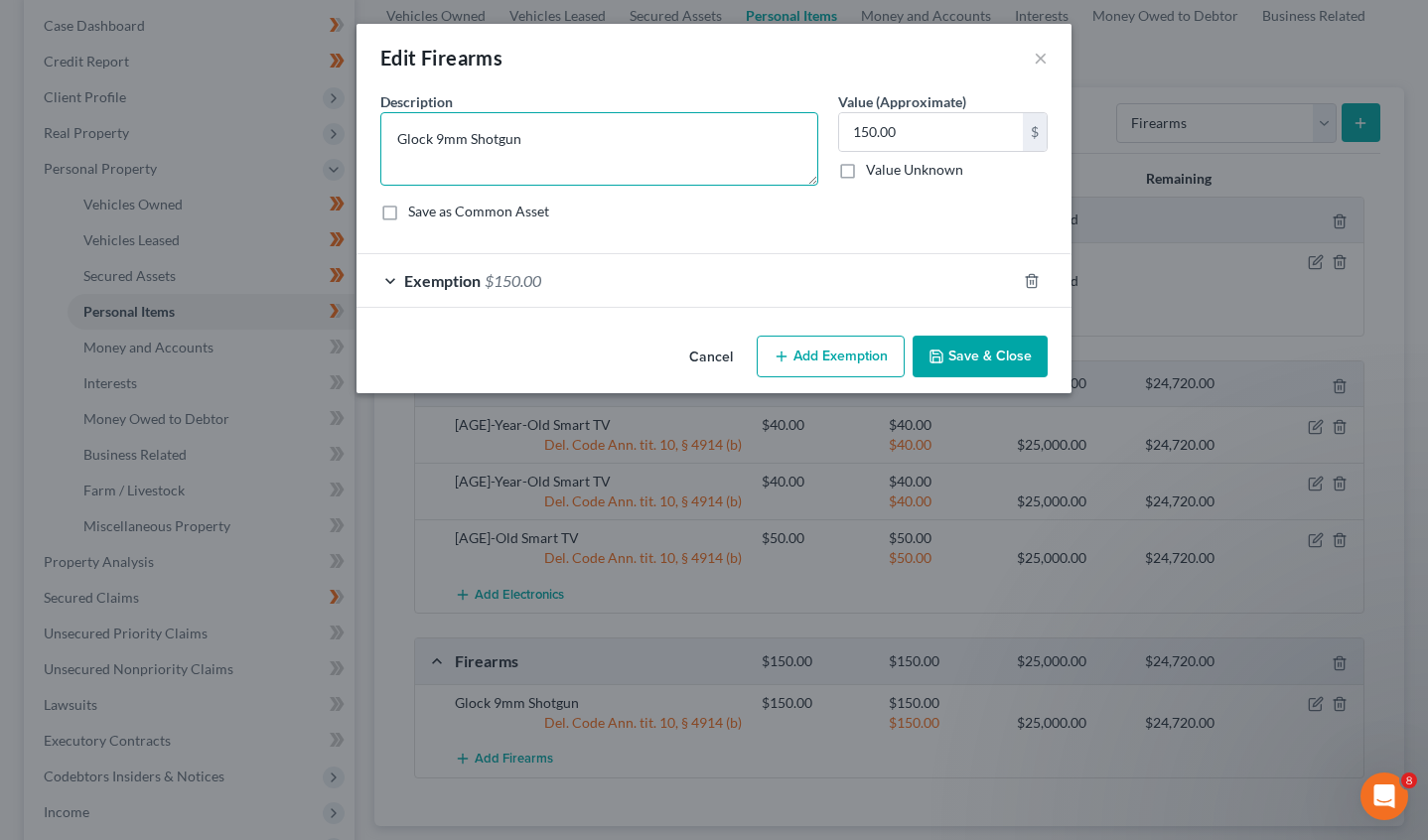 click on "Glock 9mm Shotgun" at bounding box center (599, 149) 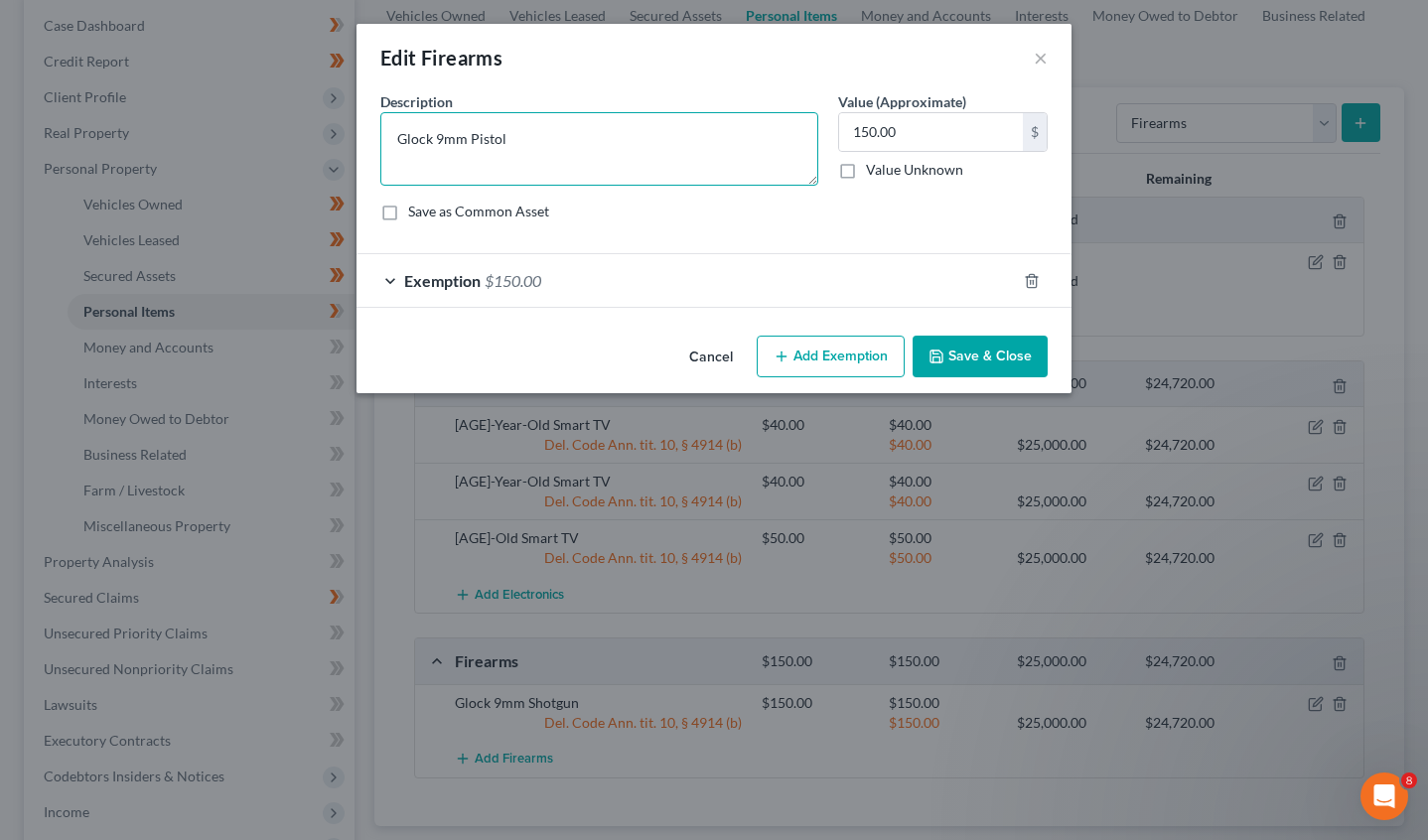 type on "Glock 9mm Pistol" 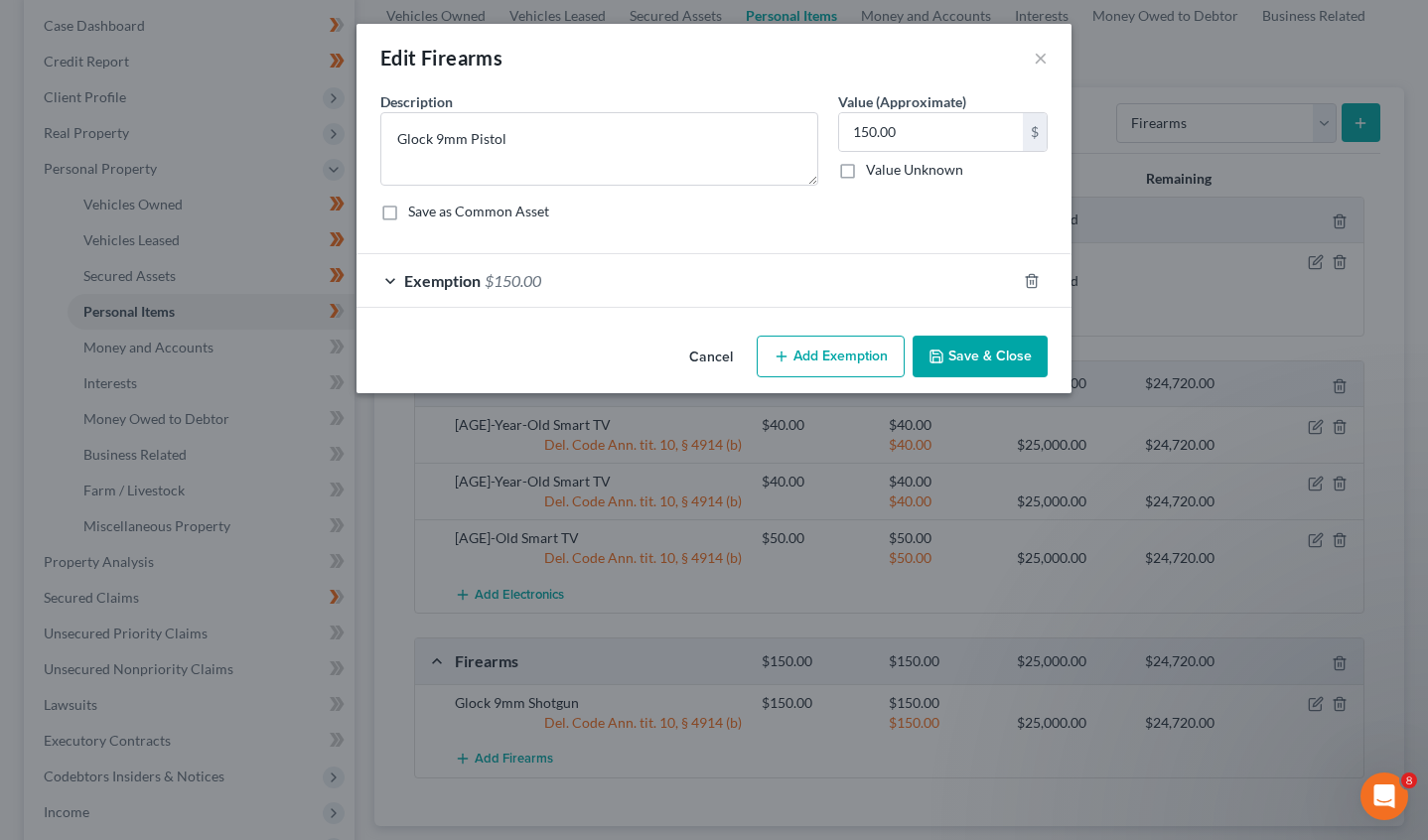 click on "Save & Close" at bounding box center [980, 356] 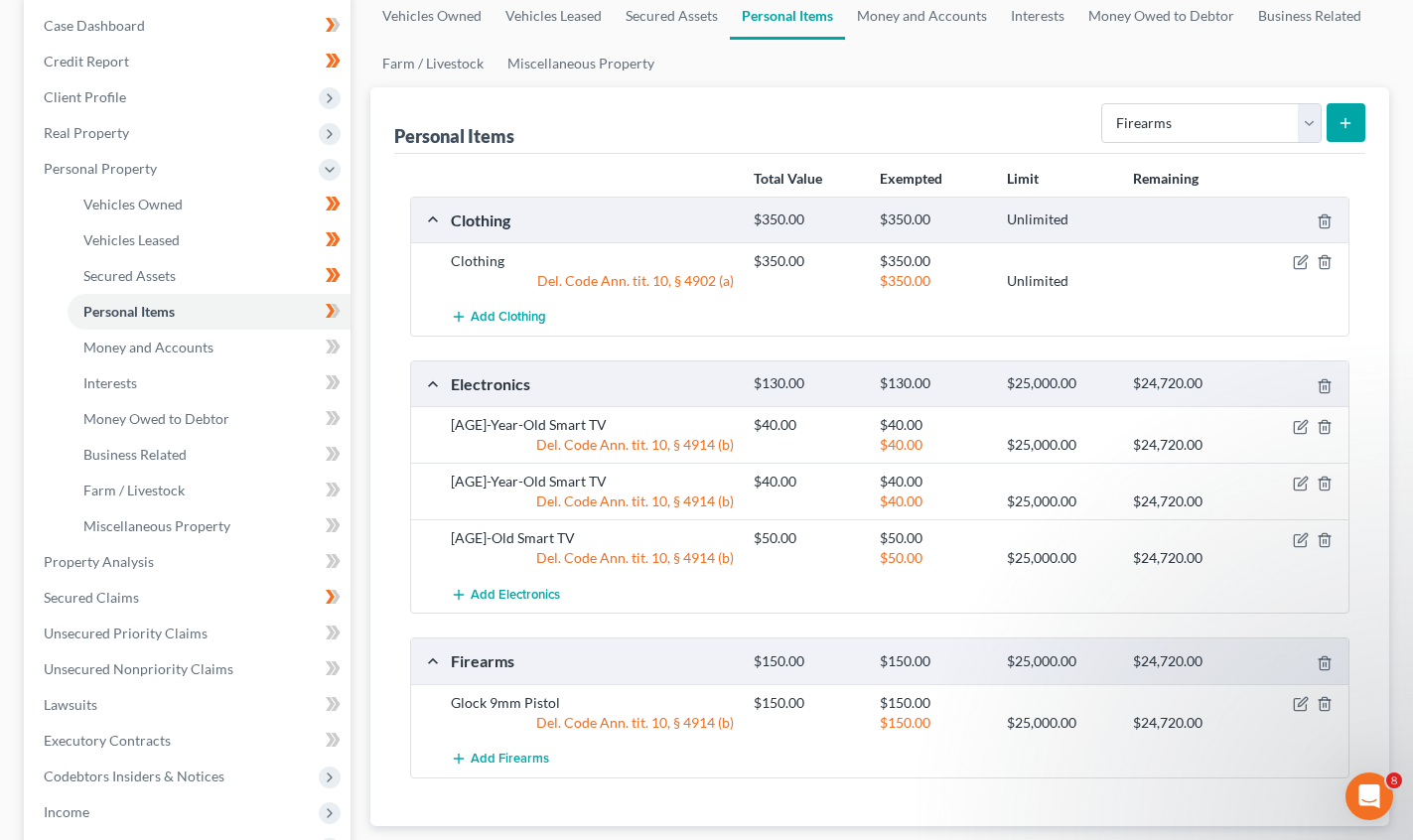click 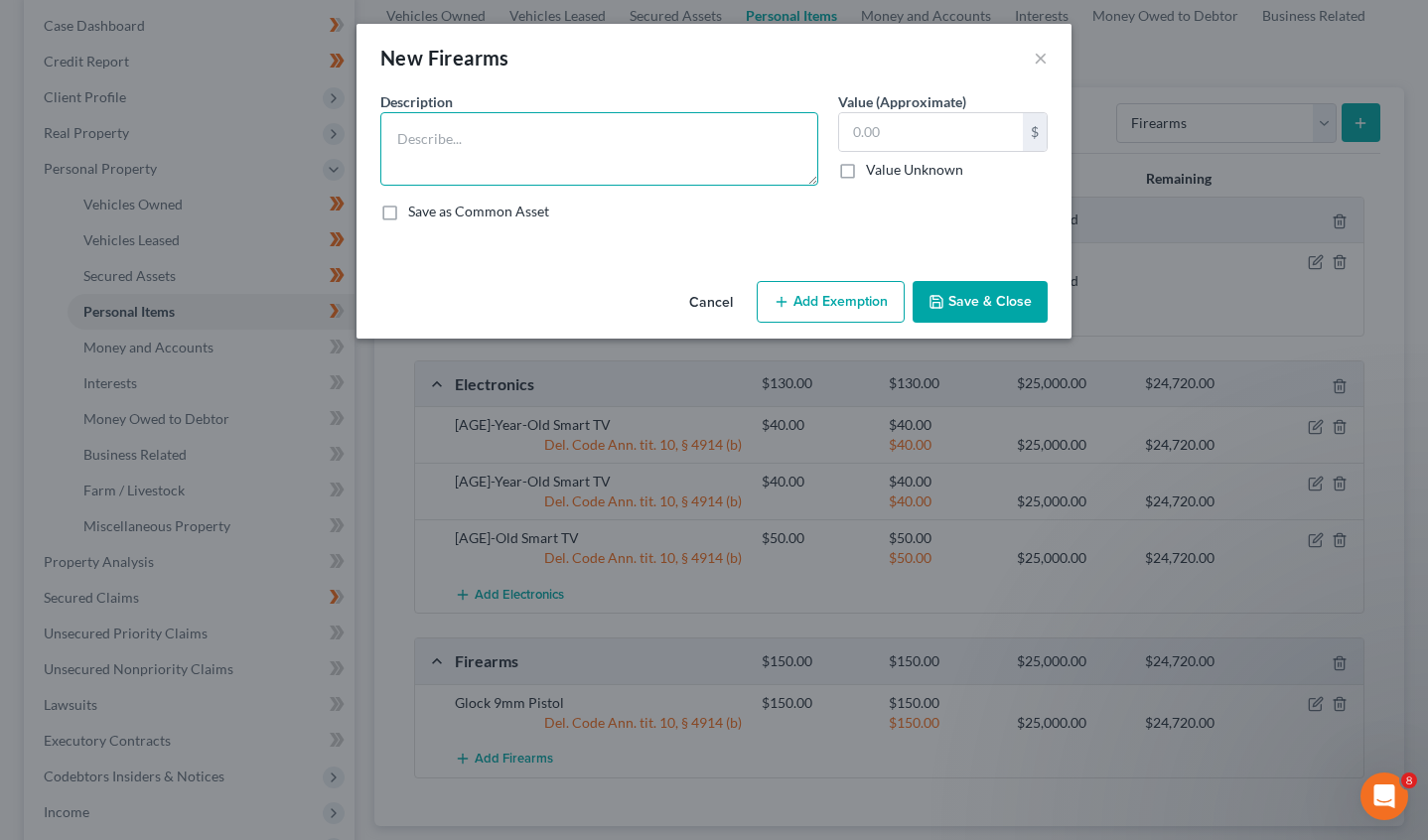 click at bounding box center [599, 149] 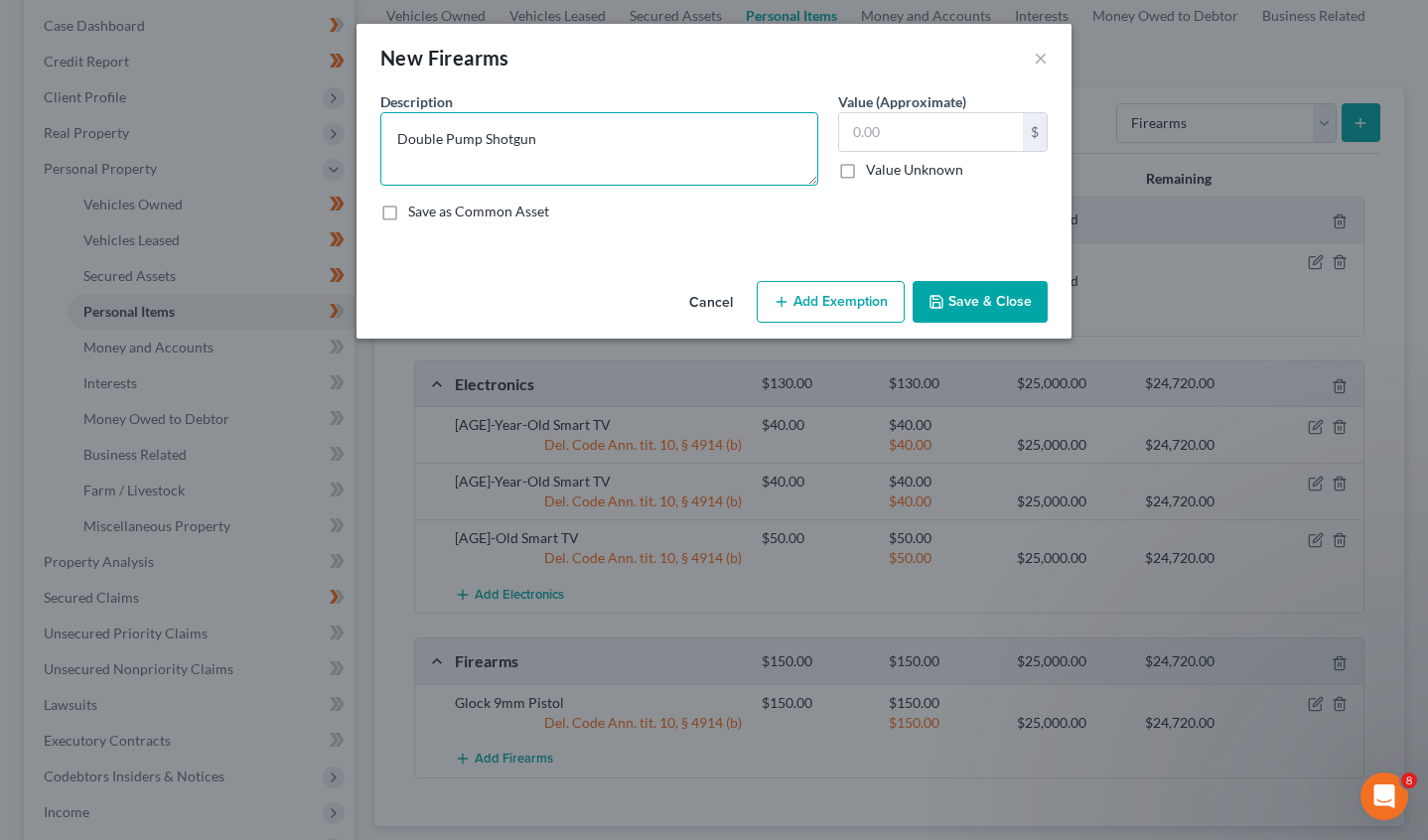 type on "Double Pump Shotgun" 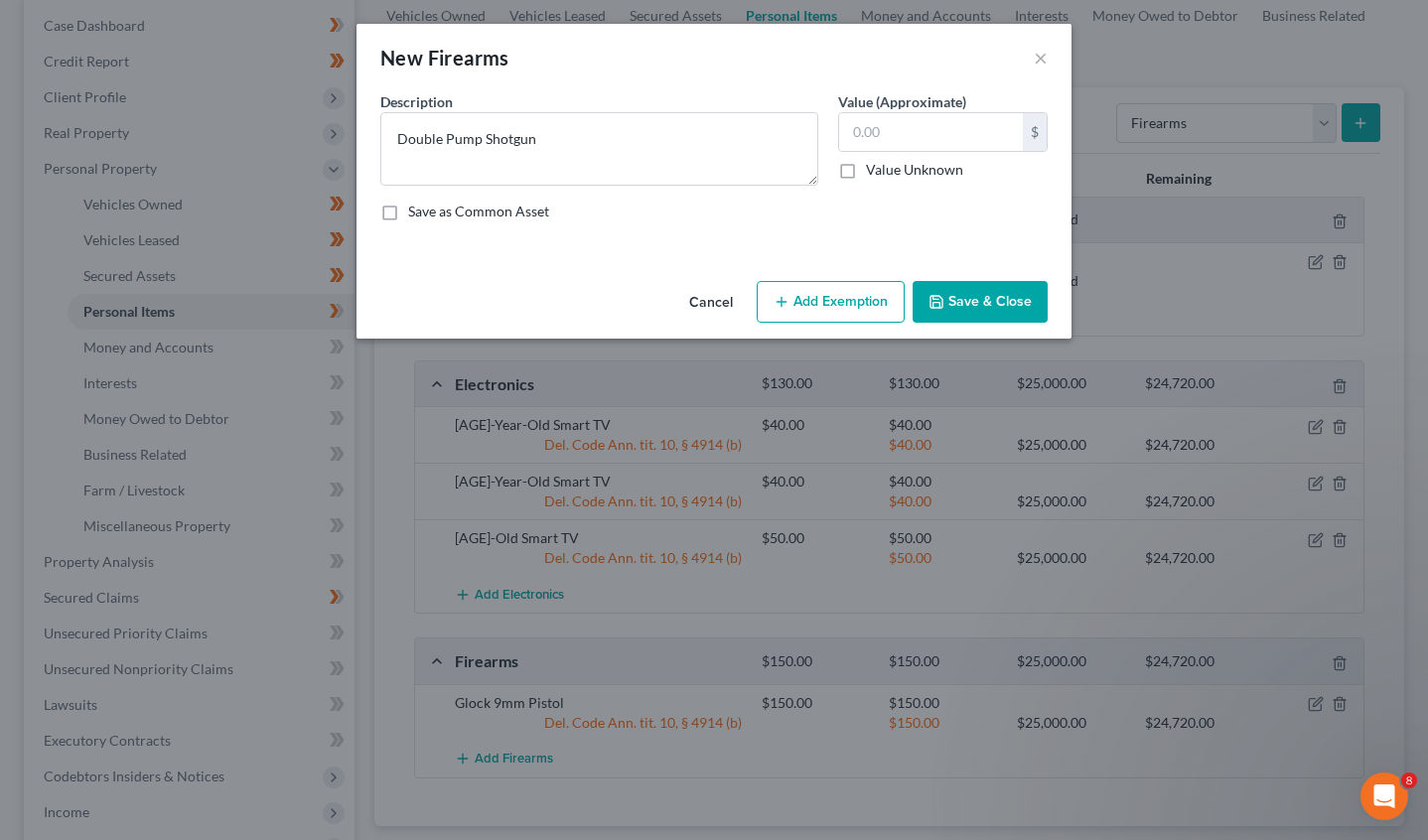 click on "Save & Close" at bounding box center (980, 302) 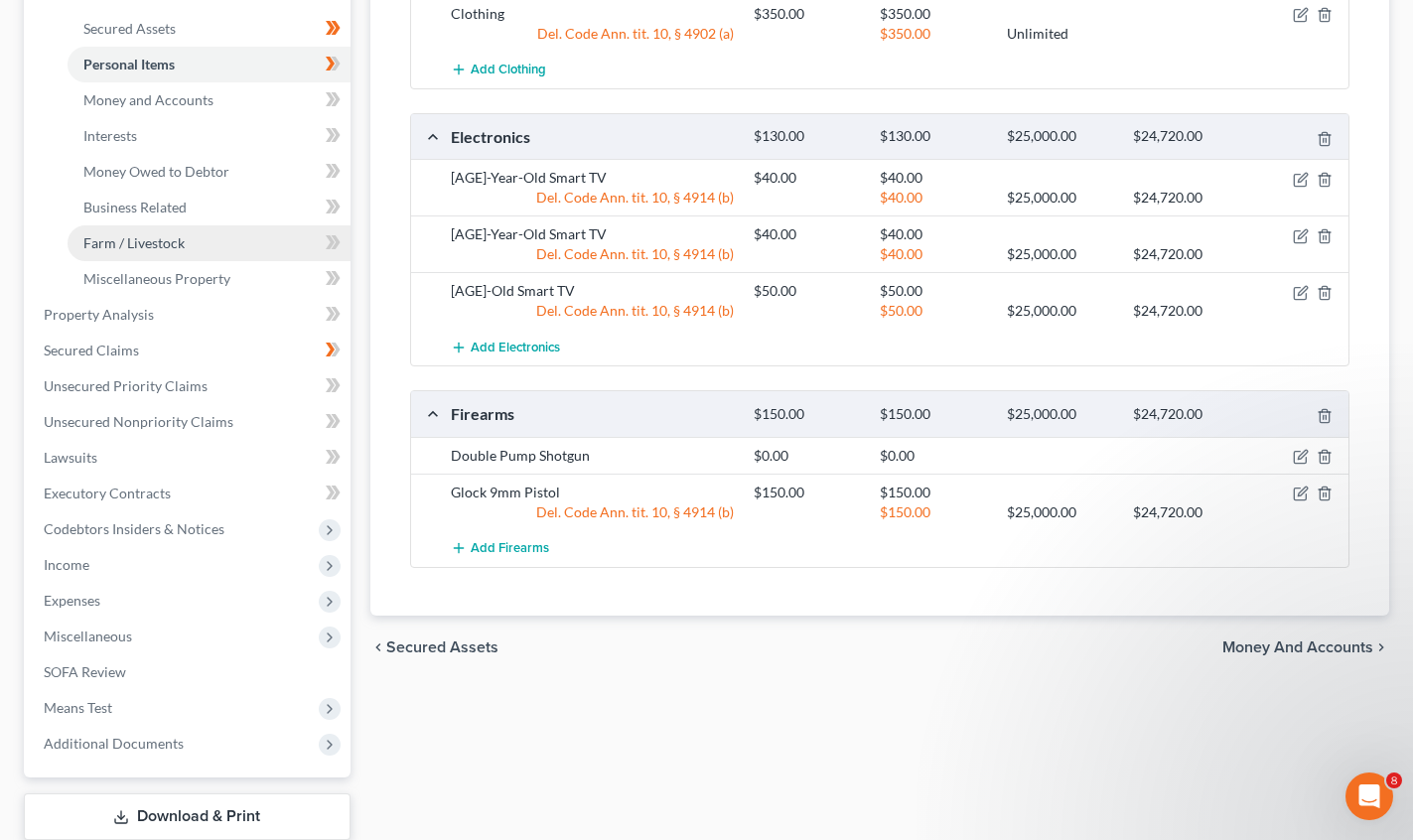 scroll, scrollTop: 573, scrollLeft: 0, axis: vertical 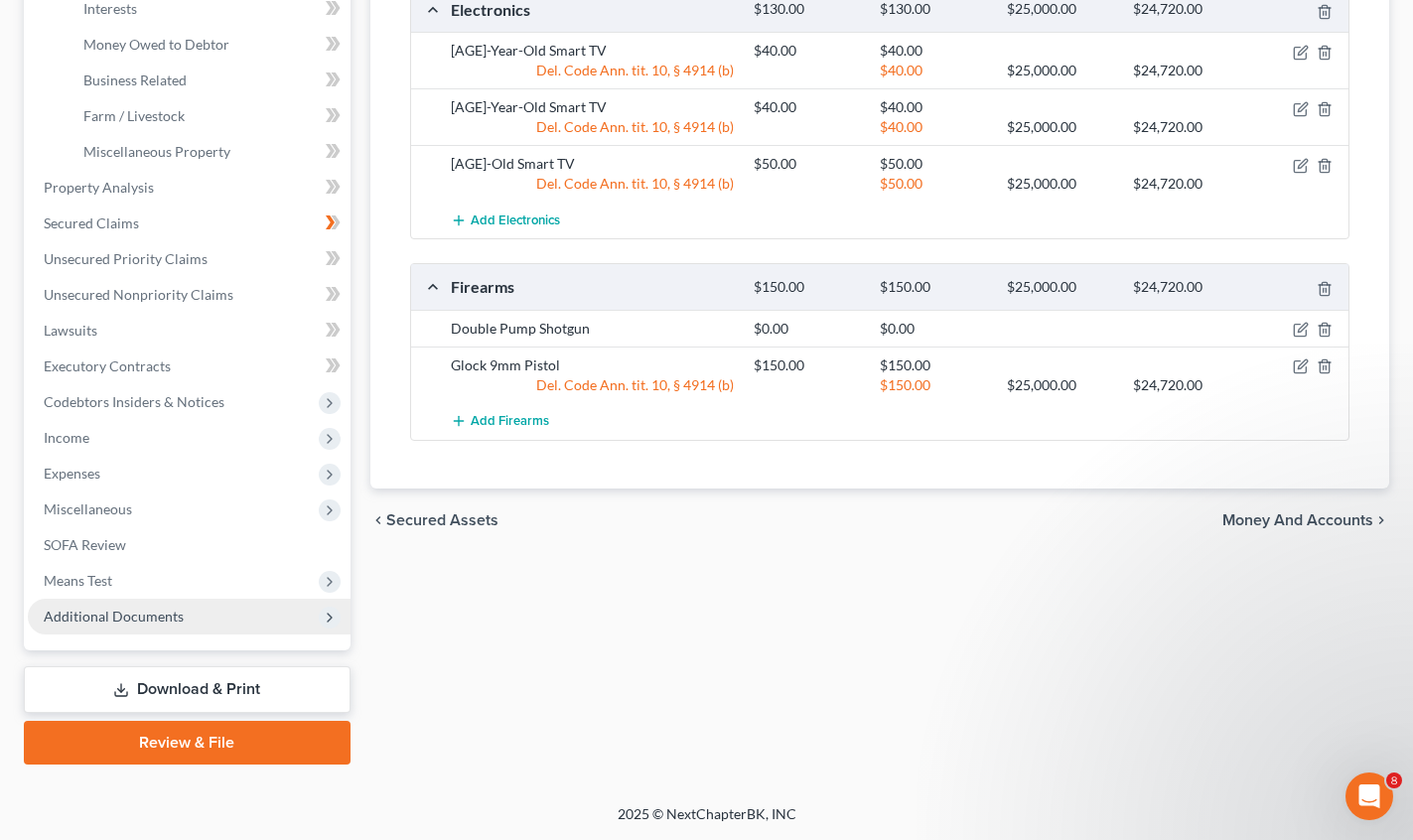 click on "Additional Documents" at bounding box center (113, 616) 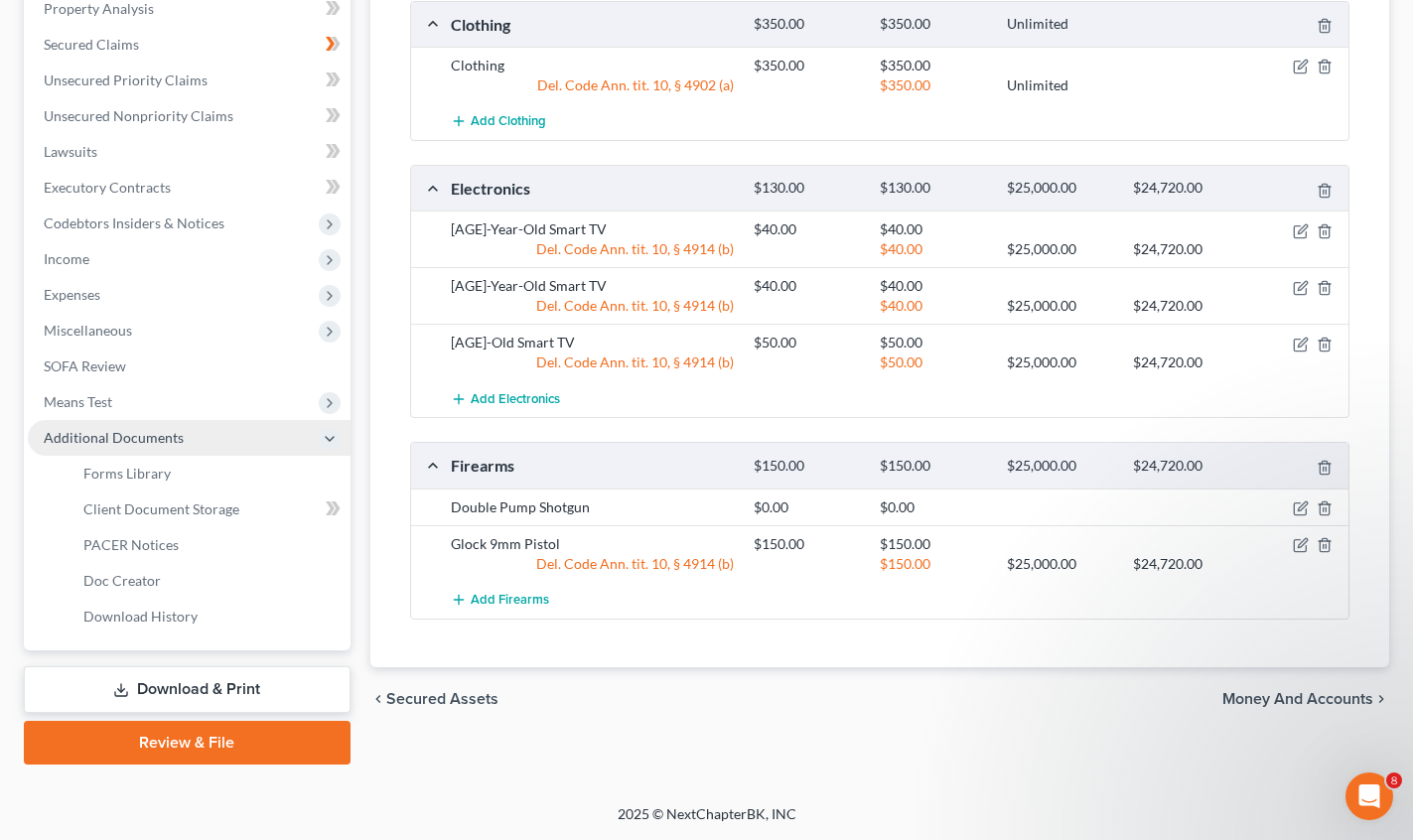 scroll, scrollTop: 394, scrollLeft: 0, axis: vertical 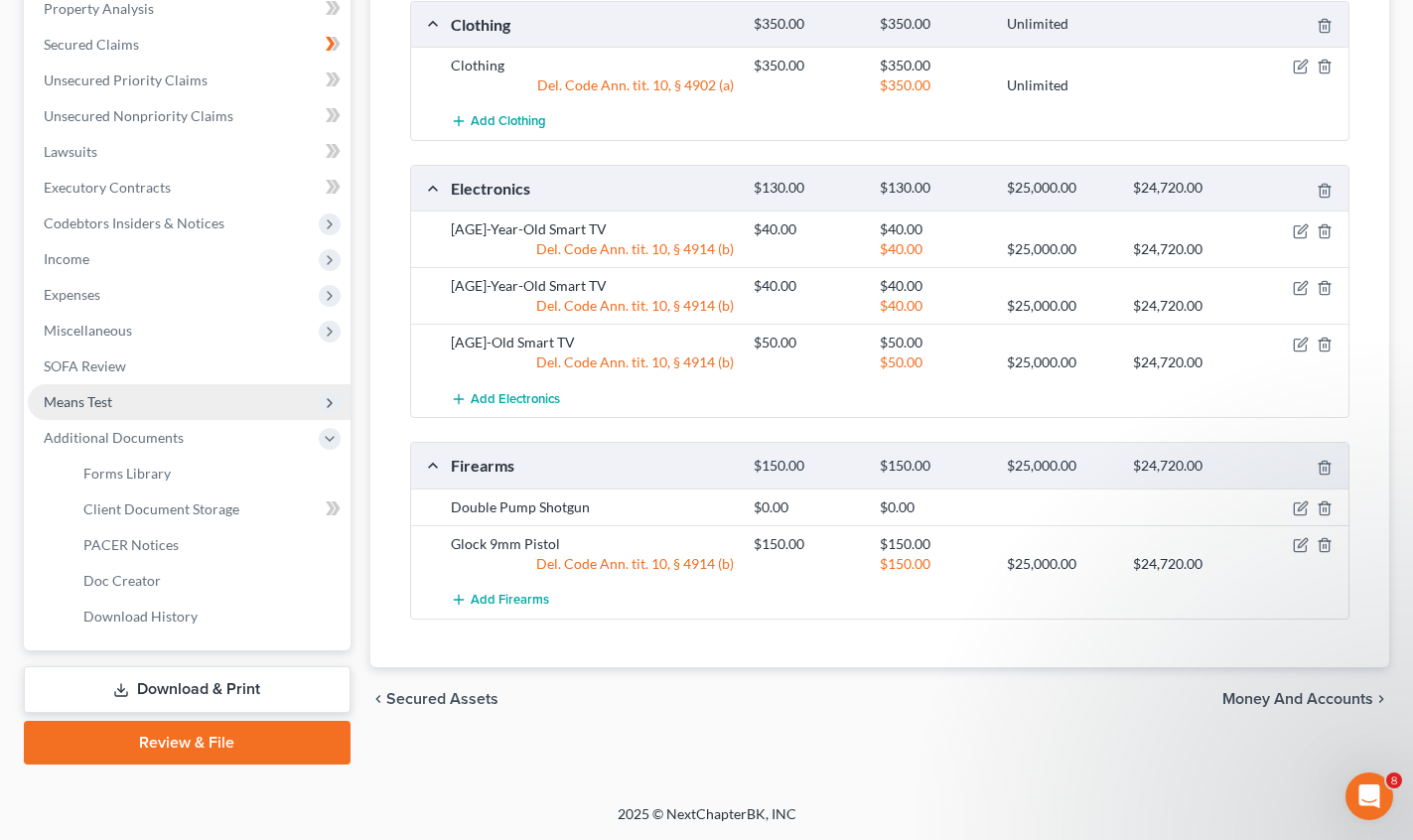 click on "Means Test" at bounding box center [77, 401] 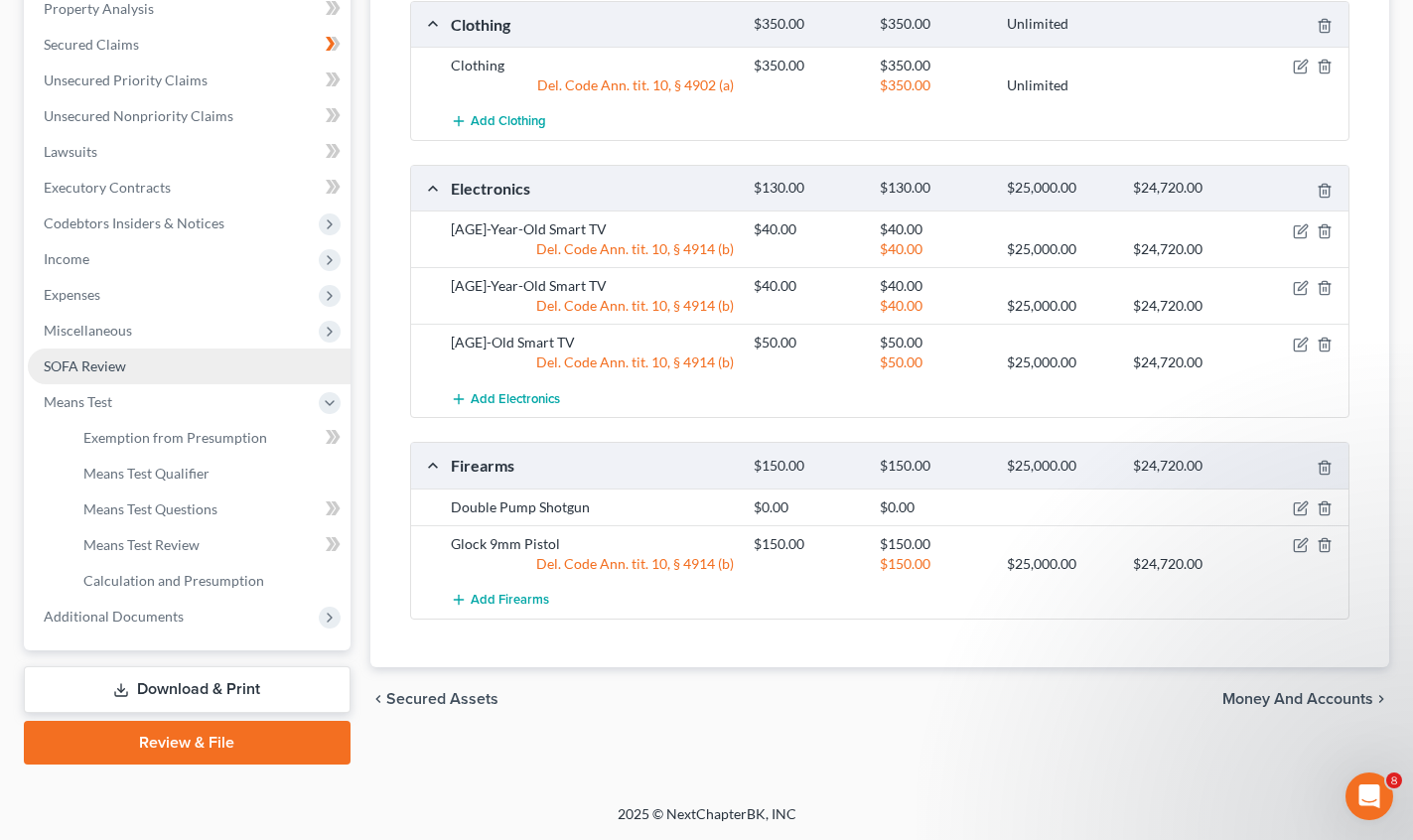 click on "SOFA Review" at bounding box center [84, 365] 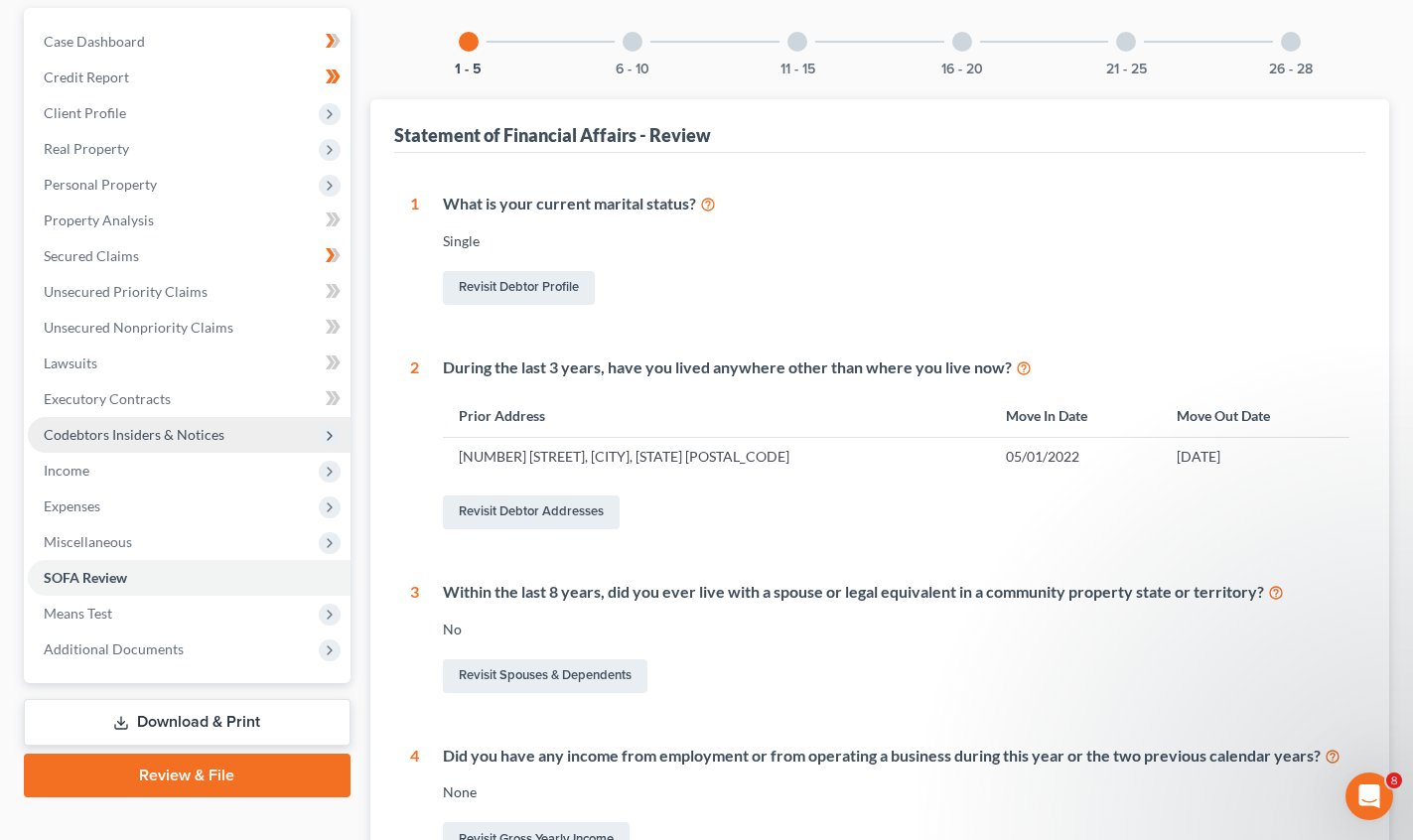scroll, scrollTop: 397, scrollLeft: 0, axis: vertical 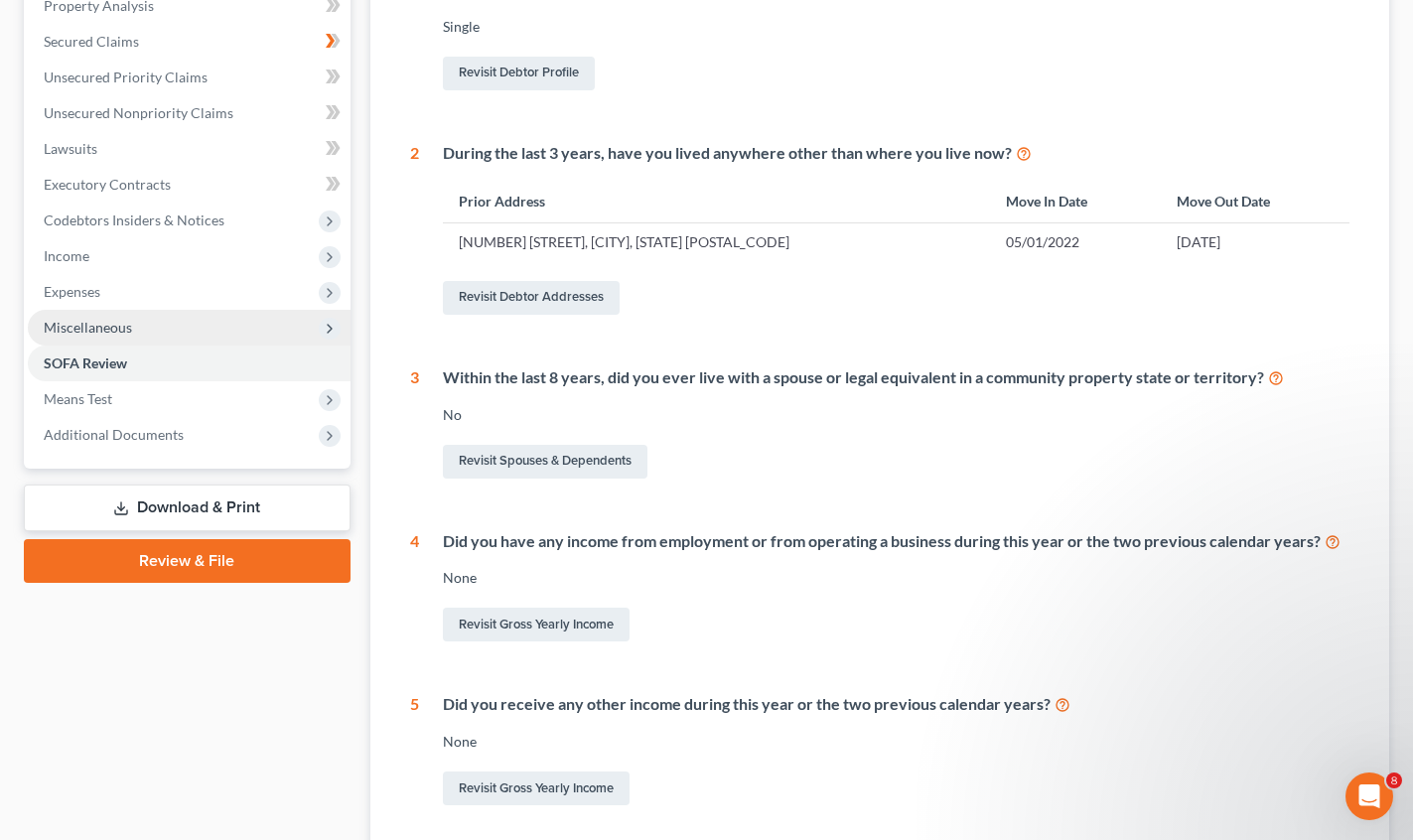 click on "Miscellaneous" at bounding box center [87, 327] 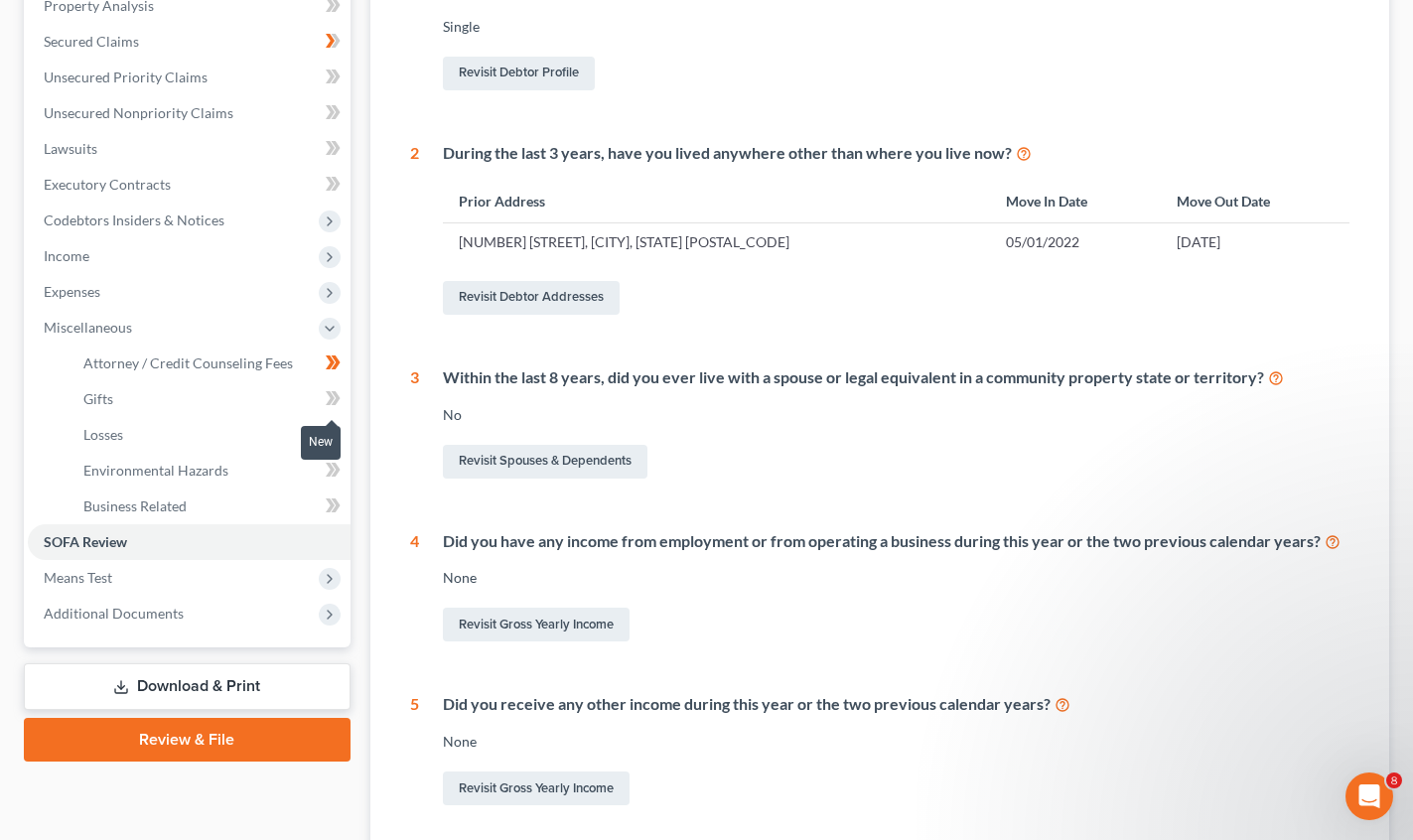 click 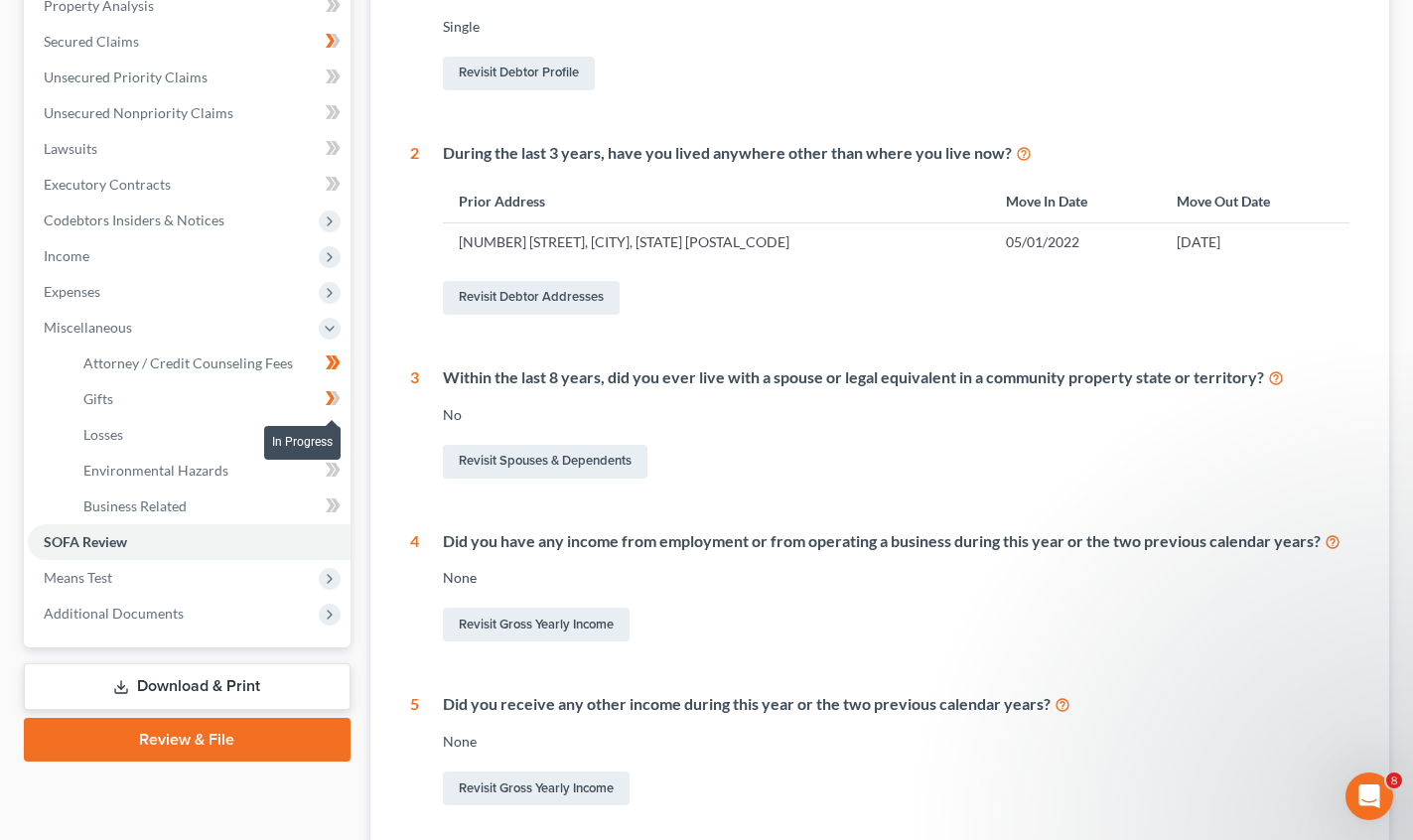 click at bounding box center [333, 401] 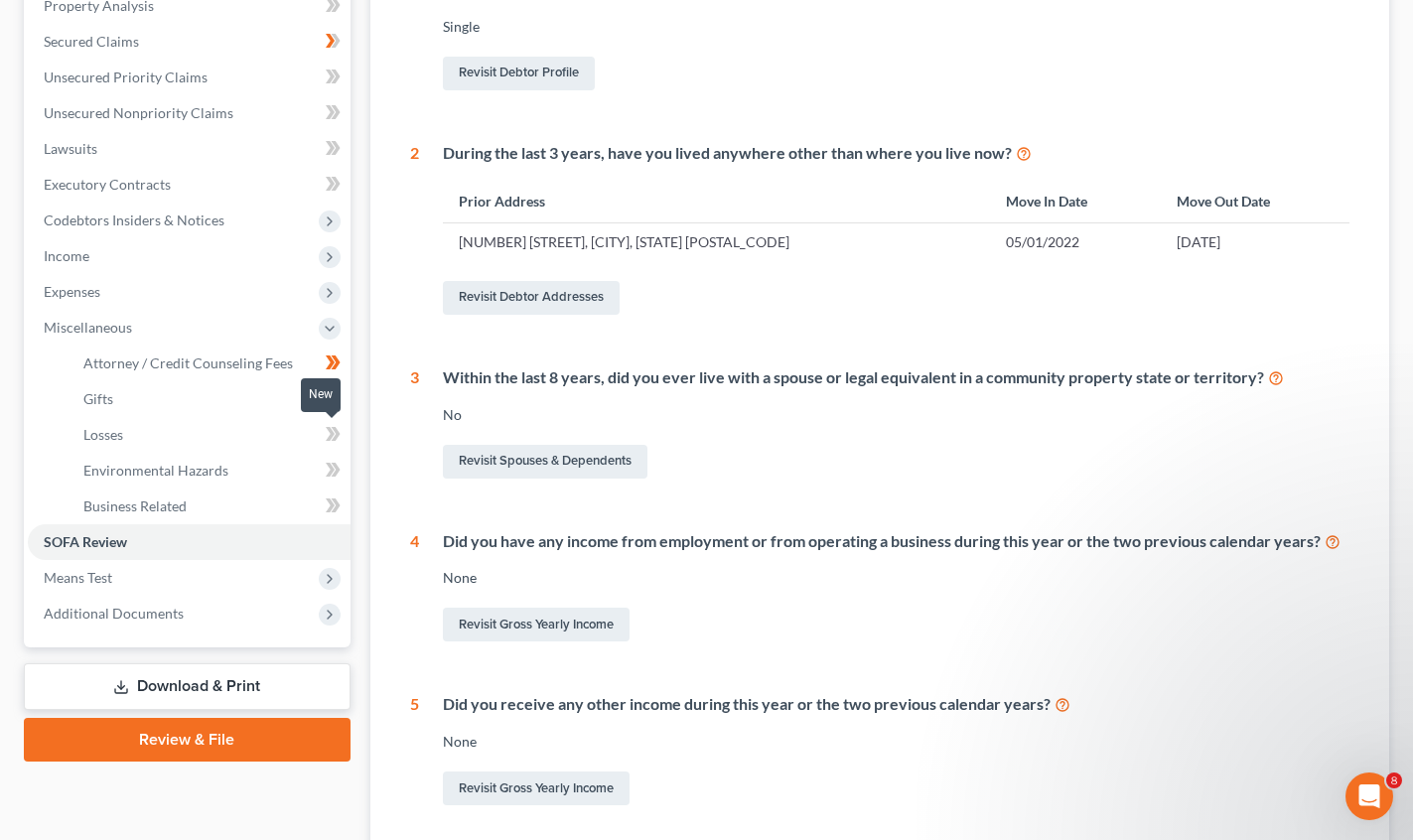 click 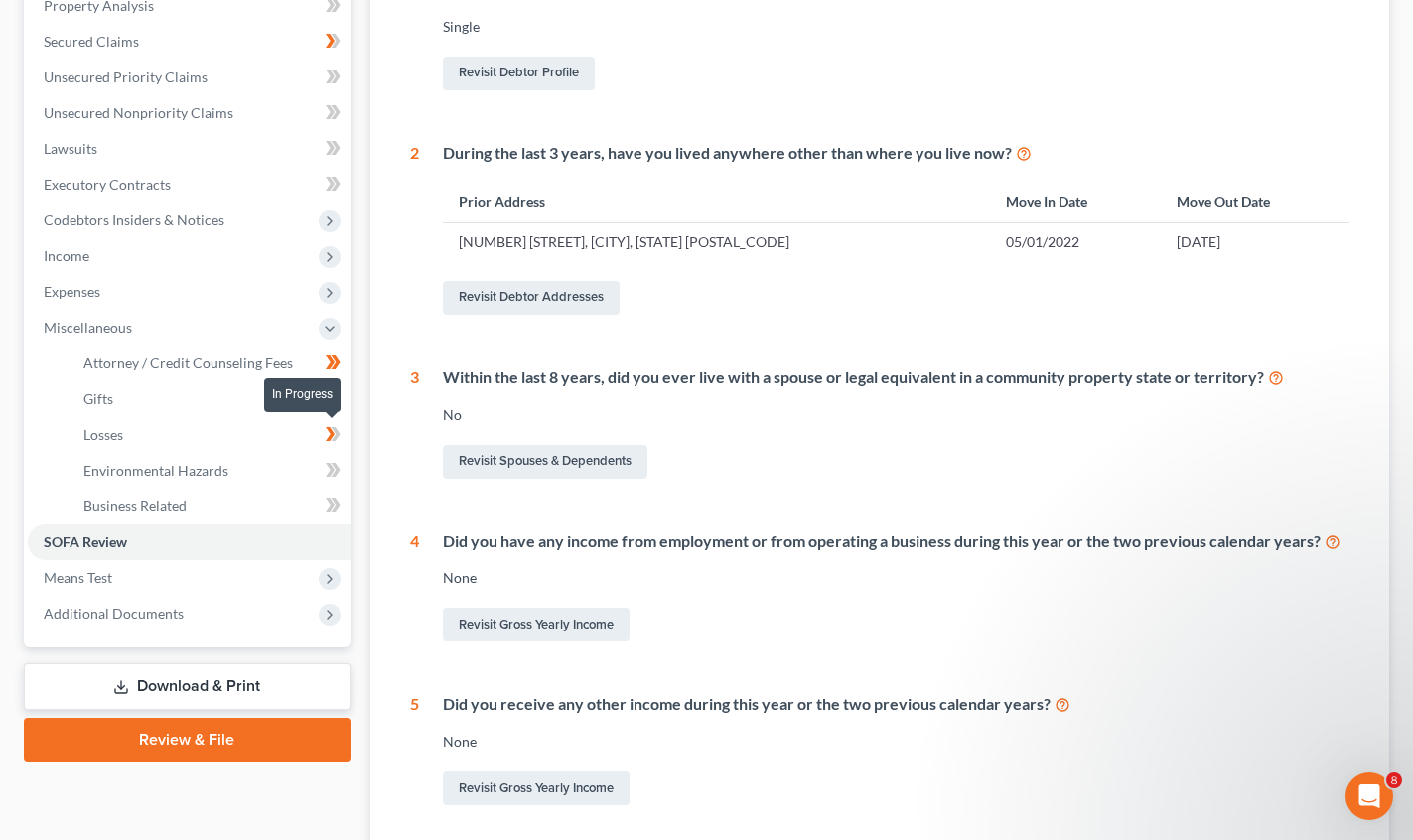 click 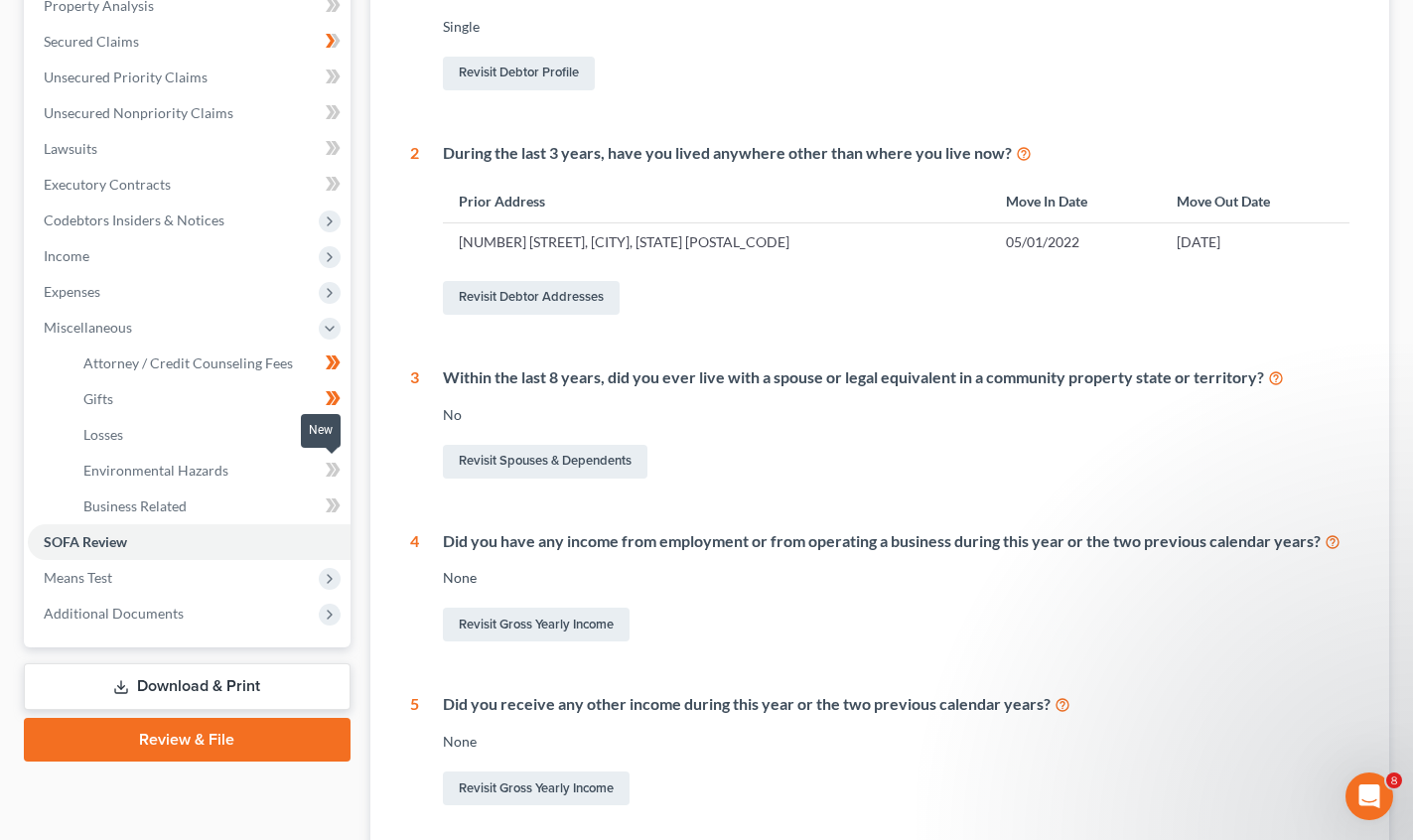 click 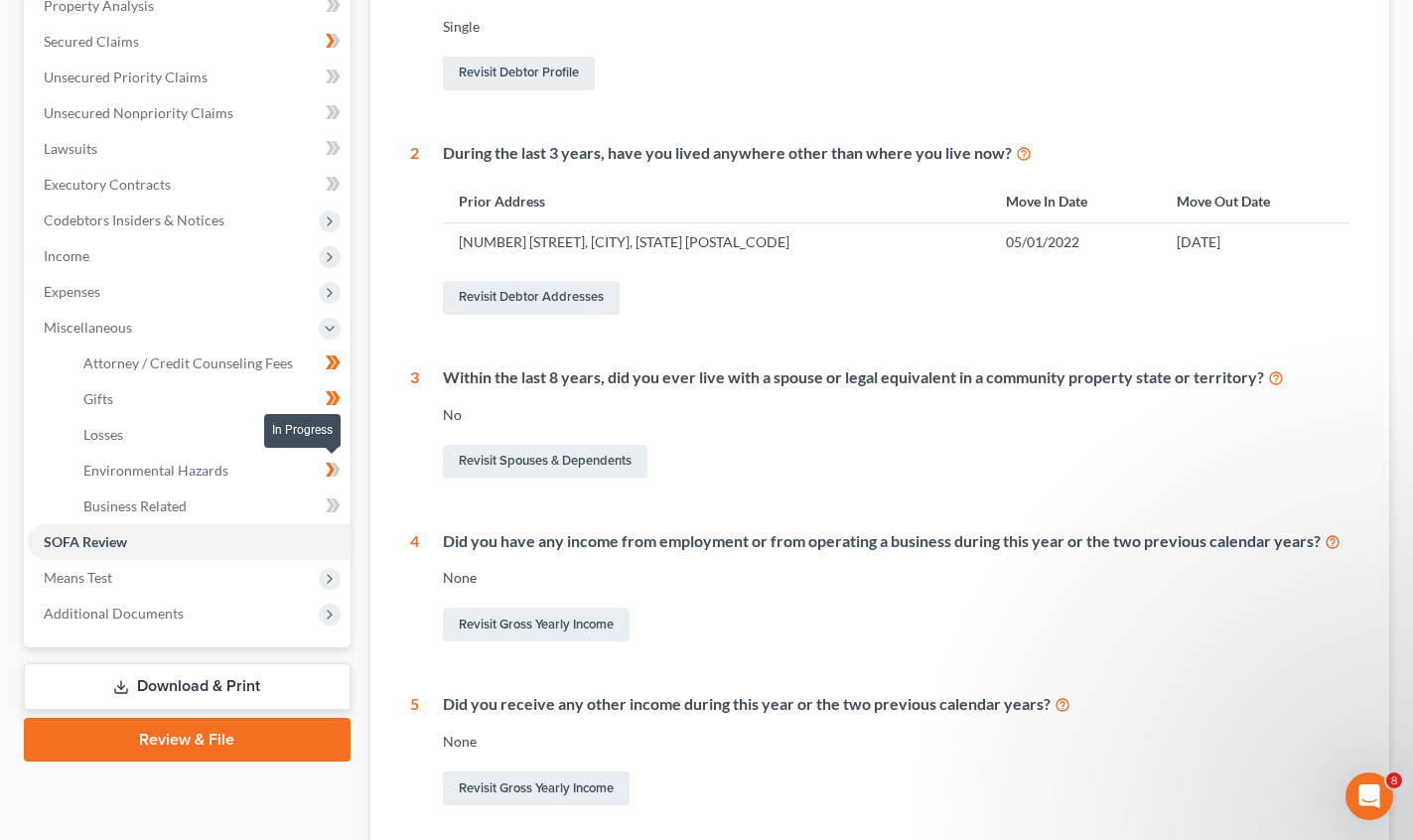 click 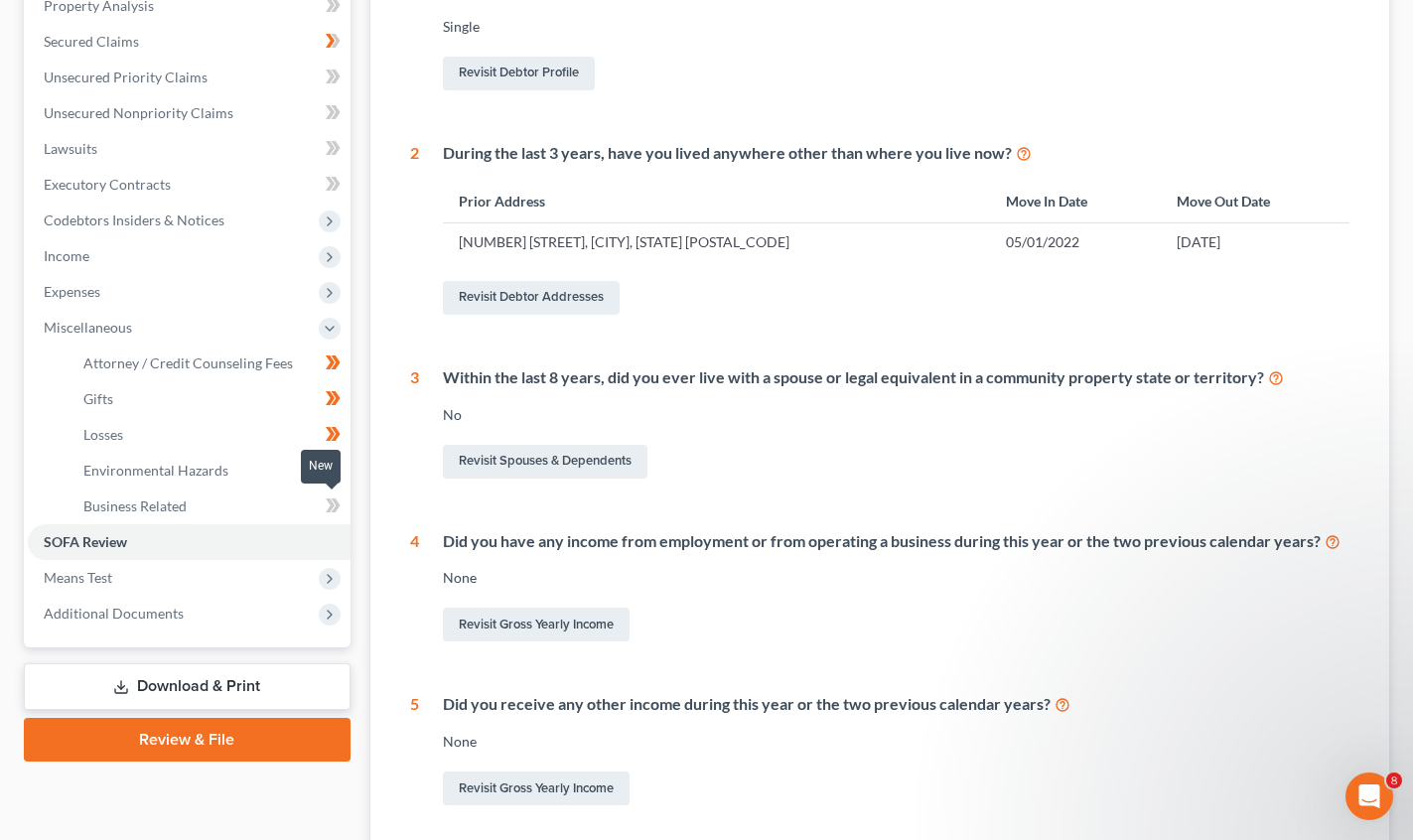 click 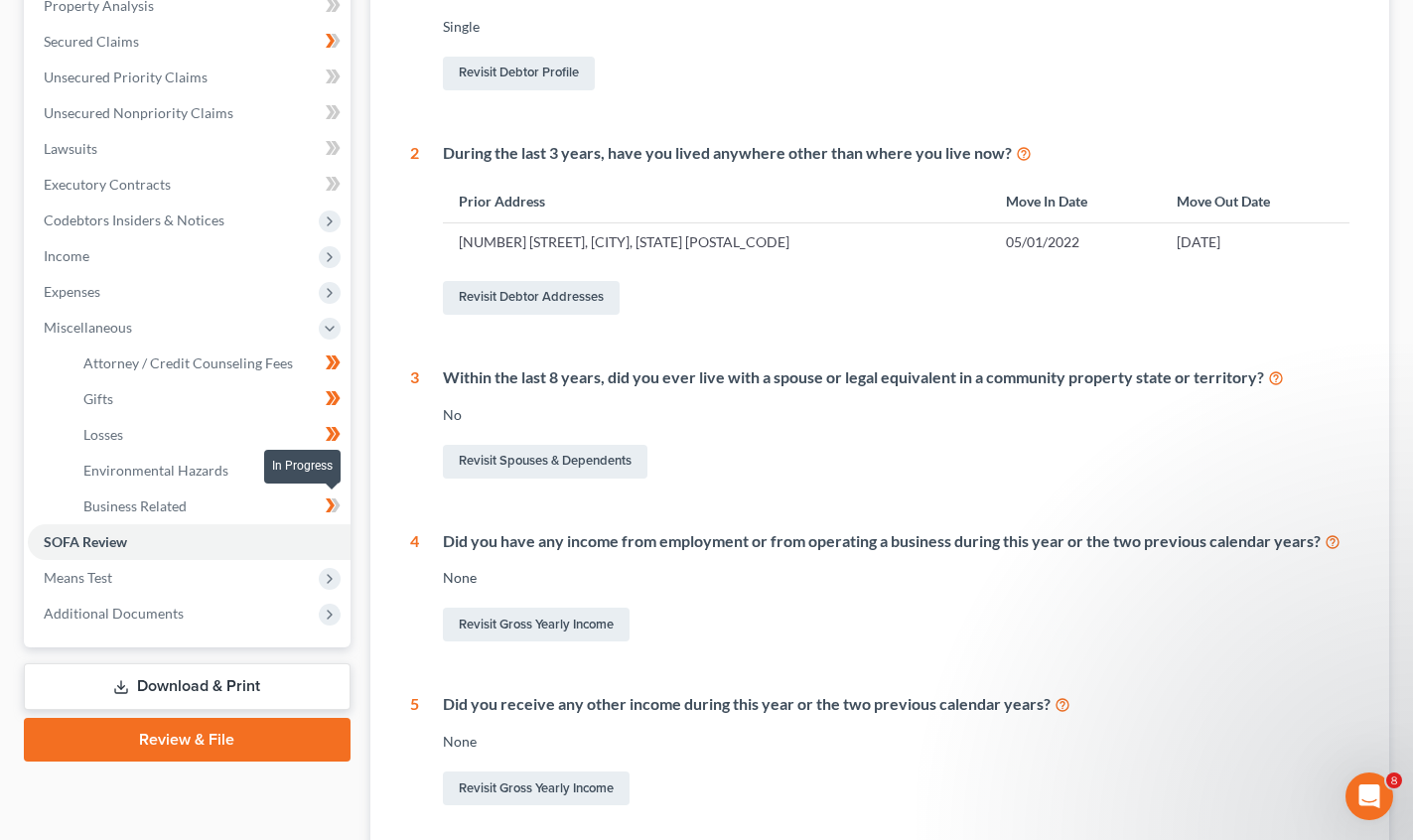 click at bounding box center [333, 508] 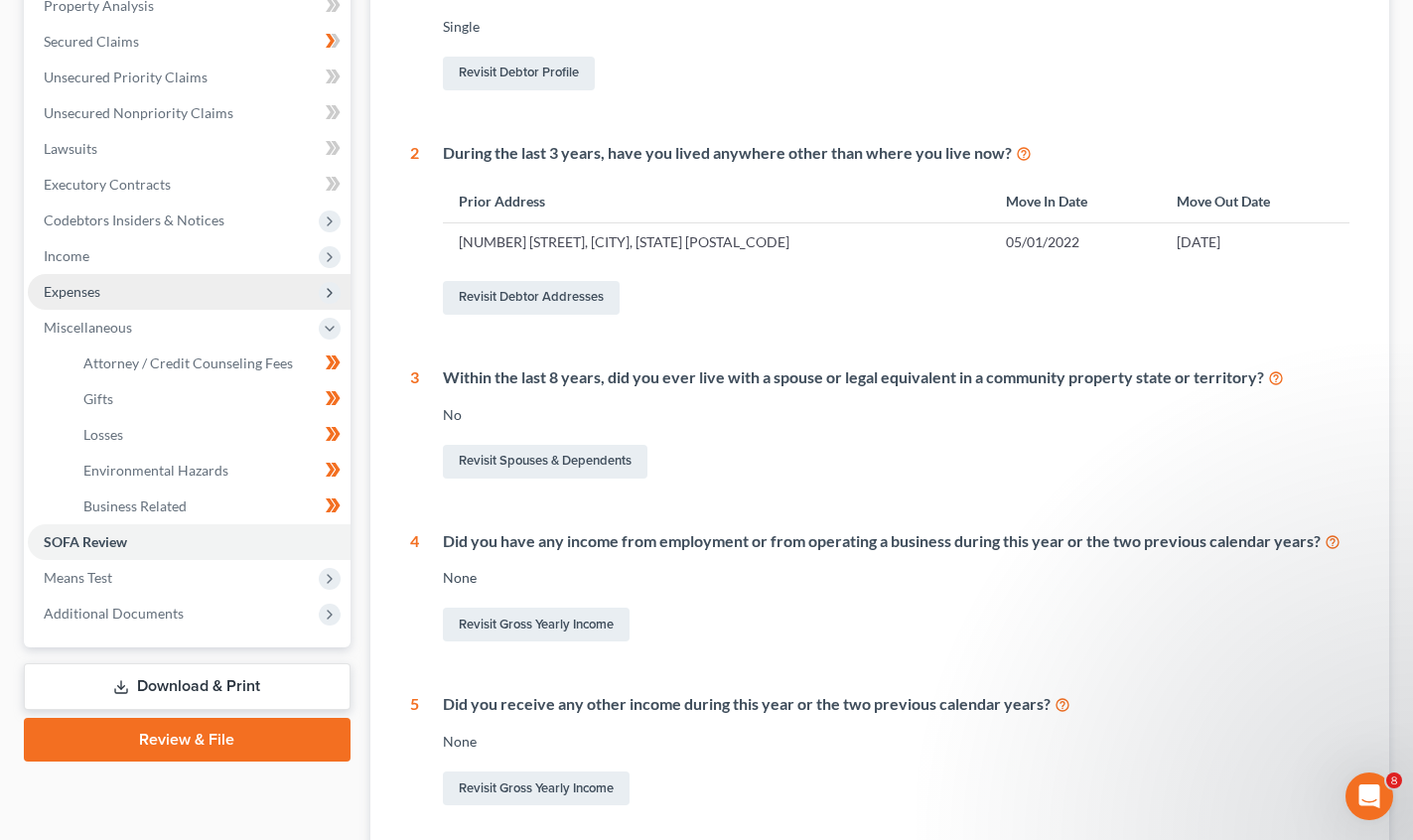 click on "Expenses" at bounding box center (71, 291) 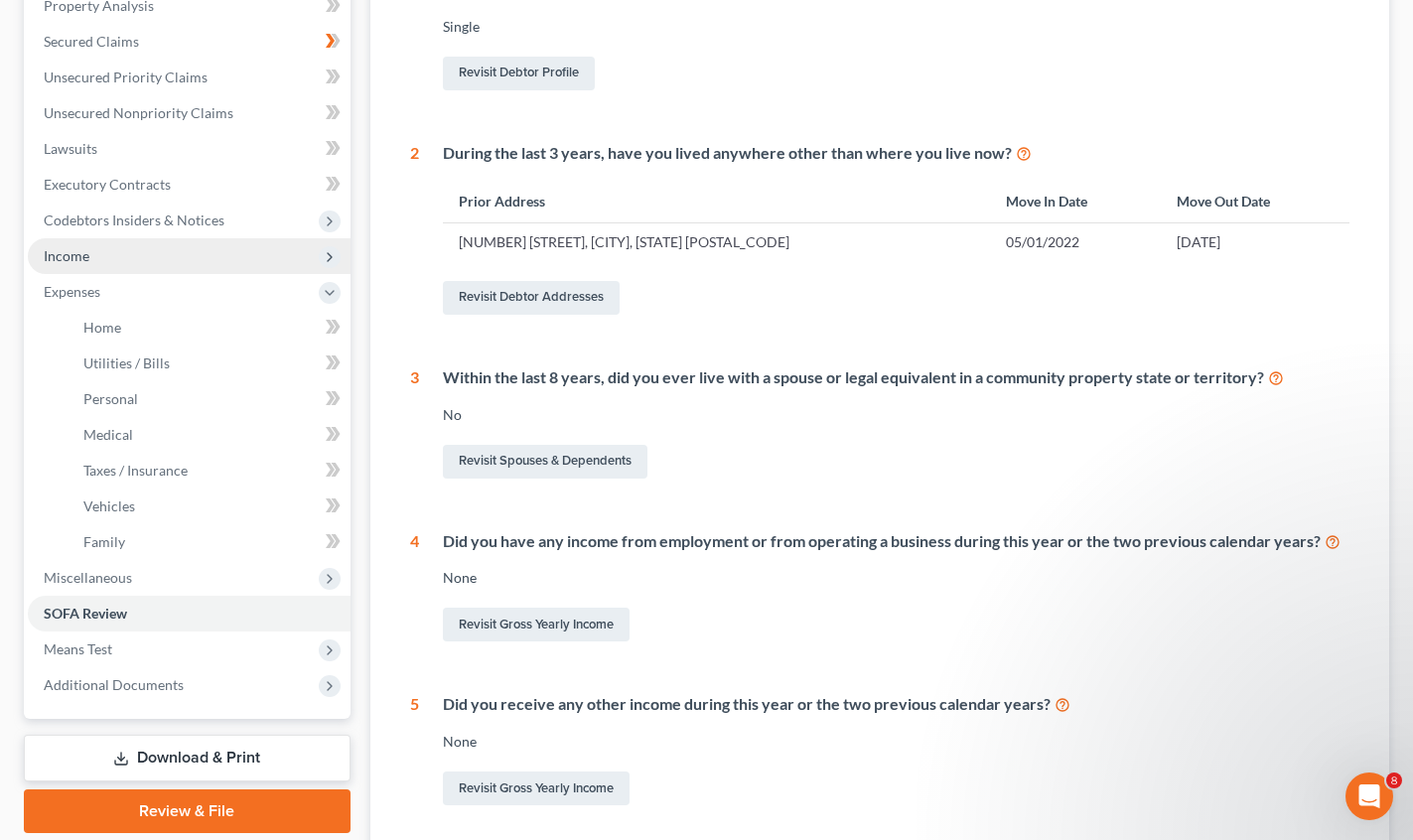 click on "Income" at bounding box center (67, 255) 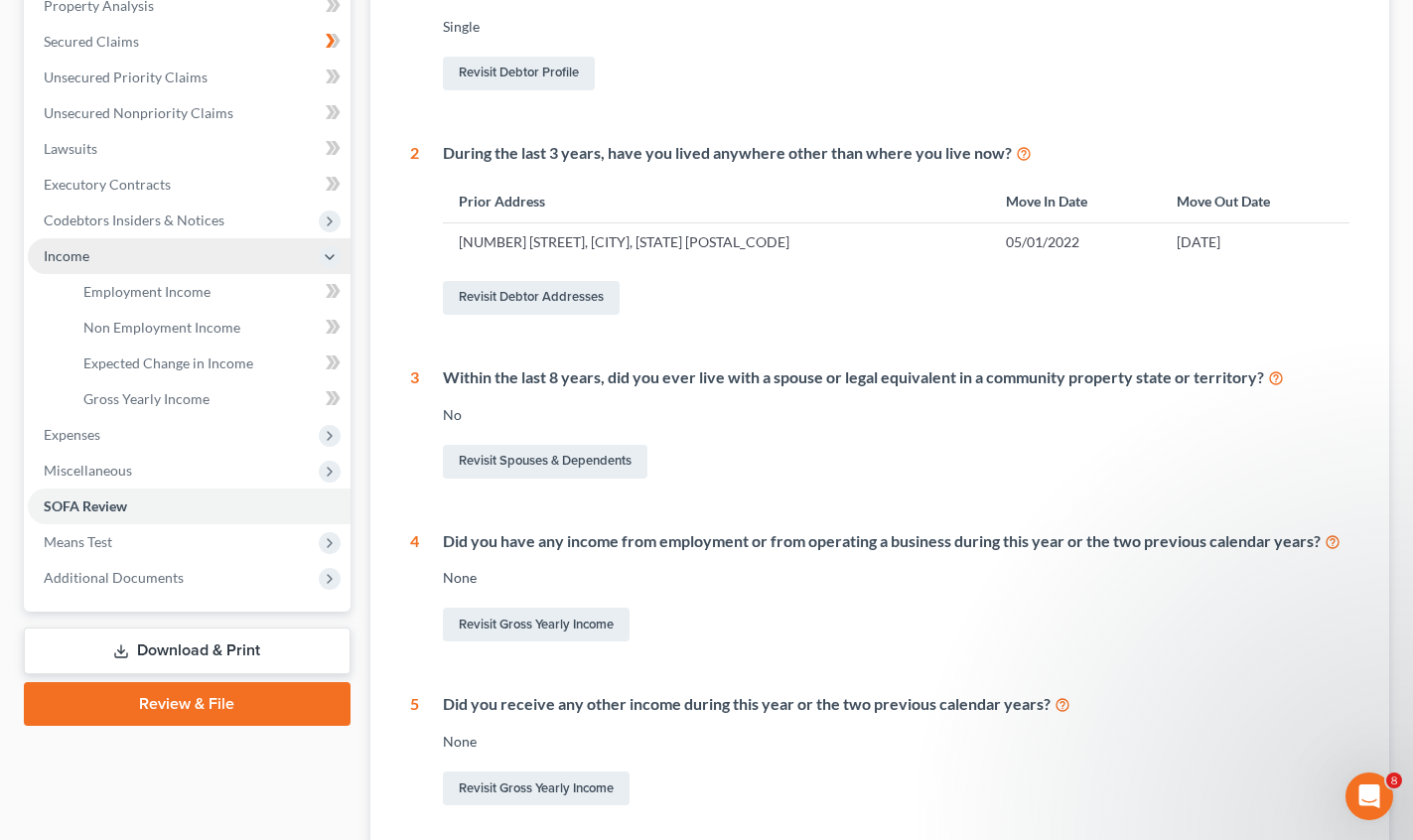 scroll, scrollTop: 298, scrollLeft: 0, axis: vertical 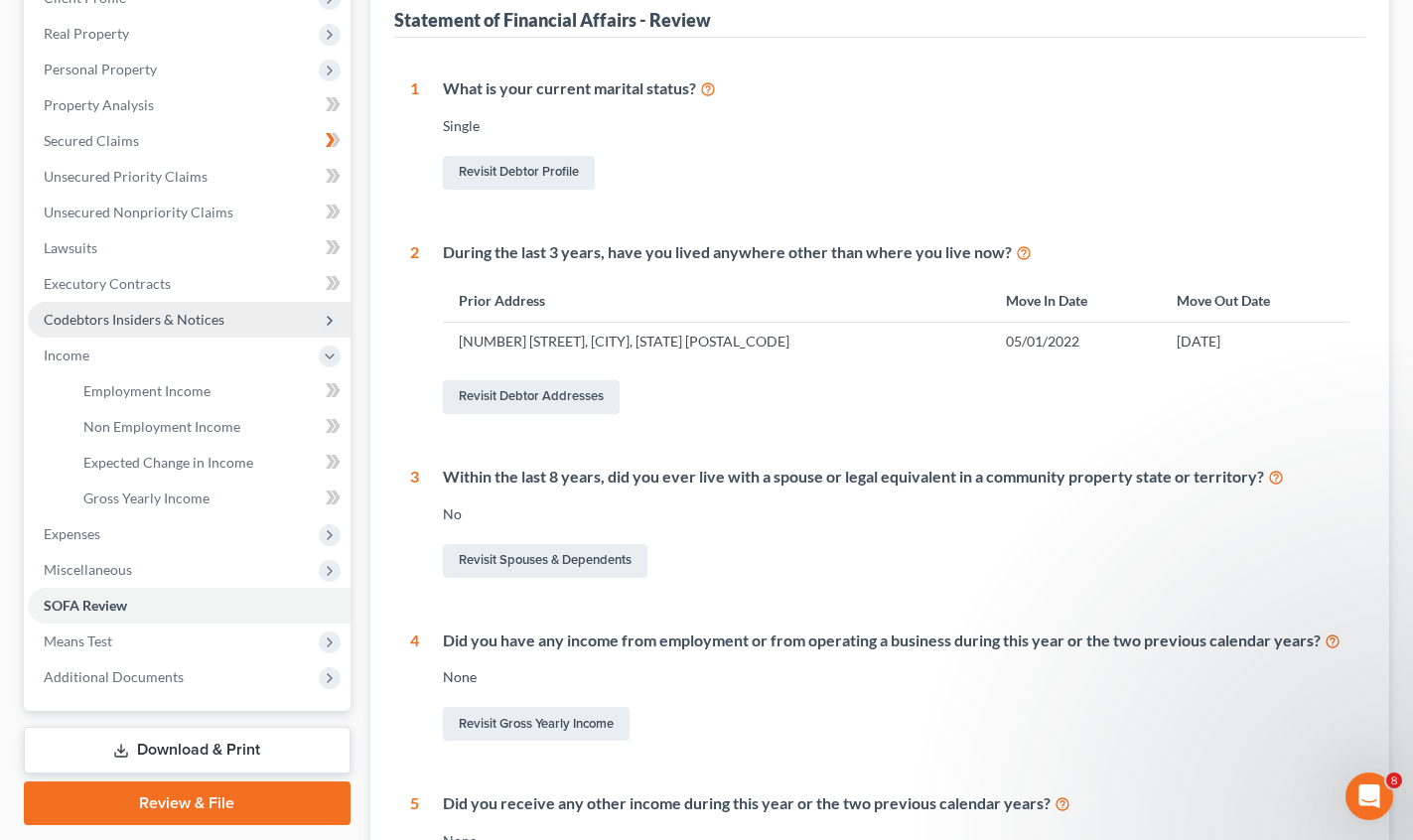 click on "Codebtors Insiders & Notices" at bounding box center [134, 319] 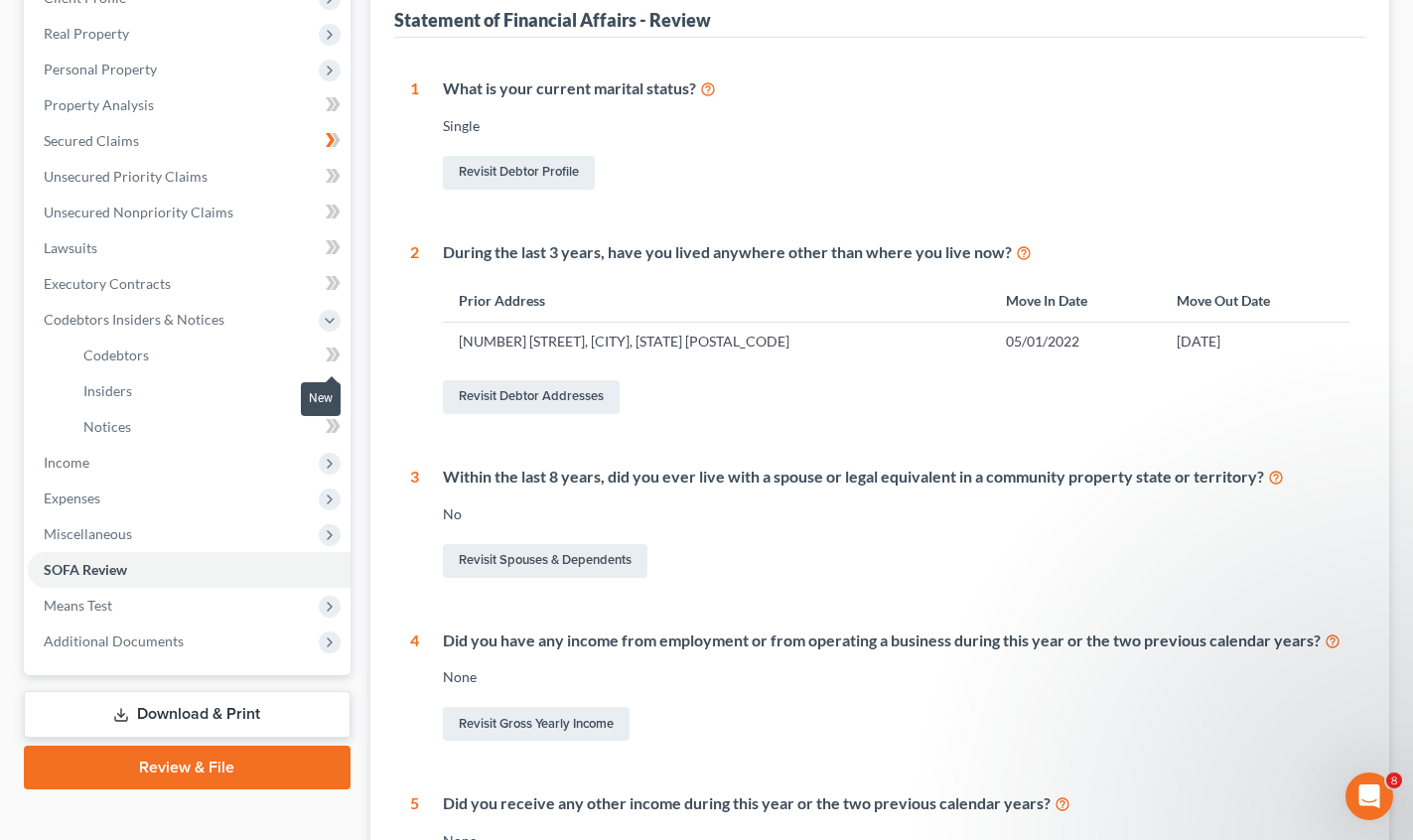 click 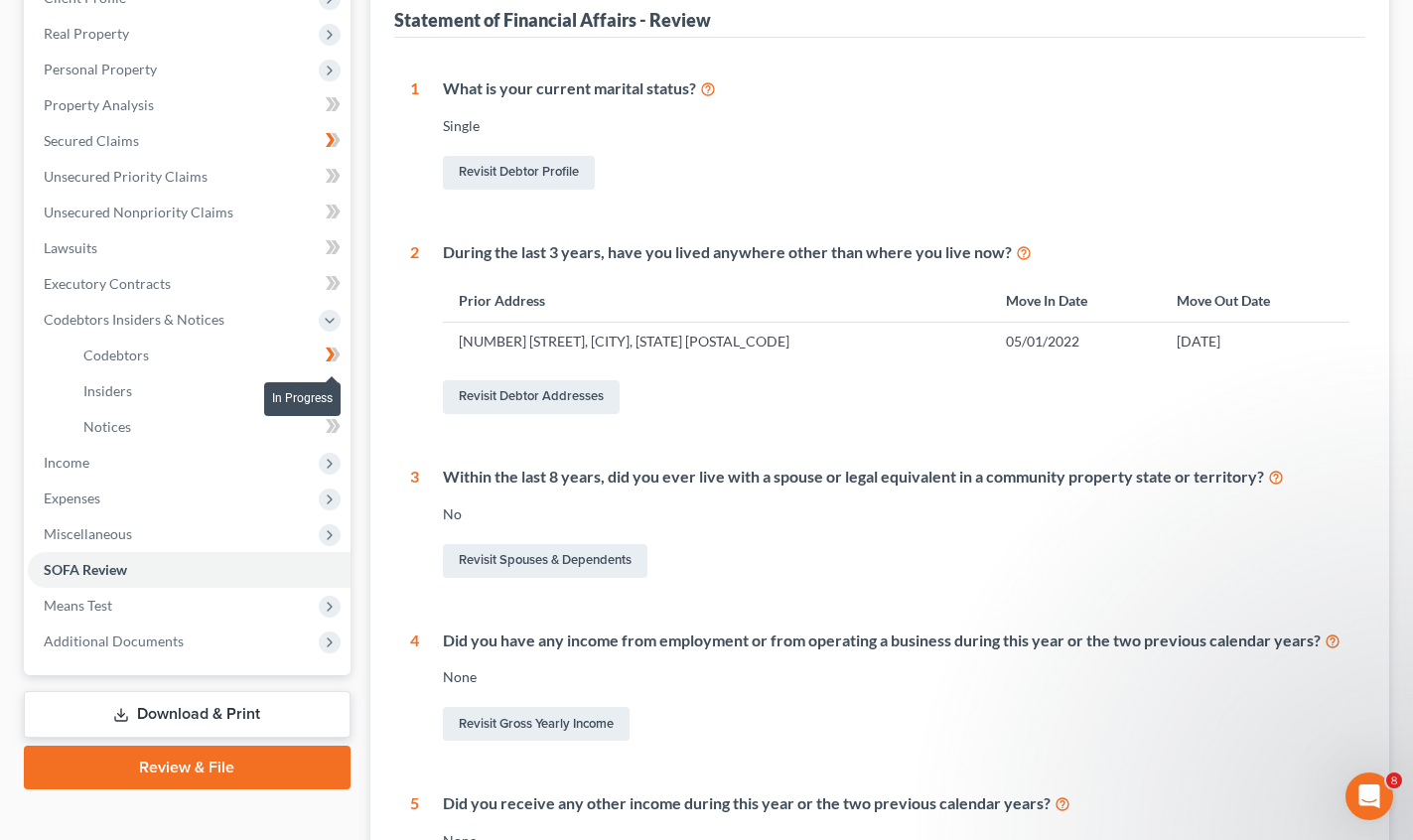 click at bounding box center [333, 357] 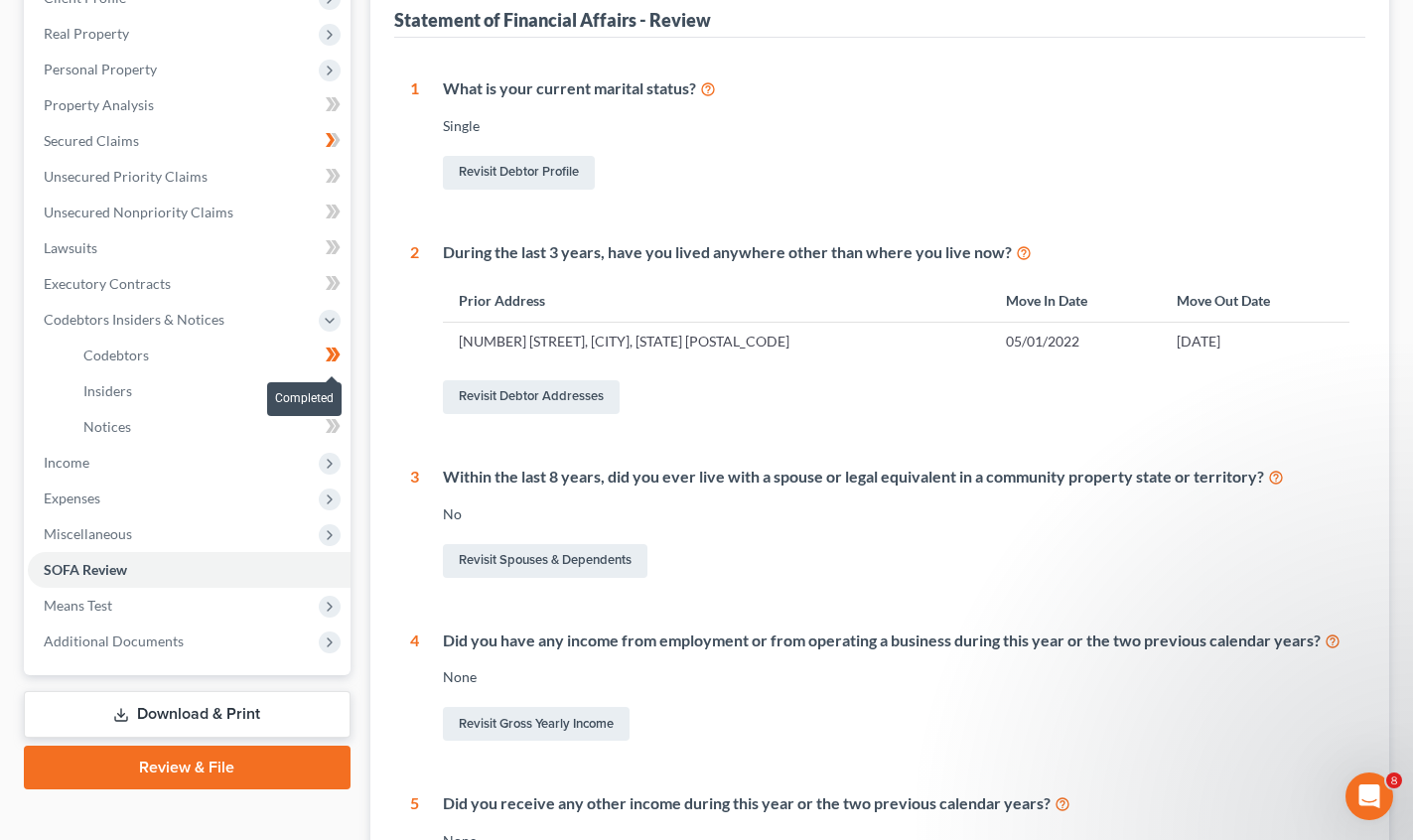 click 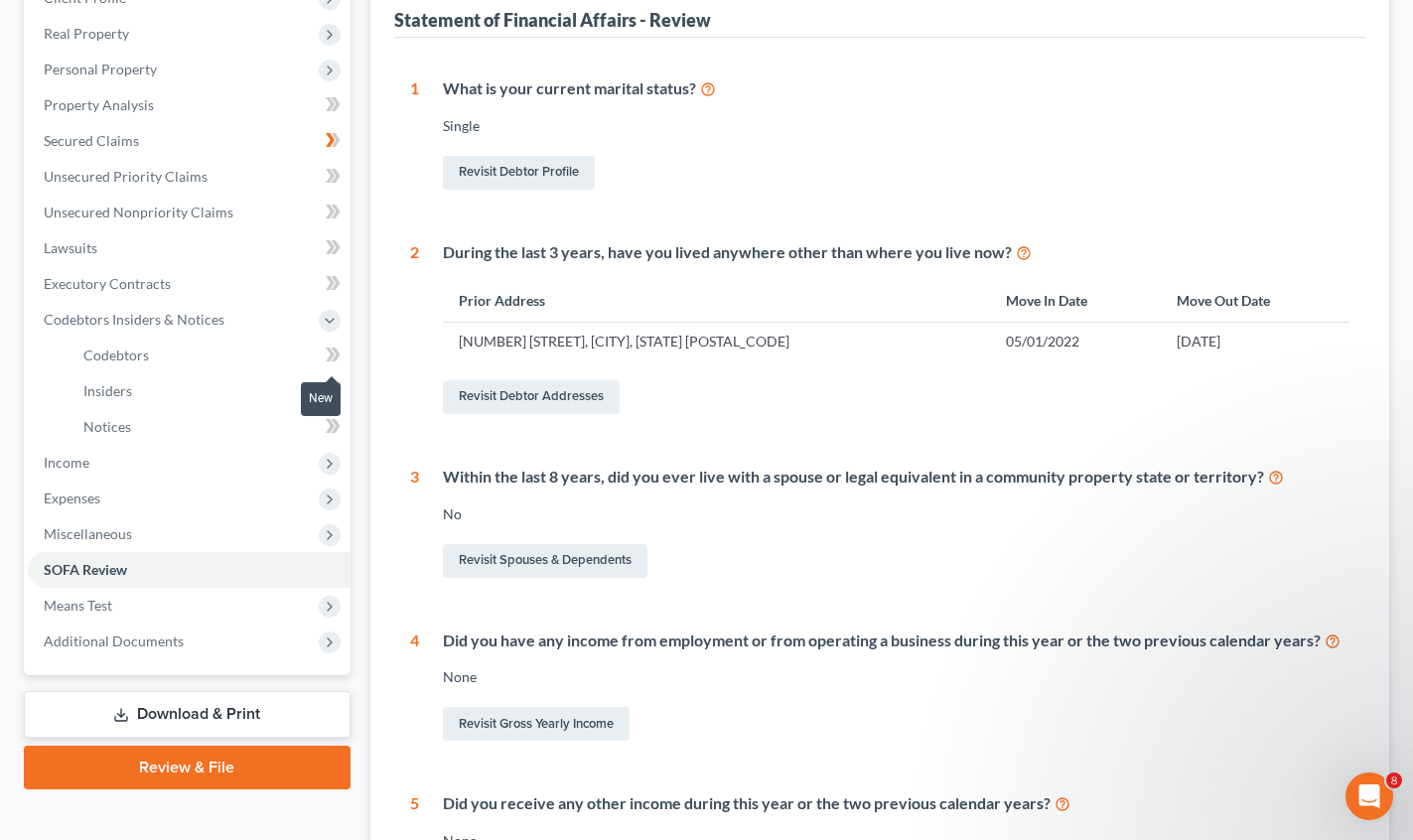 click 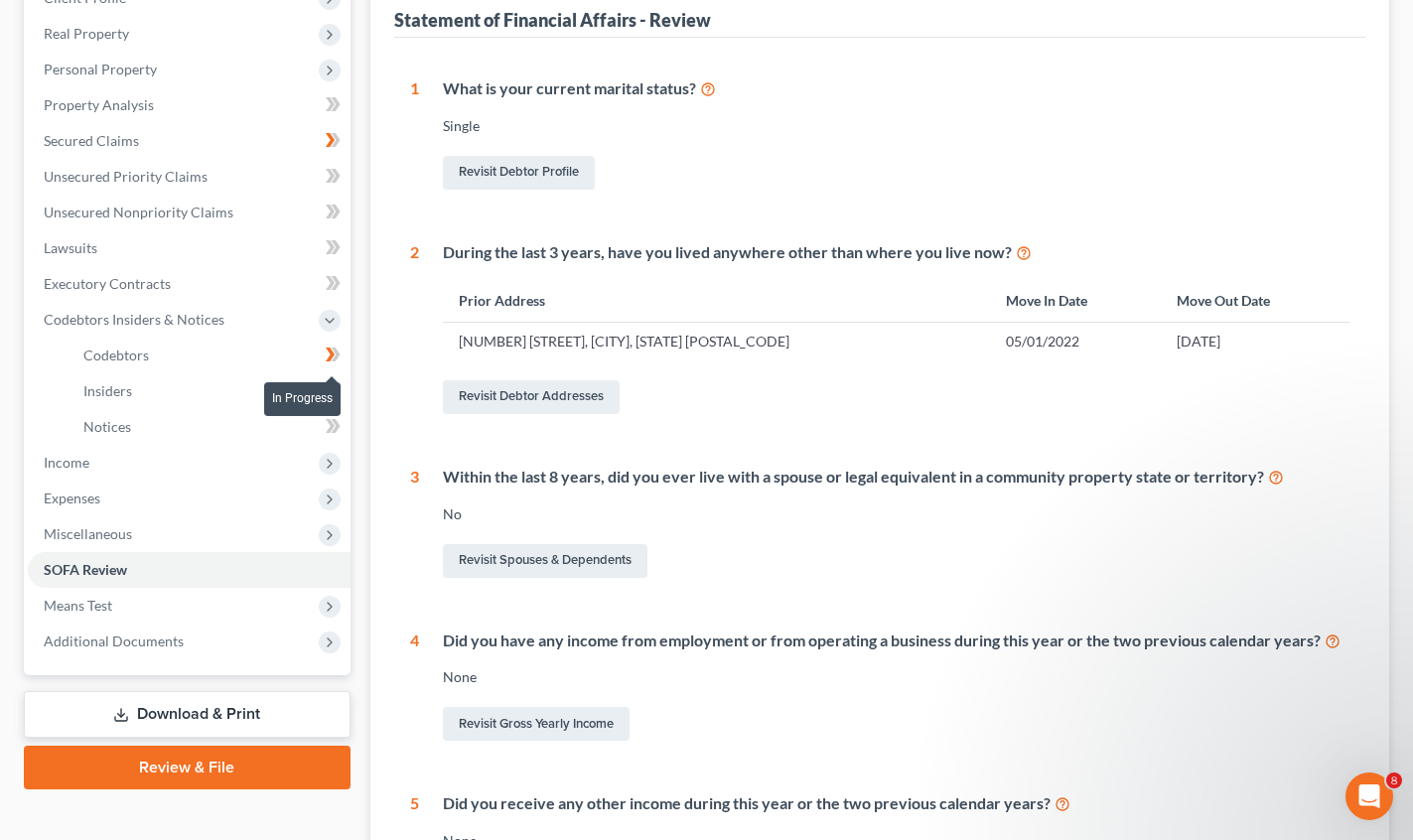 click 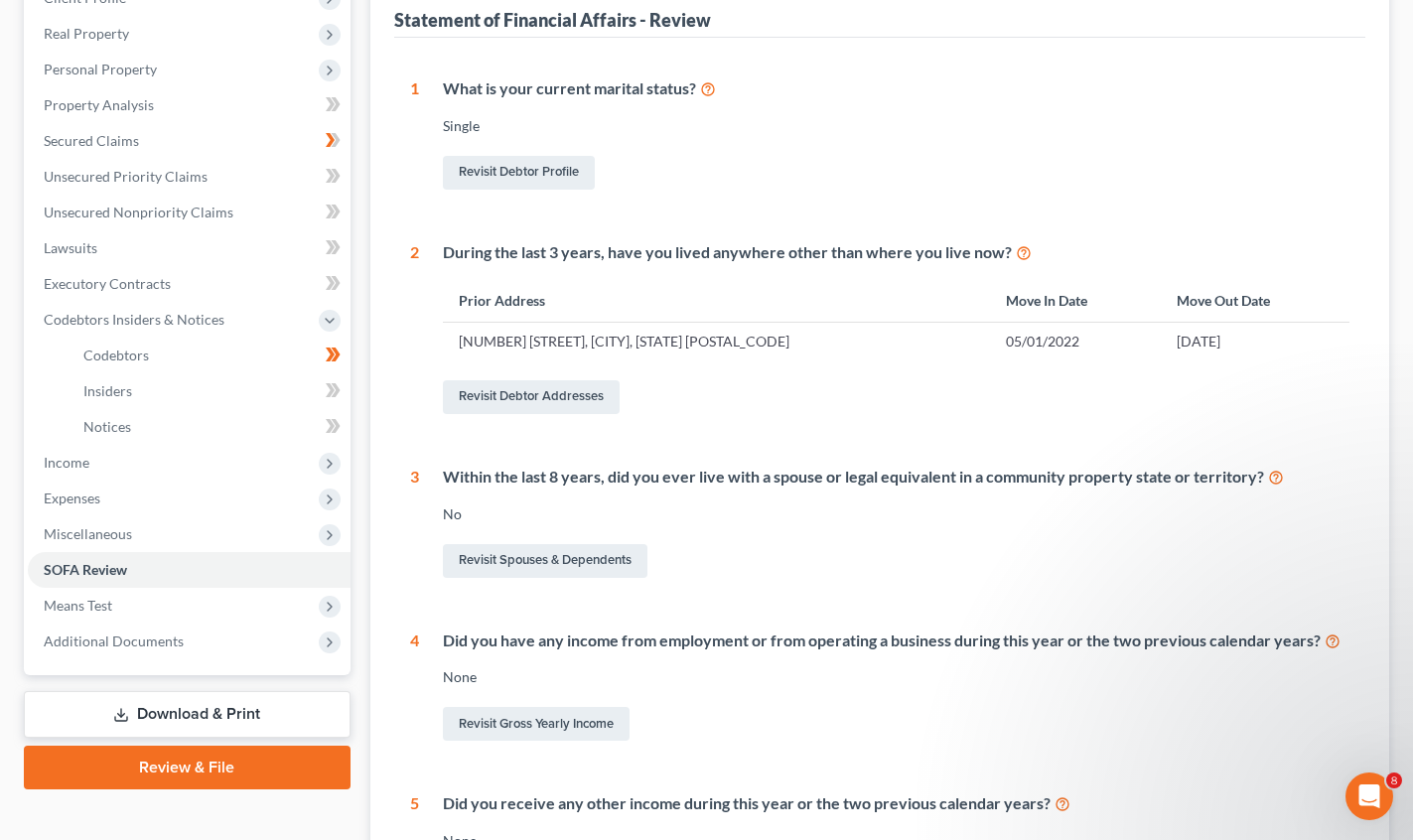 click 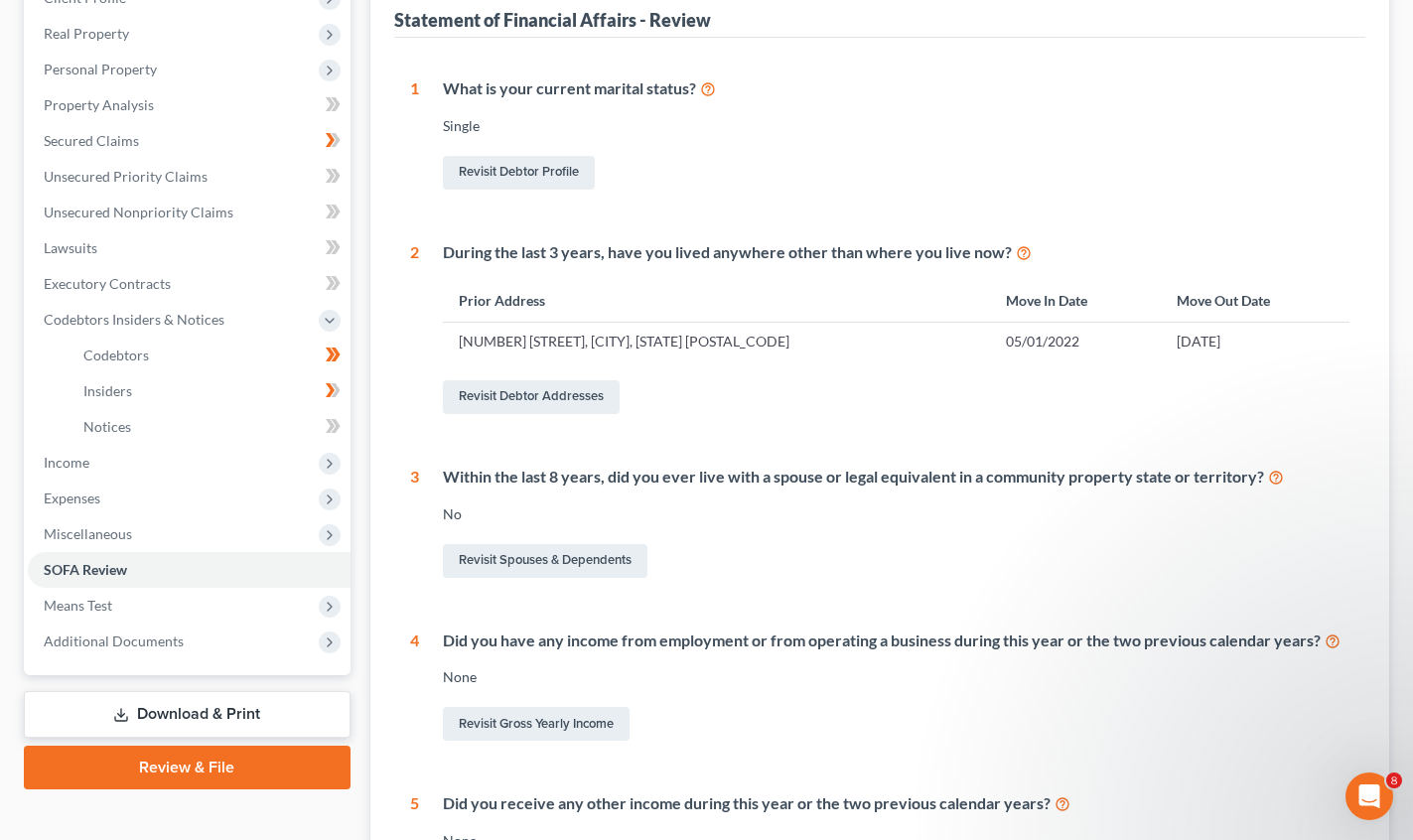 click 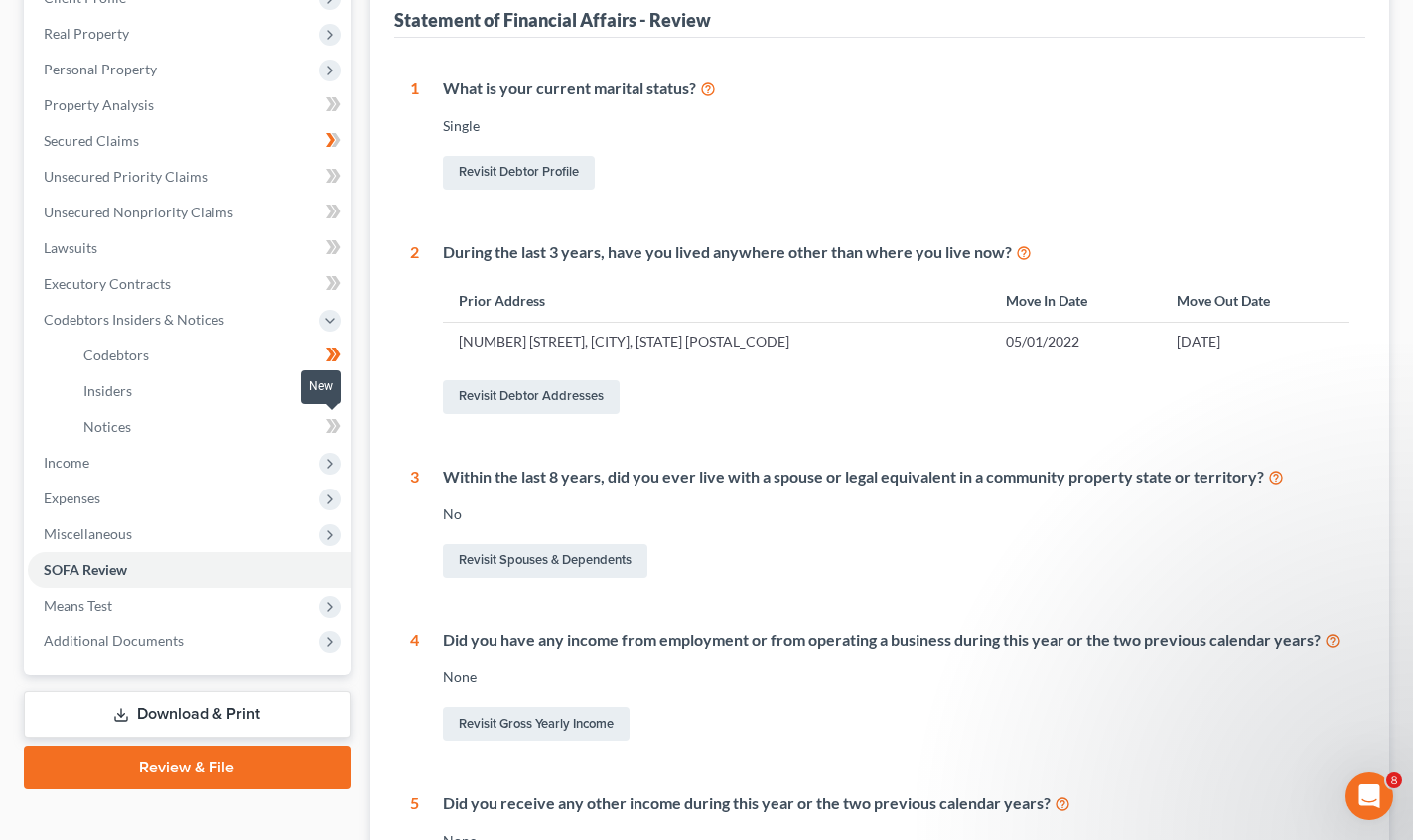 click 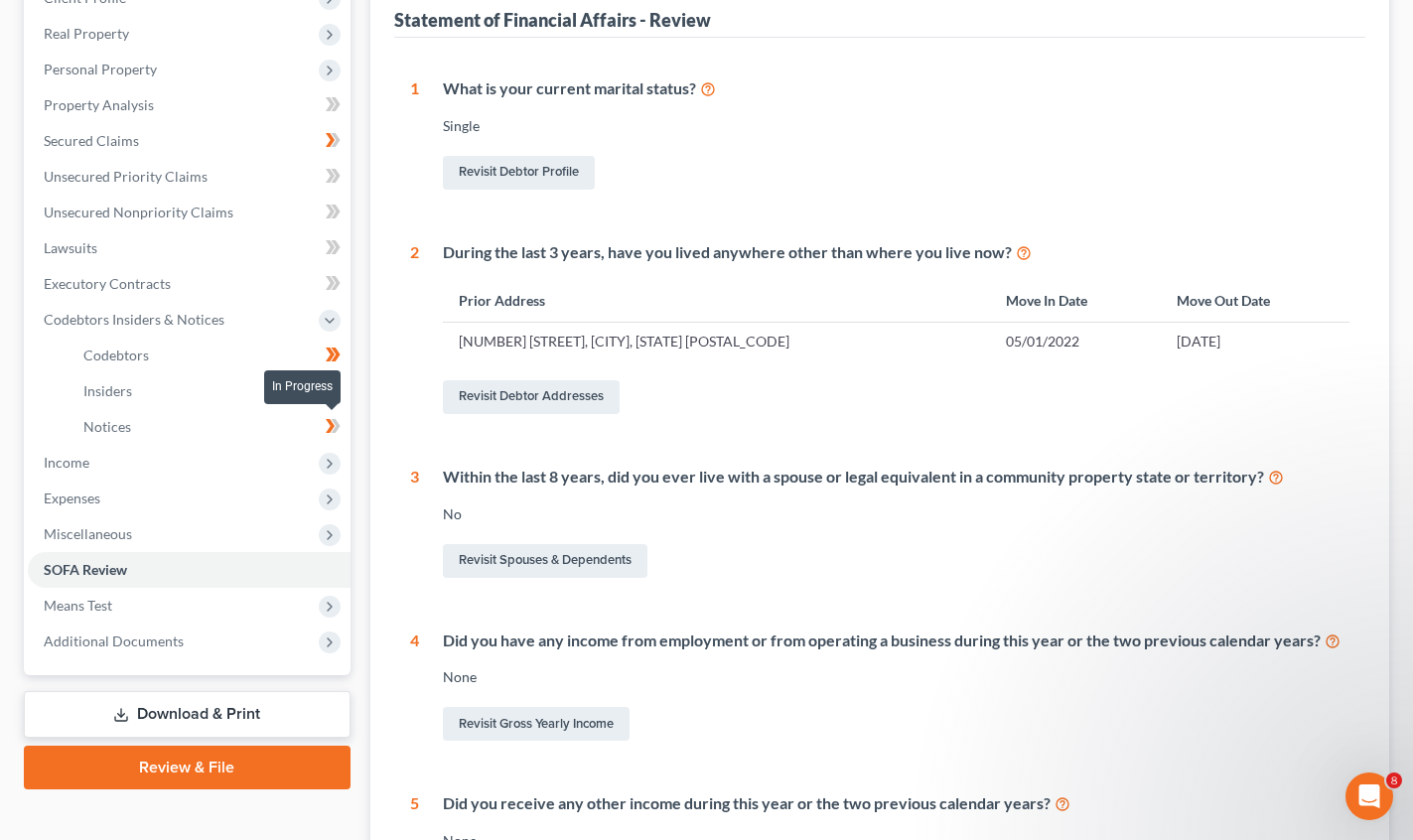 click 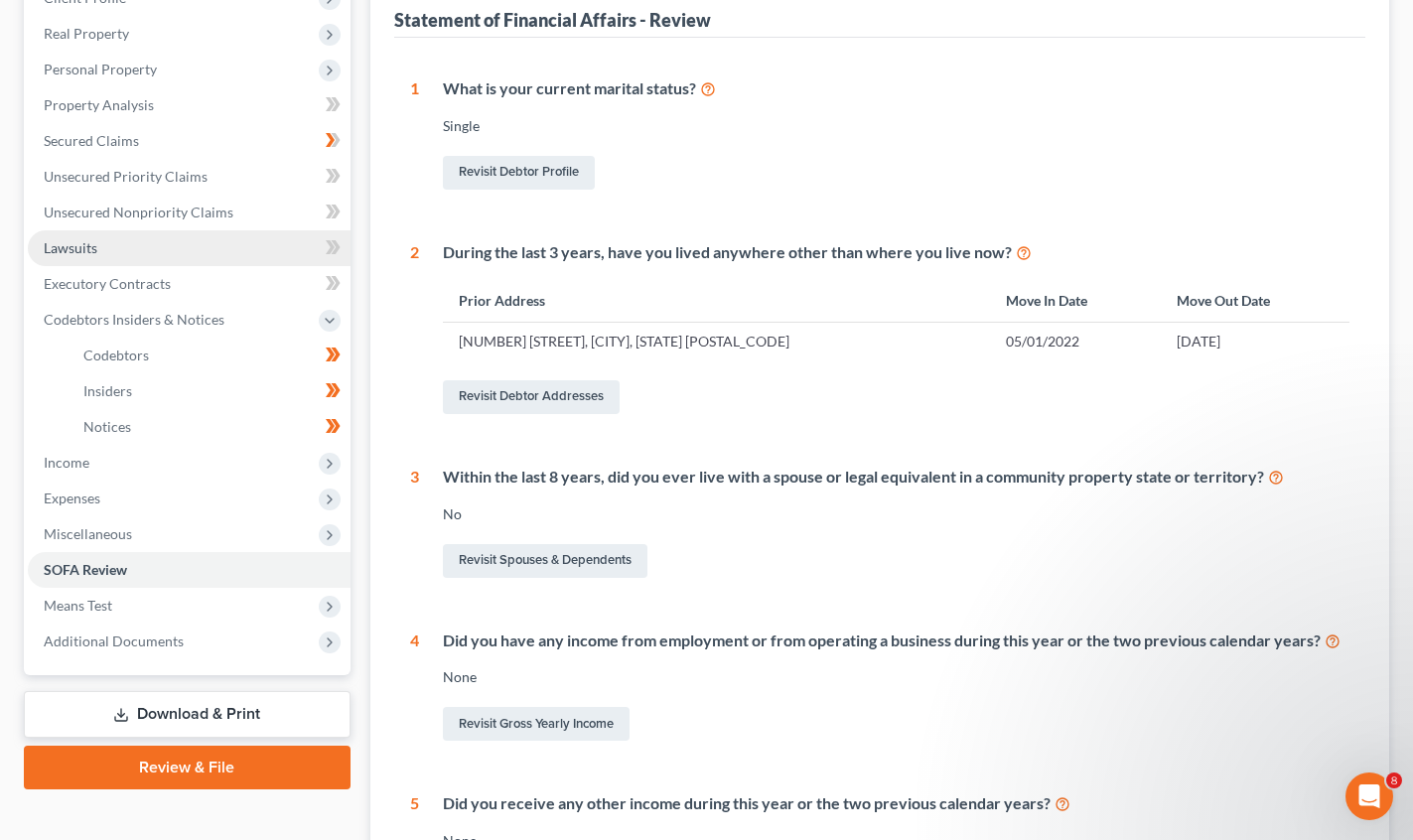 click on "Lawsuits" at bounding box center (189, 248) 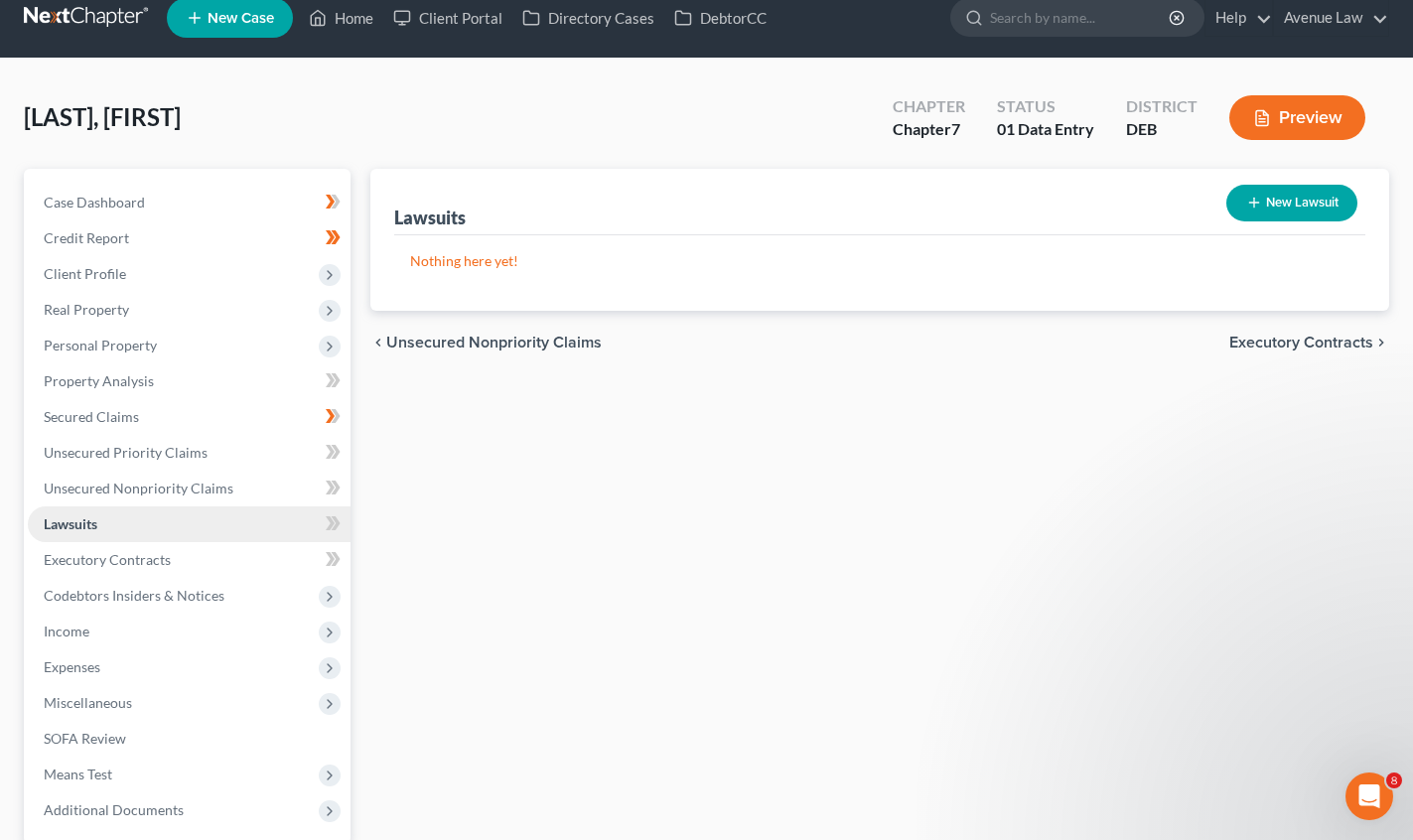 scroll, scrollTop: 0, scrollLeft: 0, axis: both 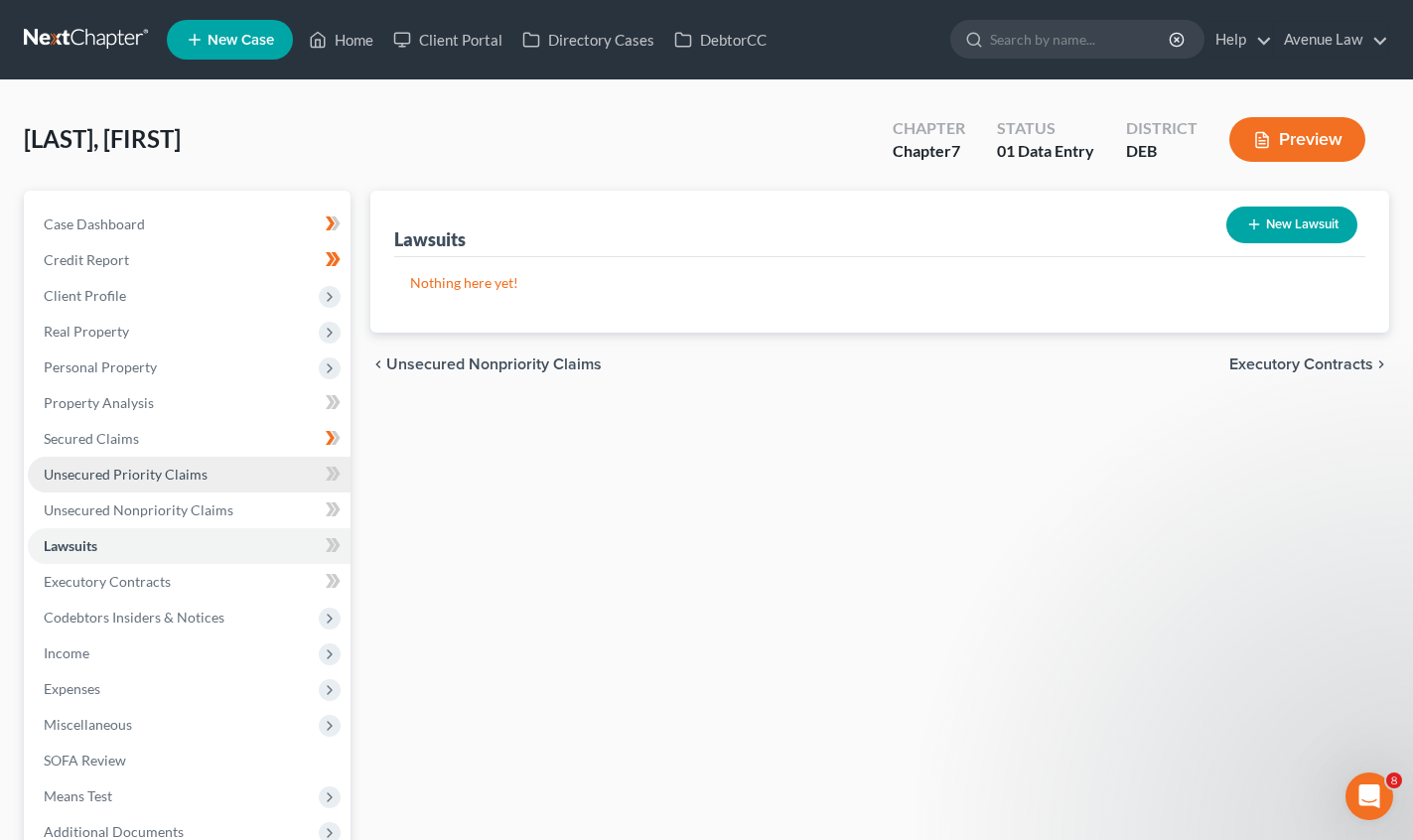 click on "Unsecured Priority Claims" at bounding box center [189, 475] 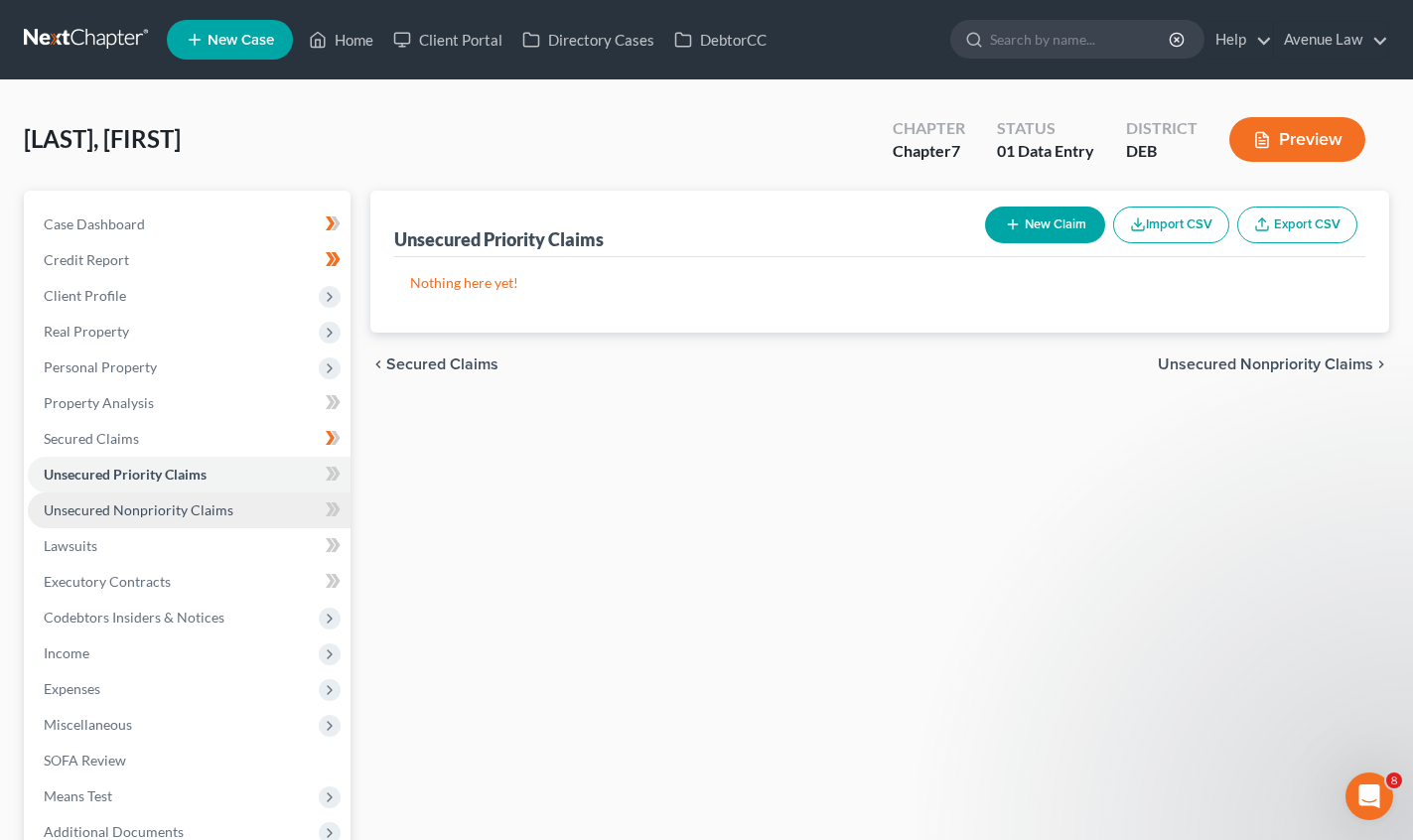 click on "Unsecured Nonpriority Claims" at bounding box center (189, 510) 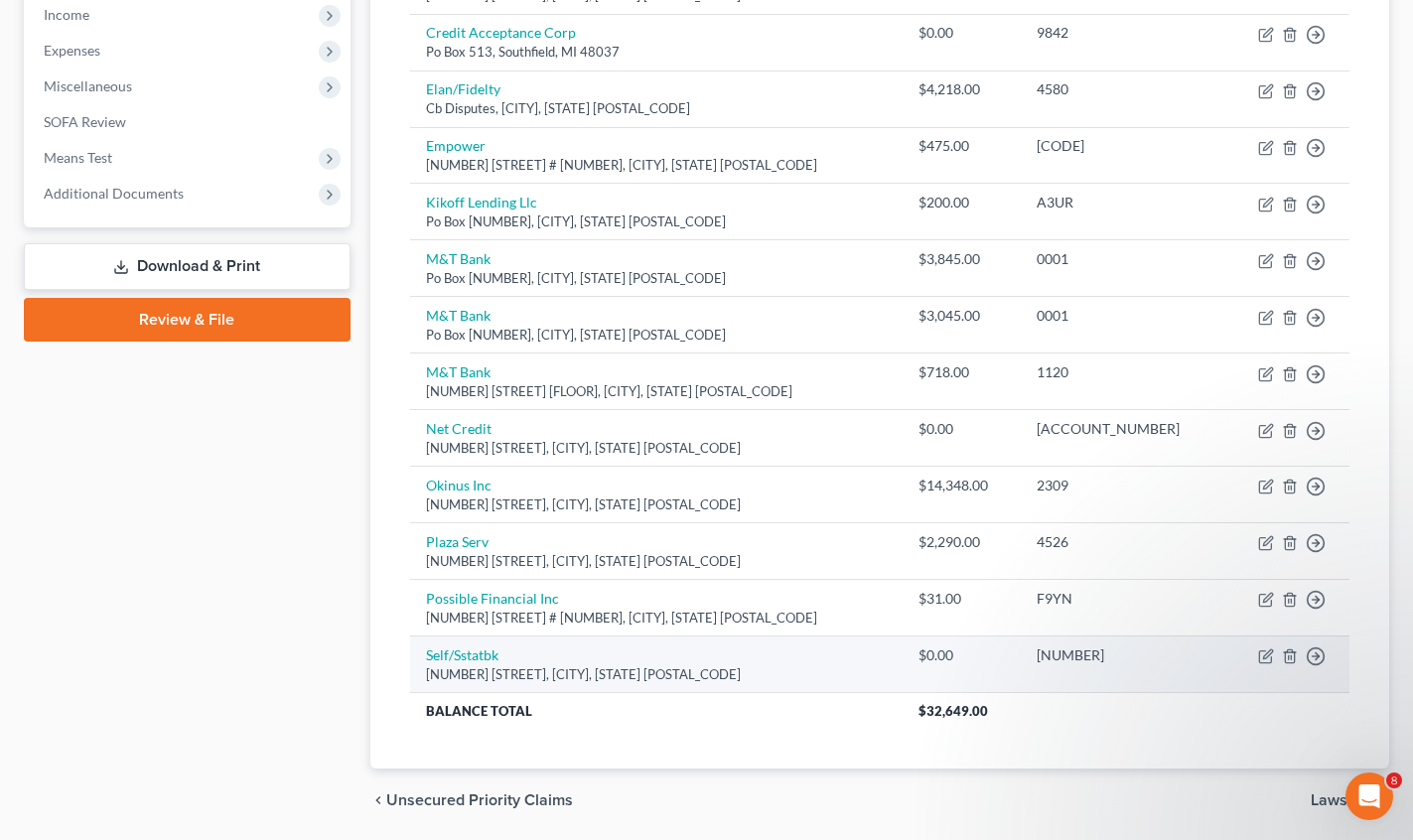scroll, scrollTop: 607, scrollLeft: 0, axis: vertical 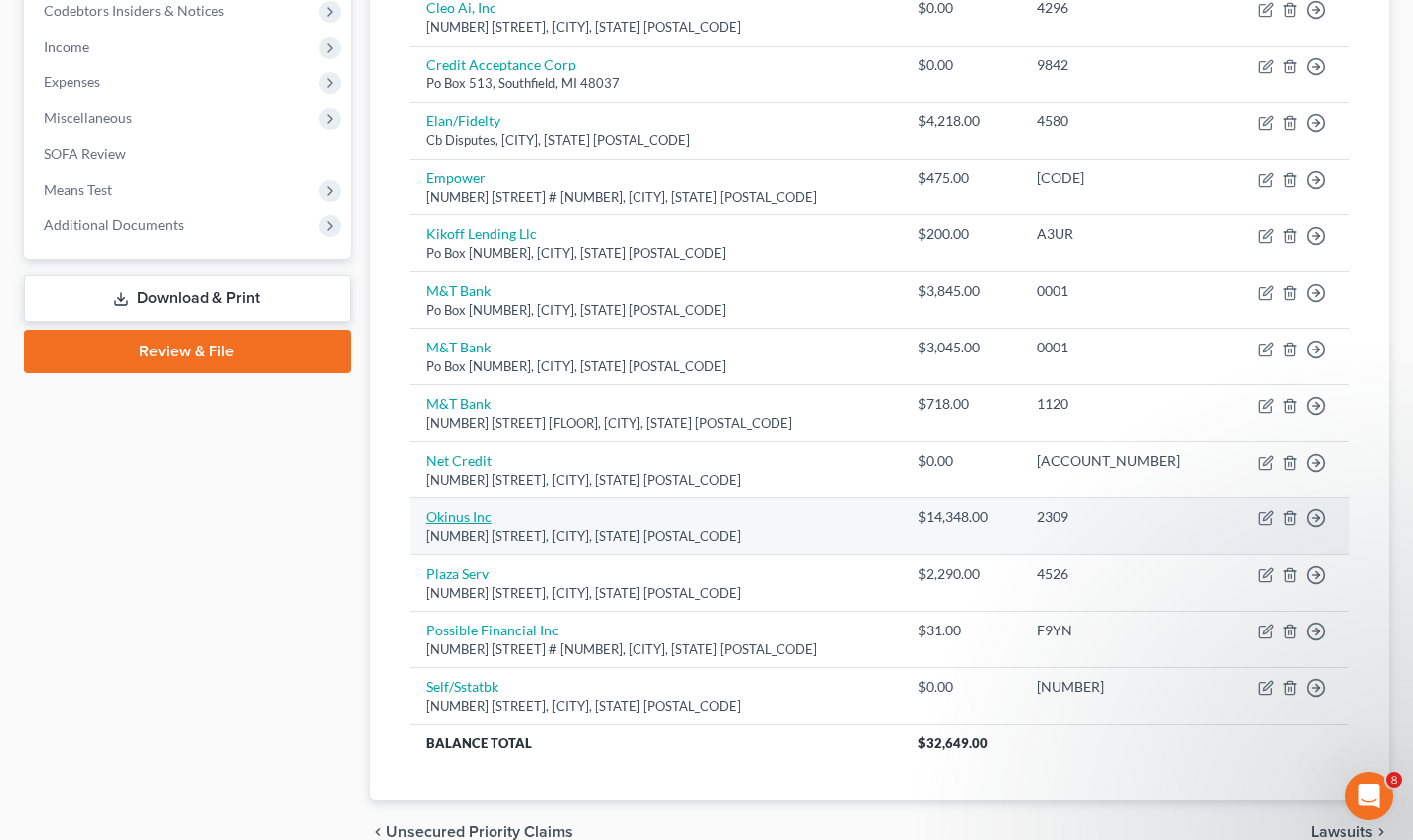click on "Okinus Inc" at bounding box center [459, 516] 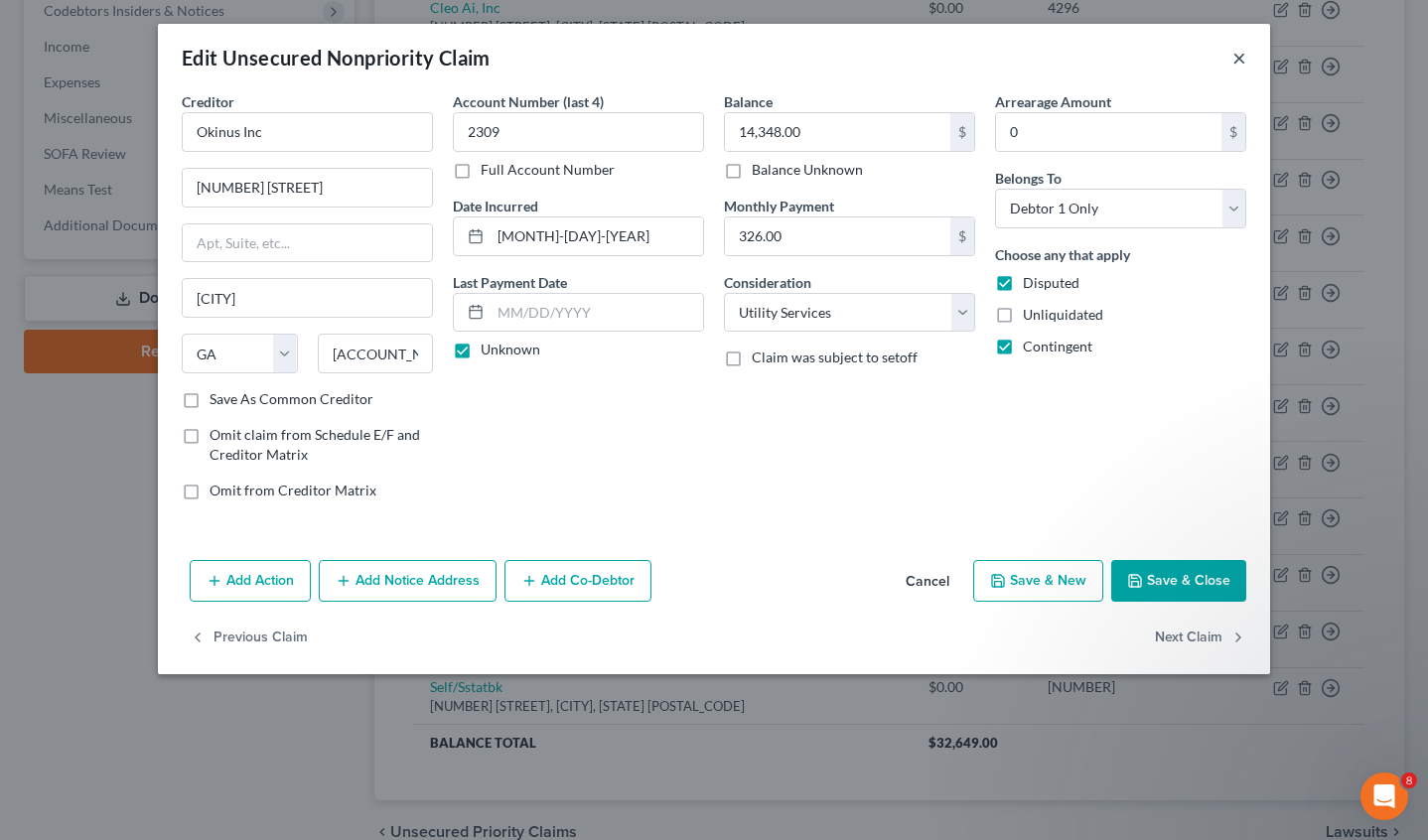 click on "×" at bounding box center [1239, 58] 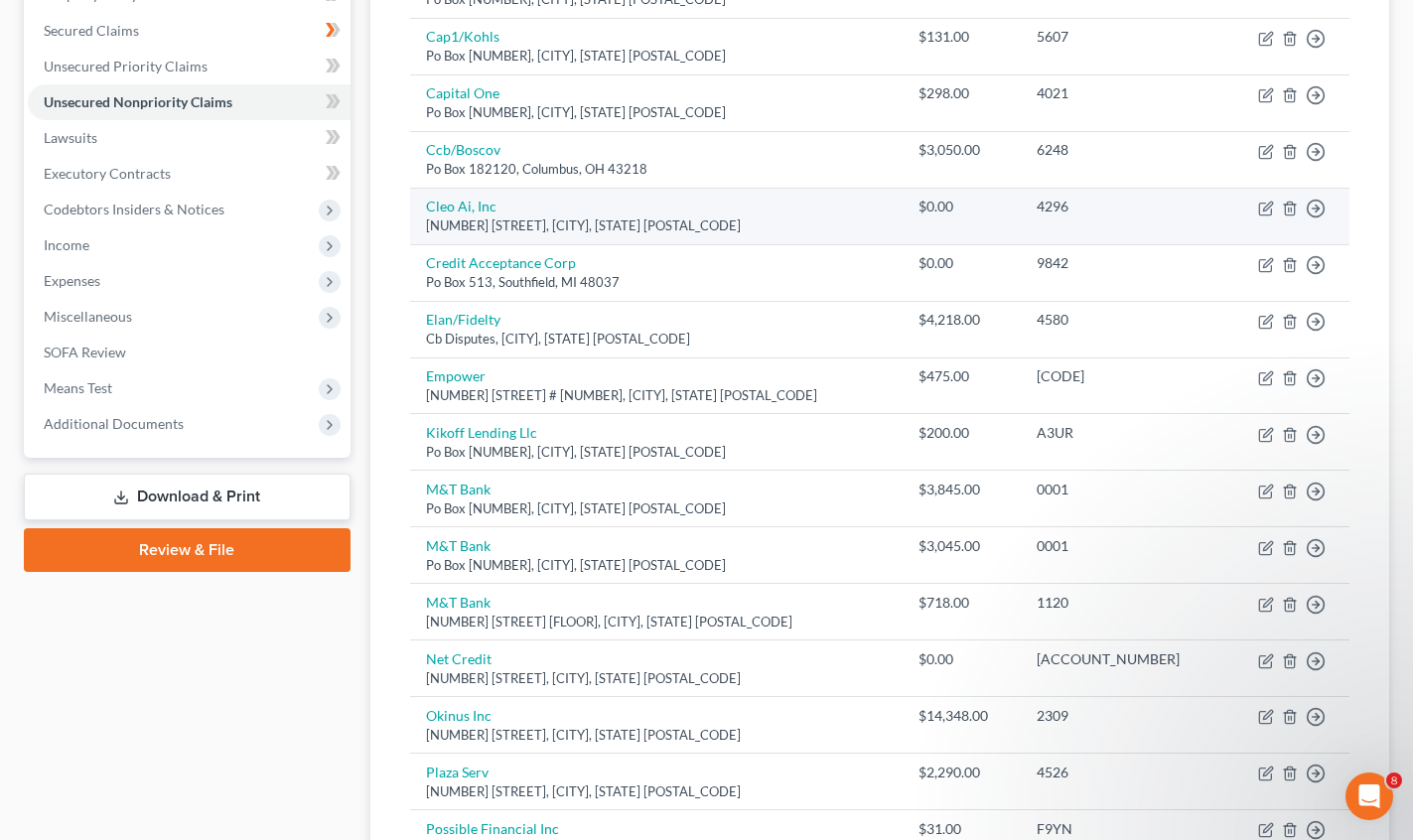 scroll, scrollTop: 0, scrollLeft: 0, axis: both 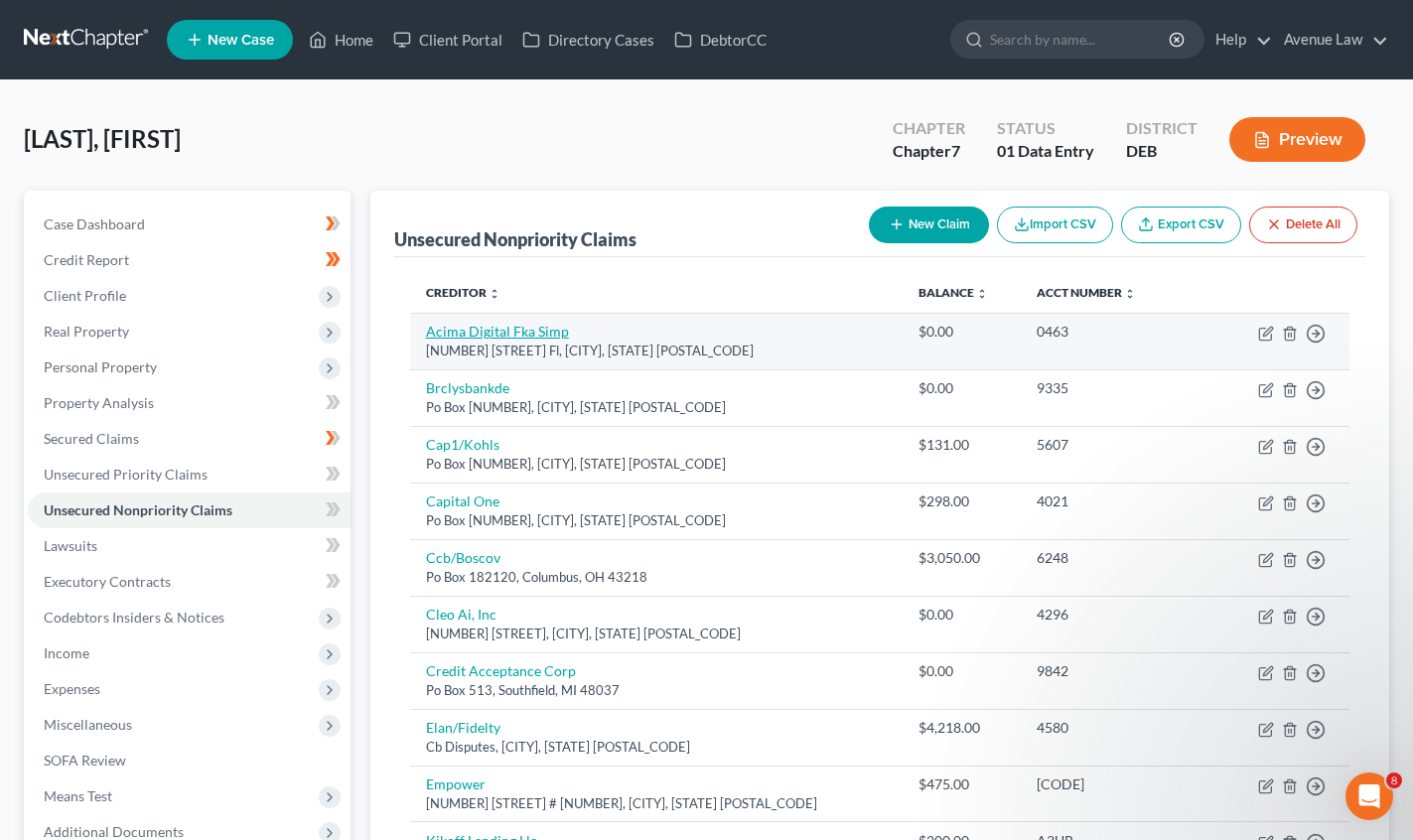 click on "Acima Digital Fka Simp" at bounding box center [497, 331] 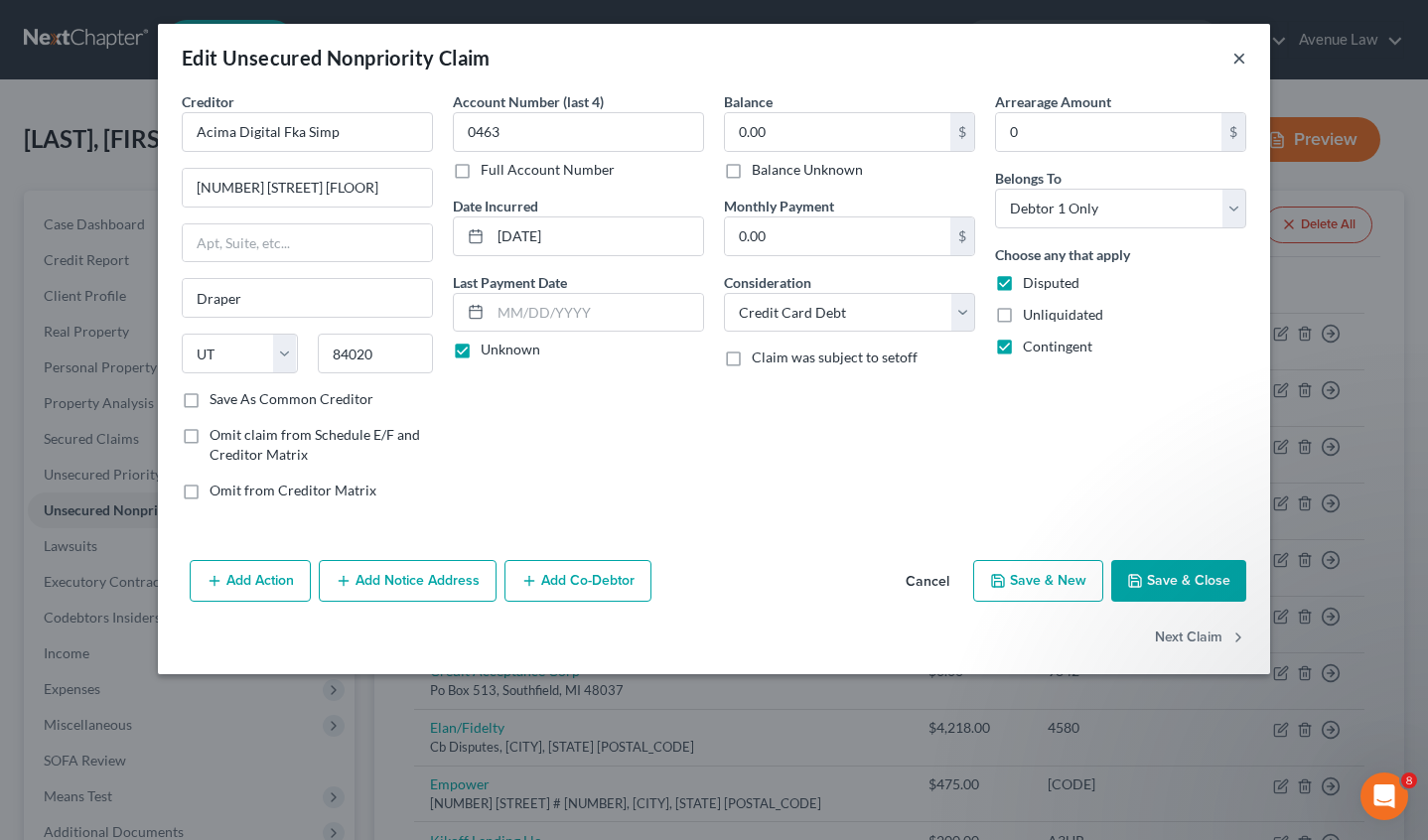 click on "×" at bounding box center (1239, 58) 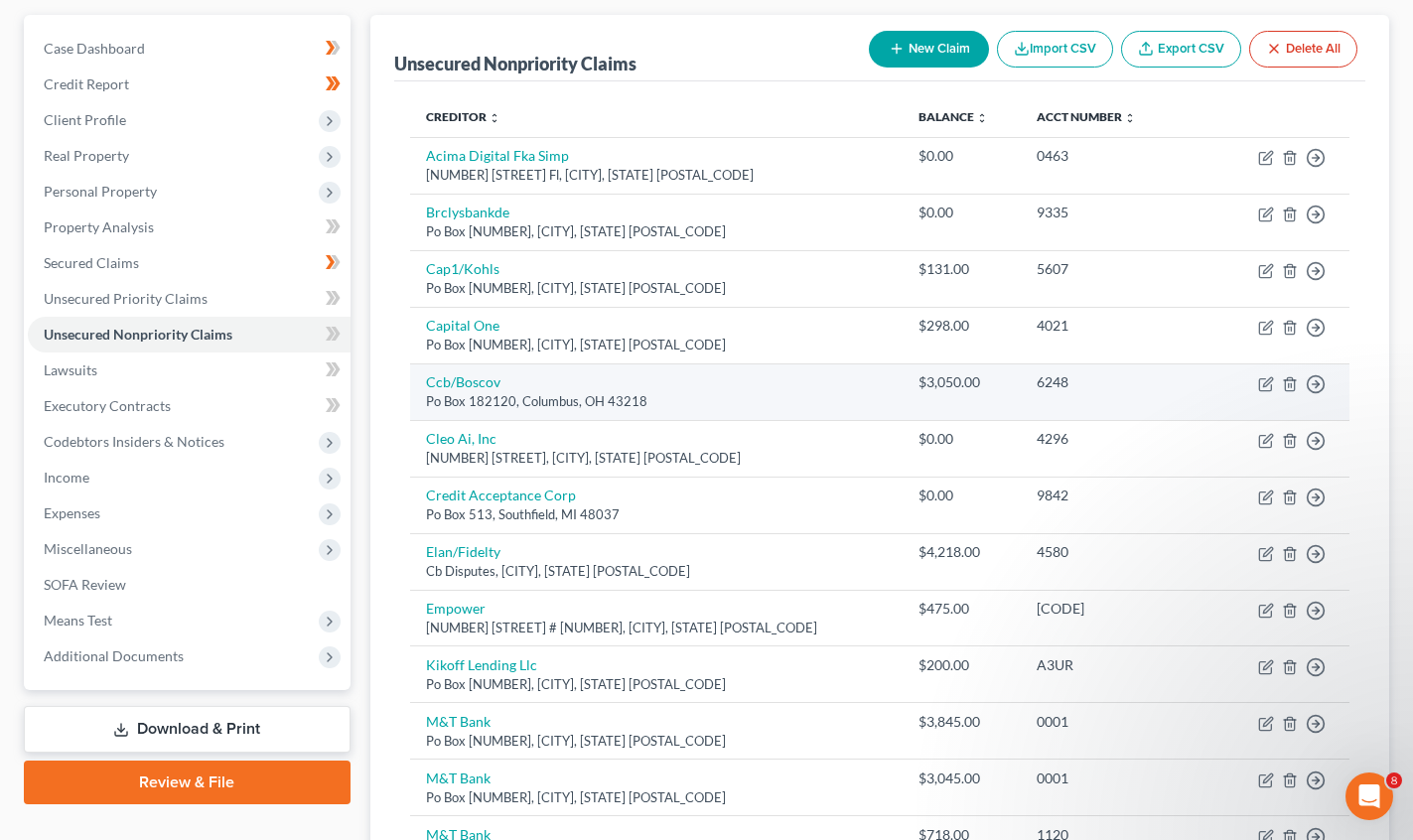 scroll, scrollTop: 199, scrollLeft: 0, axis: vertical 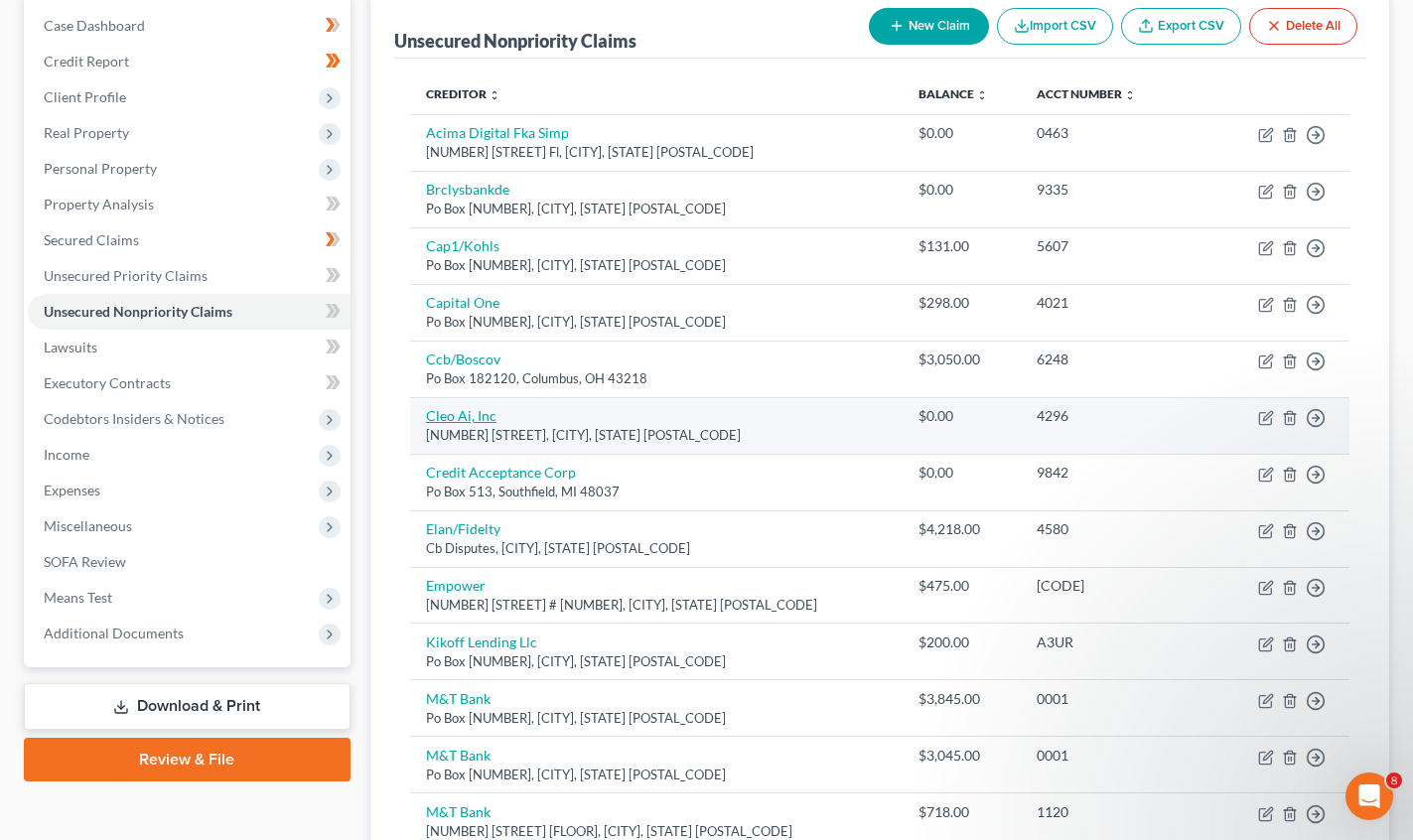 click on "Cleo Ai, Inc" at bounding box center (461, 415) 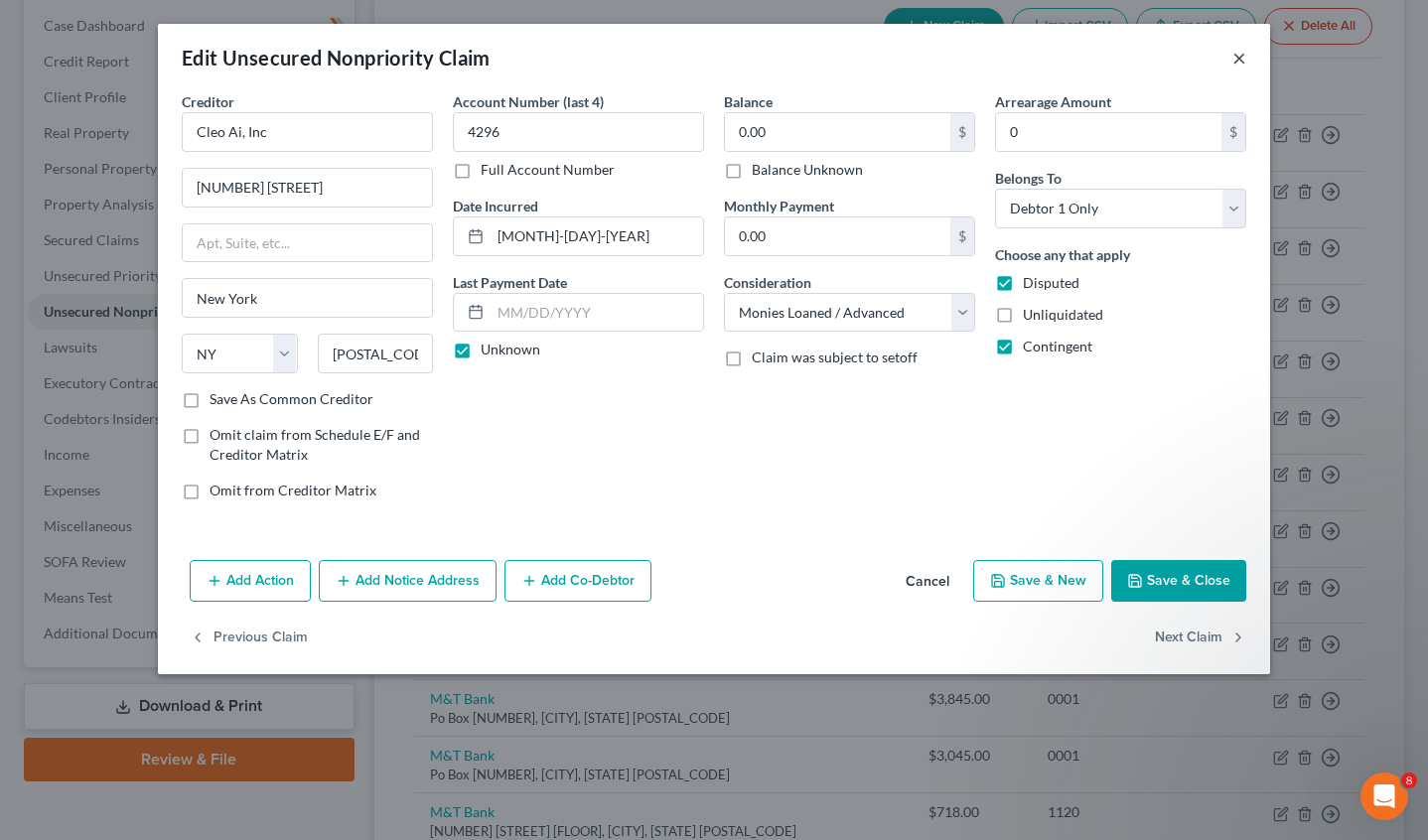 click on "×" at bounding box center [1239, 58] 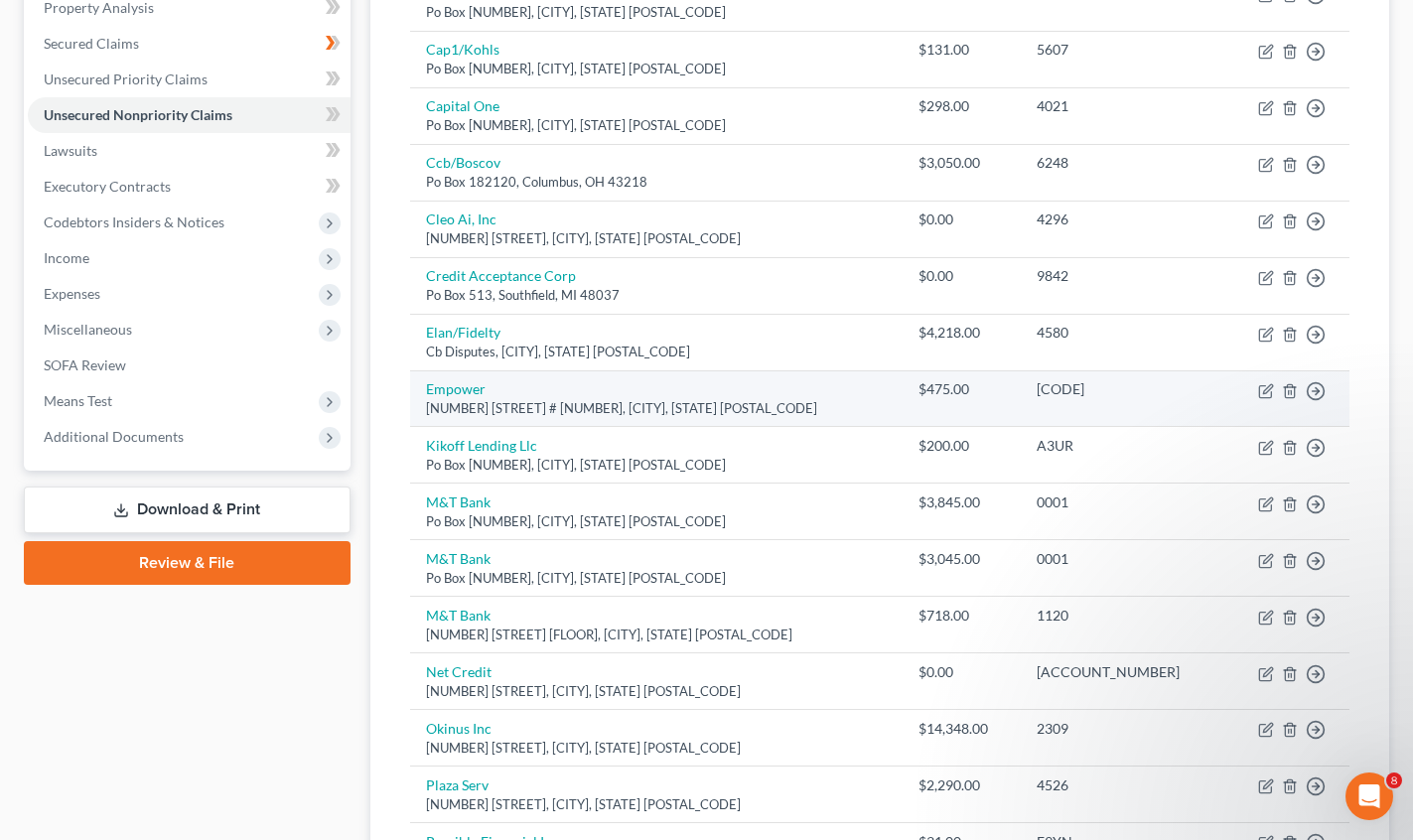 scroll, scrollTop: 397, scrollLeft: 0, axis: vertical 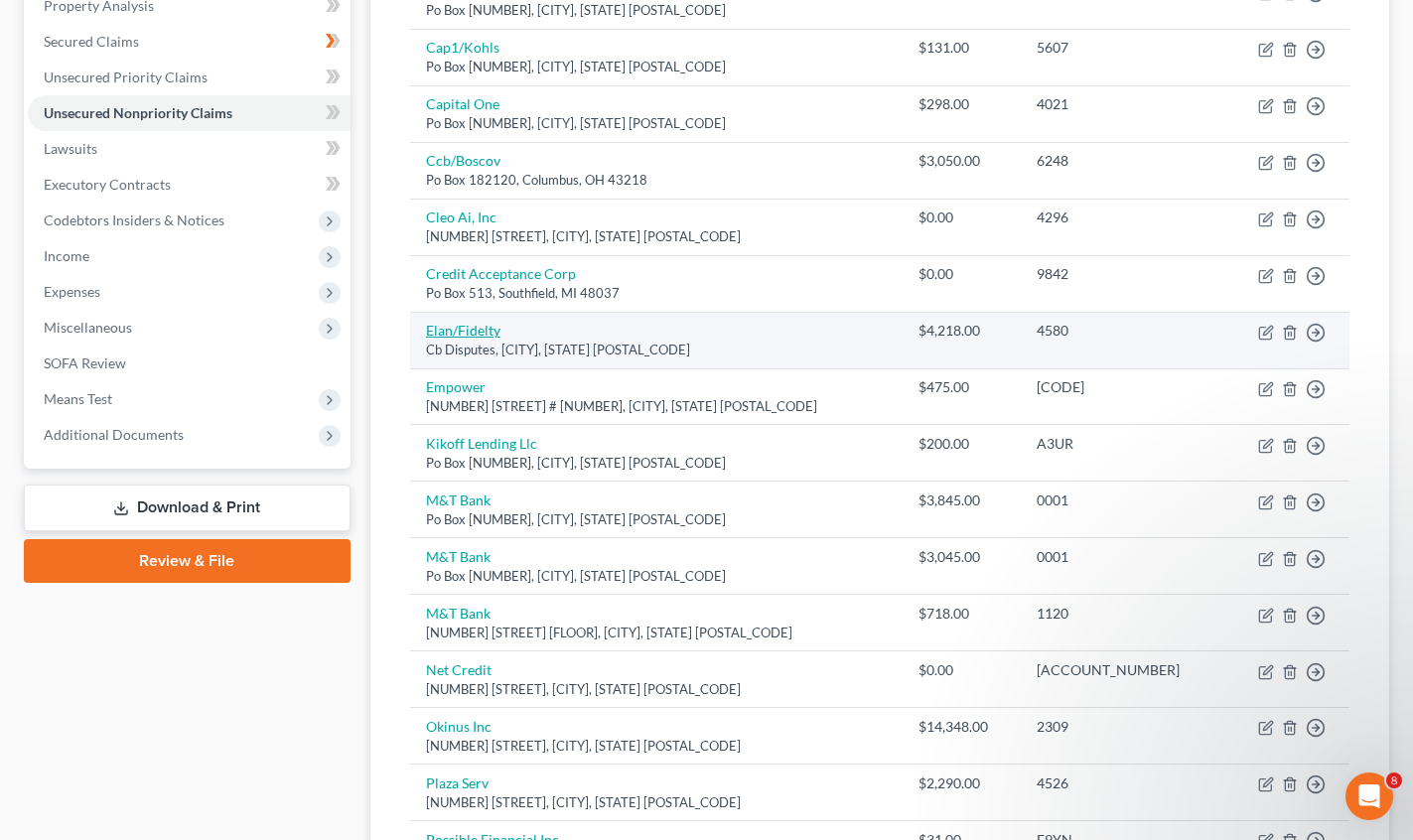 click on "Elan/Fidelty" at bounding box center (463, 330) 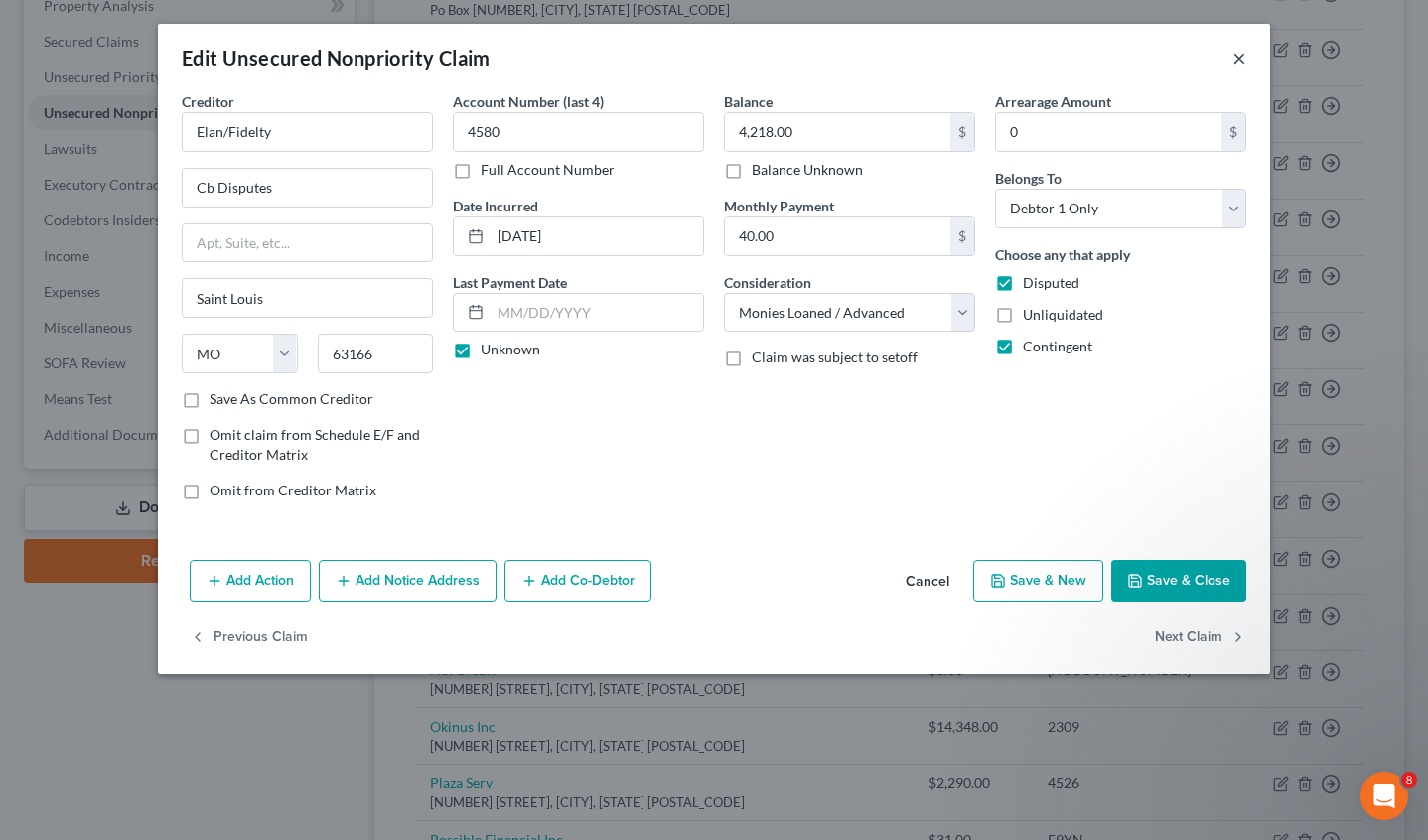 click on "×" at bounding box center (1239, 58) 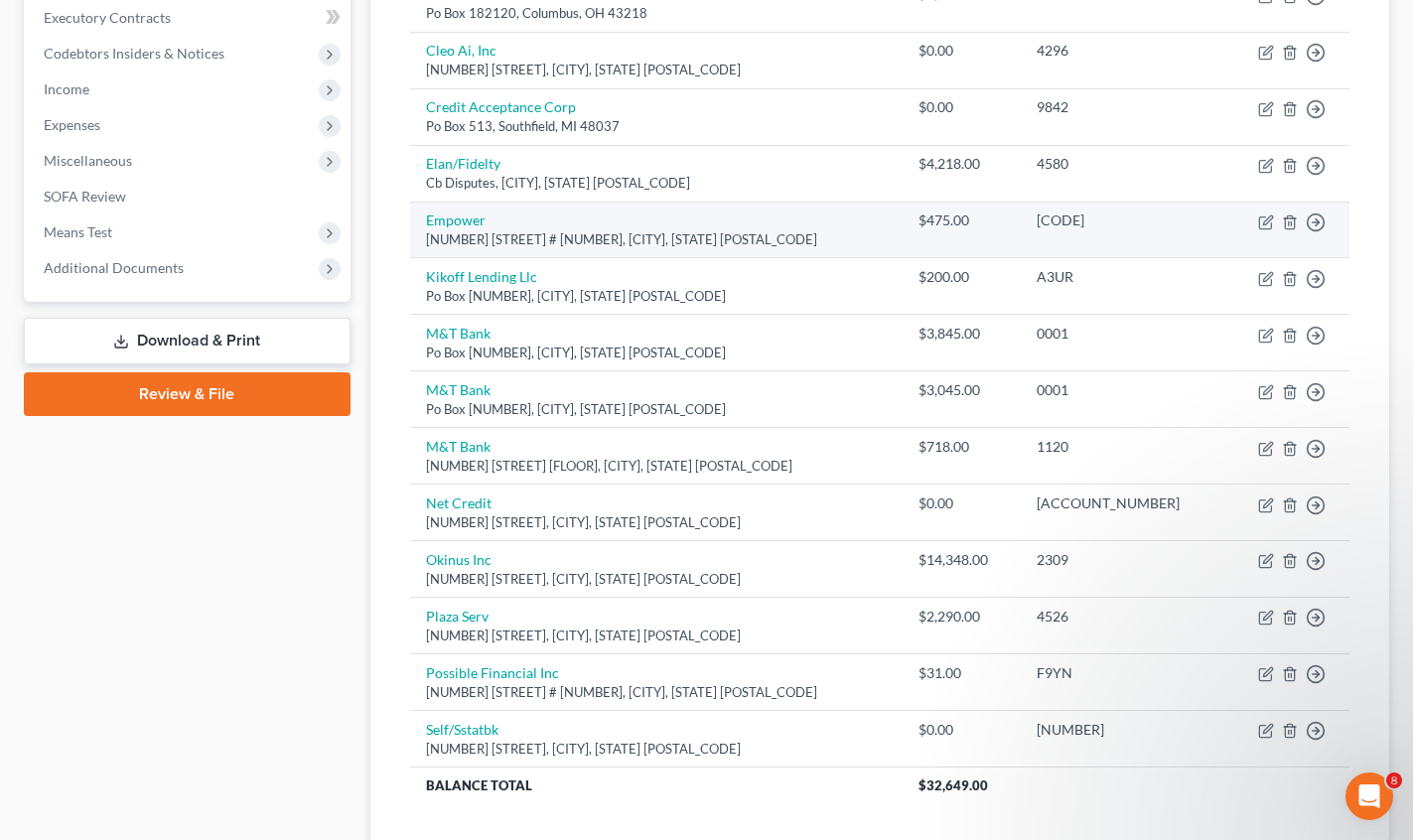 scroll, scrollTop: 596, scrollLeft: 0, axis: vertical 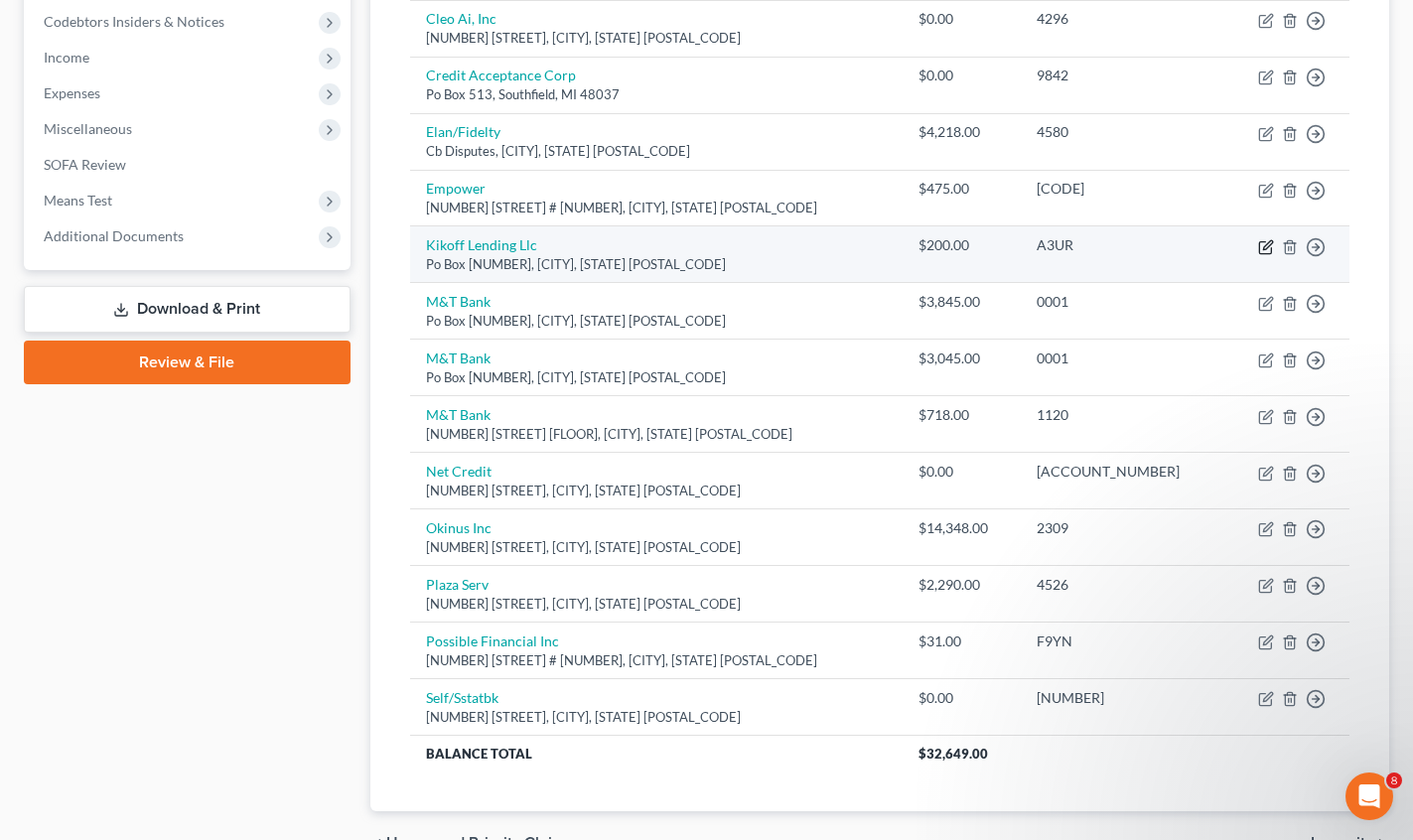click 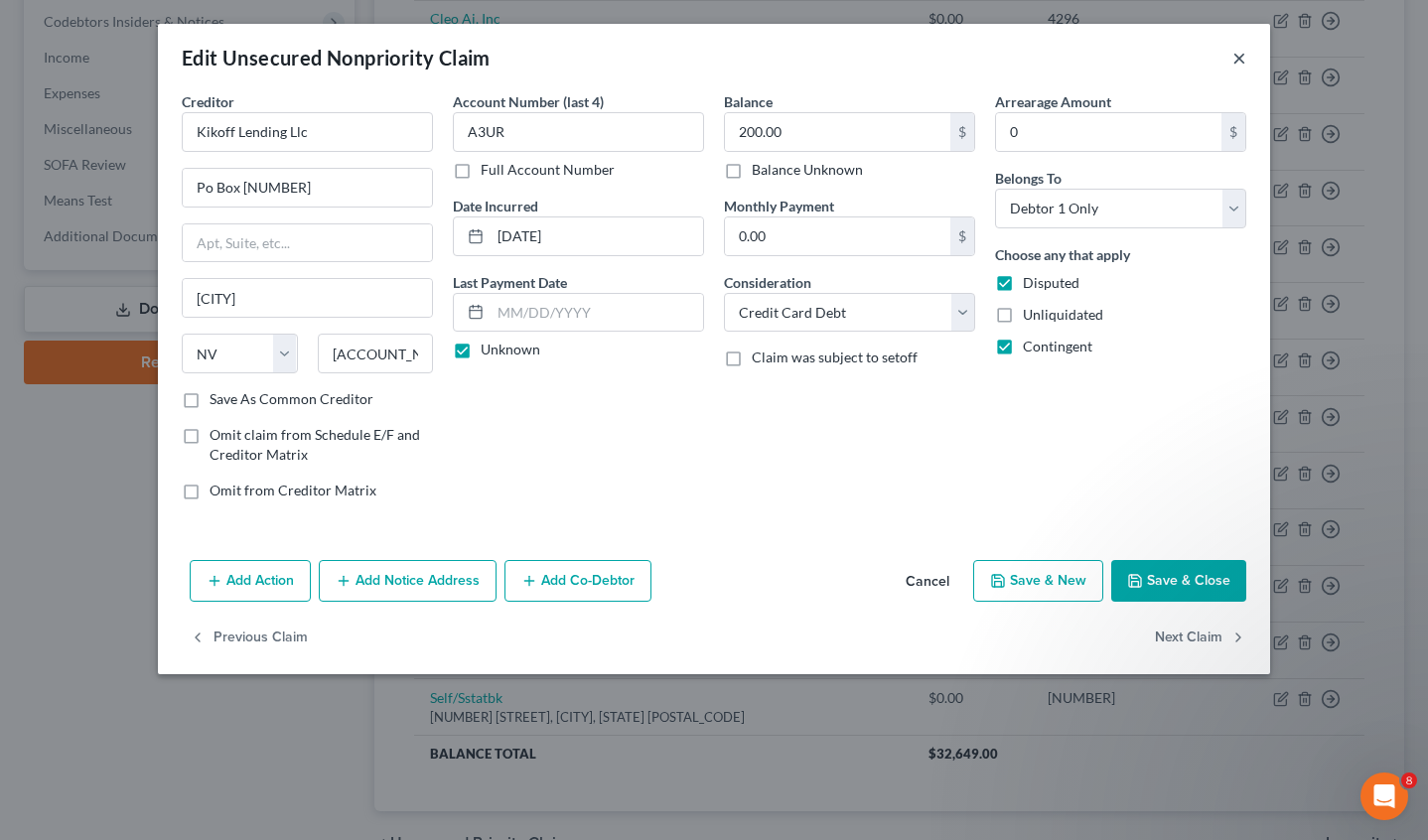 click on "×" at bounding box center [1239, 58] 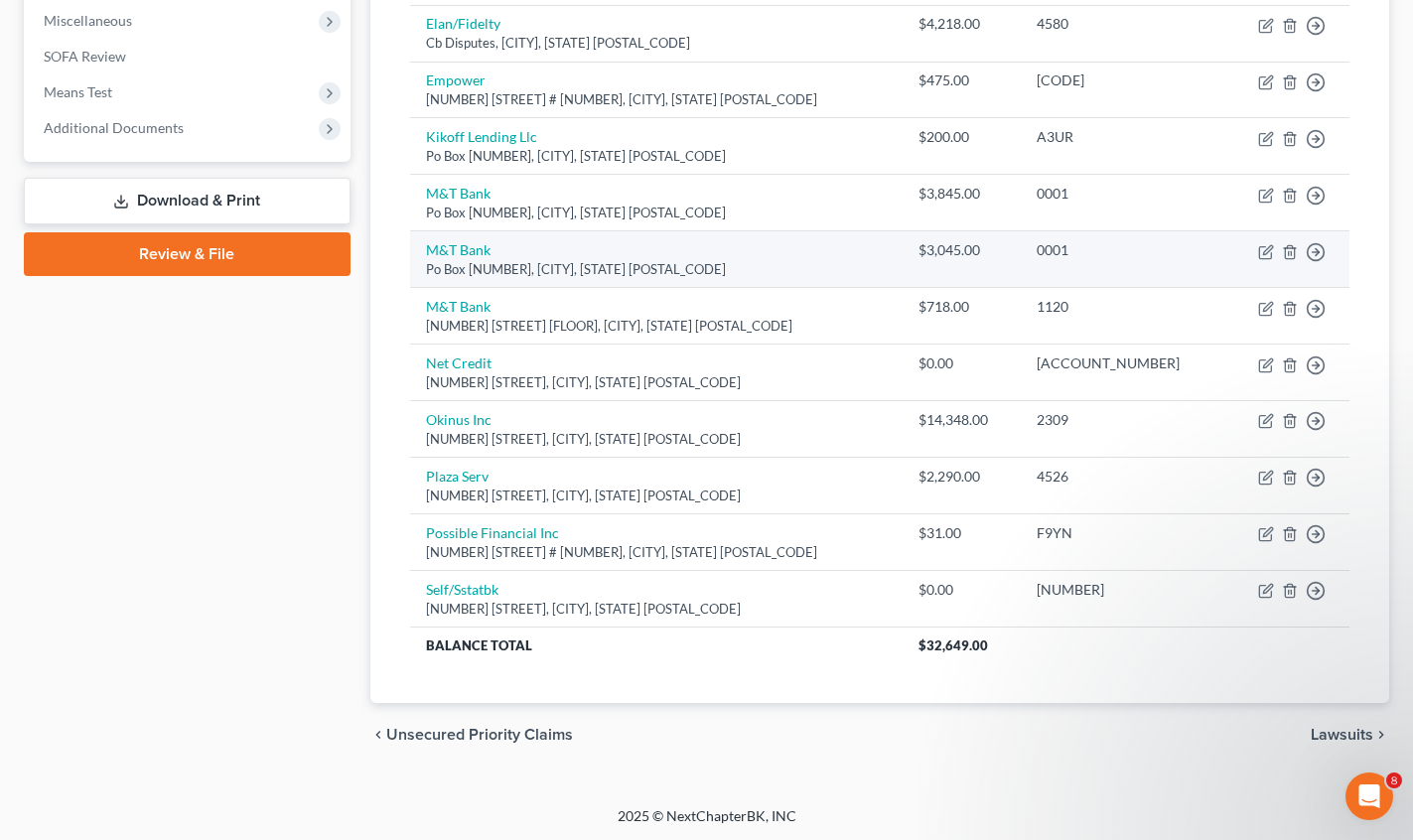 scroll, scrollTop: 706, scrollLeft: 0, axis: vertical 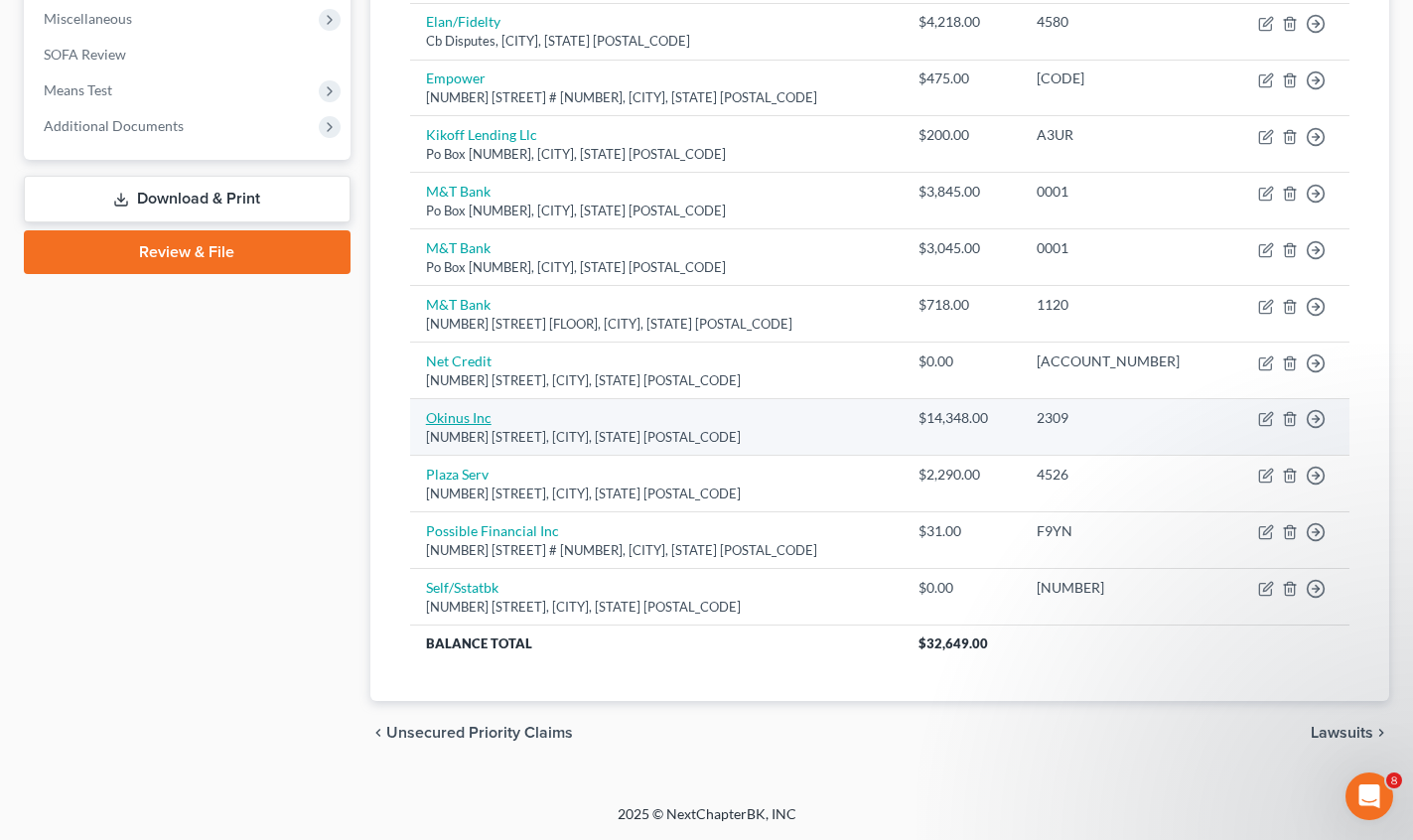 click on "Okinus Inc" at bounding box center [459, 417] 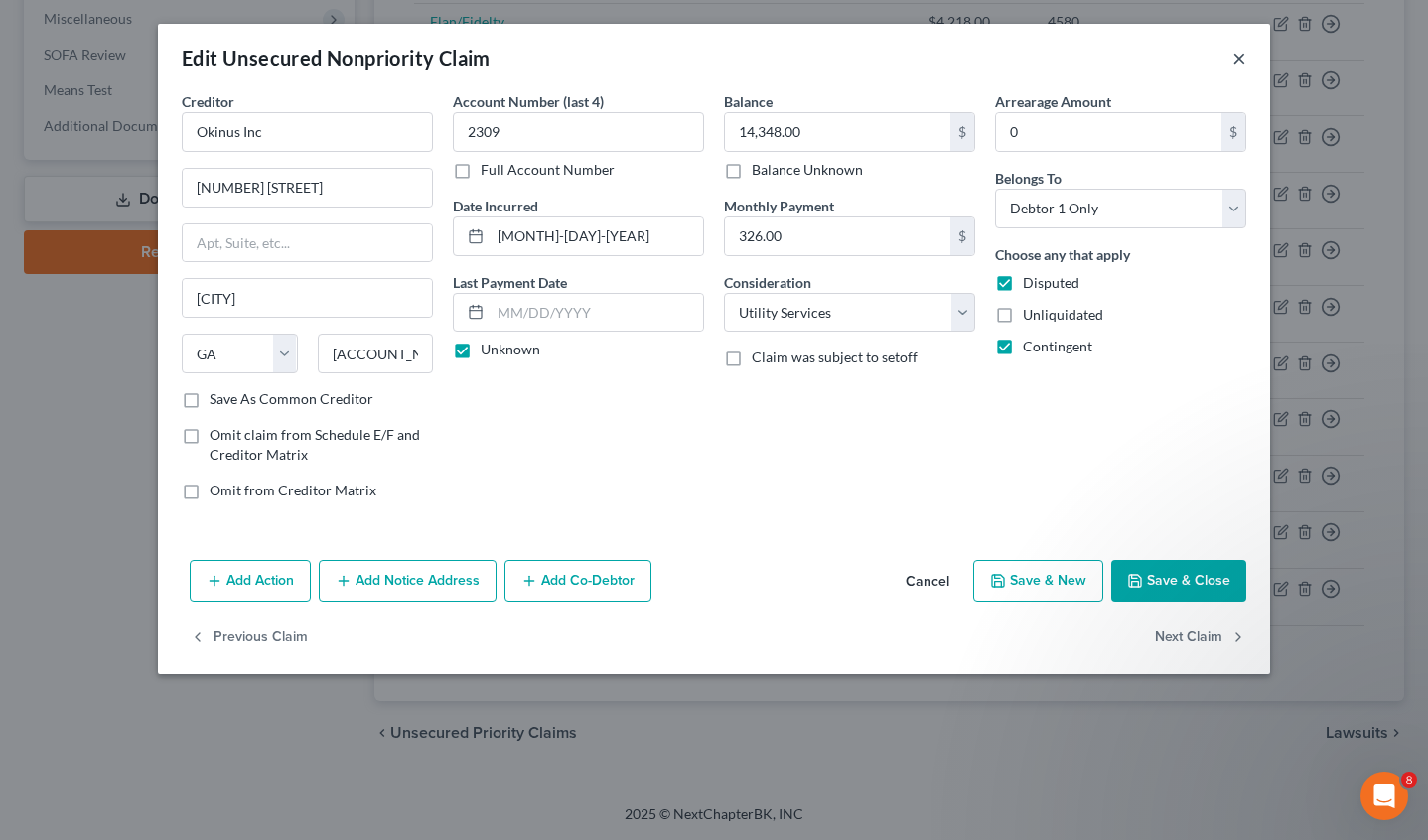click on "×" at bounding box center (1239, 58) 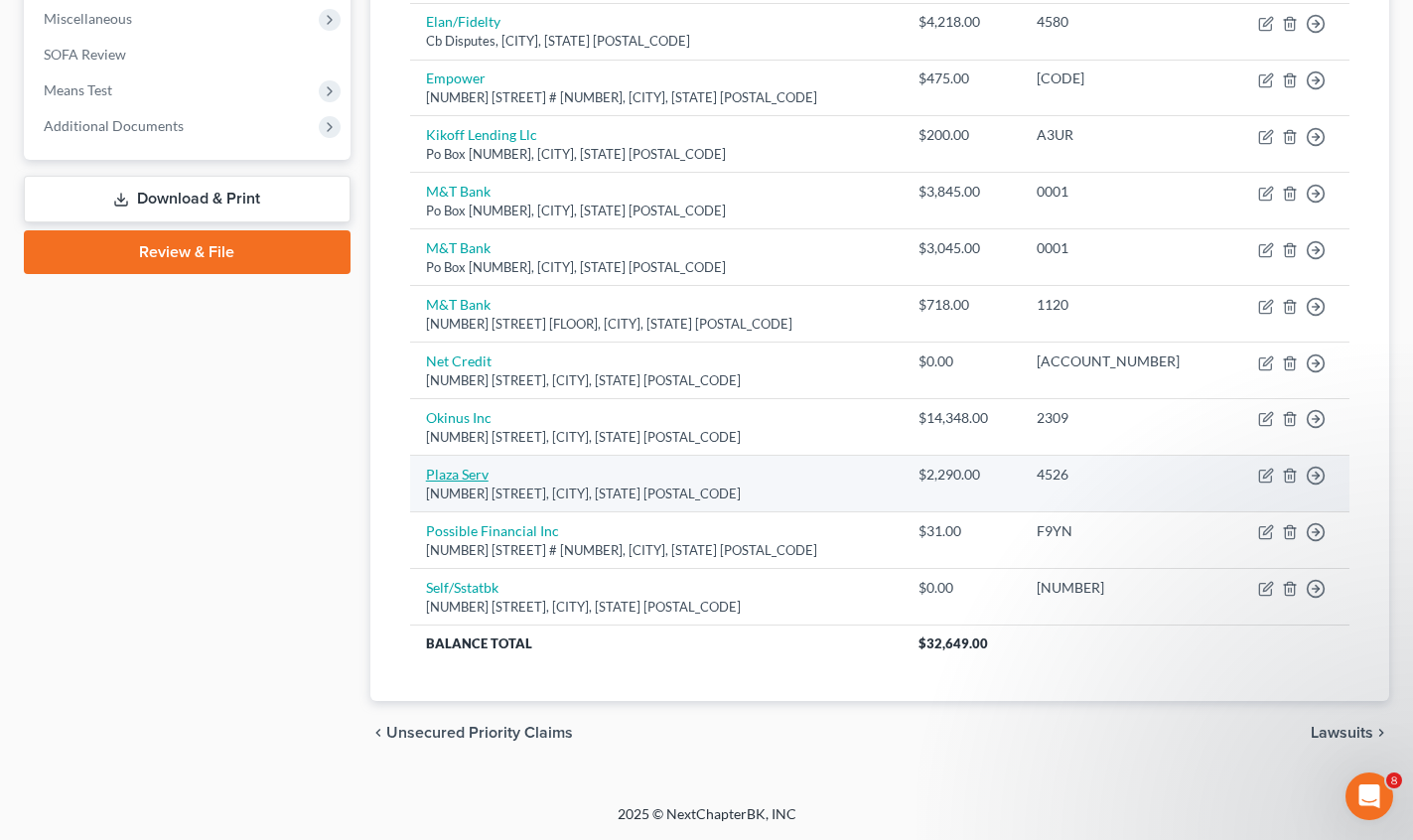 click on "Plaza Serv" at bounding box center (457, 474) 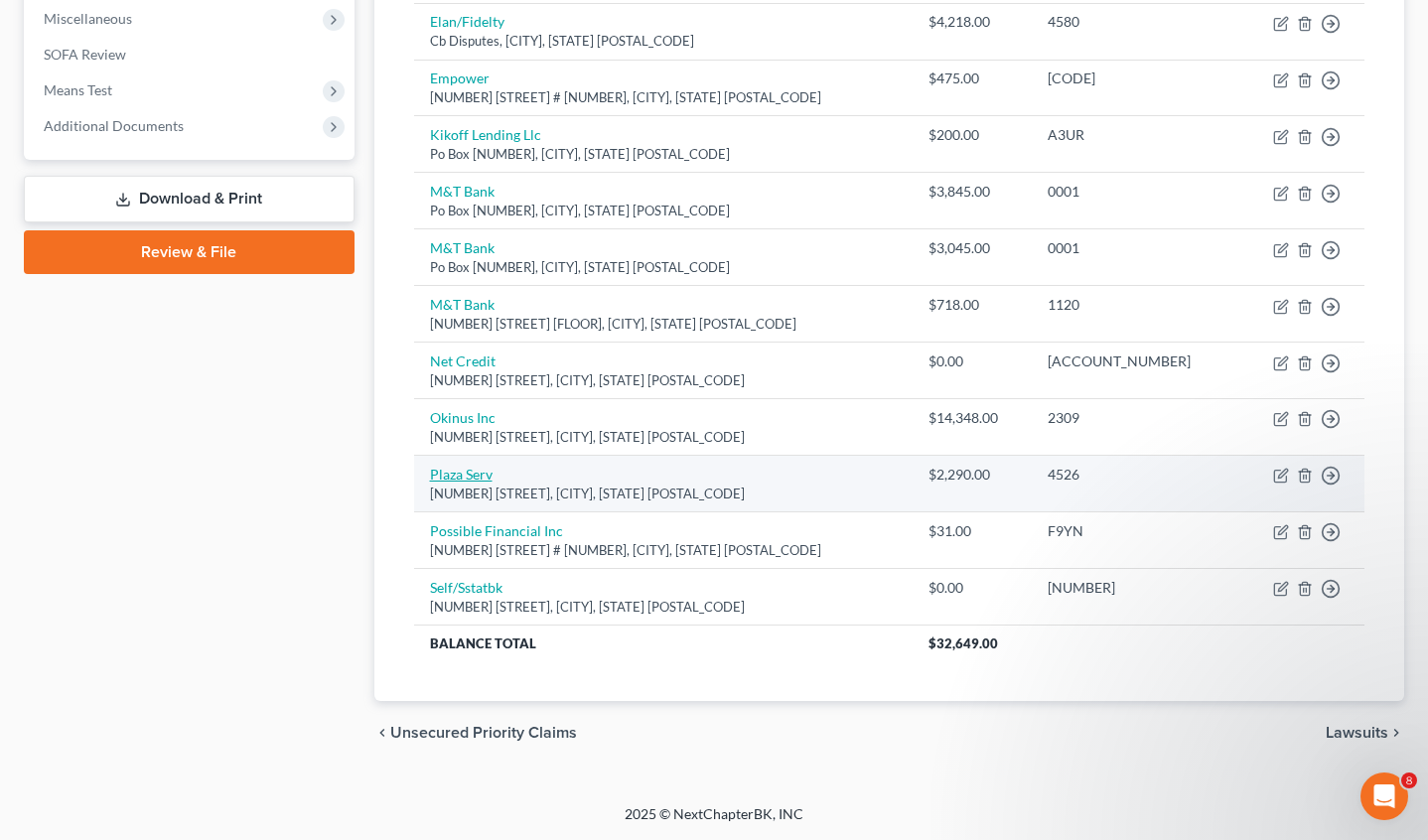 select on "10" 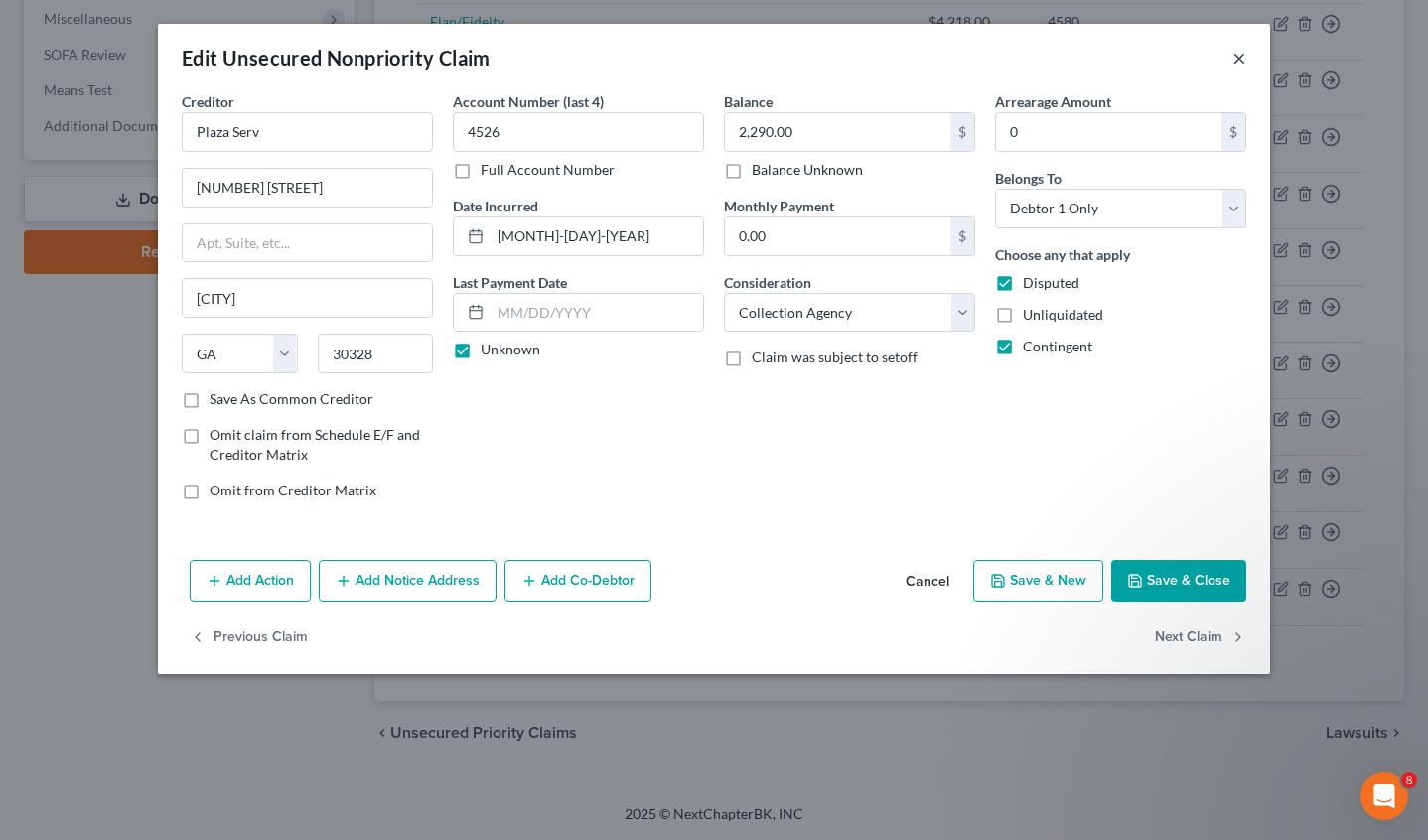 click on "×" at bounding box center [1239, 58] 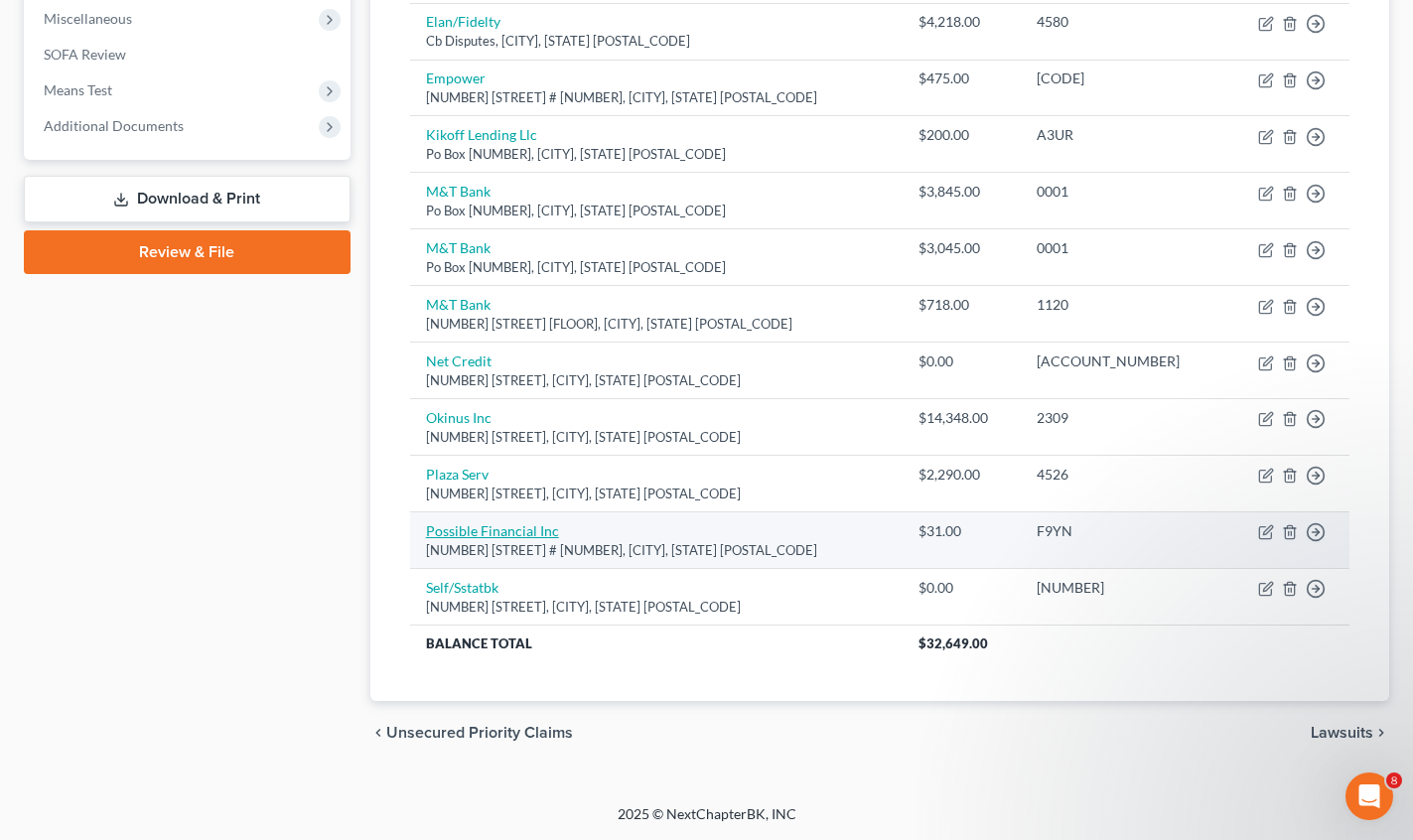 click on "Possible Financial Inc" at bounding box center [493, 530] 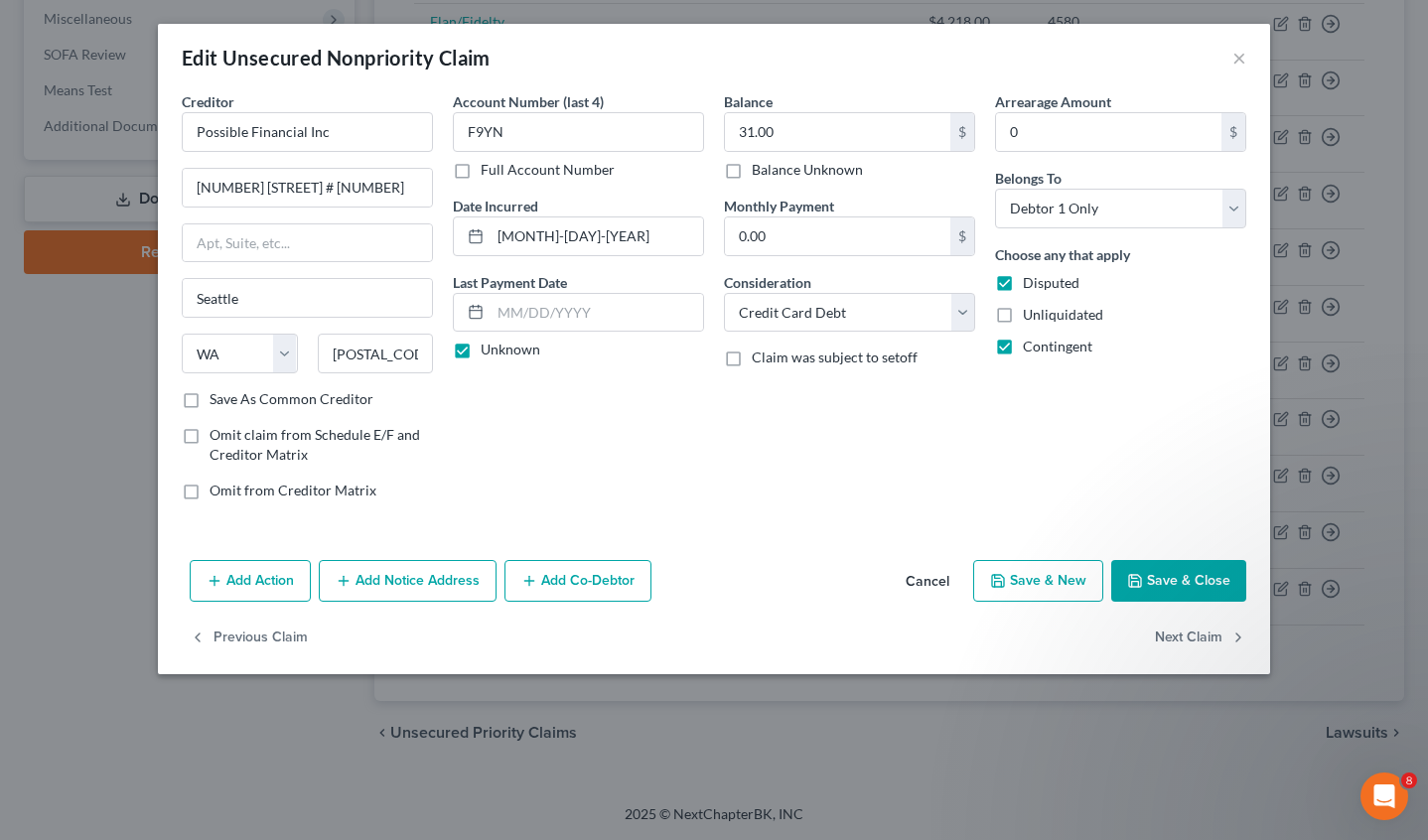 click on "Edit Unsecured Nonpriority Claim  ×" at bounding box center [714, 58] 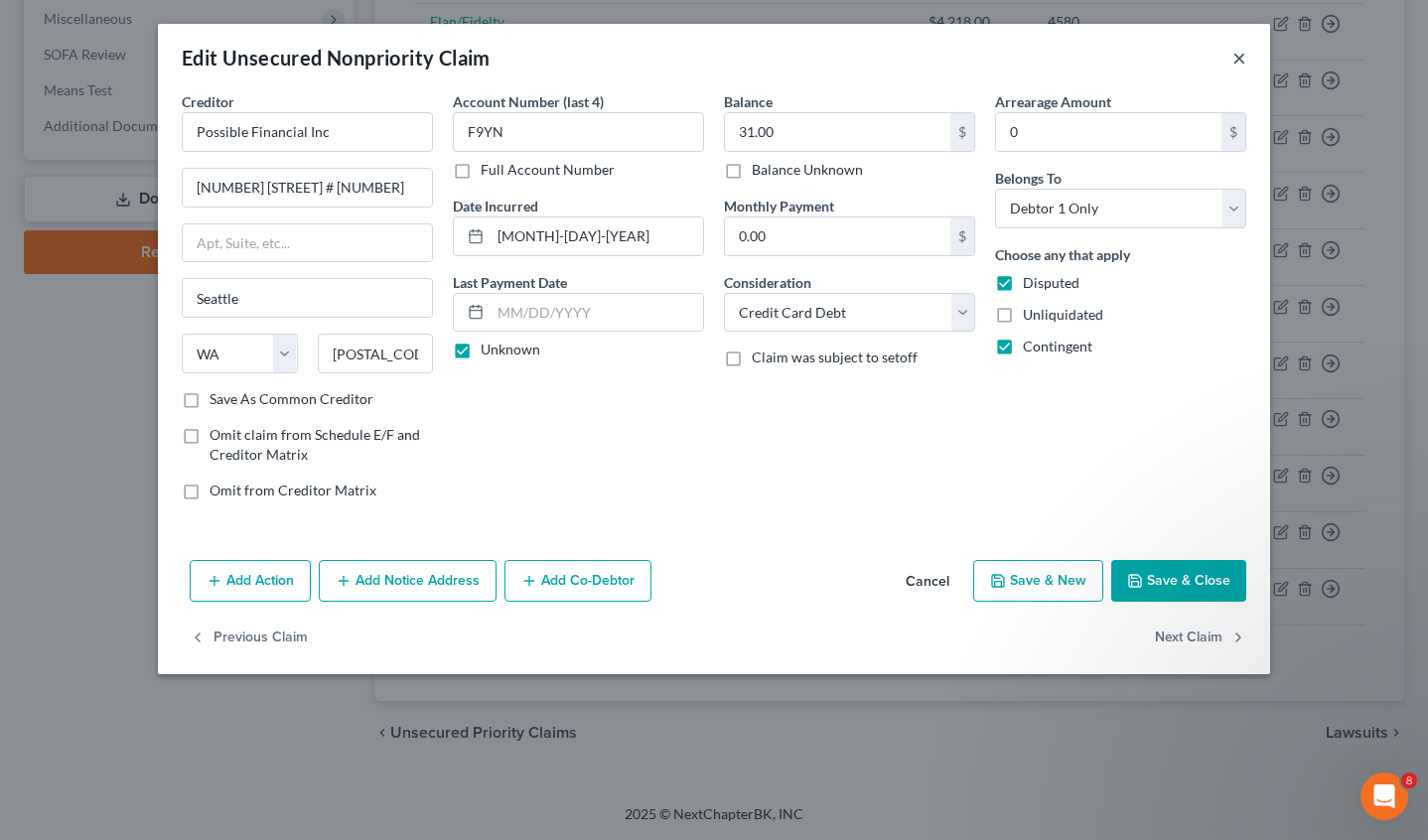 click on "×" at bounding box center [1239, 58] 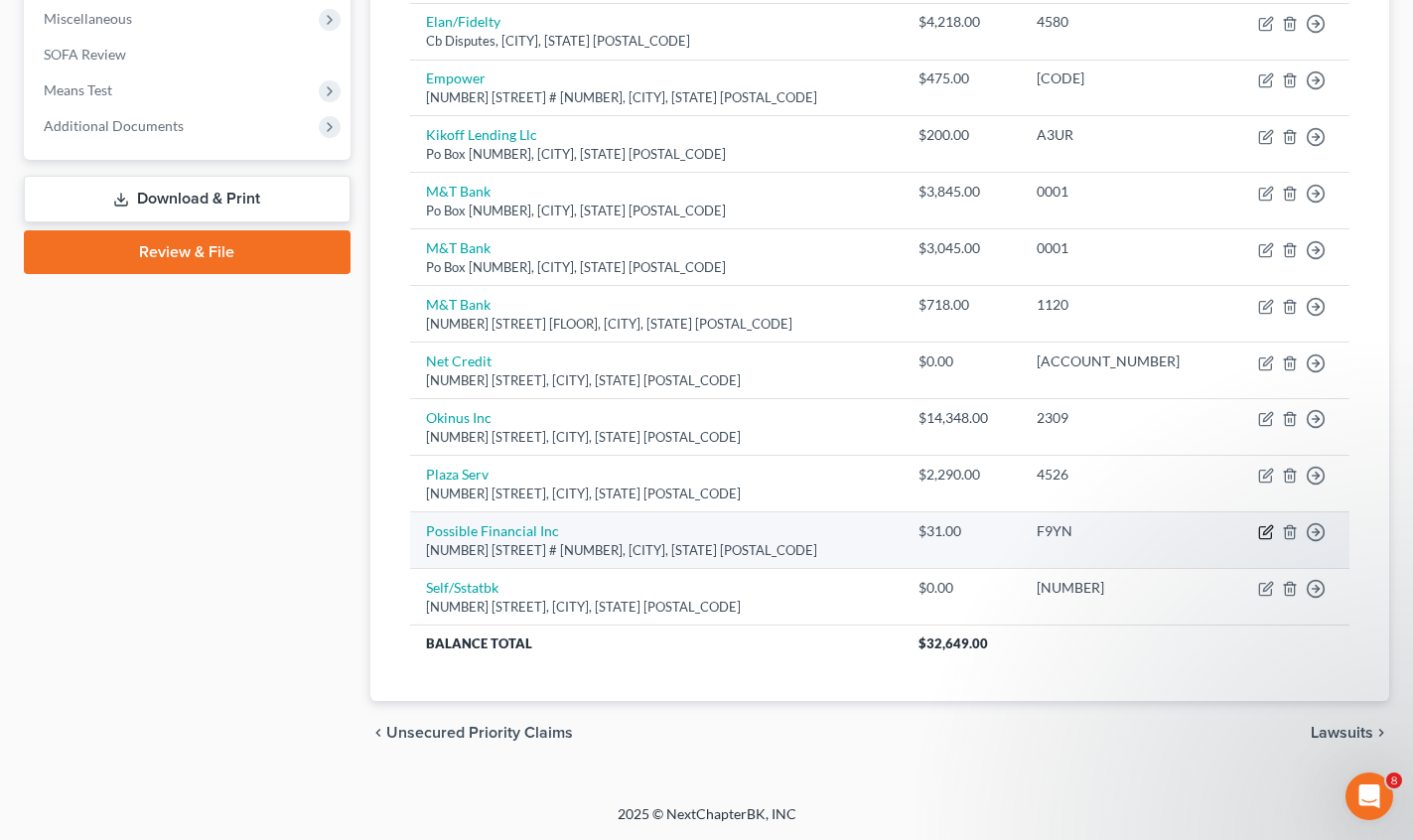 click 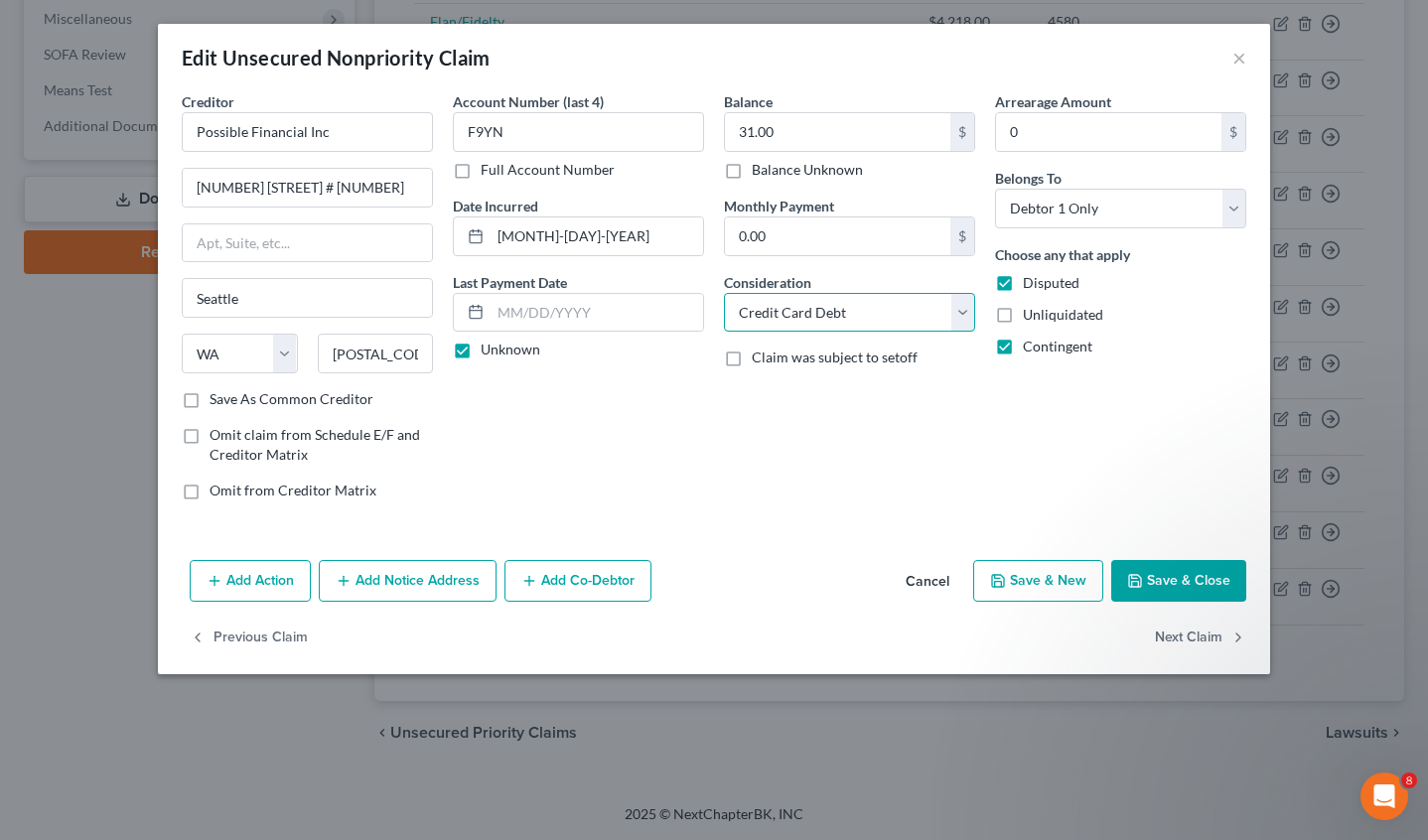 click on "Select Cable / Satellite Services Collection Agency Credit Card Debt Debt Counseling / Attorneys Deficiency Balance Domestic Support Obligations Home / Car Repairs Income Taxes Judgment Liens Medical Services Monies Loaned / Advanced Mortgage Obligation From Divorce Or Separation Obligation To Pensions Other Overdrawn Bank Account Promised To Help Pay Creditors Student Loans Suppliers And Vendors Telephone / Internet Services Utility Services" at bounding box center [849, 313] 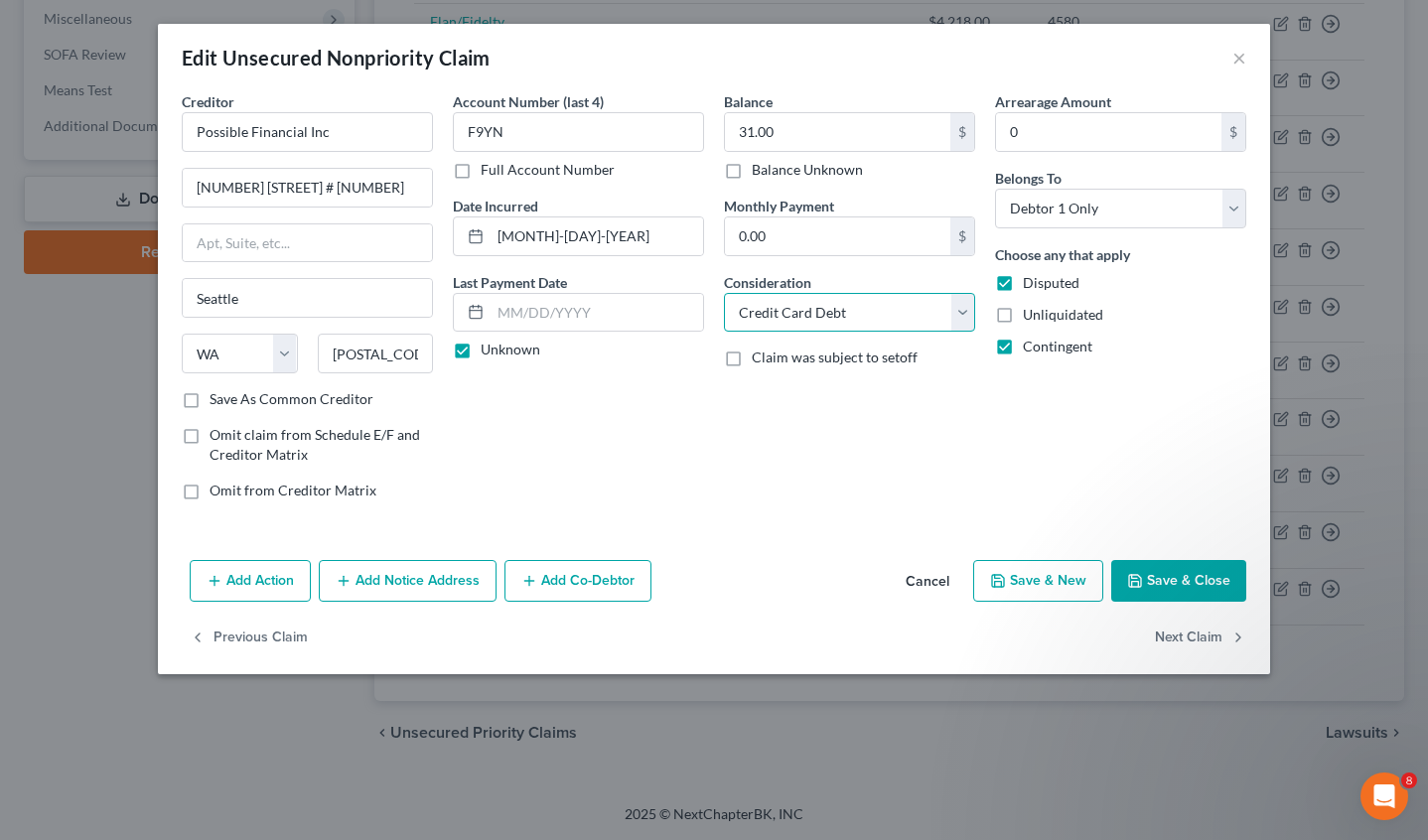 select on "10" 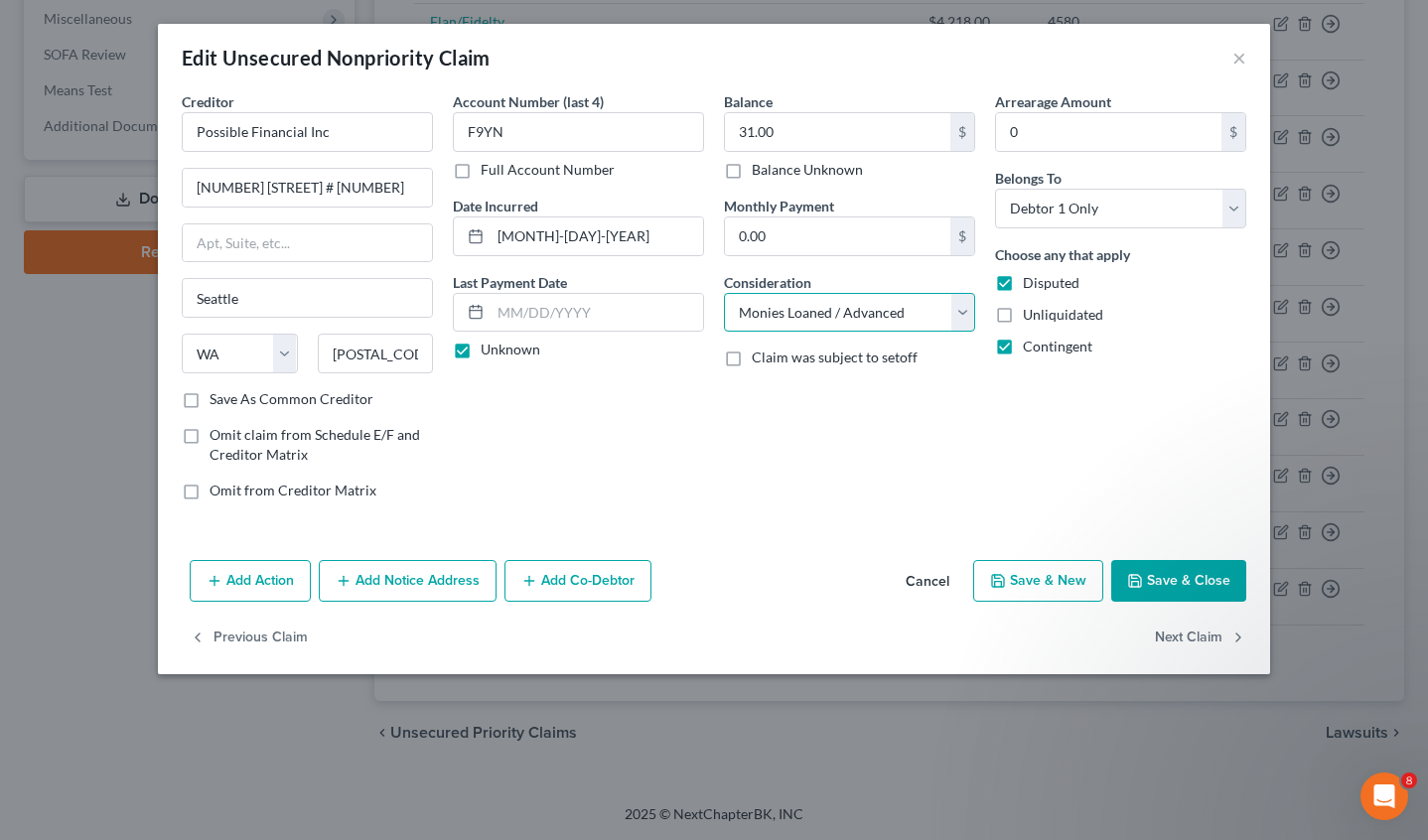click on "Select Cable / Satellite Services Collection Agency Credit Card Debt Debt Counseling / Attorneys Deficiency Balance Domestic Support Obligations Home / Car Repairs Income Taxes Judgment Liens Medical Services Monies Loaned / Advanced Mortgage Obligation From Divorce Or Separation Obligation To Pensions Other Overdrawn Bank Account Promised To Help Pay Creditors Student Loans Suppliers And Vendors Telephone / Internet Services Utility Services" at bounding box center (849, 313) 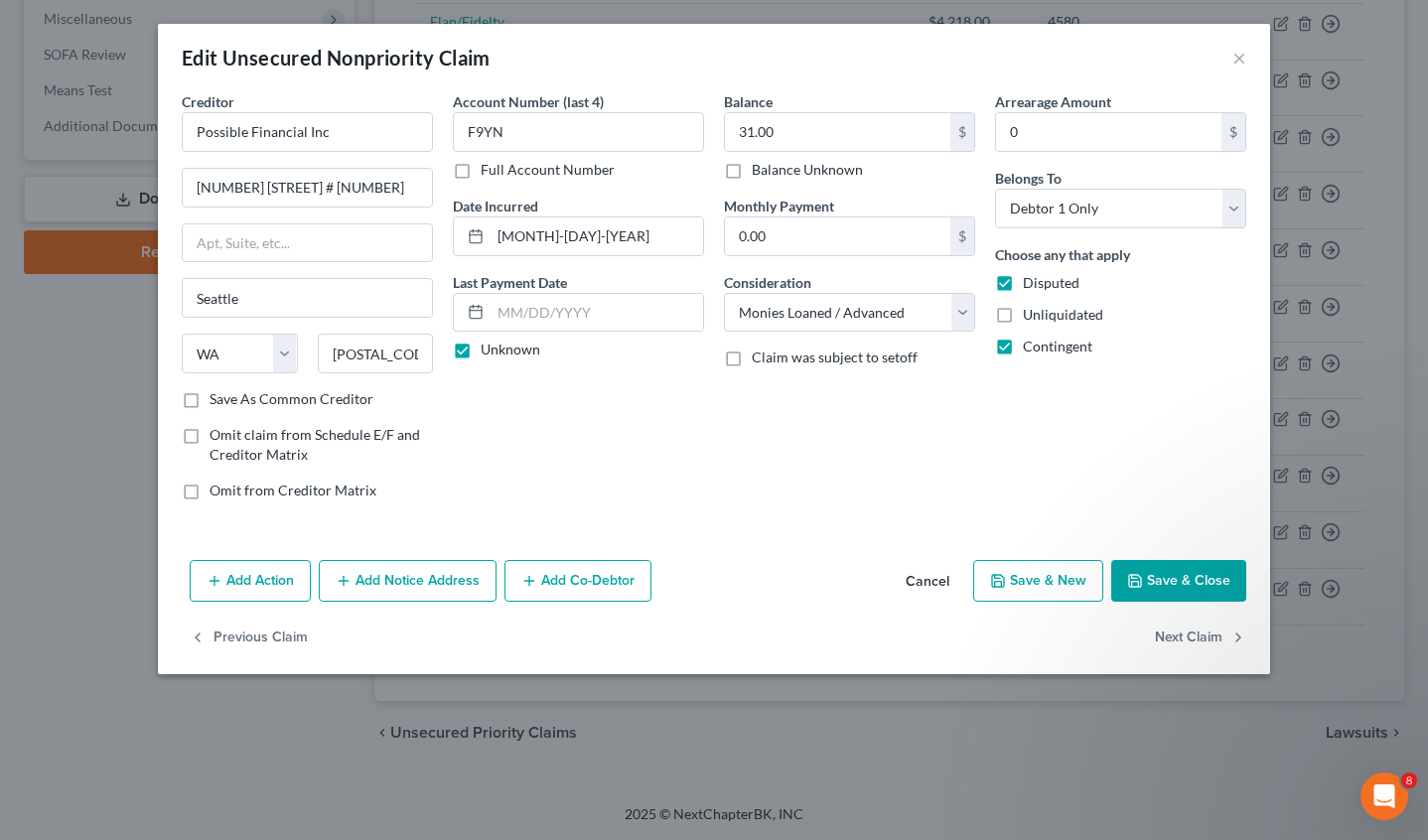 click on "Save & Close" at bounding box center (1179, 581) 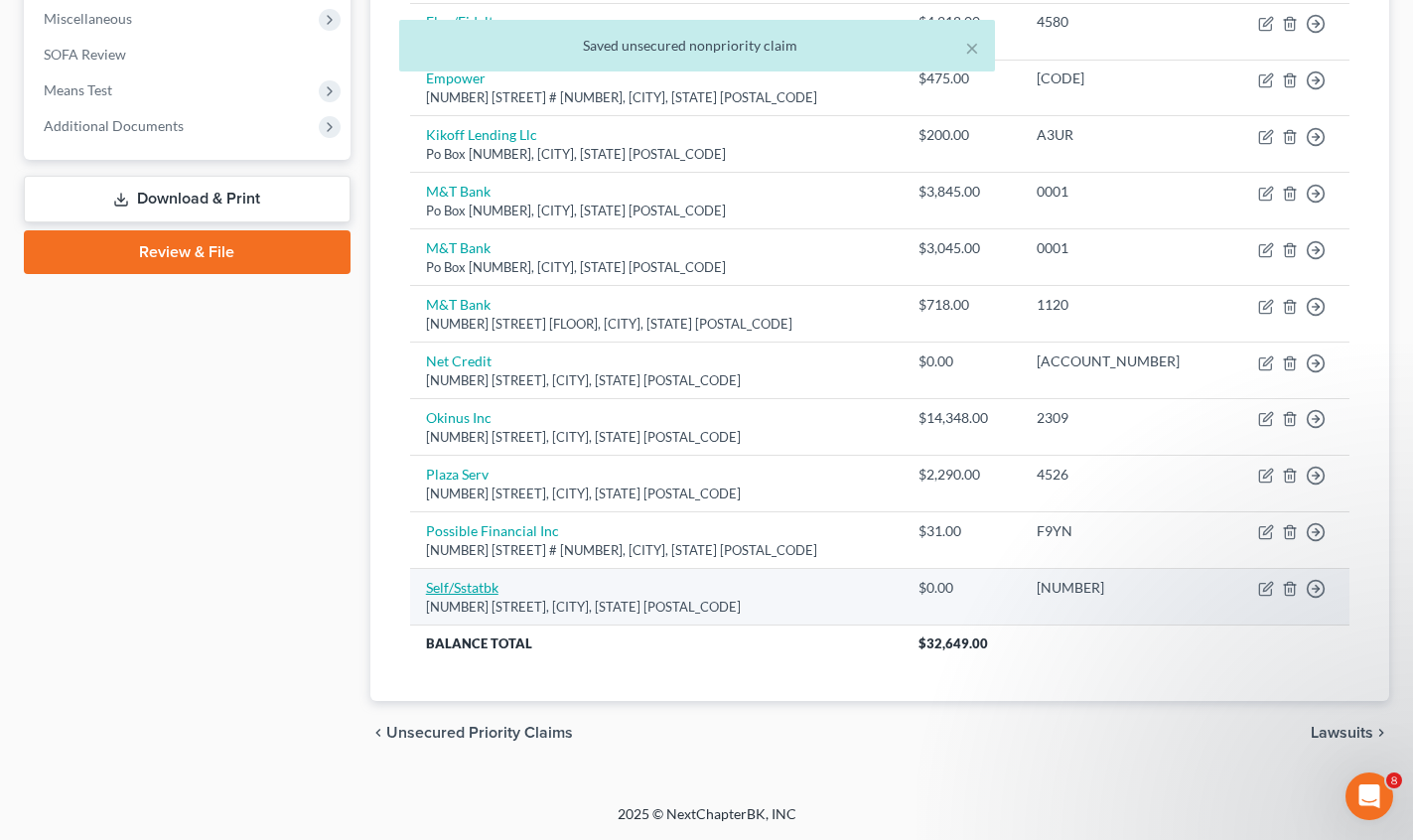 click on "Self/Sstatbk" at bounding box center (462, 587) 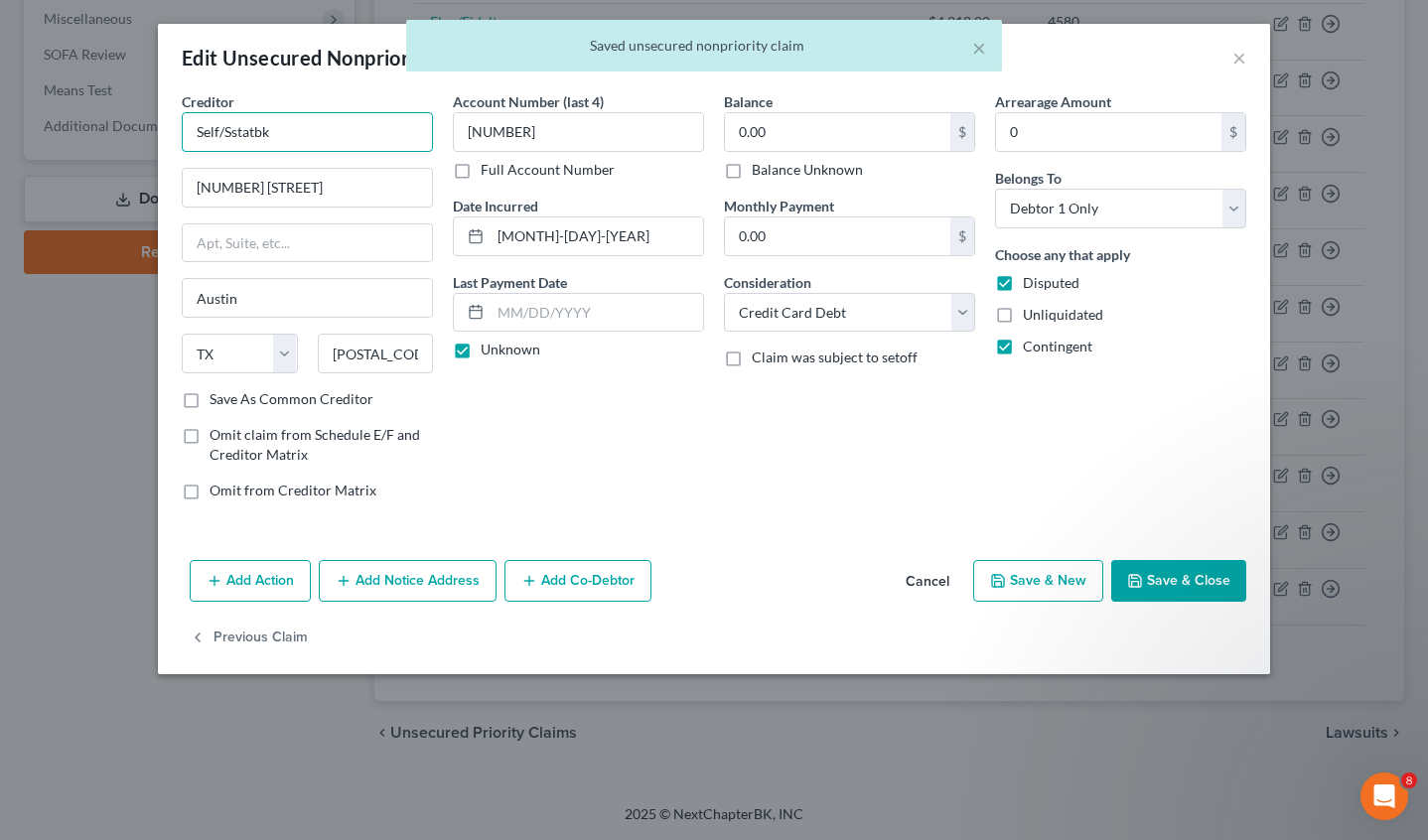 drag, startPoint x: 312, startPoint y: 133, endPoint x: 224, endPoint y: 122, distance: 88.68484 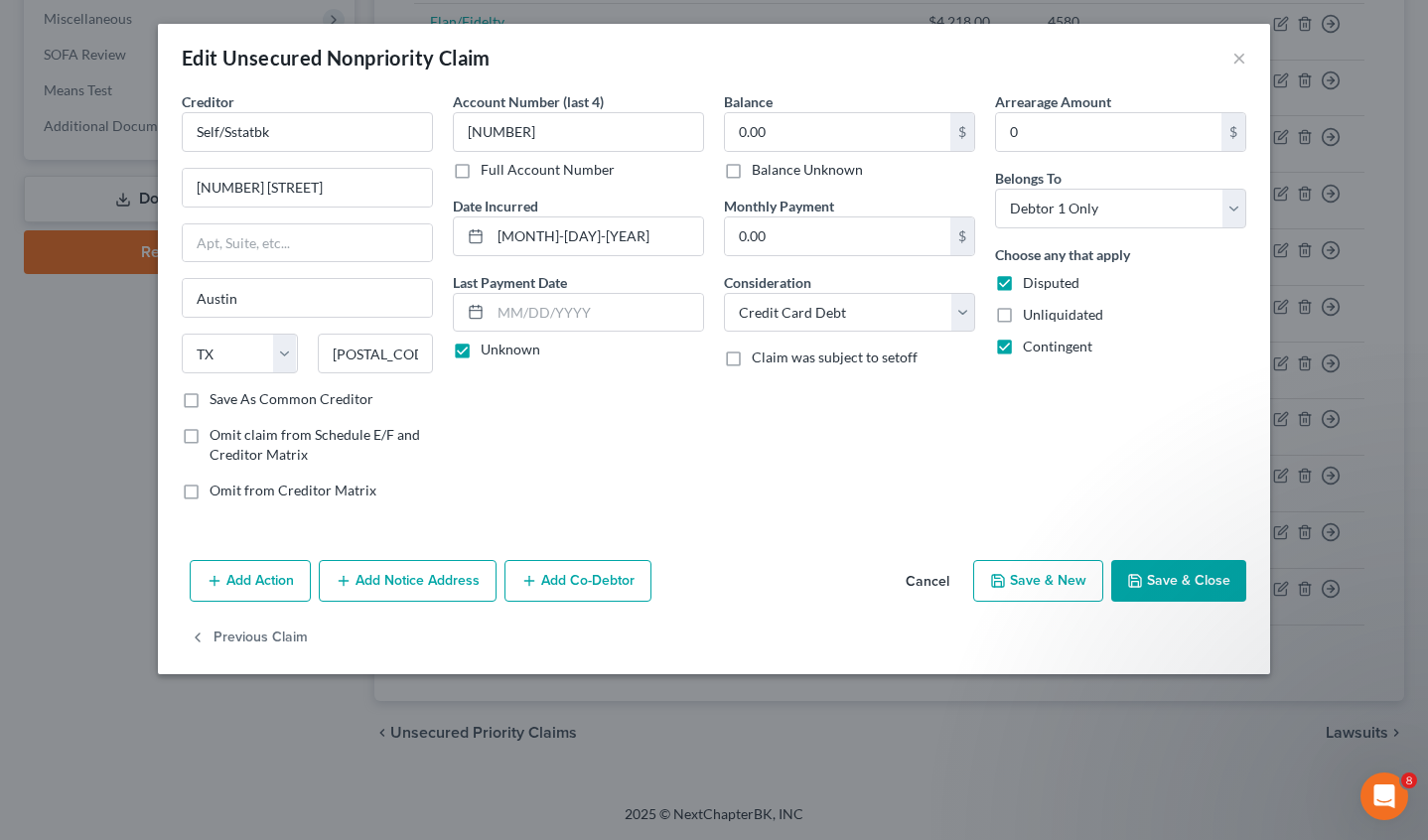 click on "Save & Close" at bounding box center (1179, 581) 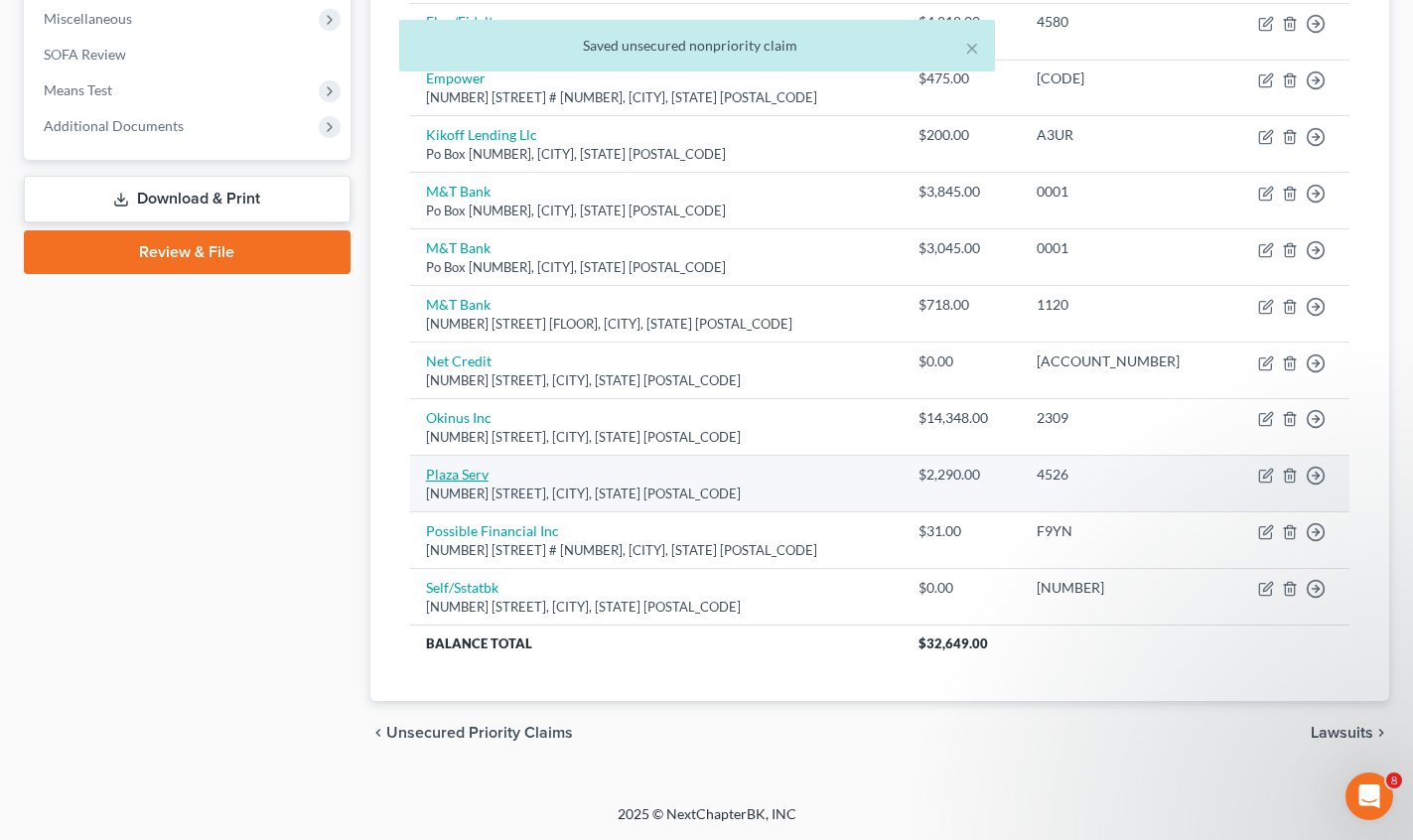 click on "Plaza Serv" at bounding box center (457, 474) 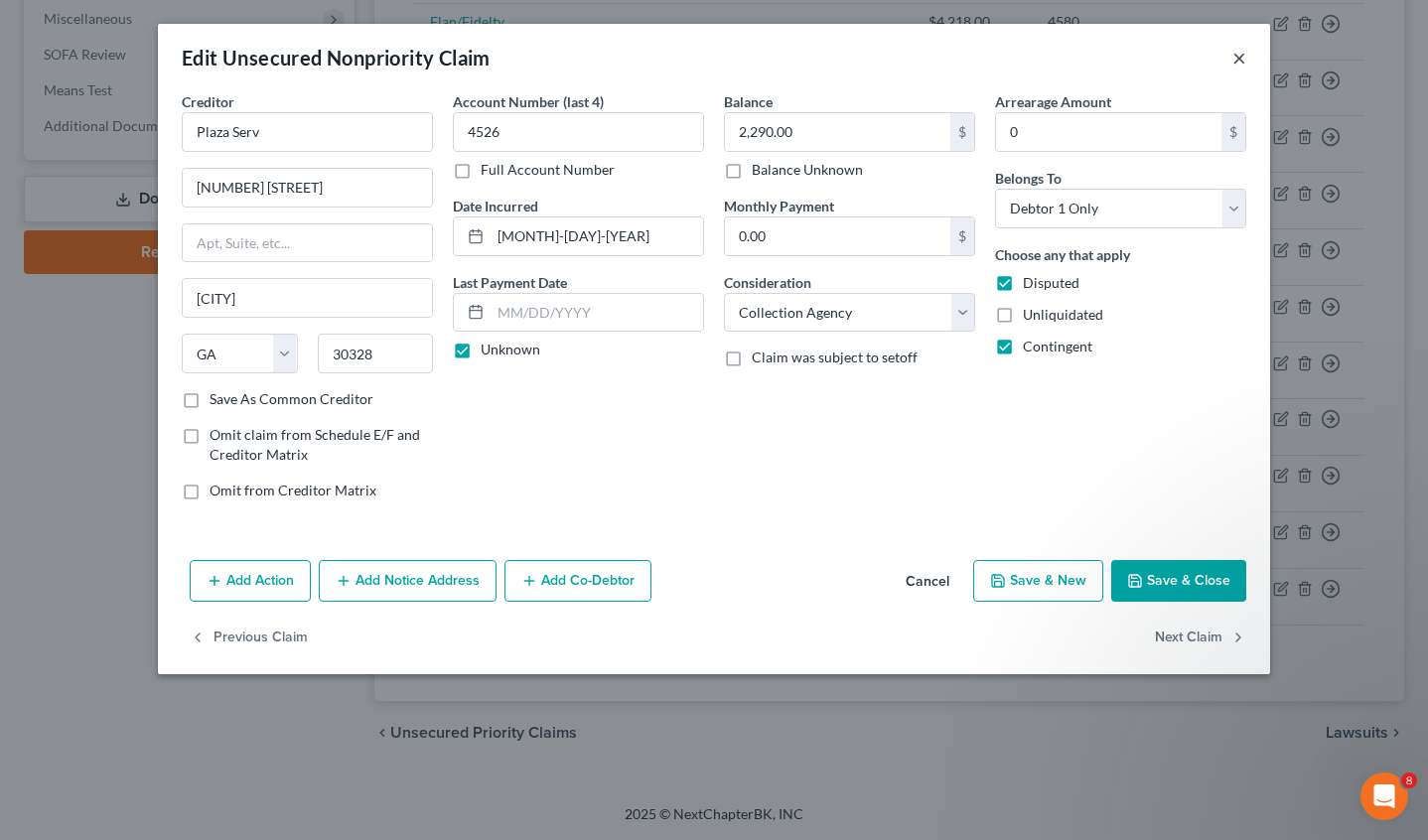 click on "×" at bounding box center [1239, 58] 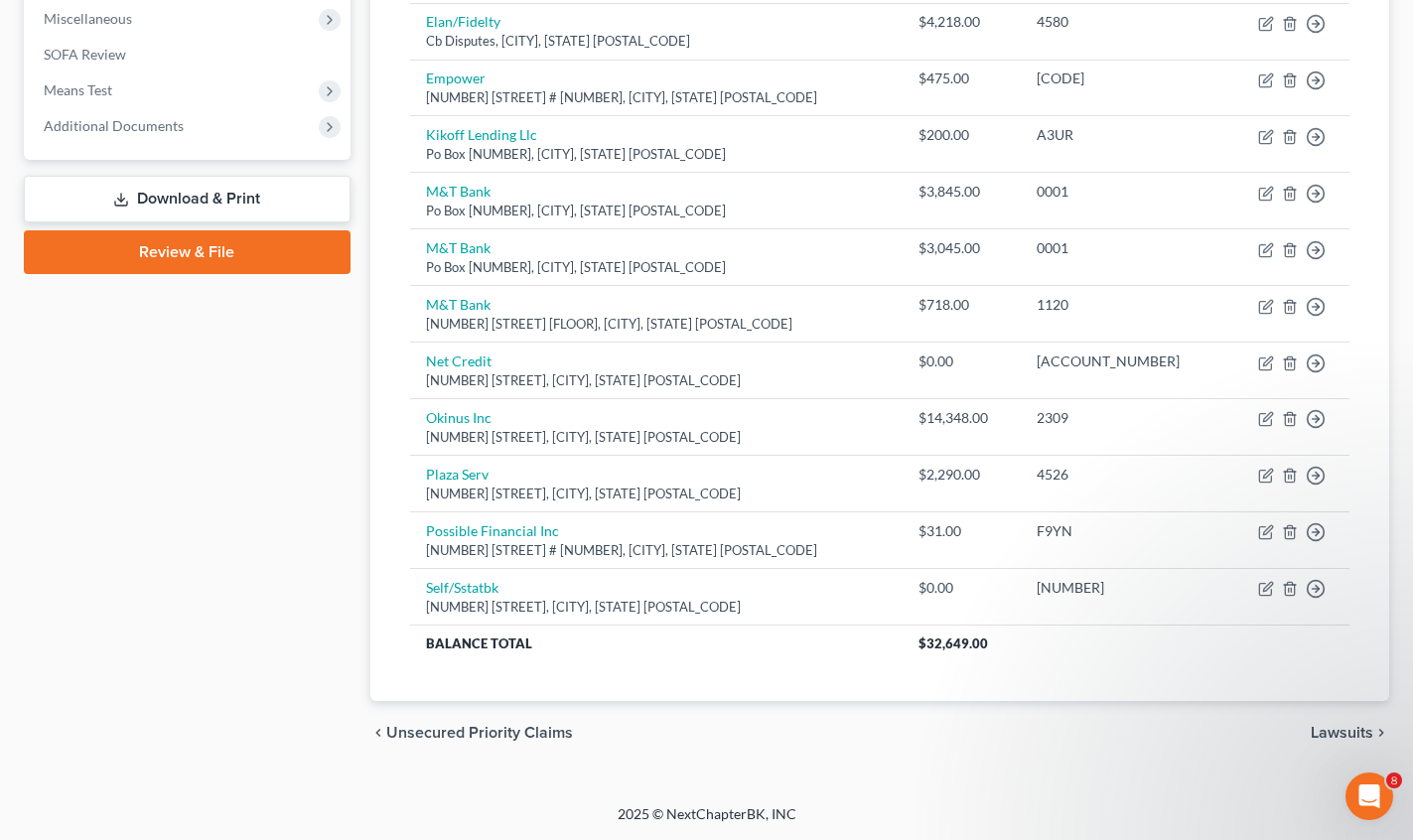 scroll, scrollTop: 0, scrollLeft: 0, axis: both 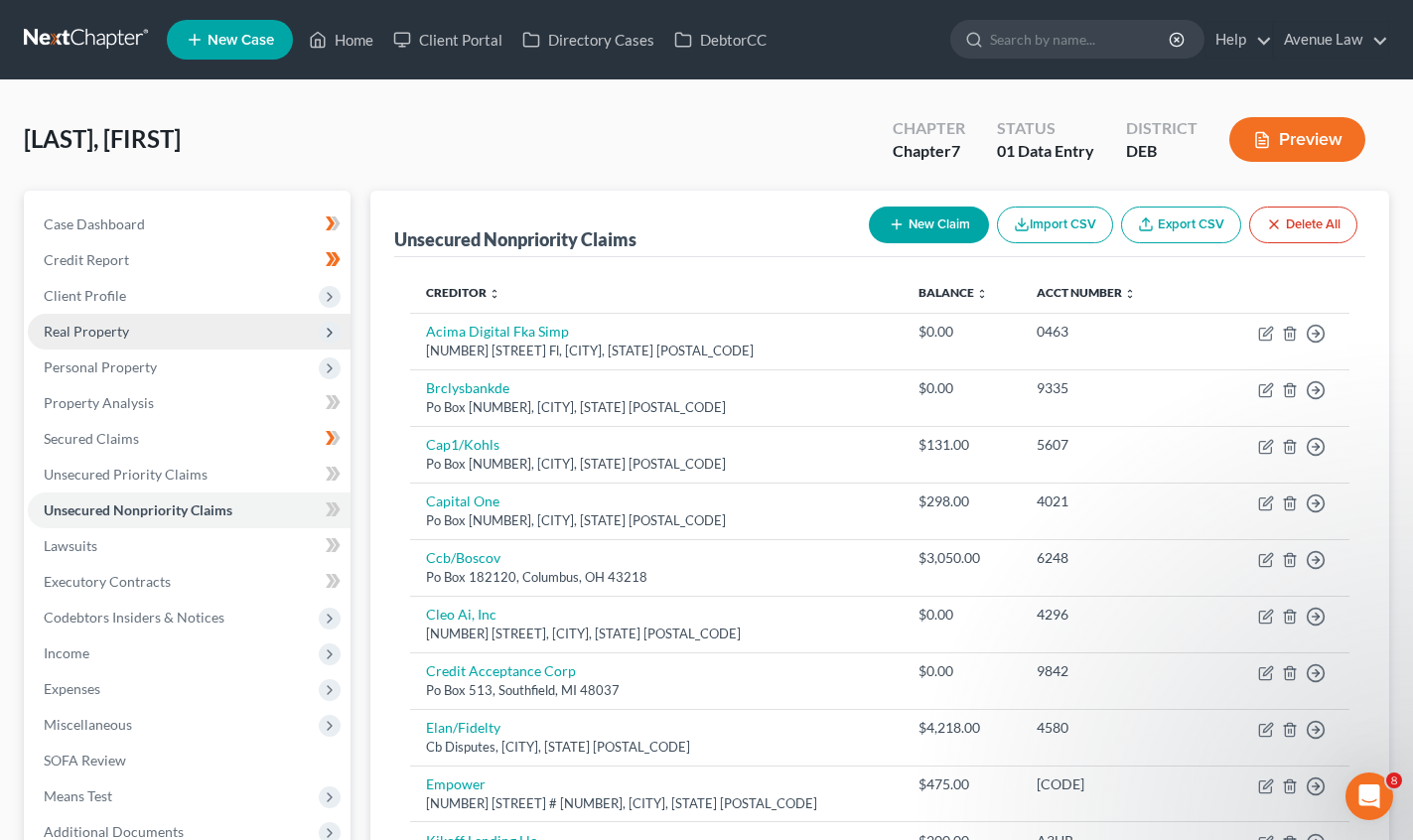 click on "Real Property" at bounding box center [86, 331] 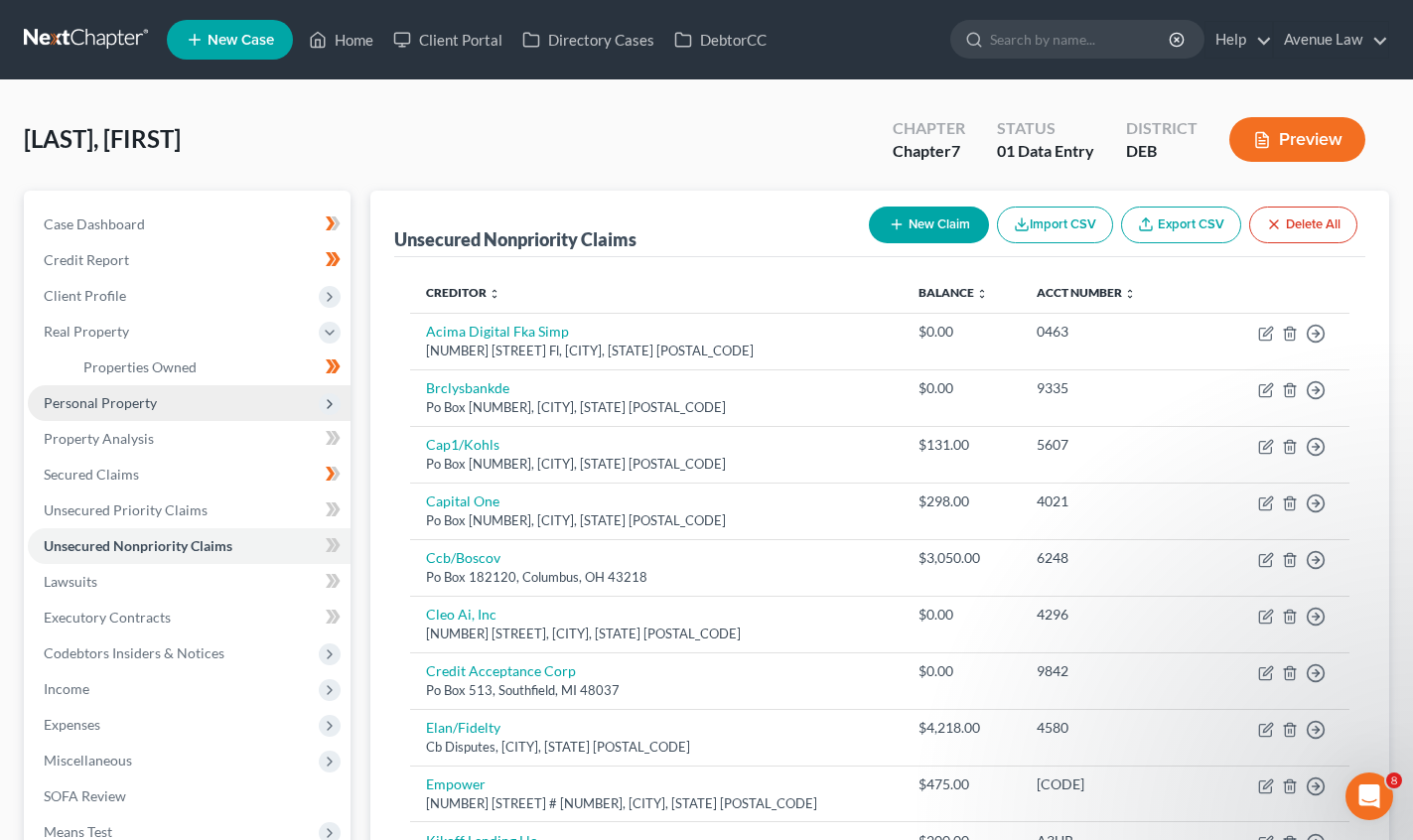 click on "Personal Property" at bounding box center [100, 402] 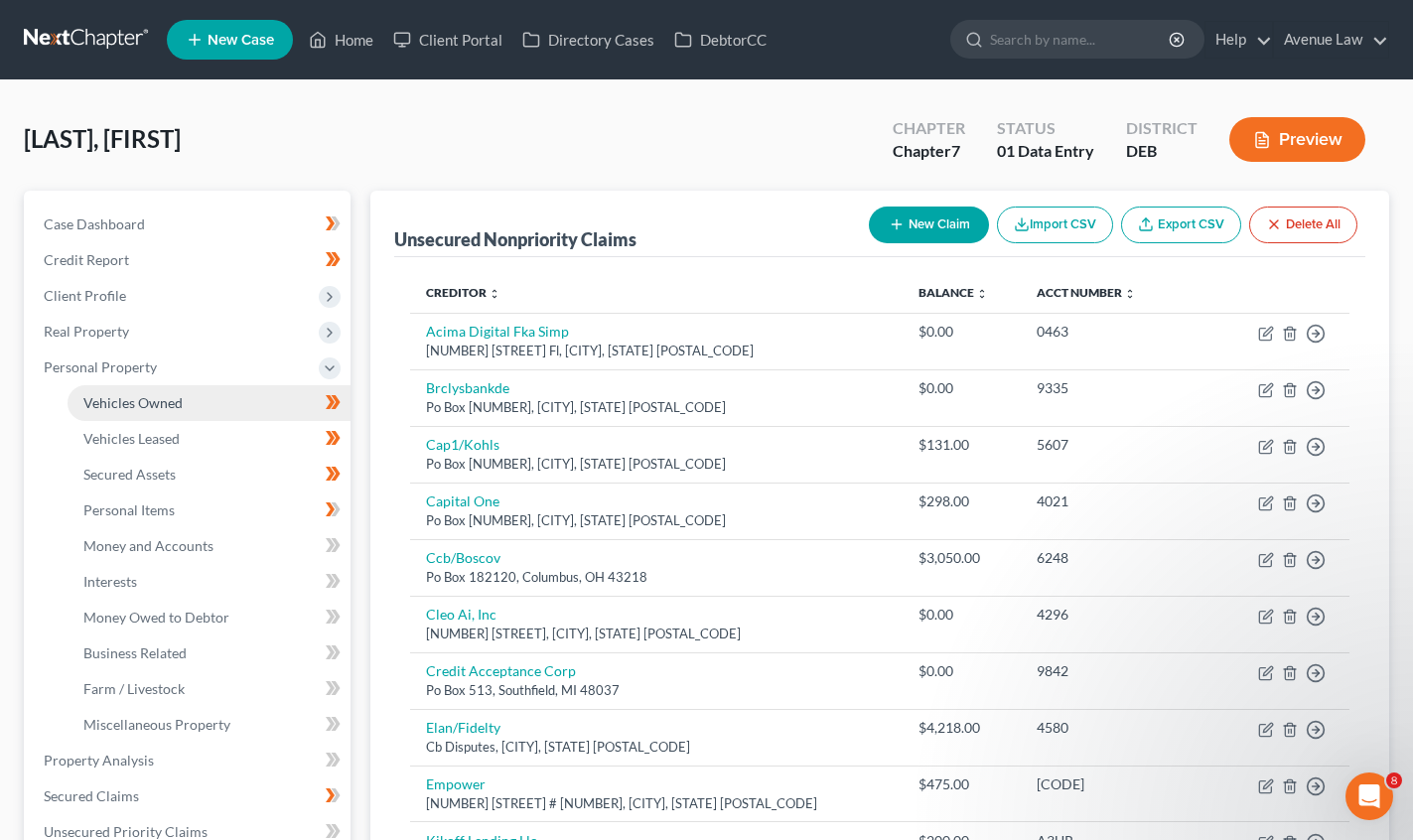 click on "Vehicles Owned" at bounding box center (133, 402) 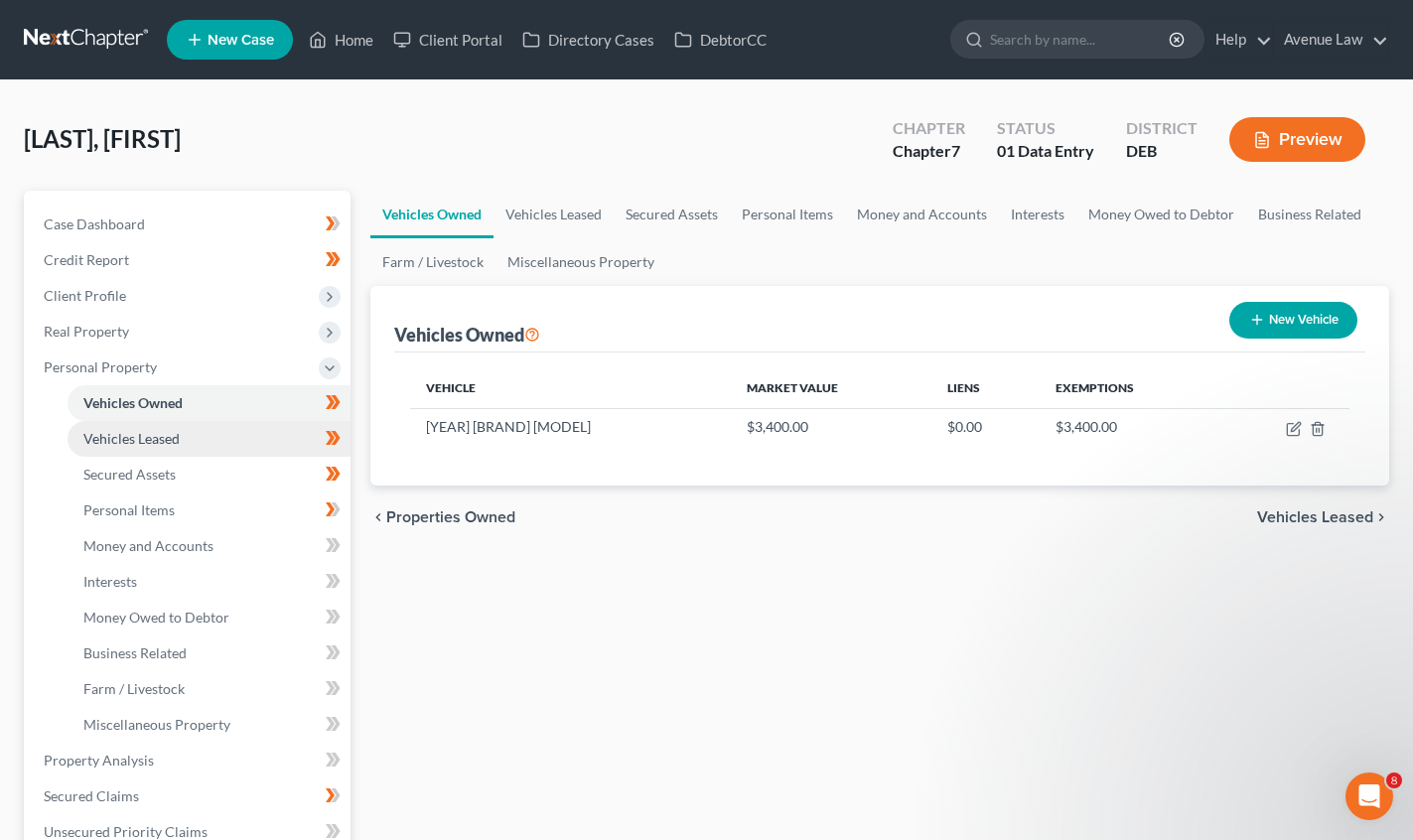 click on "Vehicles Leased" at bounding box center [131, 438] 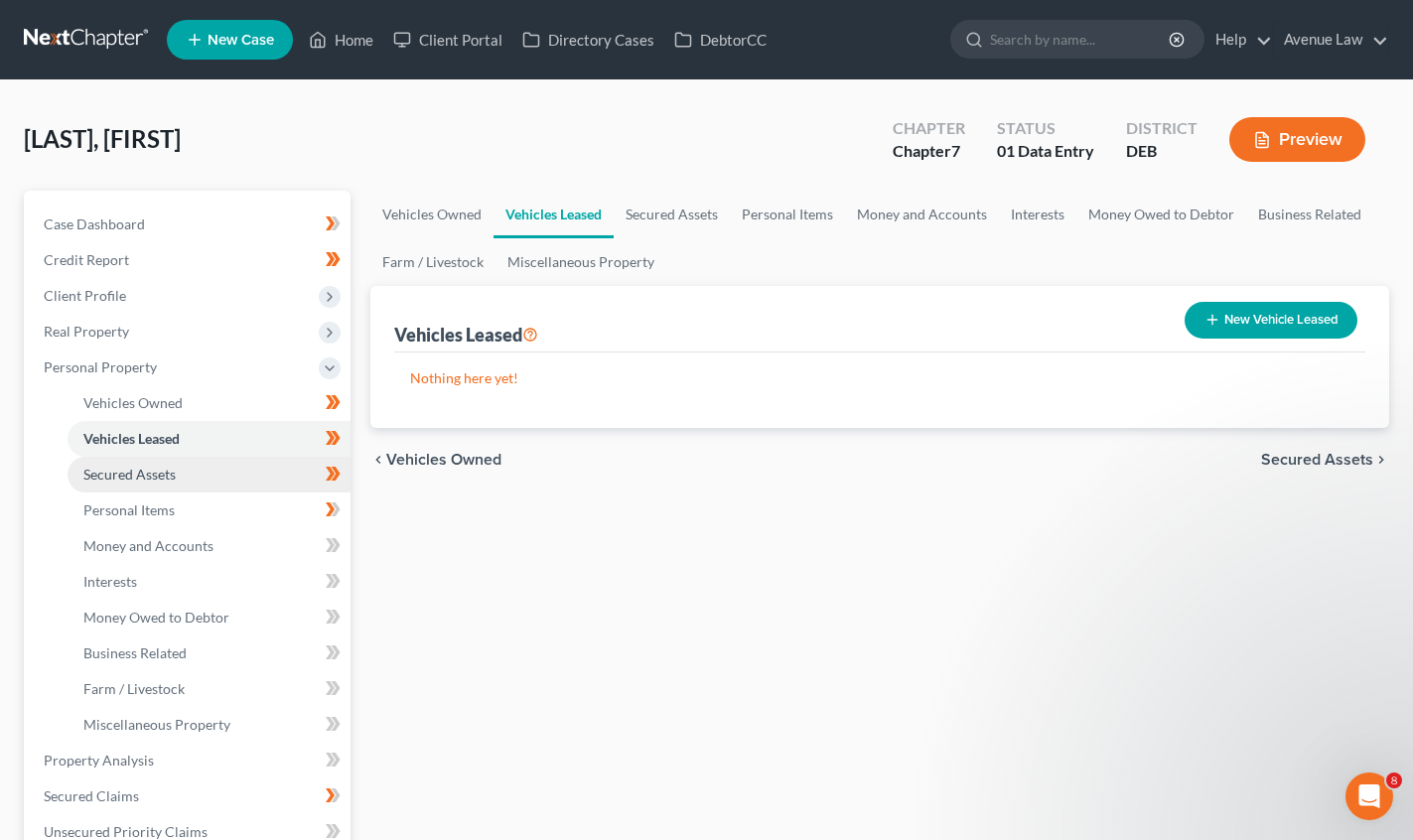 click on "Secured Assets" at bounding box center [129, 474] 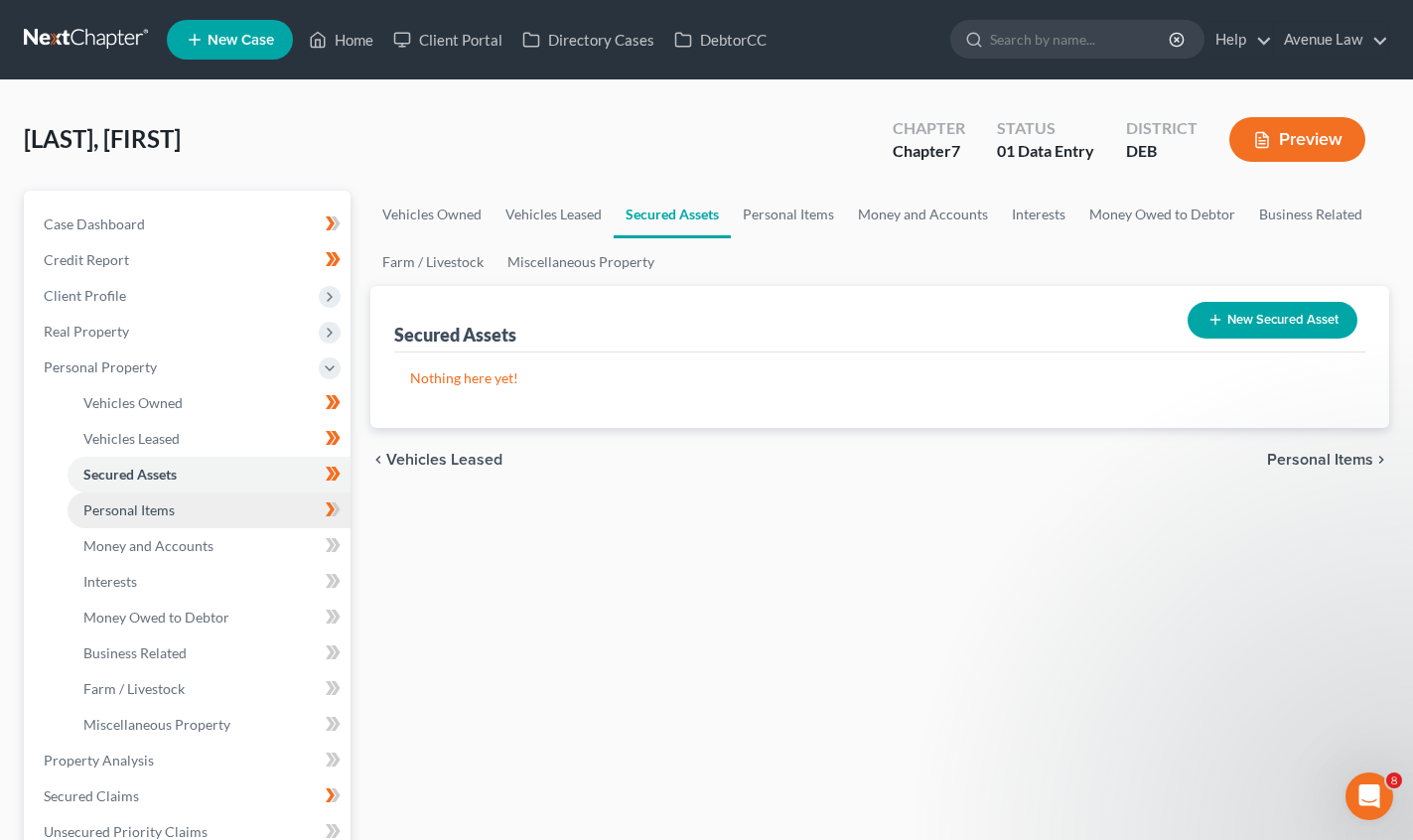 click on "Personal Items" at bounding box center (129, 509) 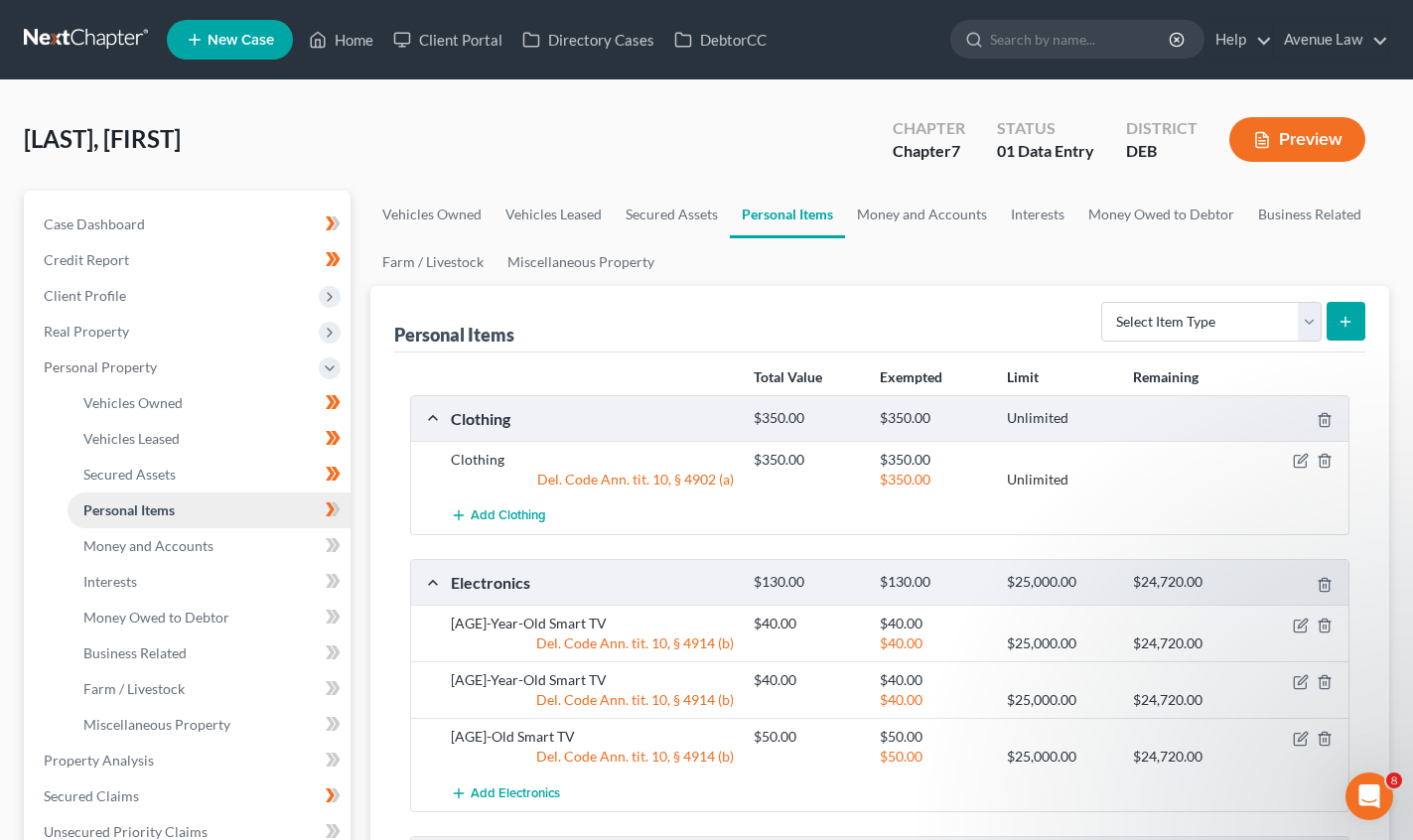 scroll, scrollTop: 99, scrollLeft: 0, axis: vertical 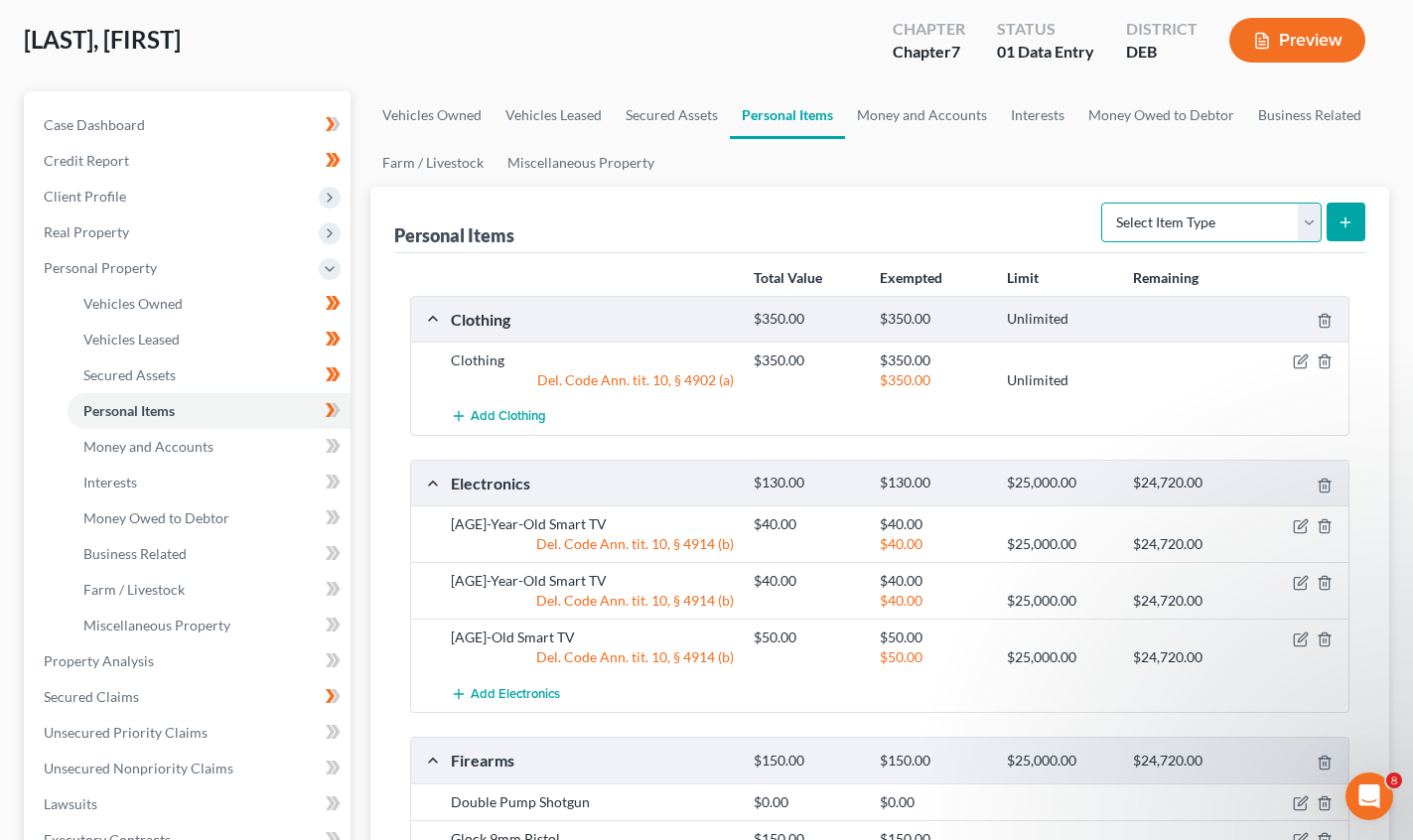 click on "Select Item Type Clothing Collectibles Of Value Electronics Firearms Household Goods Jewelry Other Pet(s) Sports & Hobby Equipment" at bounding box center (1211, 222) 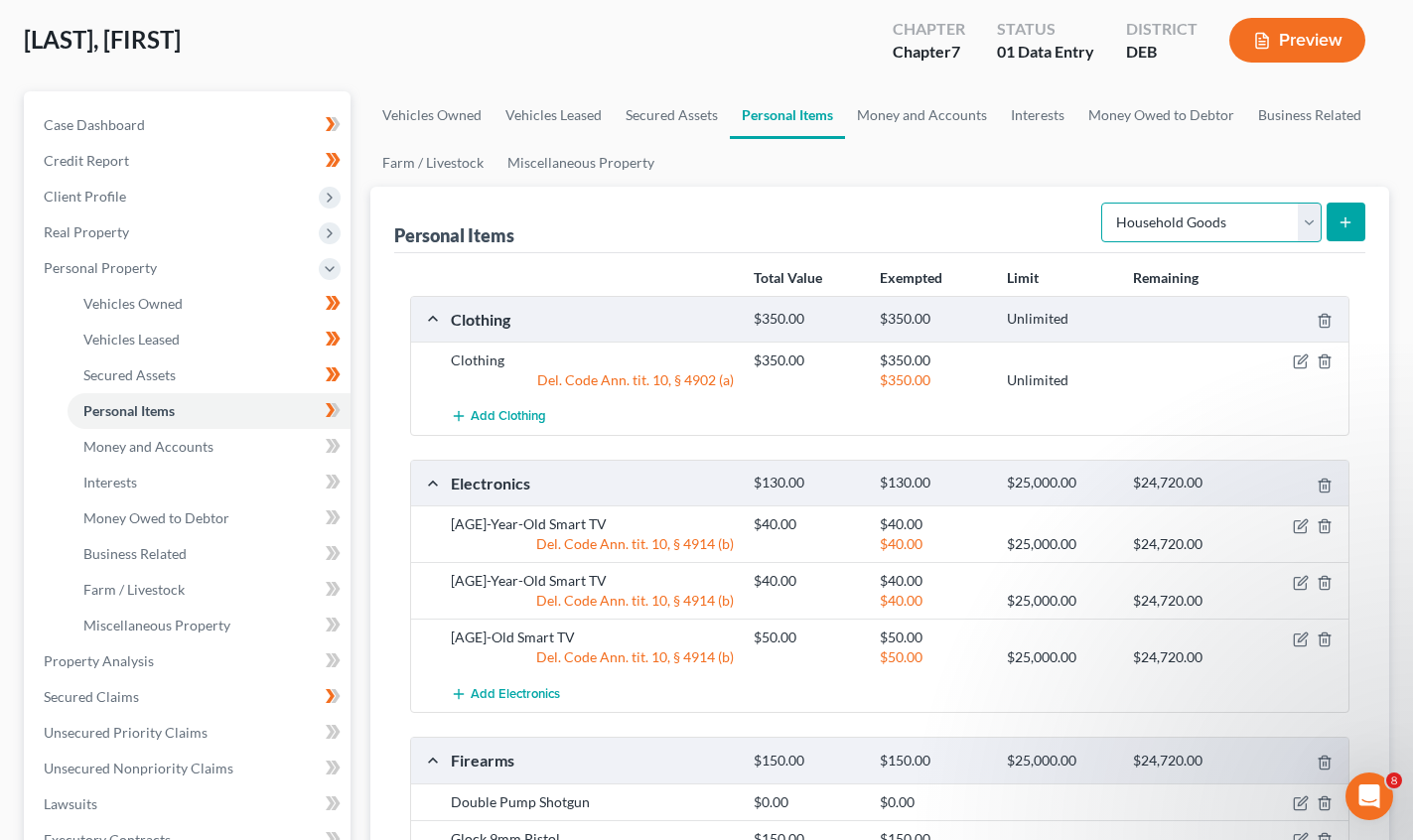 click on "Select Item Type Clothing Collectibles Of Value Electronics Firearms Household Goods Jewelry Other Pet(s) Sports & Hobby Equipment" at bounding box center (1211, 222) 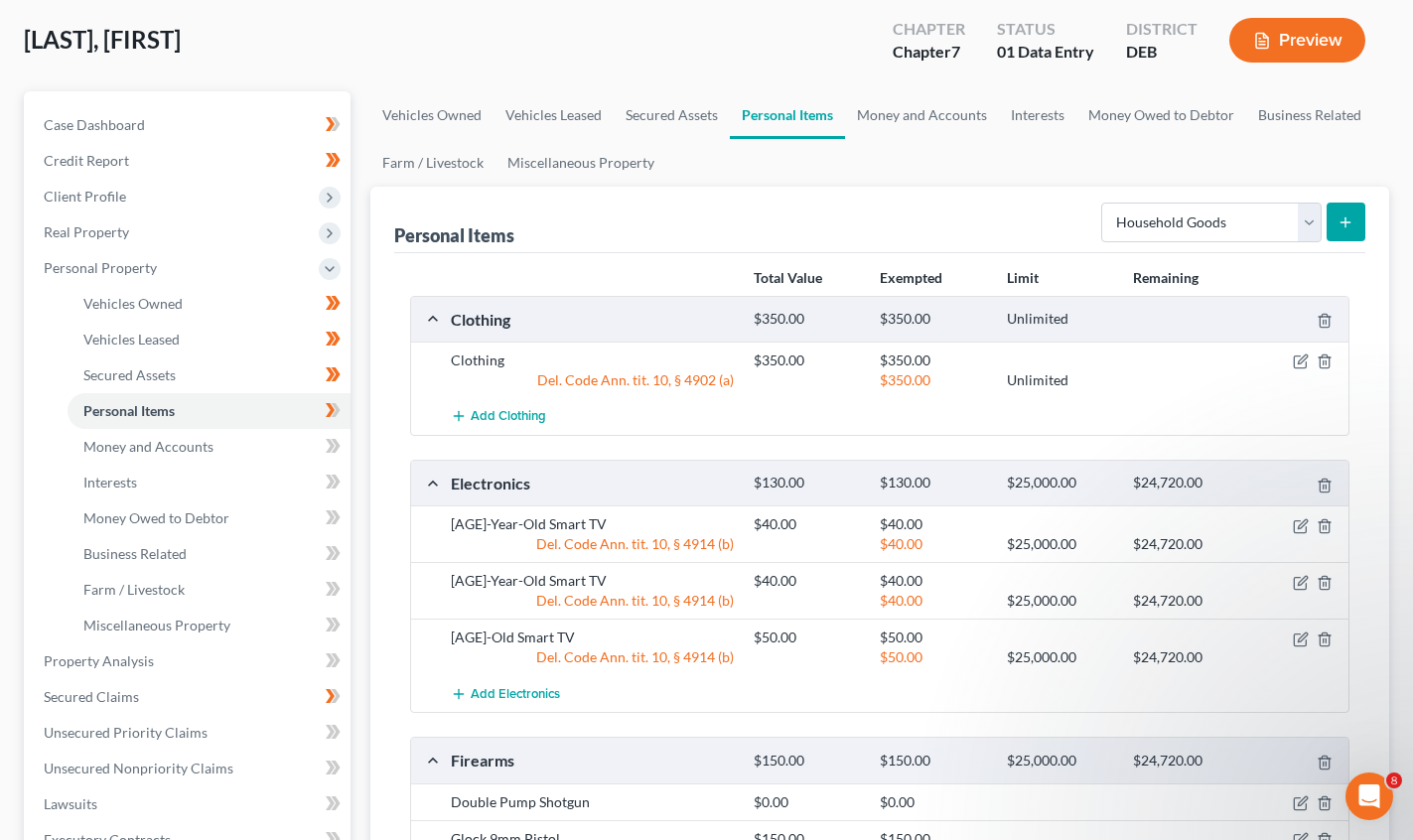 click 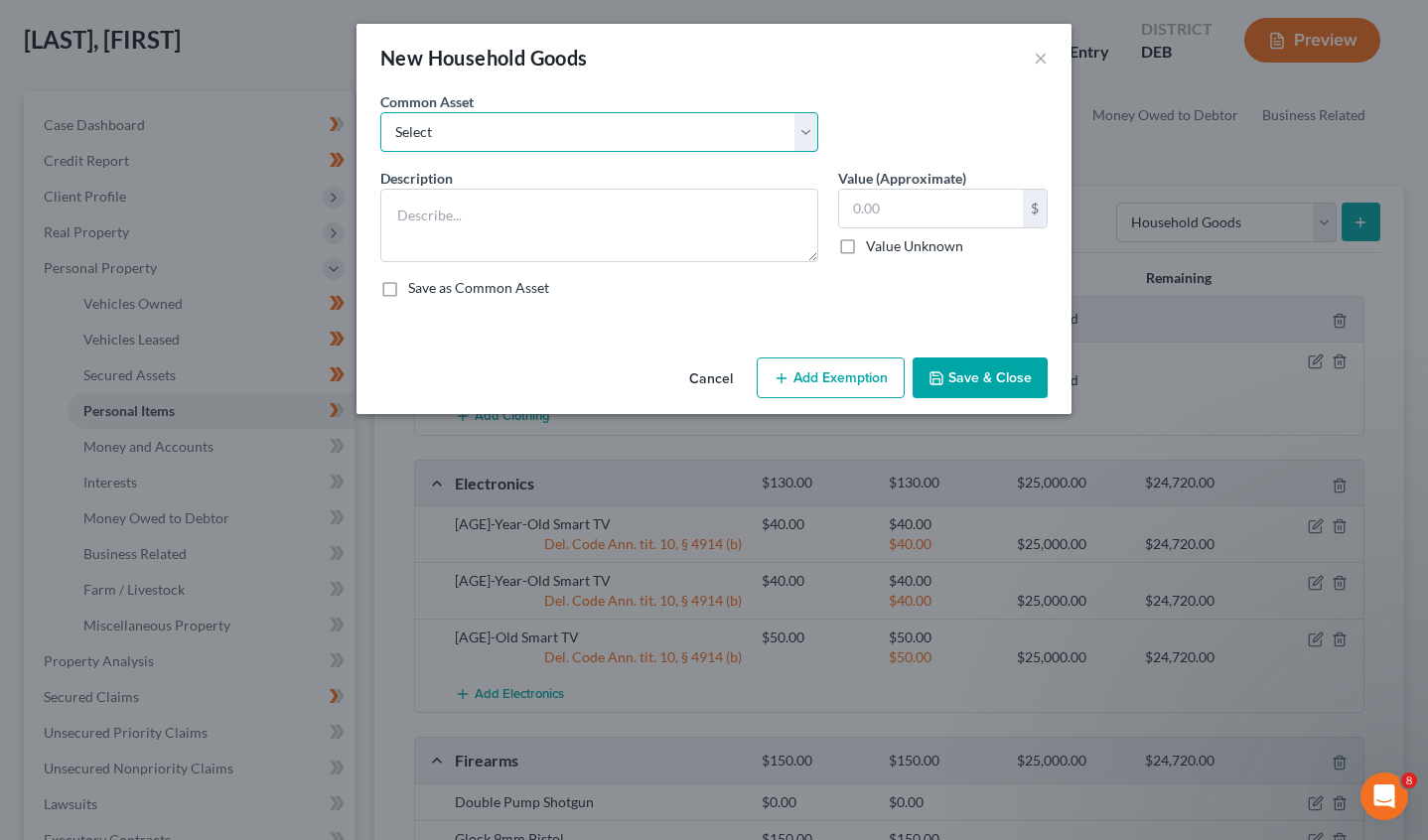 click on "Select Household Goods and Furnishings Household Goods and Furnishings Household Goods and Furnishings" at bounding box center (599, 132) 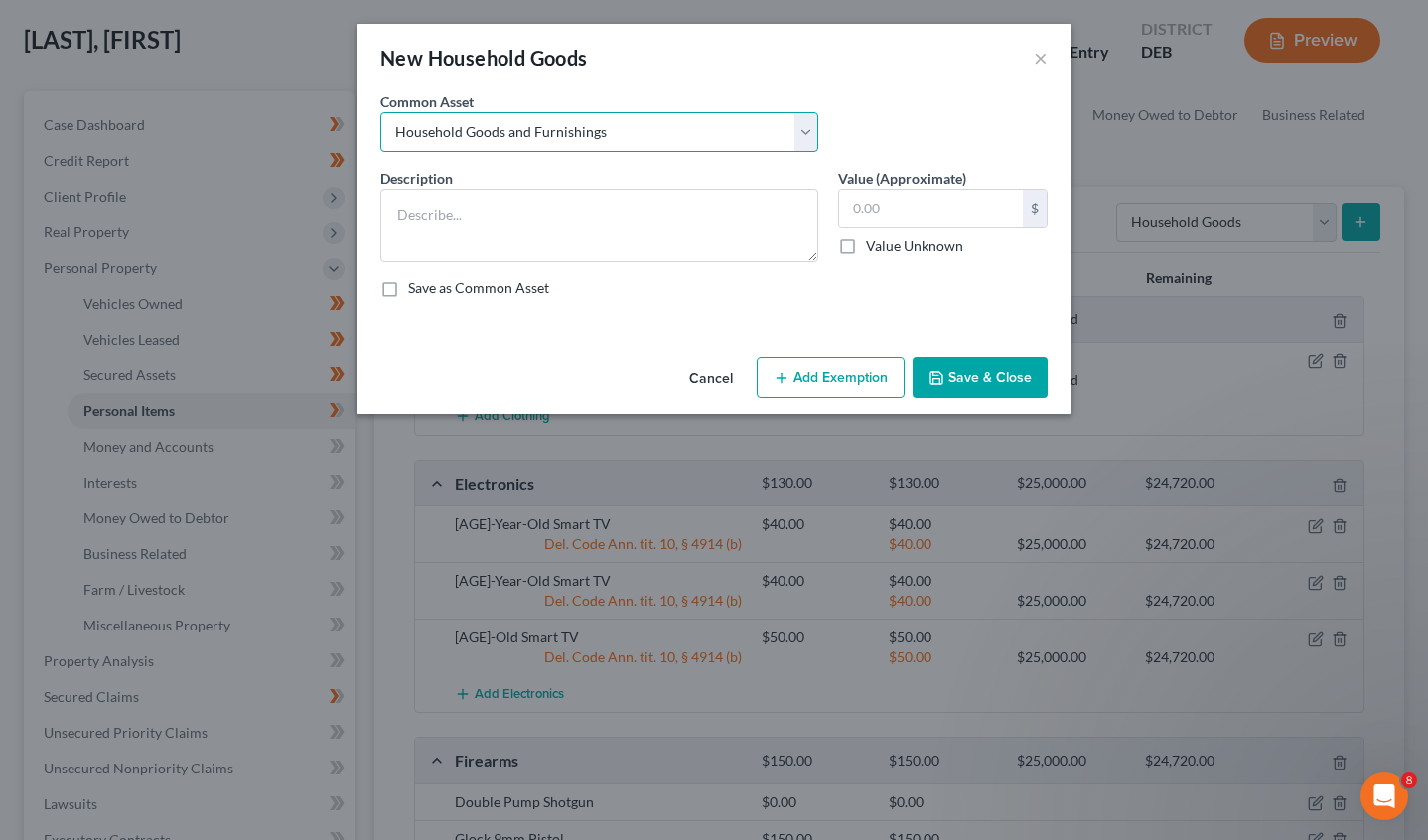 click on "Select Household Goods and Furnishings Household Goods and Furnishings Household Goods and Furnishings" at bounding box center [599, 132] 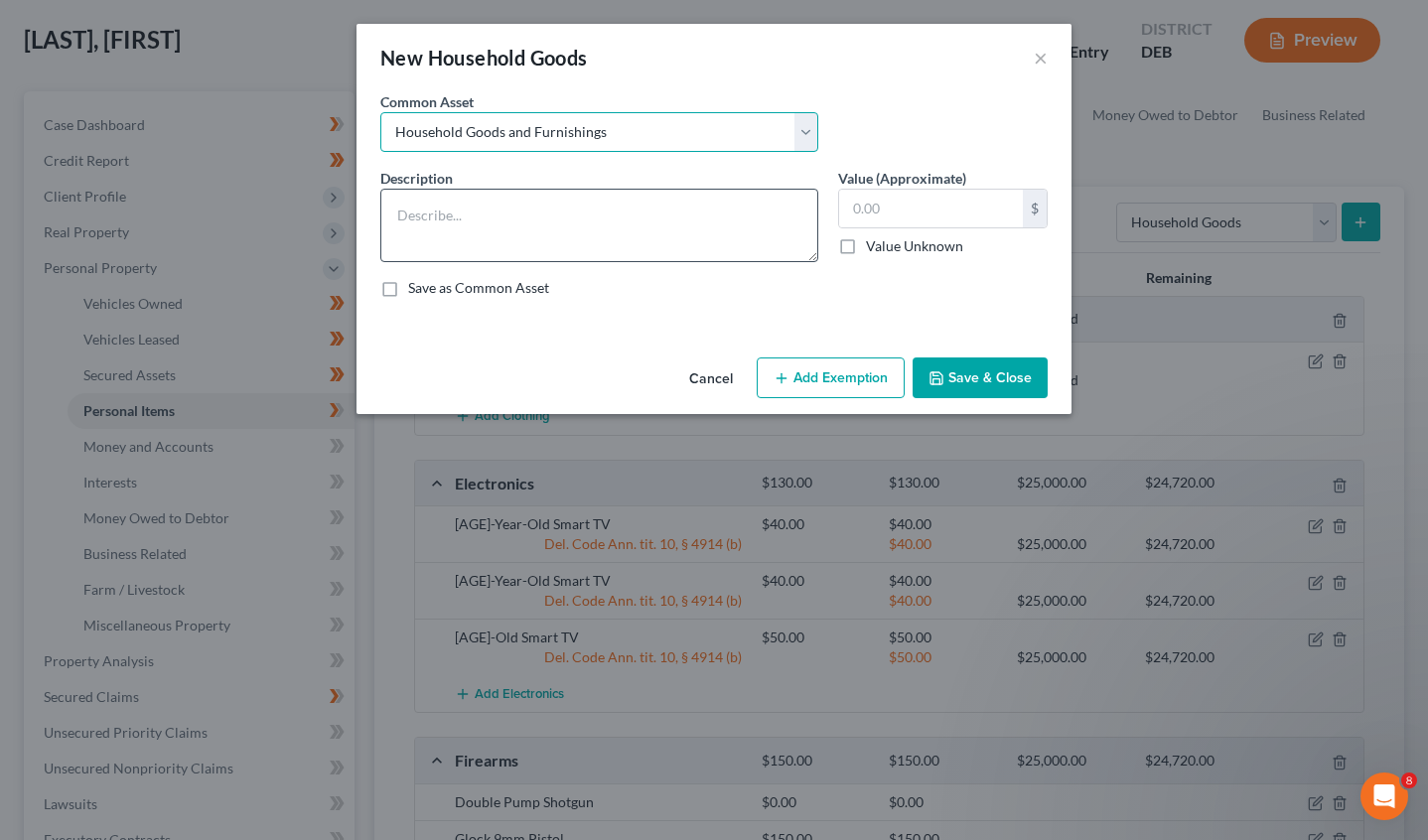 type on "Household Goods and Furnishings" 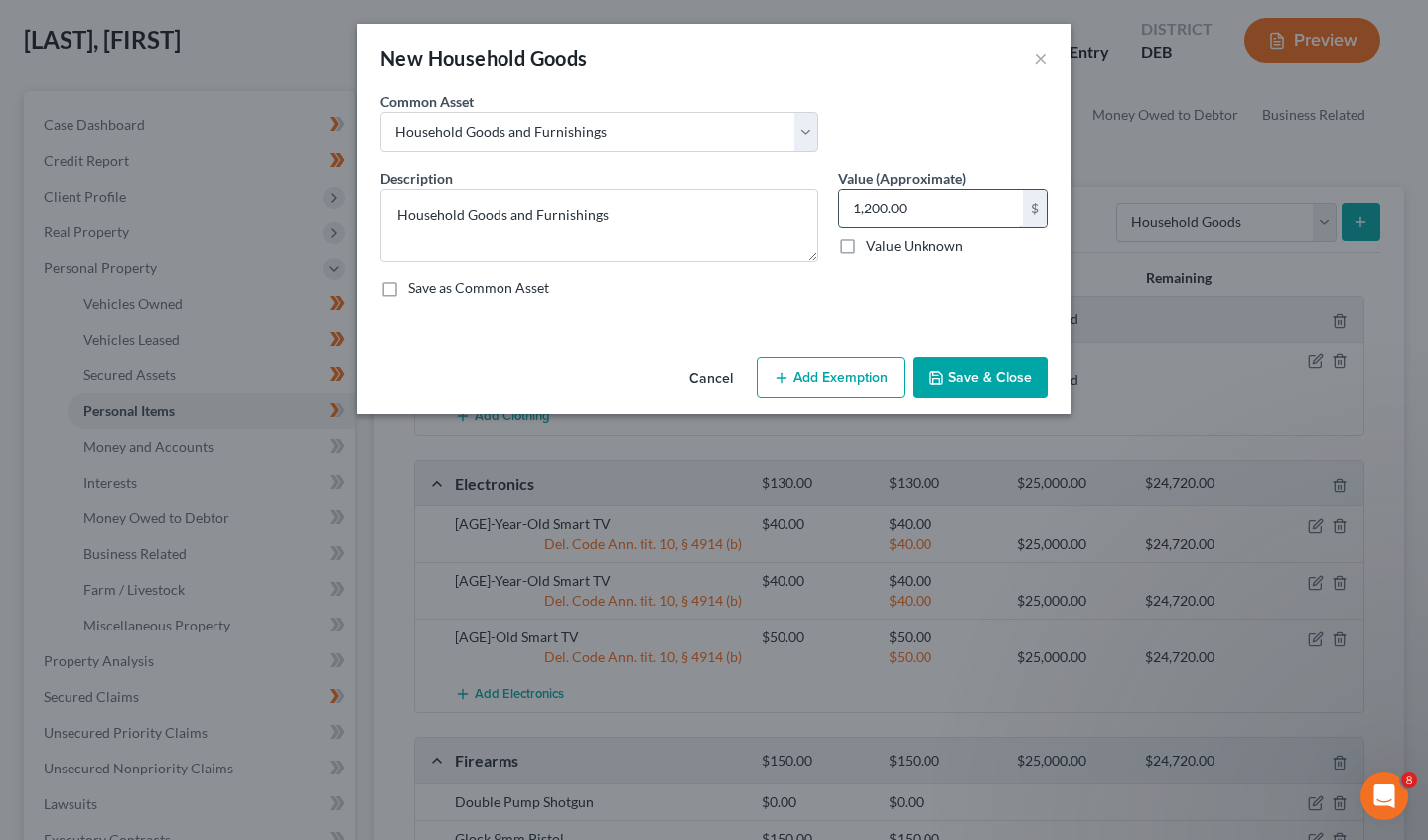 click on "1,200.00" at bounding box center (930, 209) 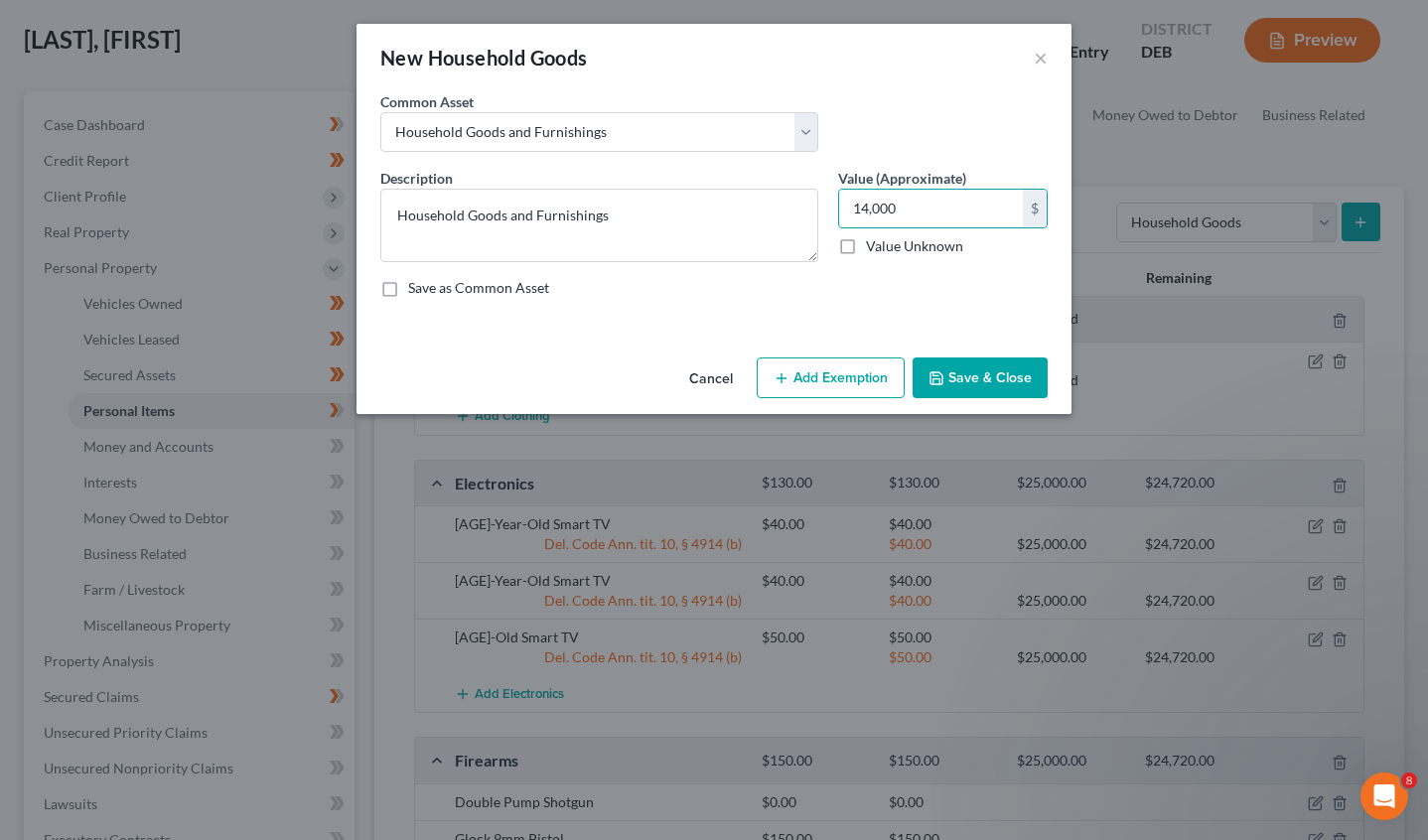 click on "Select Household Goods and Furnishings Household Goods and Furnishings Household Goods and Furnishings
Description
*
Household Goods and Furnishings Value (Approximate)
14,000.00 $
Value Unknown
Balance Undetermined
14,000 $
Value Unknown
Save as Common Asset" at bounding box center [714, 220] 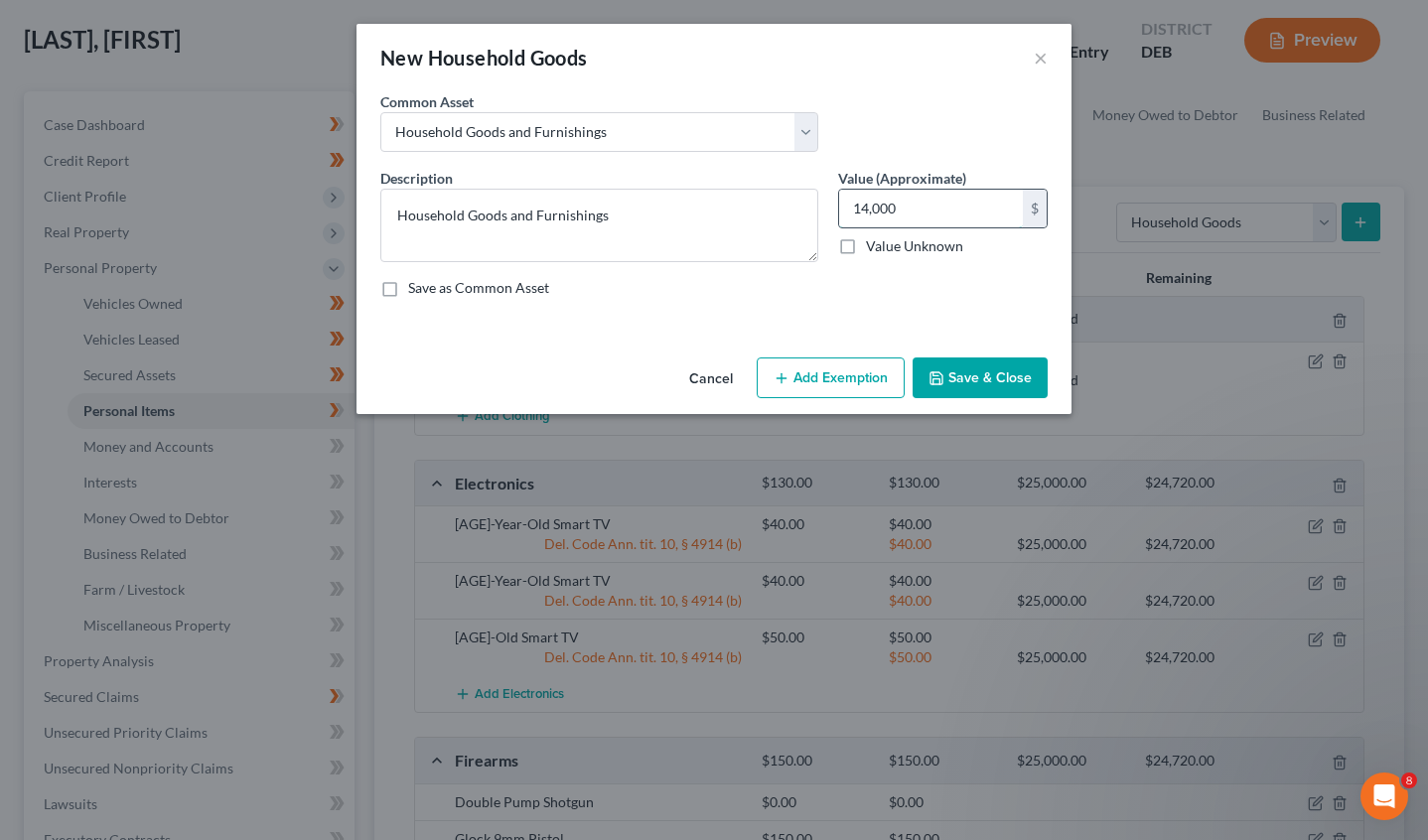 click on "14,000" at bounding box center (930, 209) 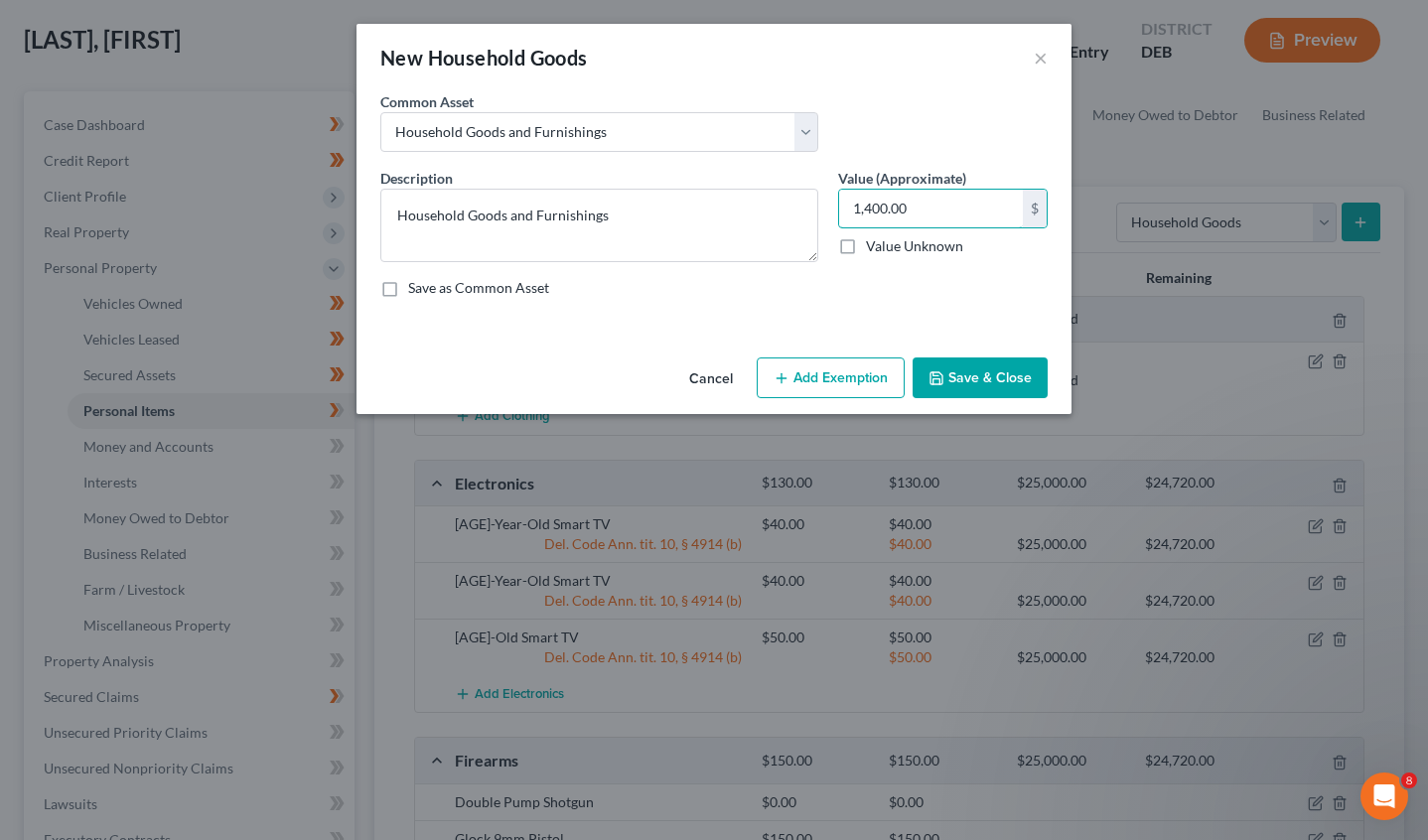 type on "1,400.00" 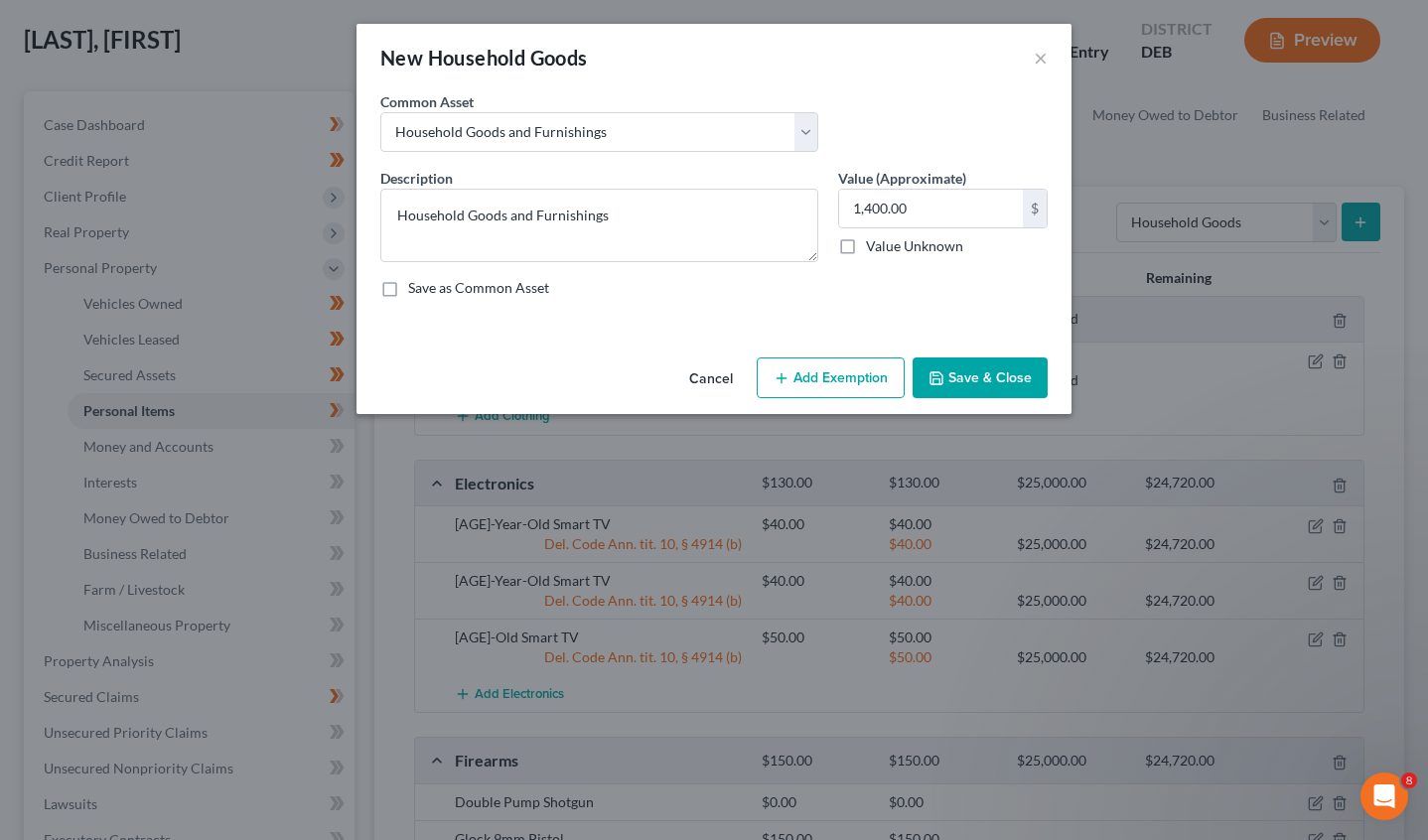 click on "Add Exemption" at bounding box center [830, 378] 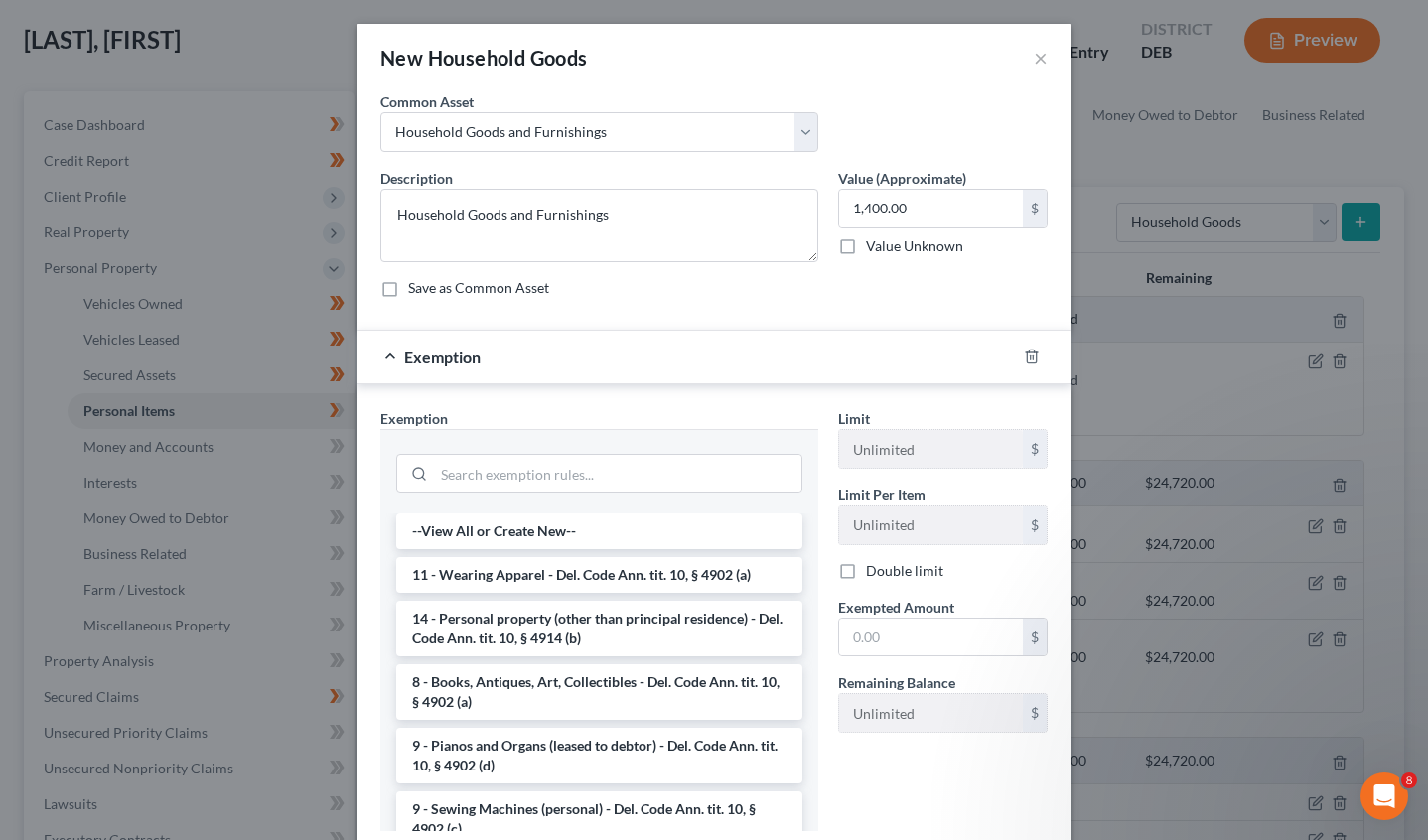 drag, startPoint x: 500, startPoint y: 439, endPoint x: 493, endPoint y: 451, distance: 13.892444 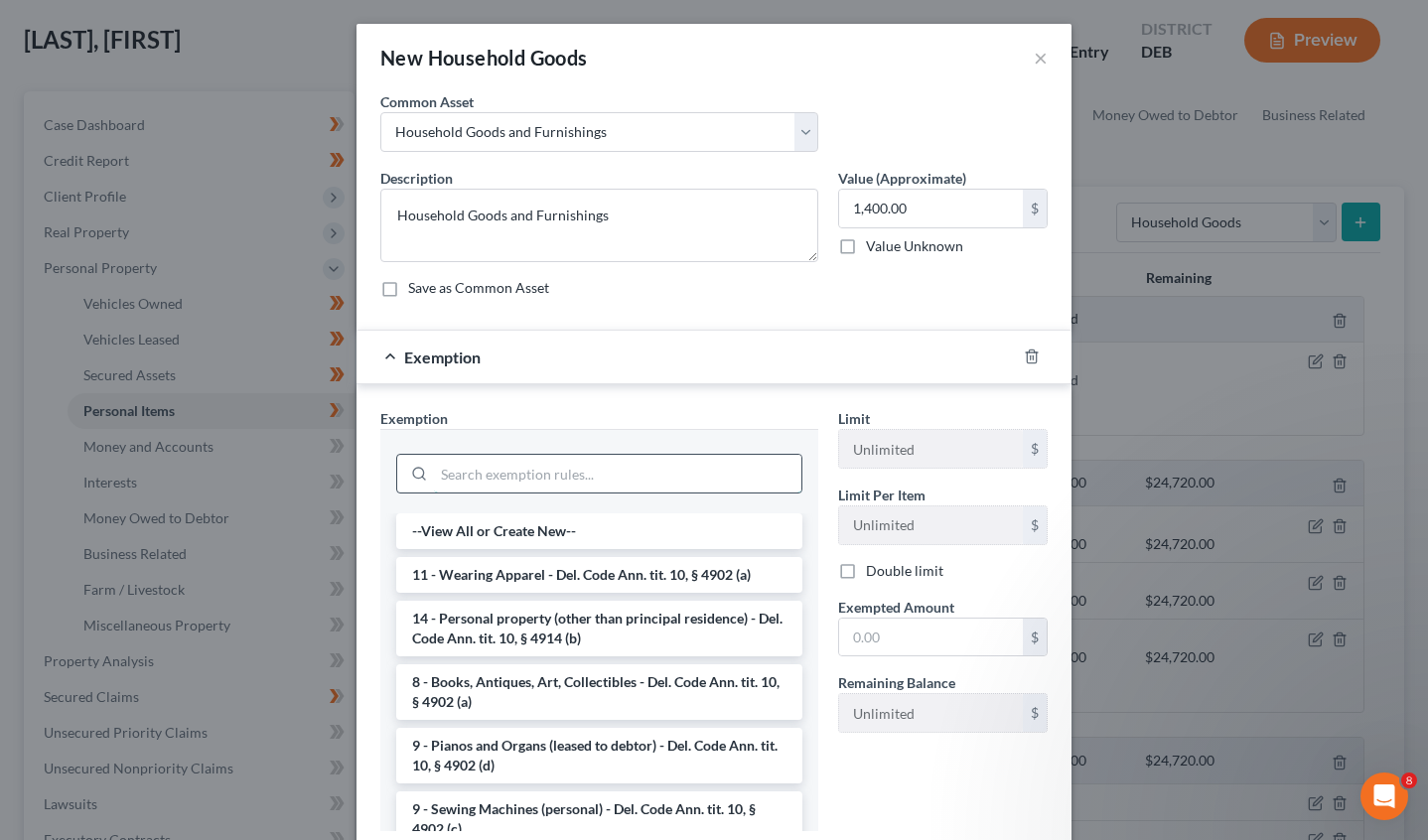 click at bounding box center [618, 474] 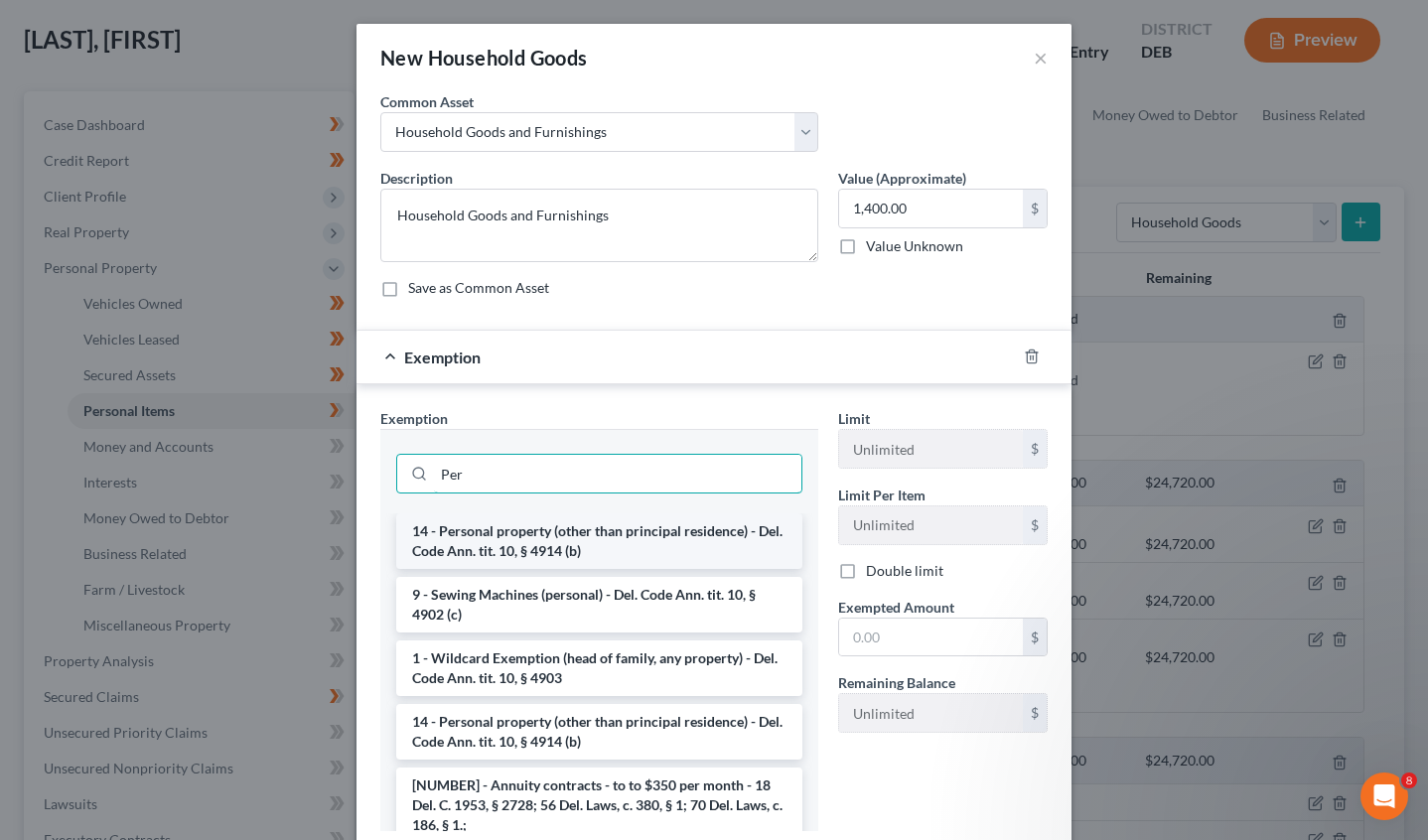 type on "Per" 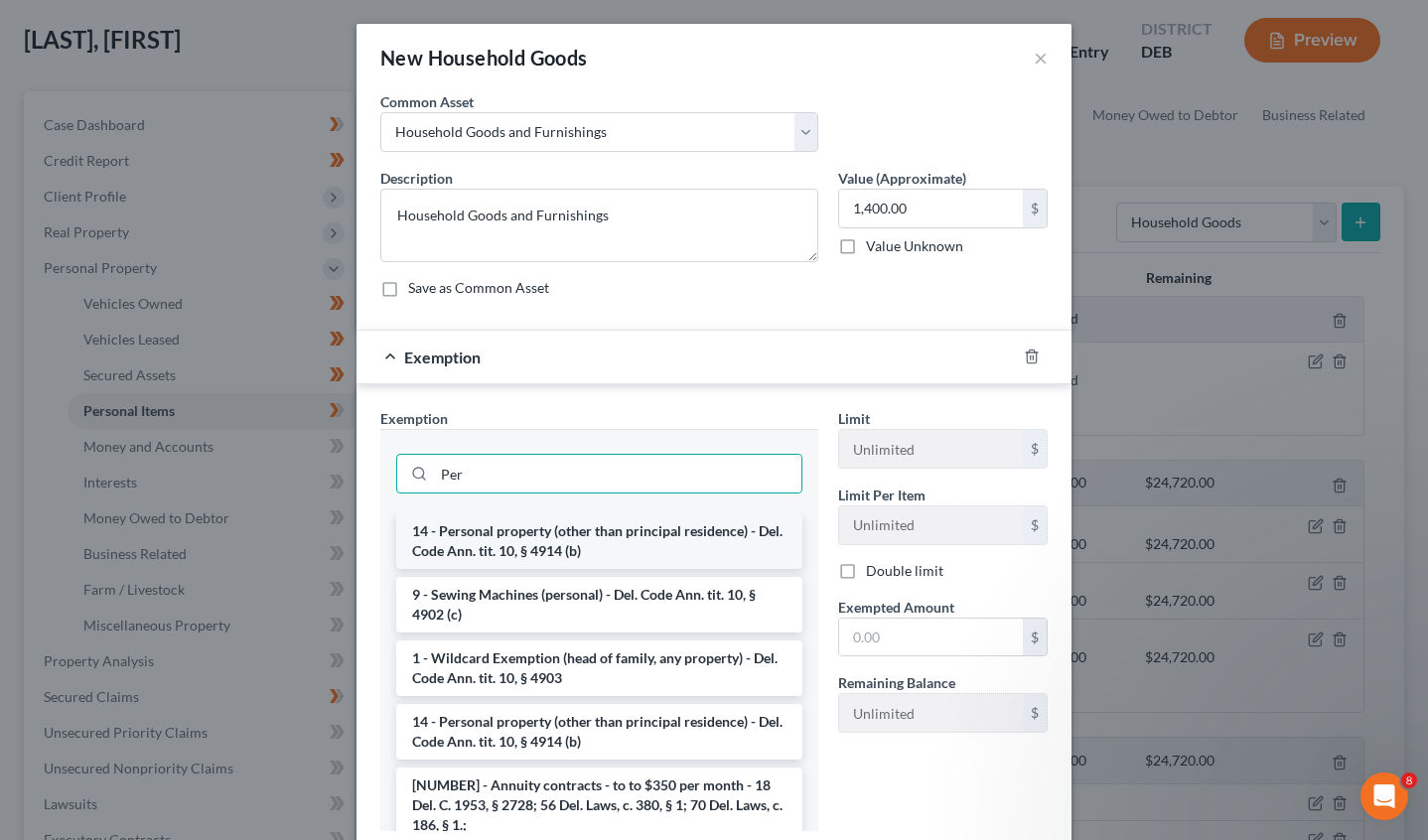 click on "14 - Personal property (other than principal residence) - Del. Code Ann. tit. 10, § 4914 (b)" at bounding box center [599, 541] 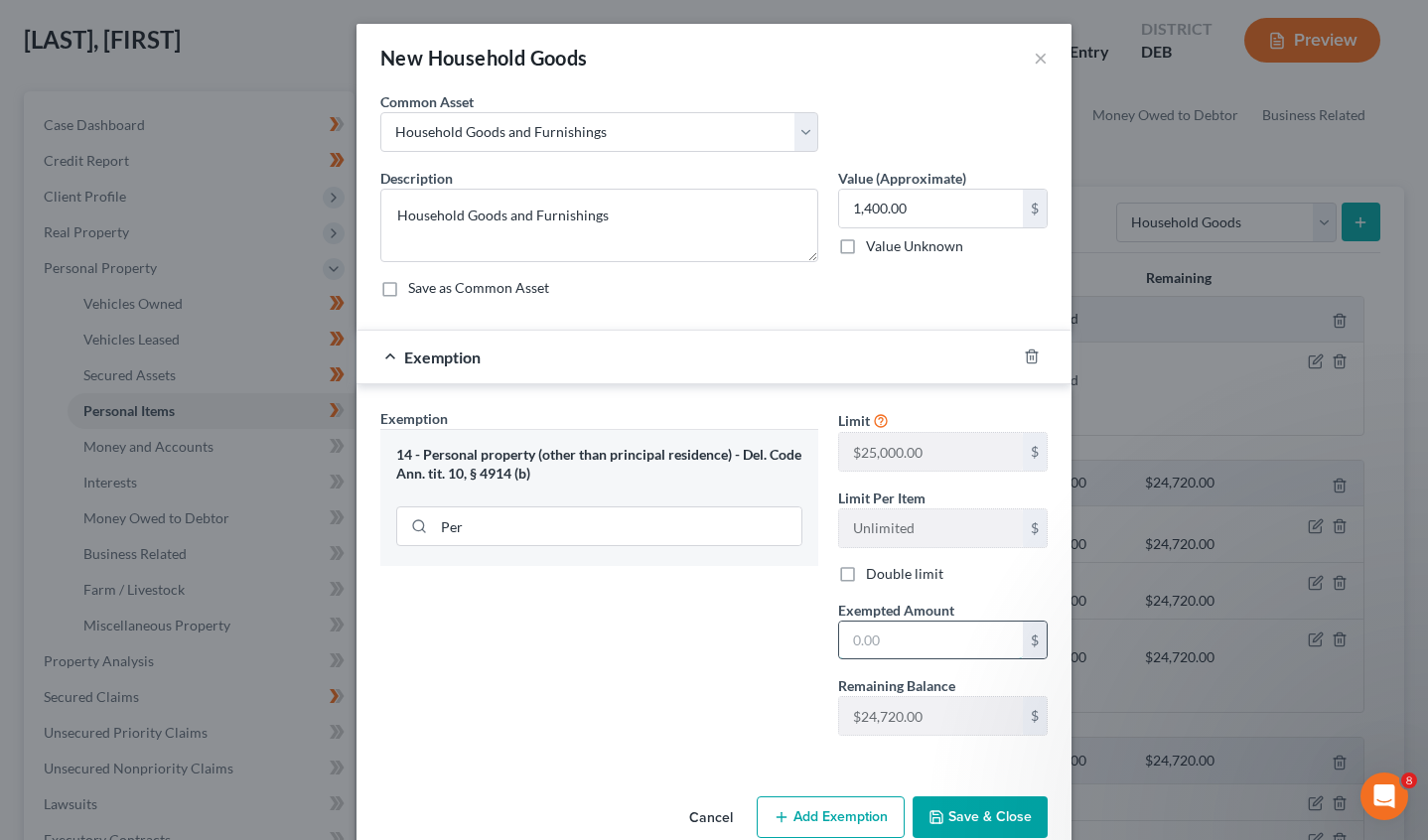 click at bounding box center [930, 640] 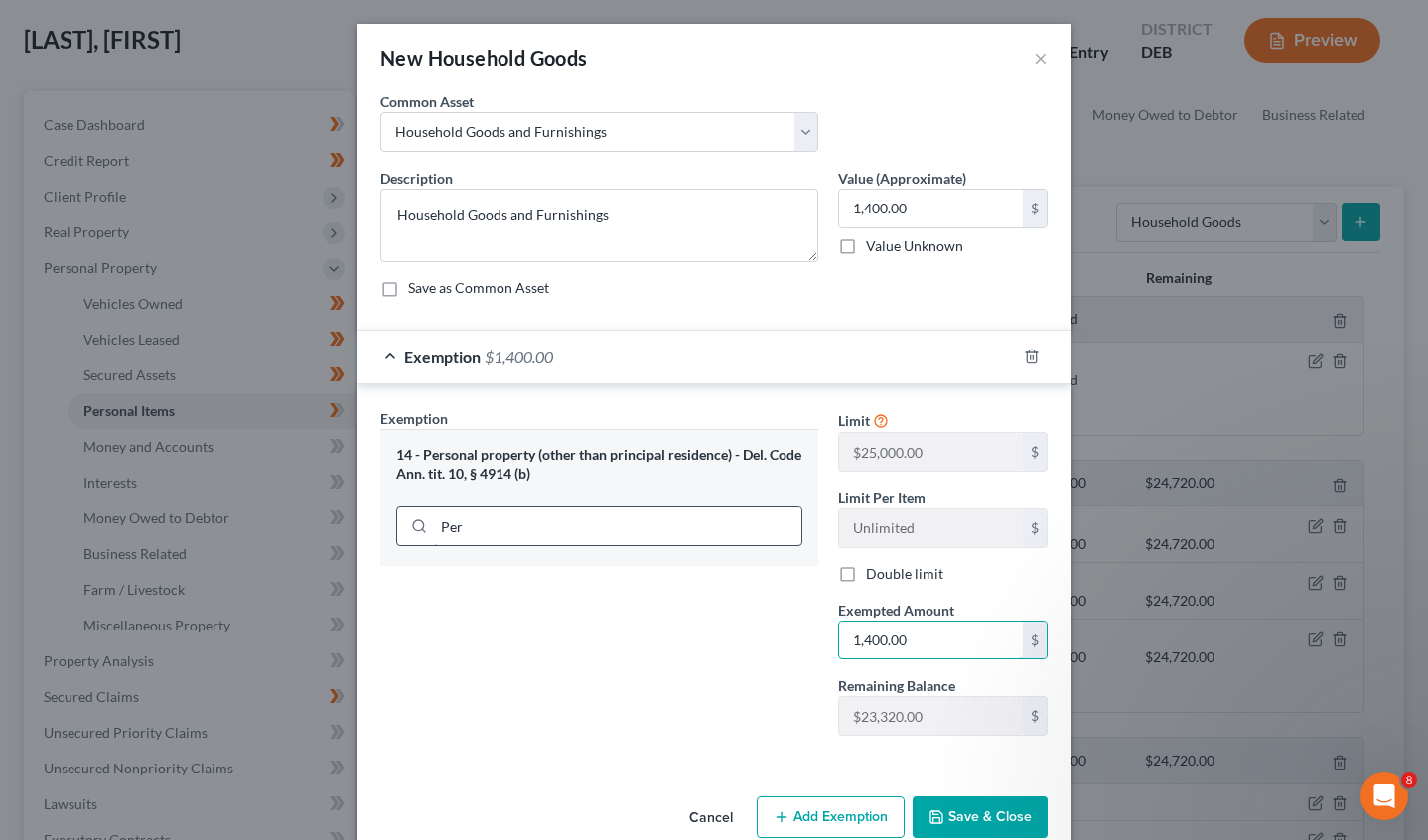 type on "1,400.00" 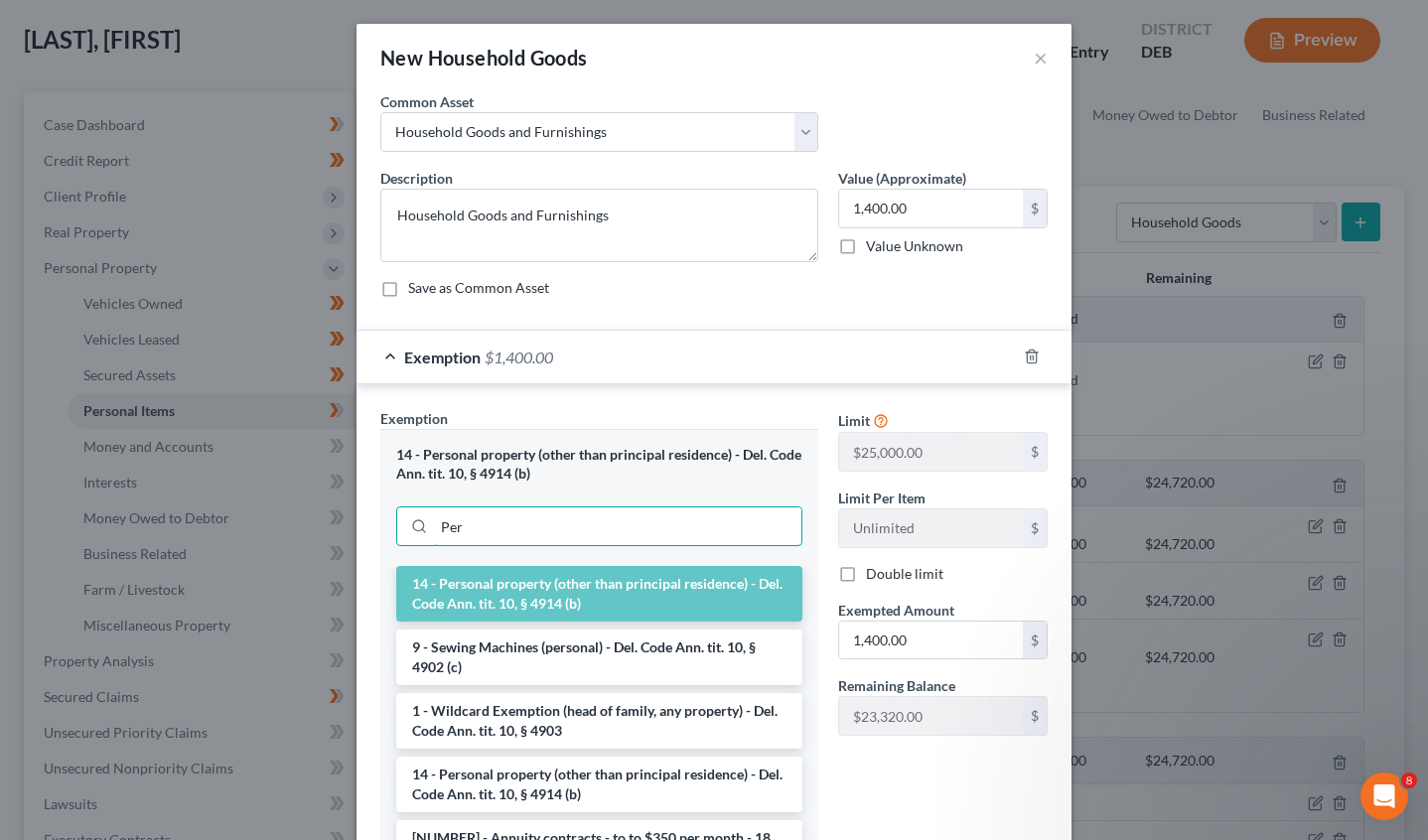 drag, startPoint x: 548, startPoint y: 528, endPoint x: 360, endPoint y: 486, distance: 192.63437 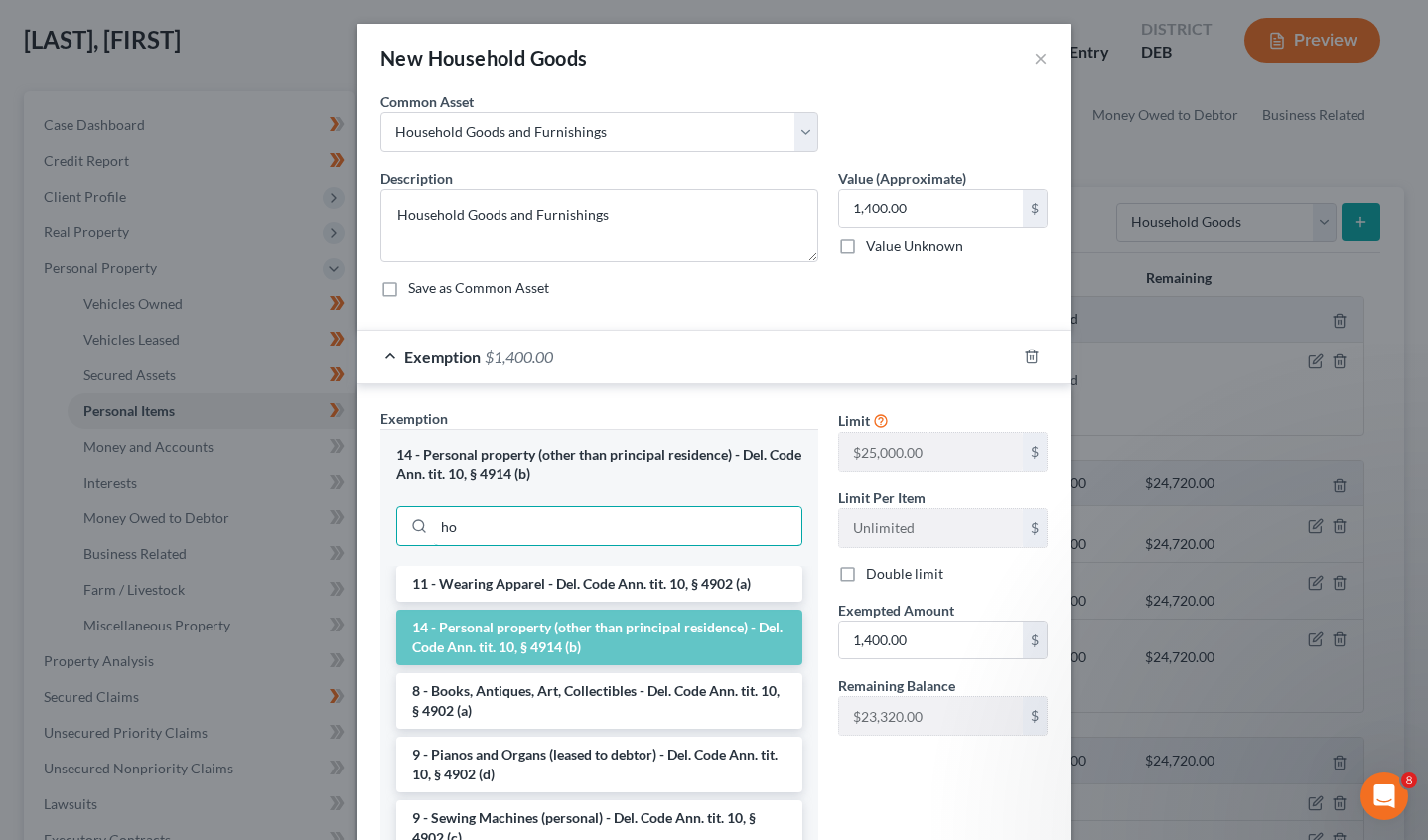 type on "h" 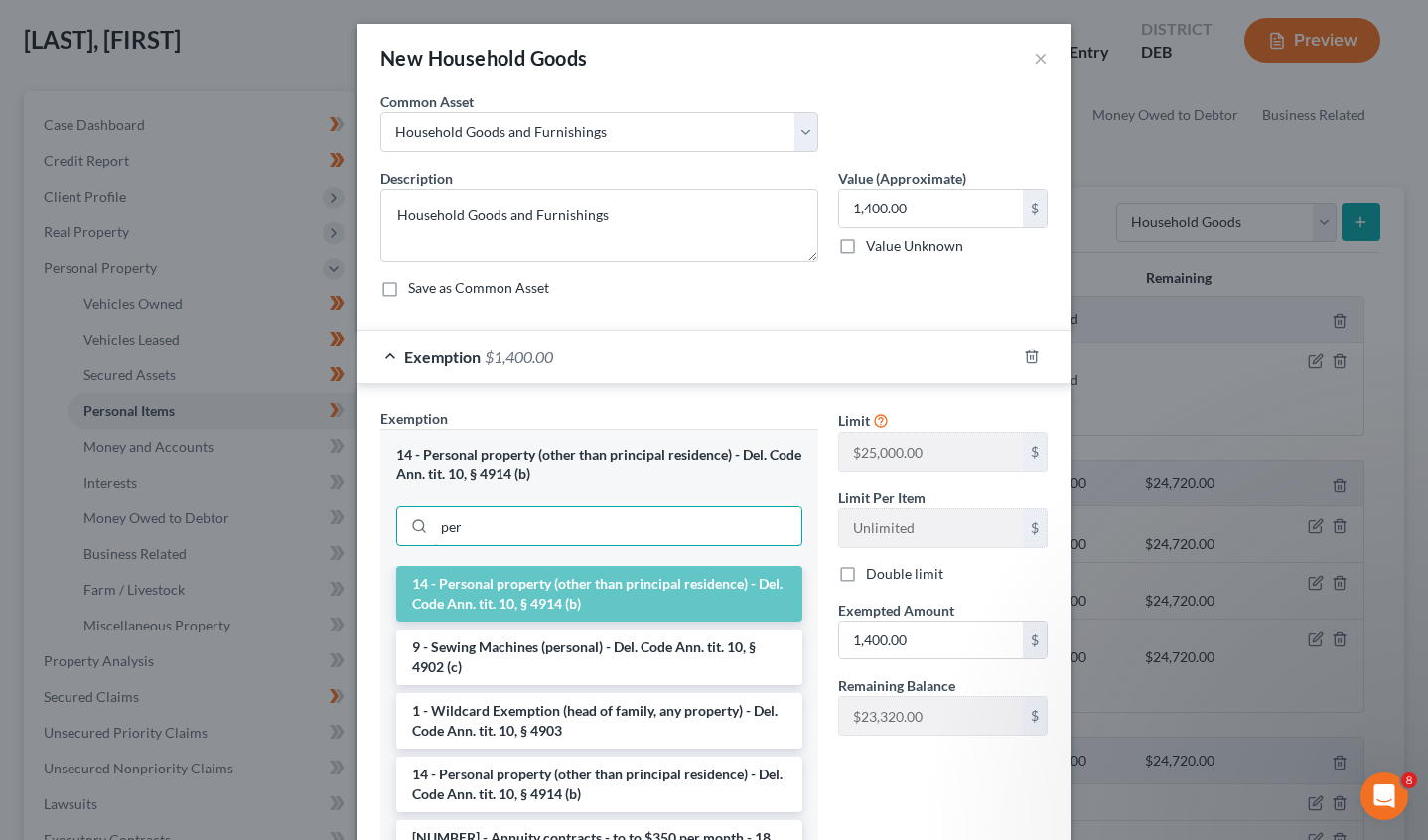 type on "per" 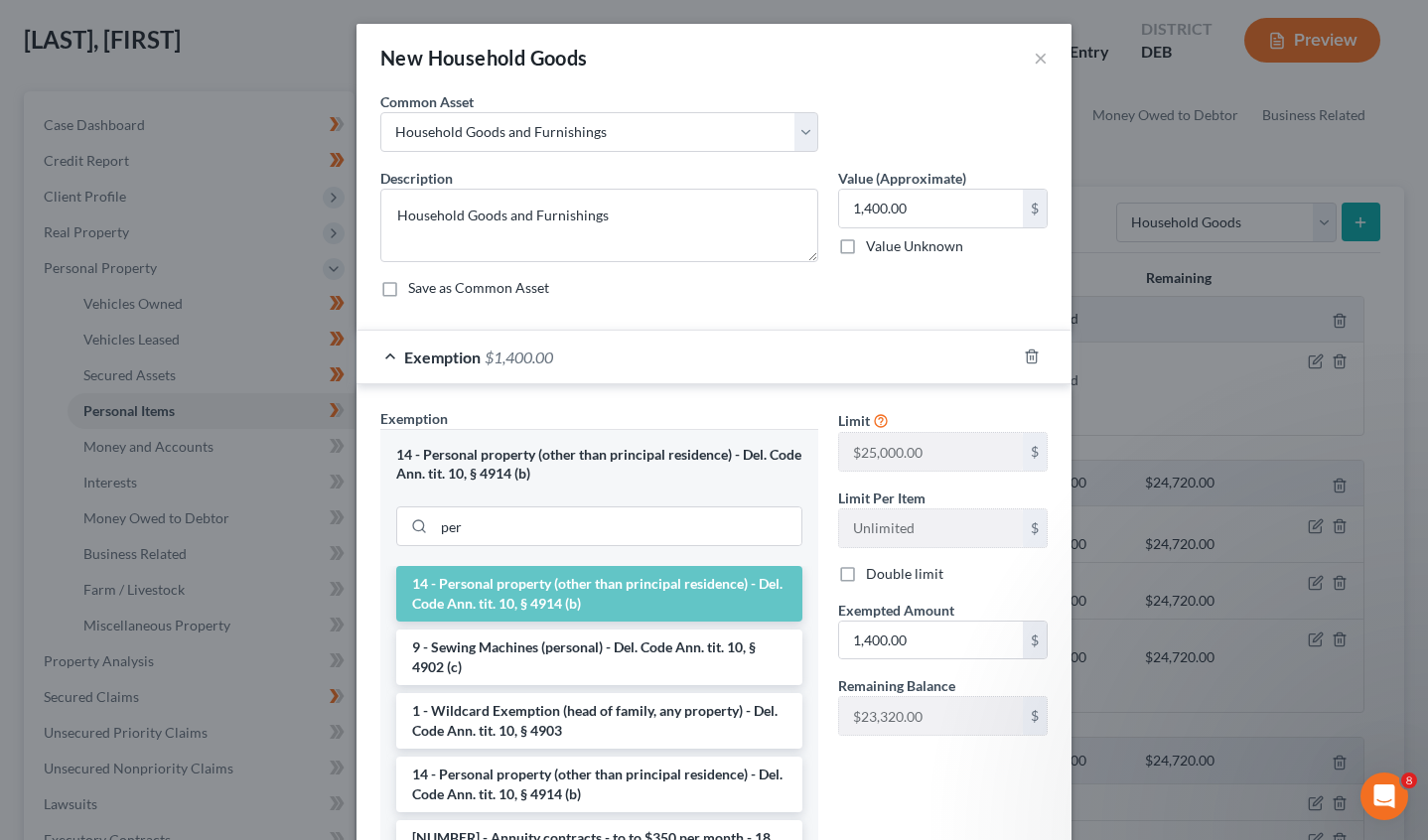 click on "14 - Personal property (other than principal residence) - Del. Code Ann. tit. 10, § 4914 (b)" at bounding box center (599, 594) 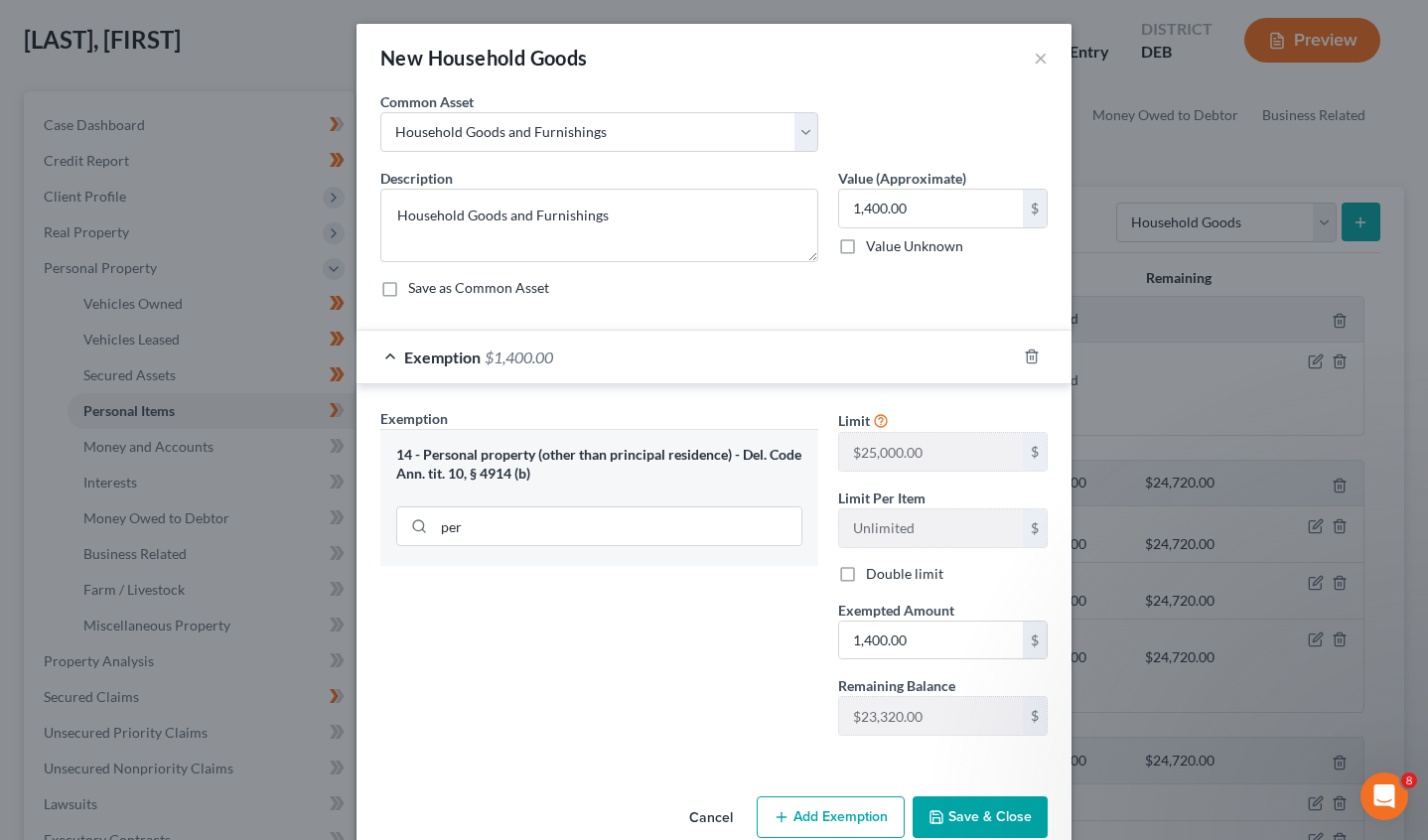 click on "Save & Close" at bounding box center [980, 817] 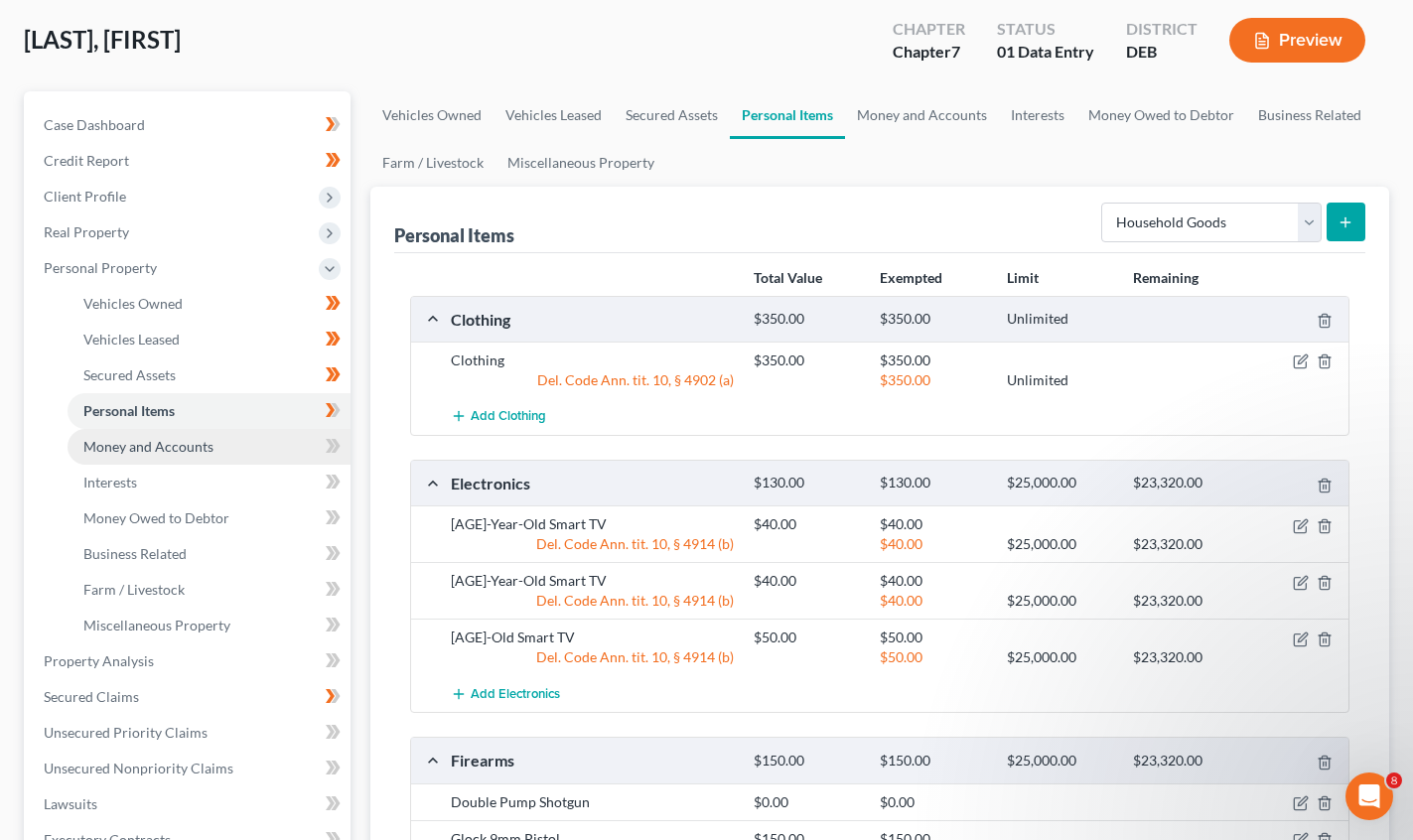 click on "Money and Accounts" at bounding box center (148, 446) 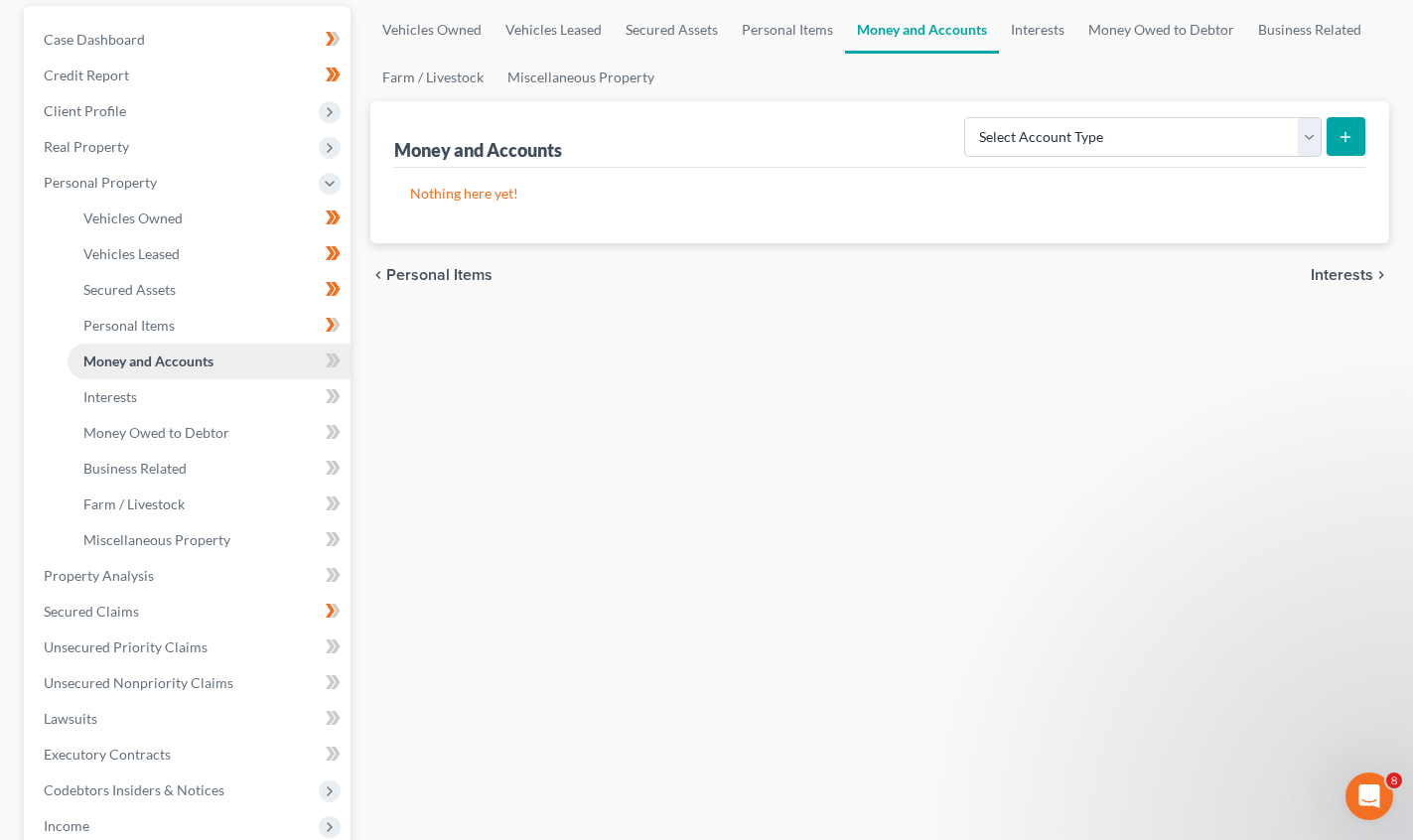 scroll, scrollTop: 199, scrollLeft: 0, axis: vertical 